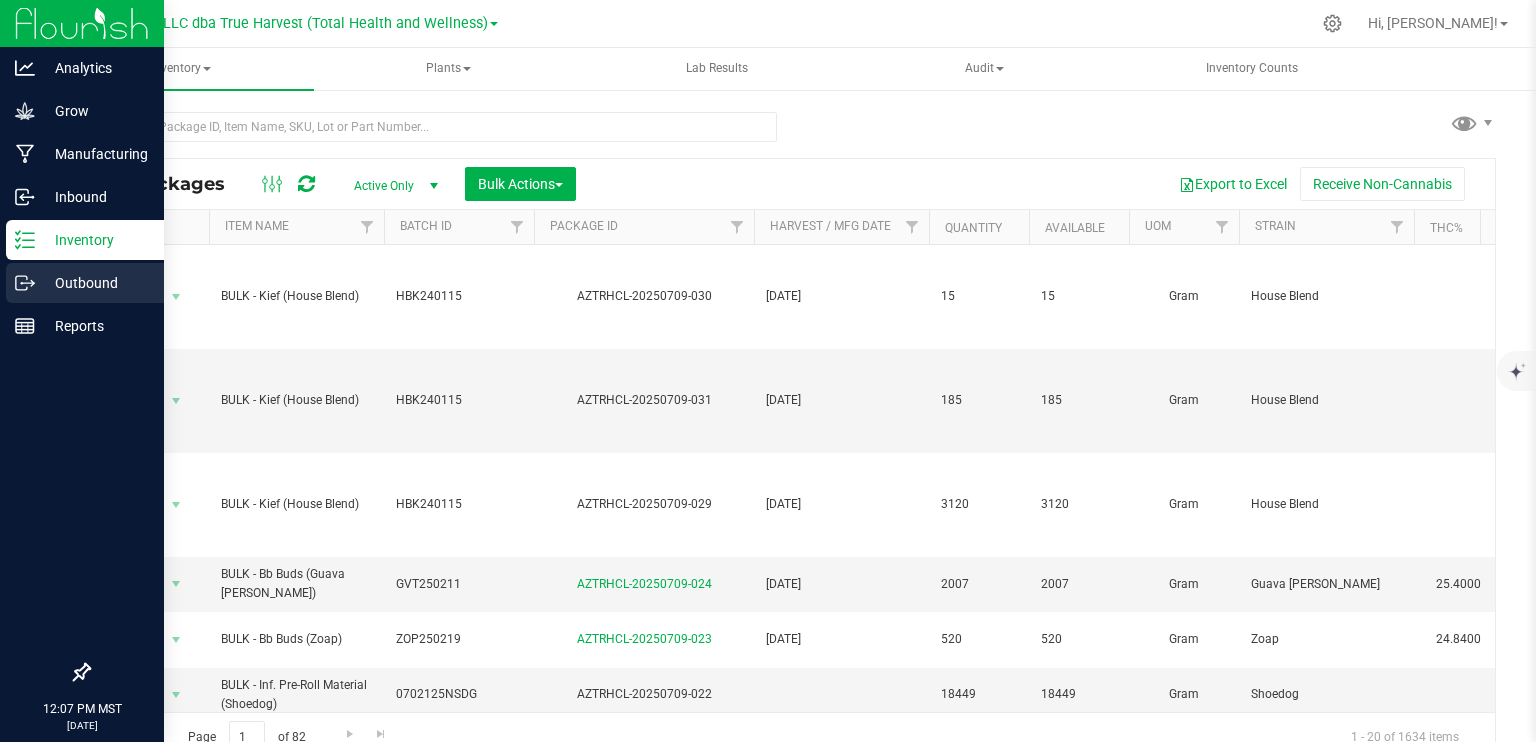 scroll, scrollTop: 0, scrollLeft: 0, axis: both 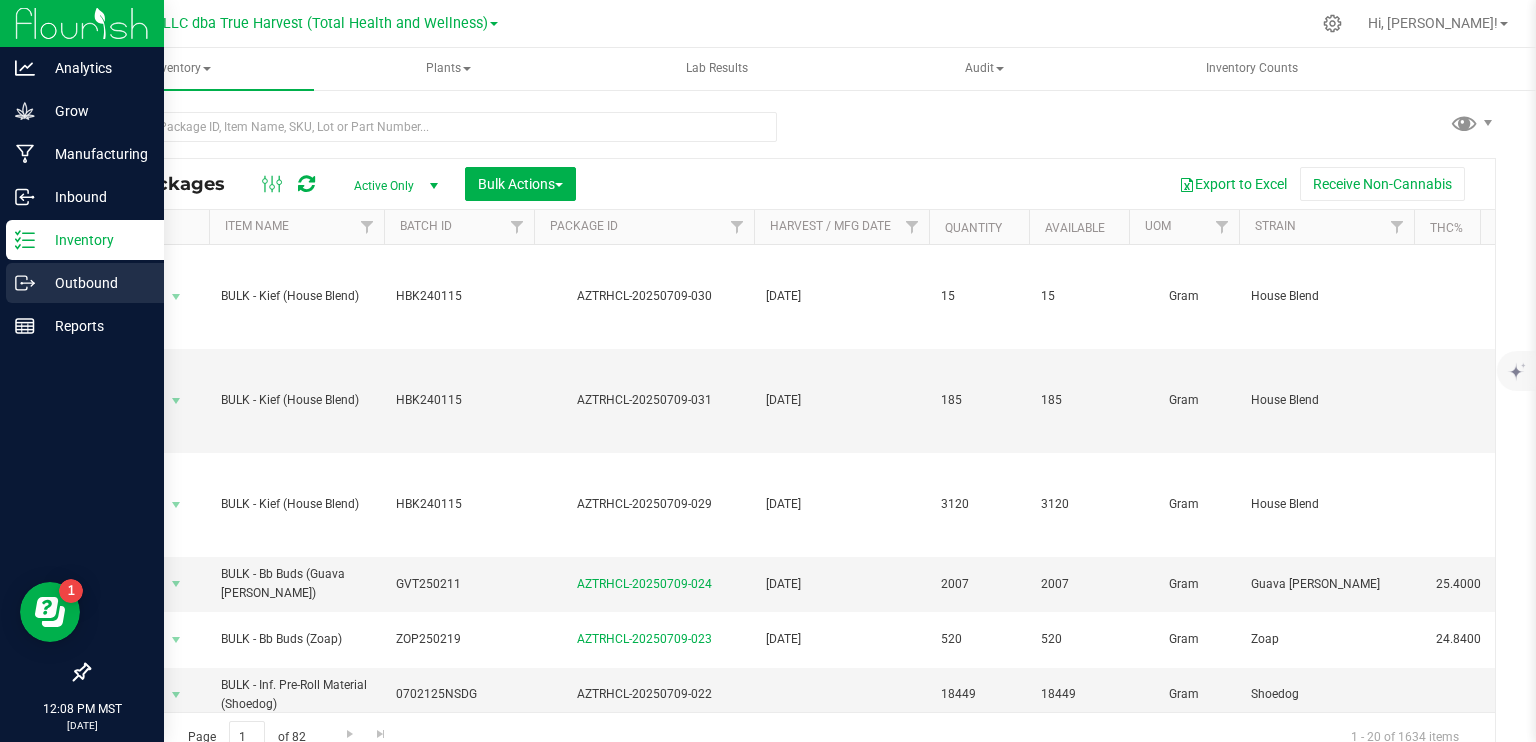 click 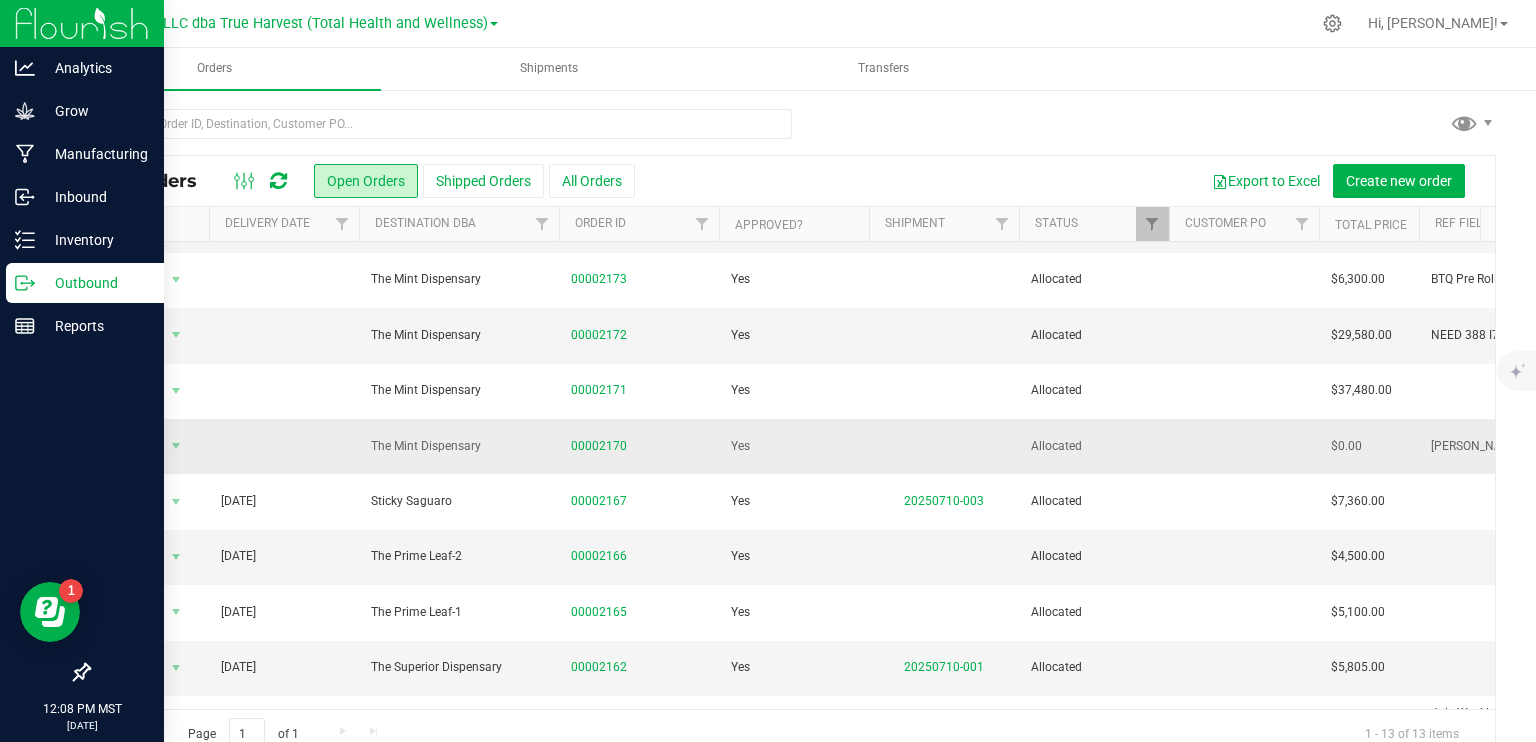 scroll, scrollTop: 0, scrollLeft: 0, axis: both 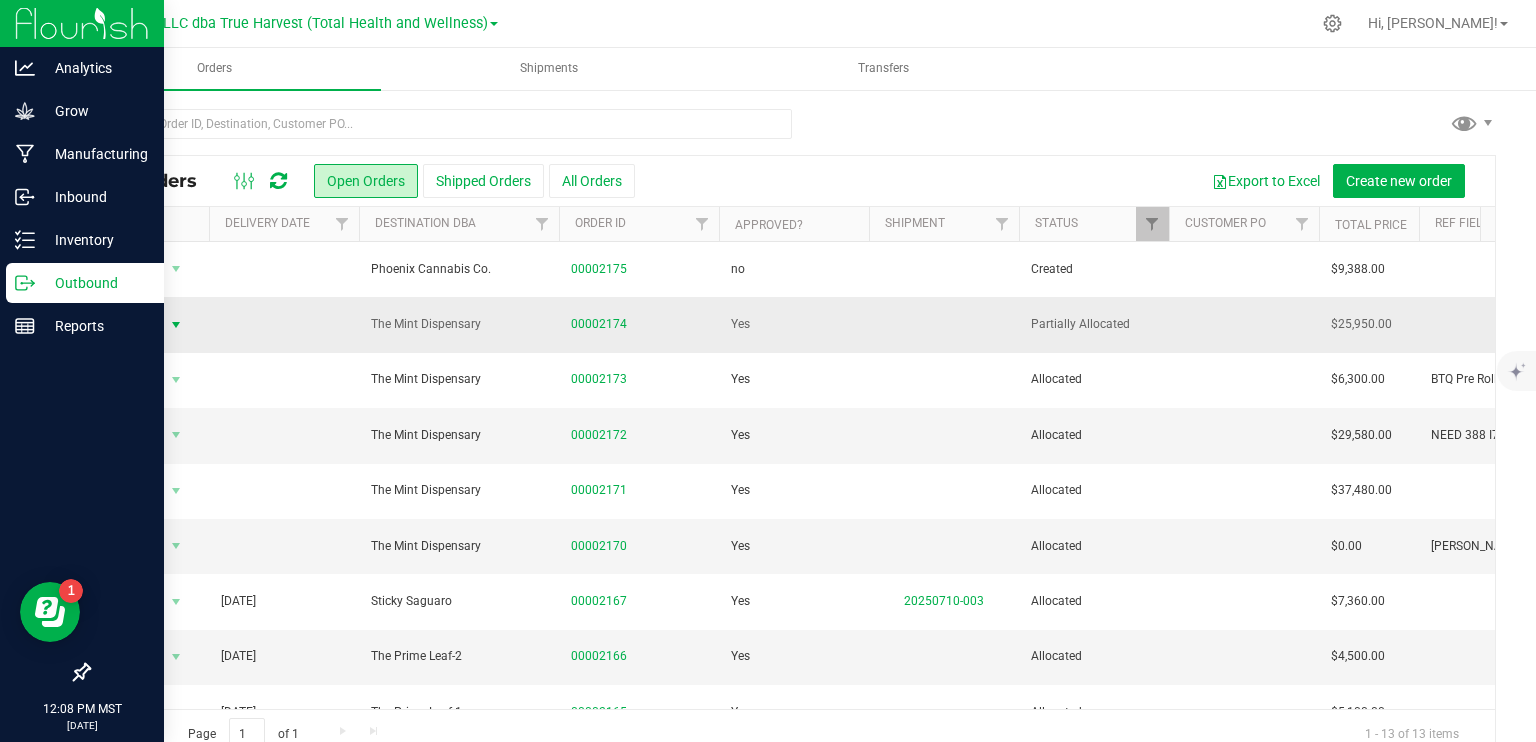 click at bounding box center (176, 325) 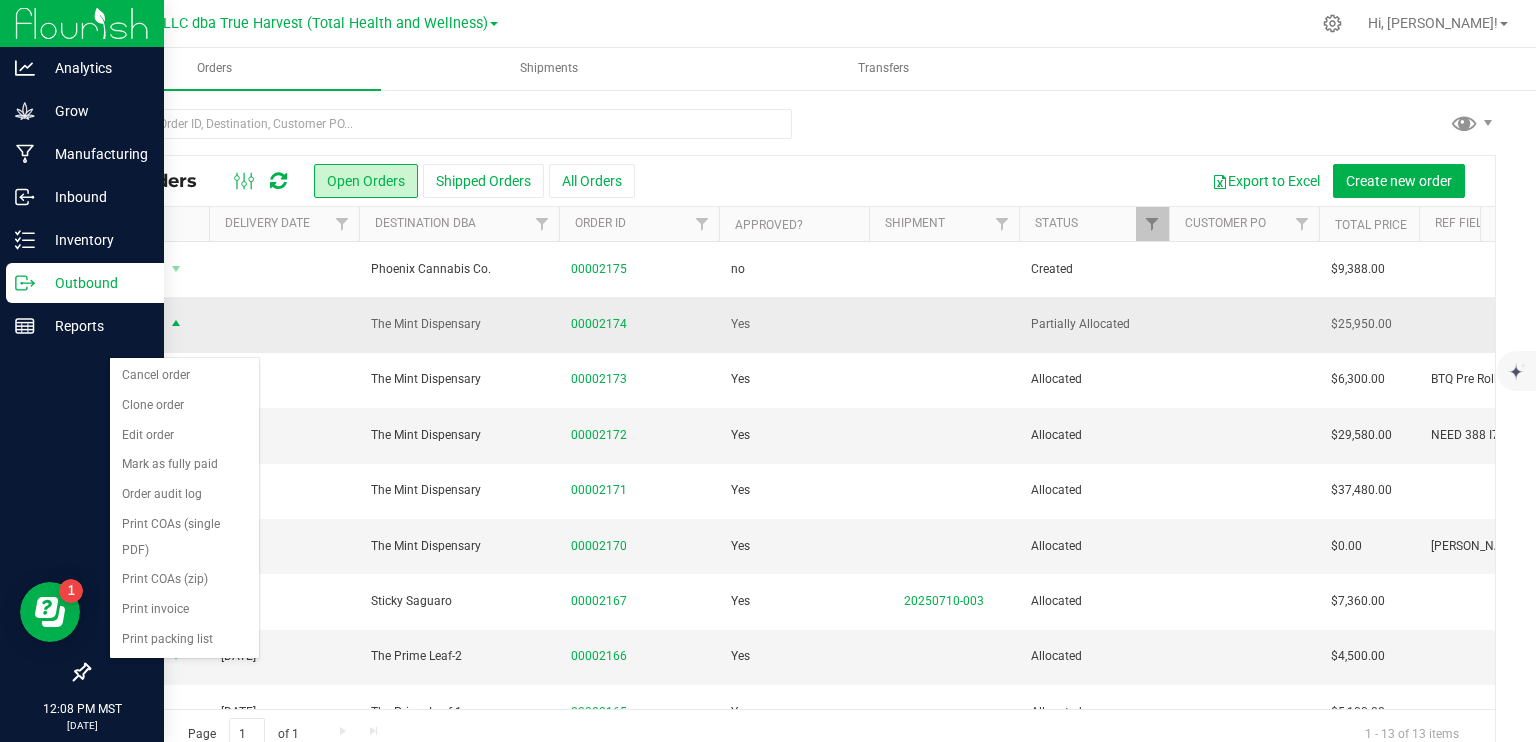 click at bounding box center [284, 324] 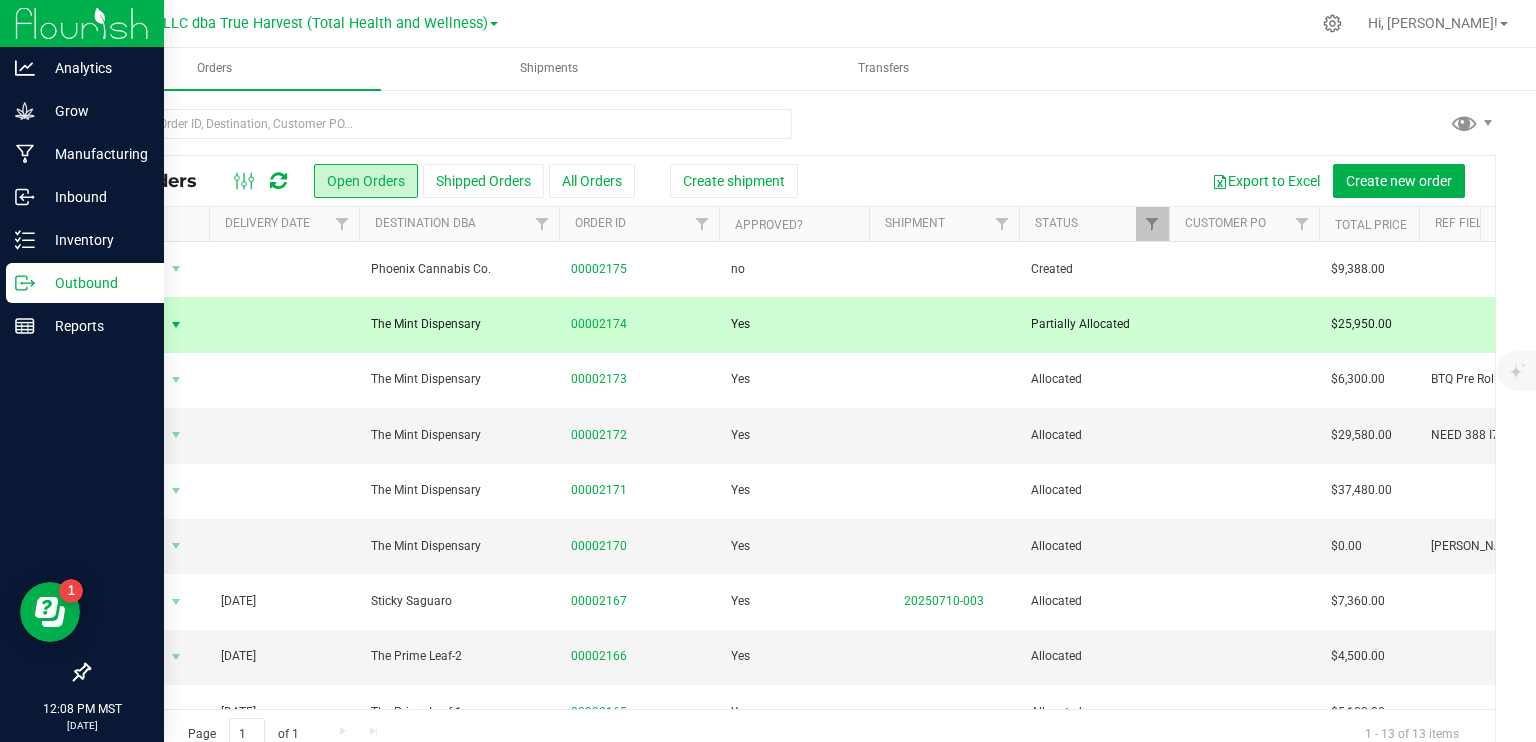 click on "The Mint Dispensary" at bounding box center (459, 324) 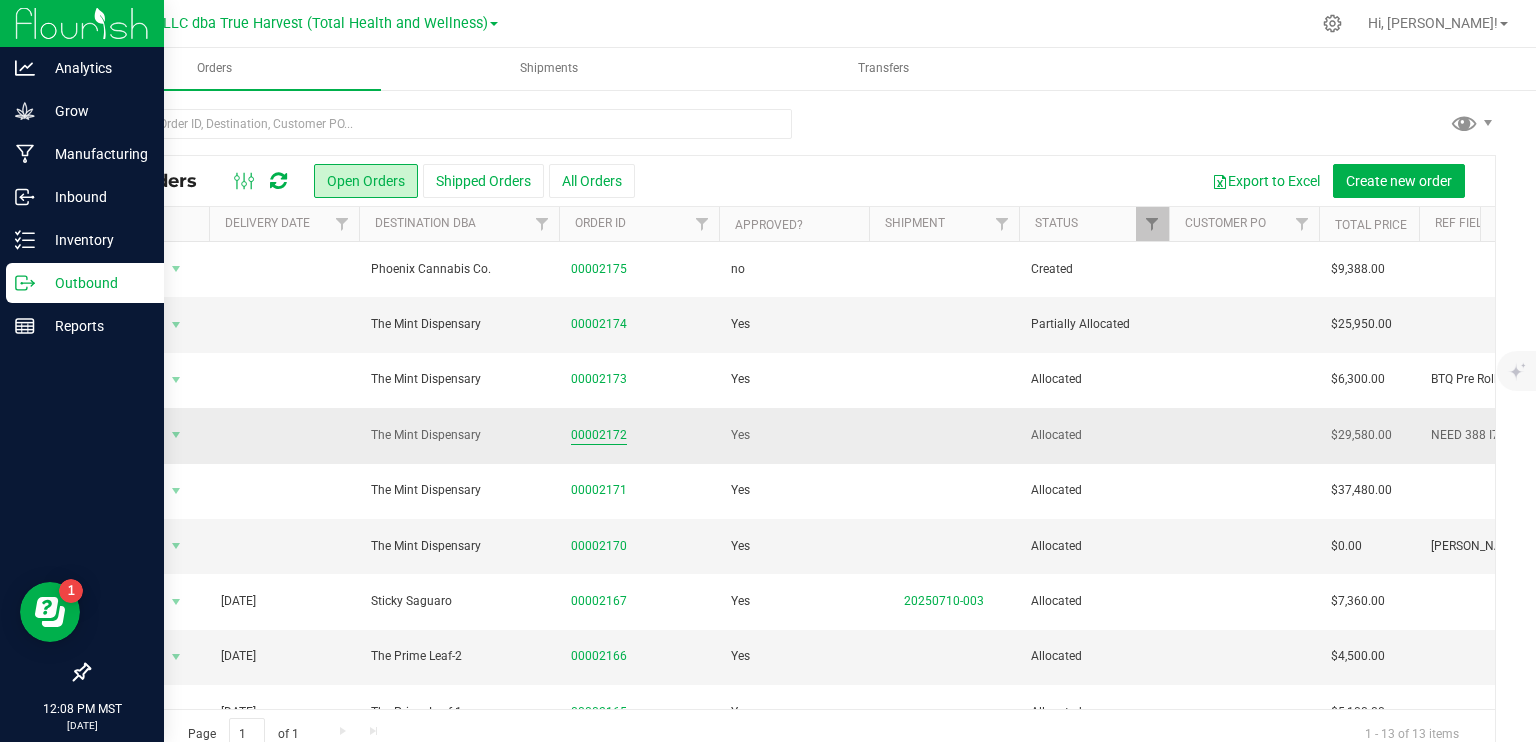 click on "00002172" at bounding box center [599, 435] 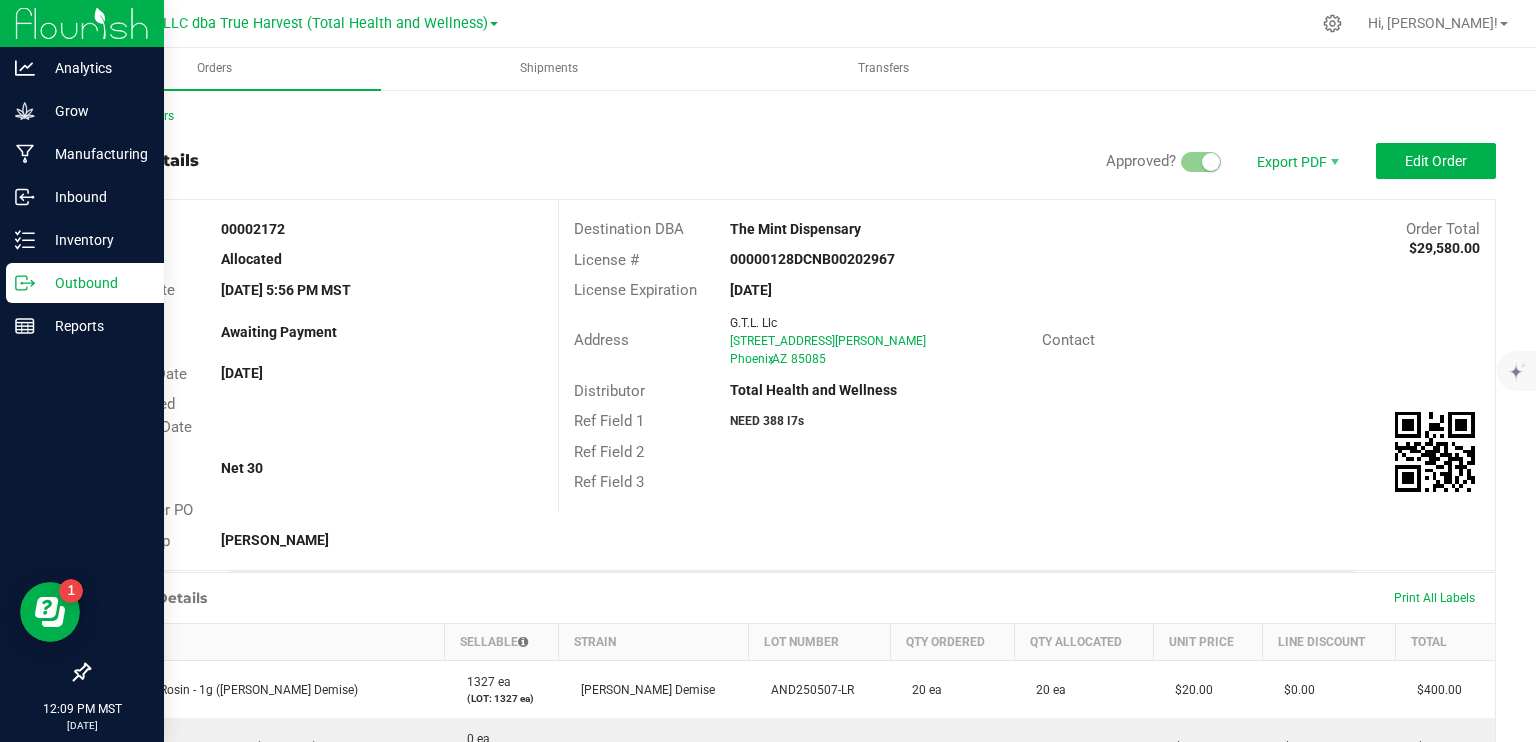 scroll, scrollTop: 0, scrollLeft: 0, axis: both 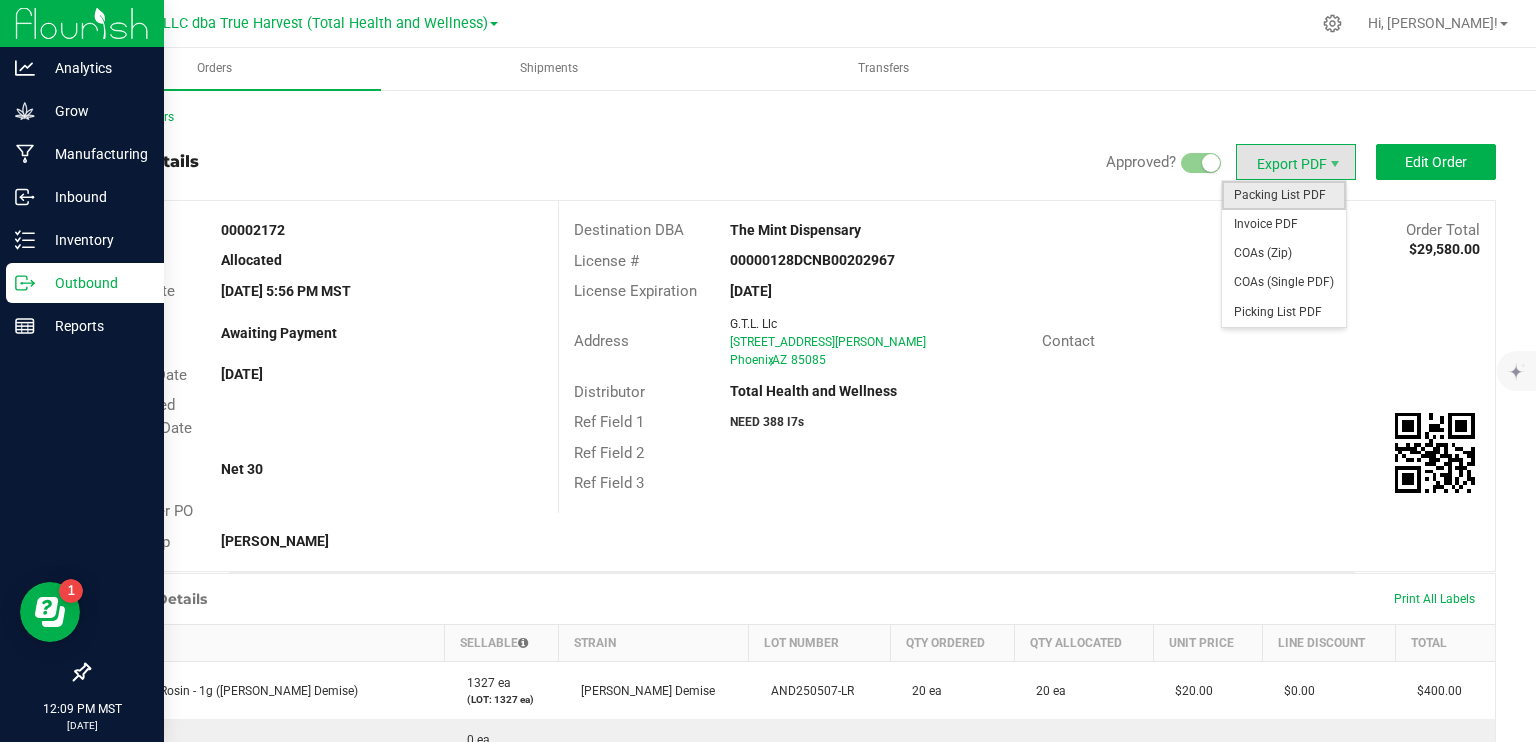 click on "Packing List PDF" at bounding box center (1284, 195) 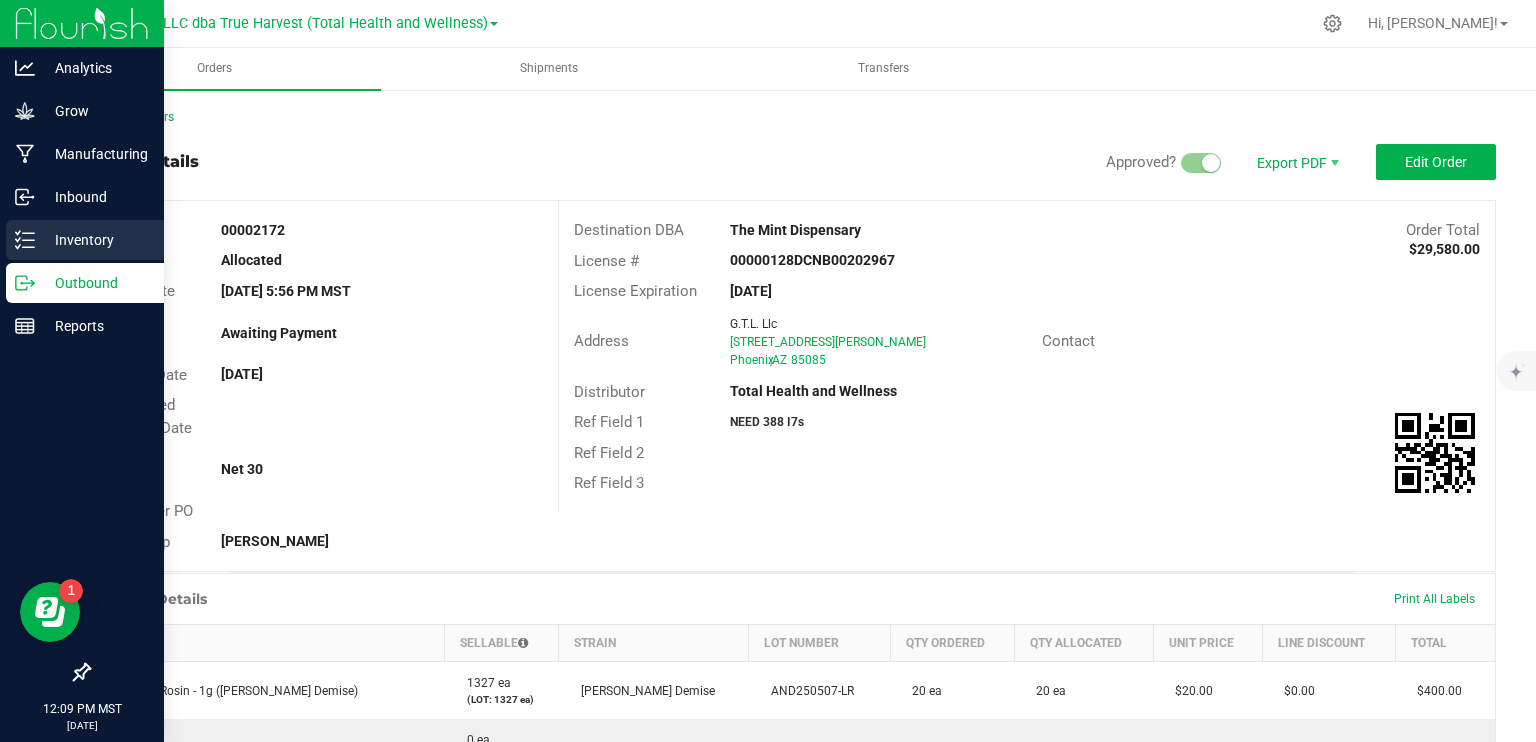 click on "Inventory" at bounding box center [95, 240] 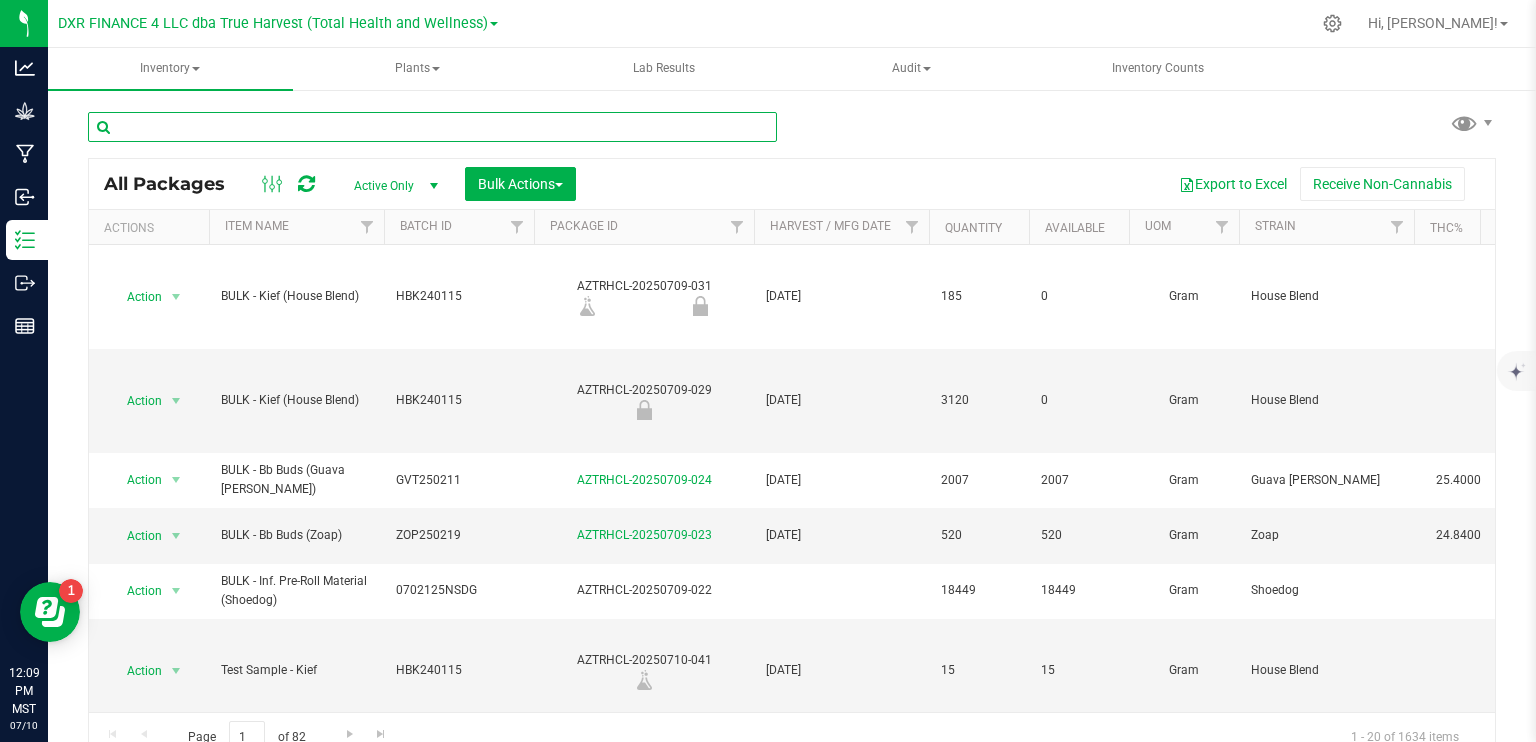 click at bounding box center (432, 127) 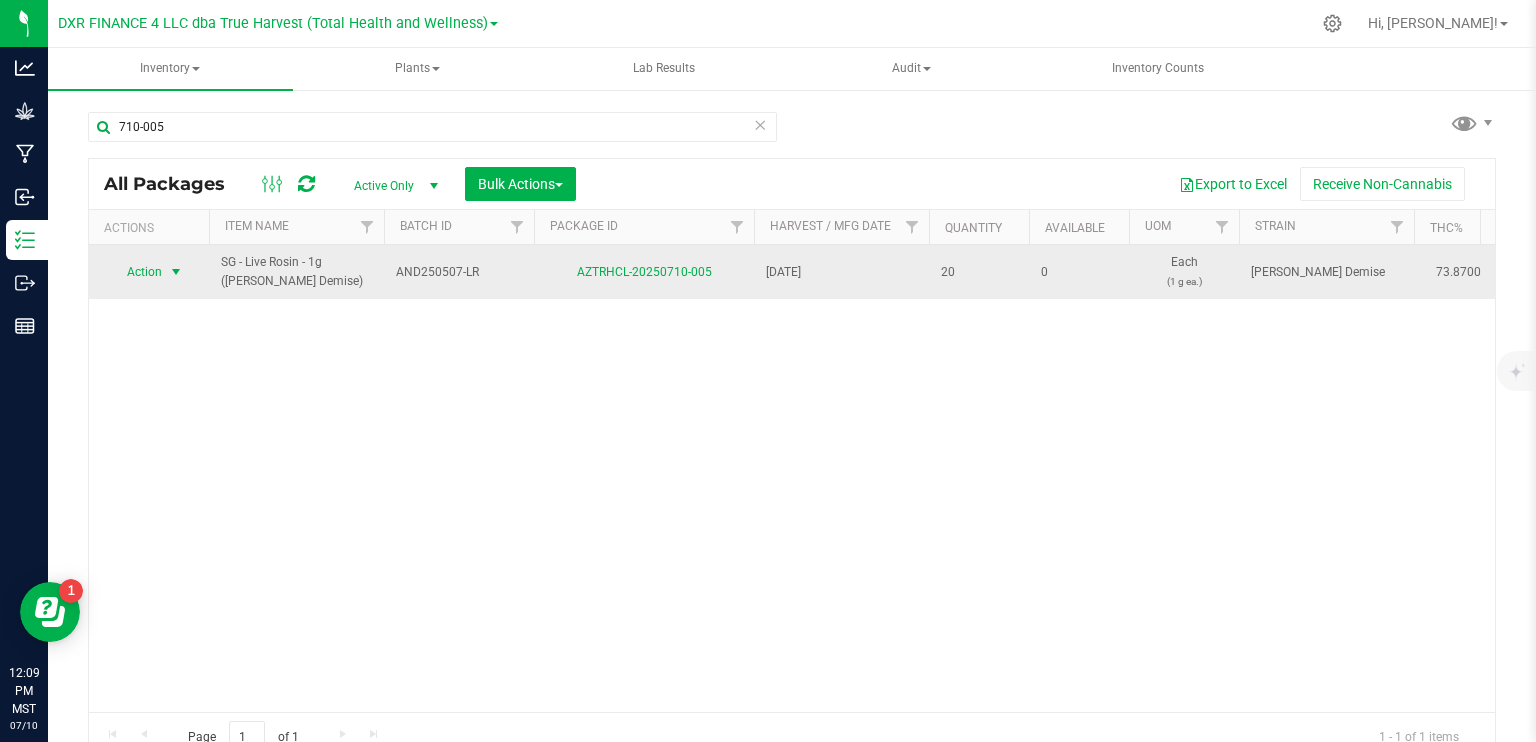 click at bounding box center [176, 272] 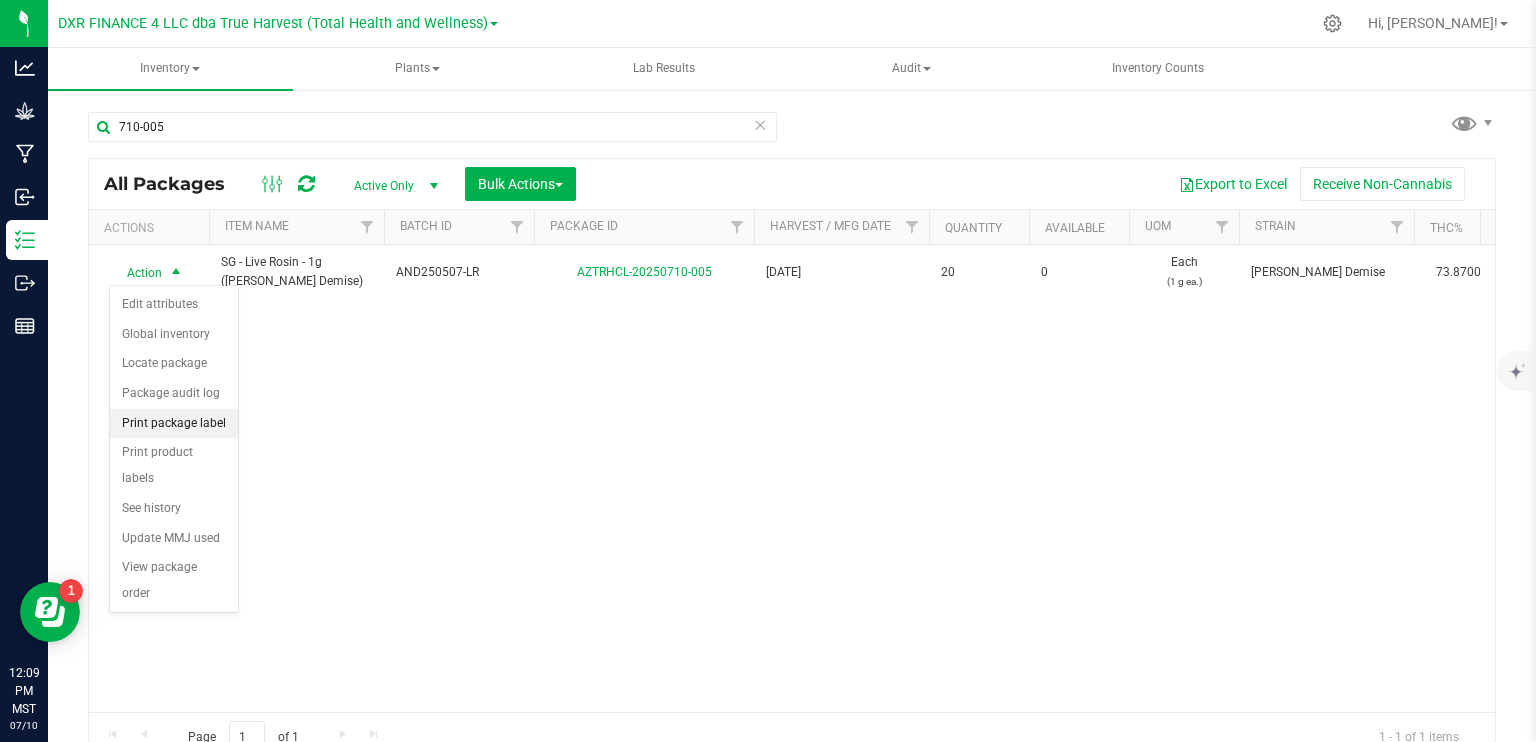 click on "Print package label" at bounding box center (174, 424) 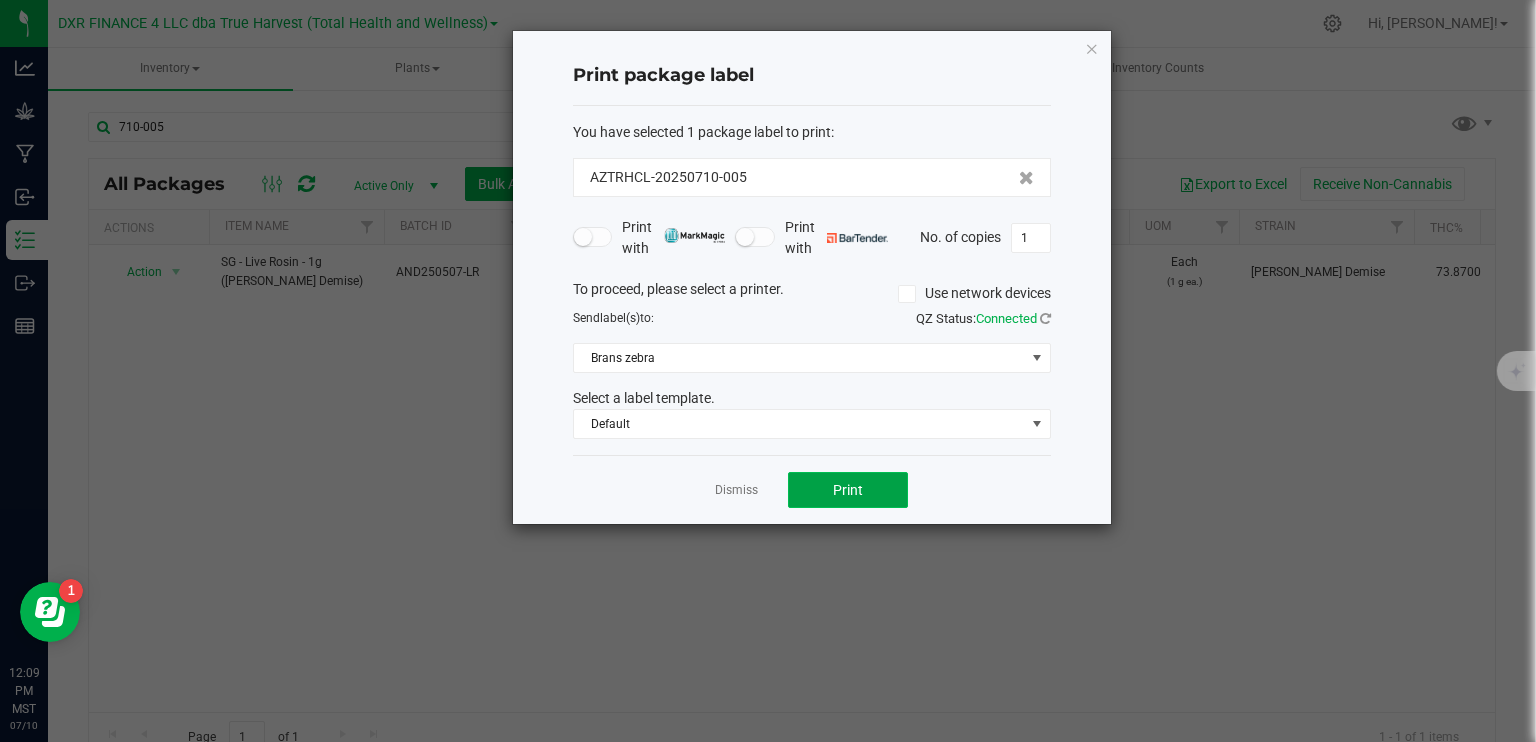 click on "Print" 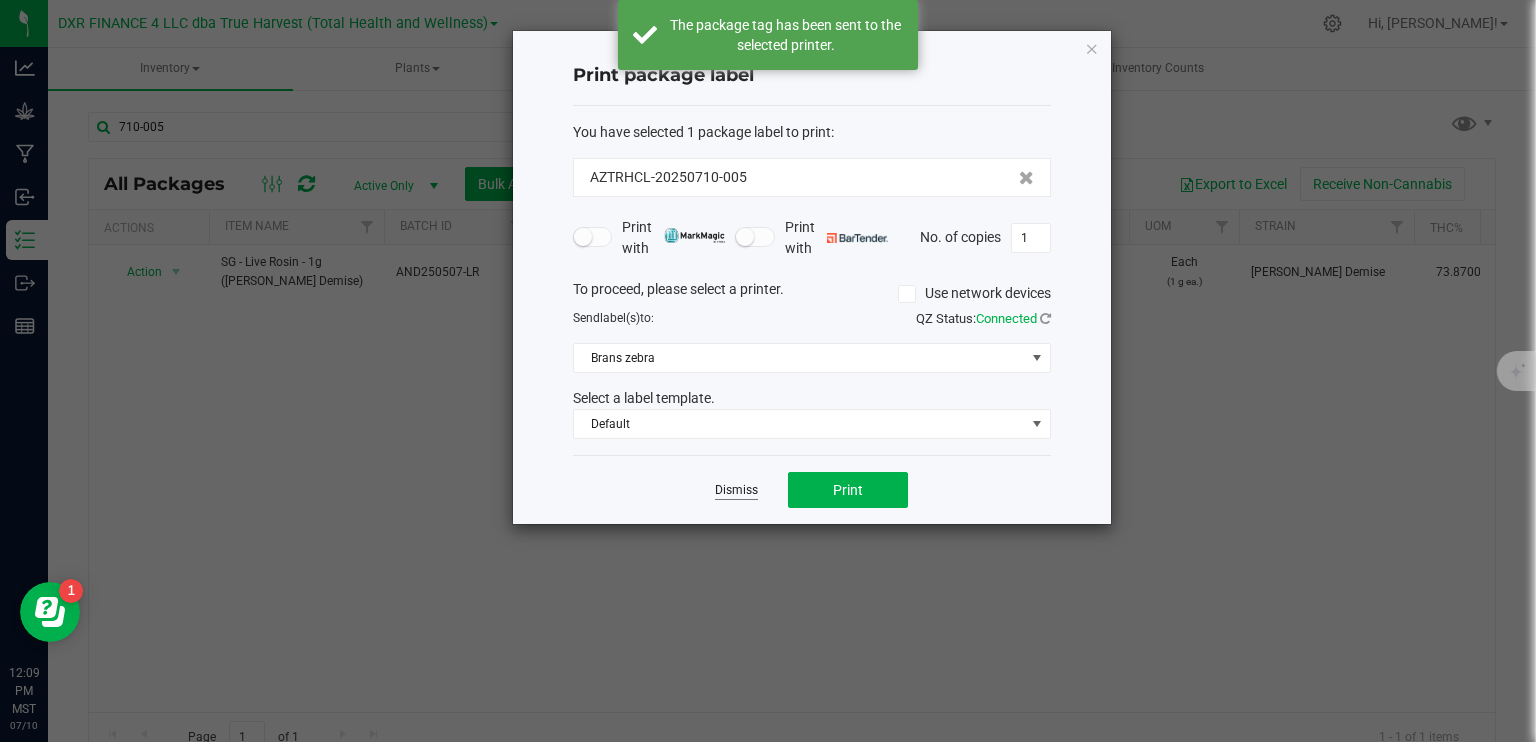 click on "Dismiss" 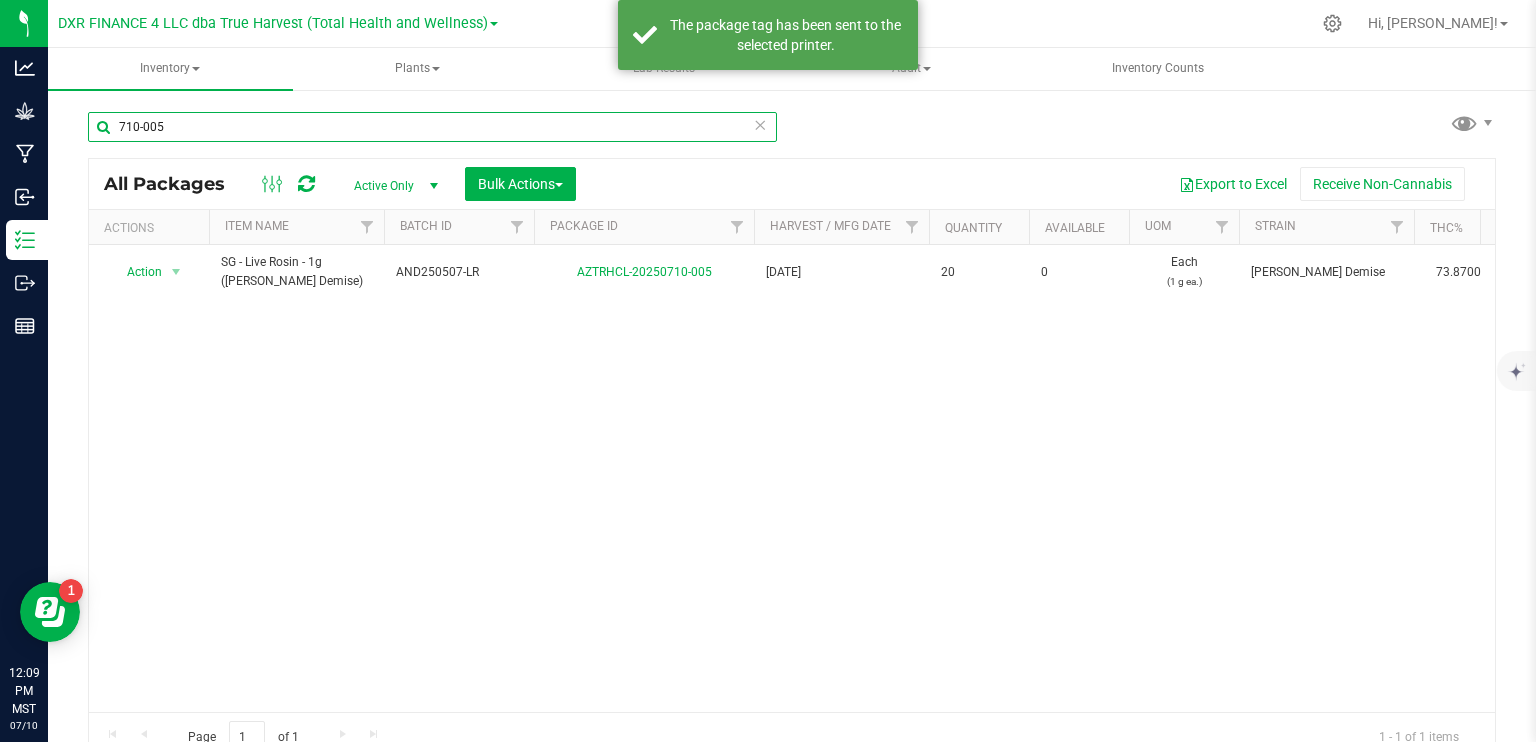 click on "710-005" at bounding box center [432, 127] 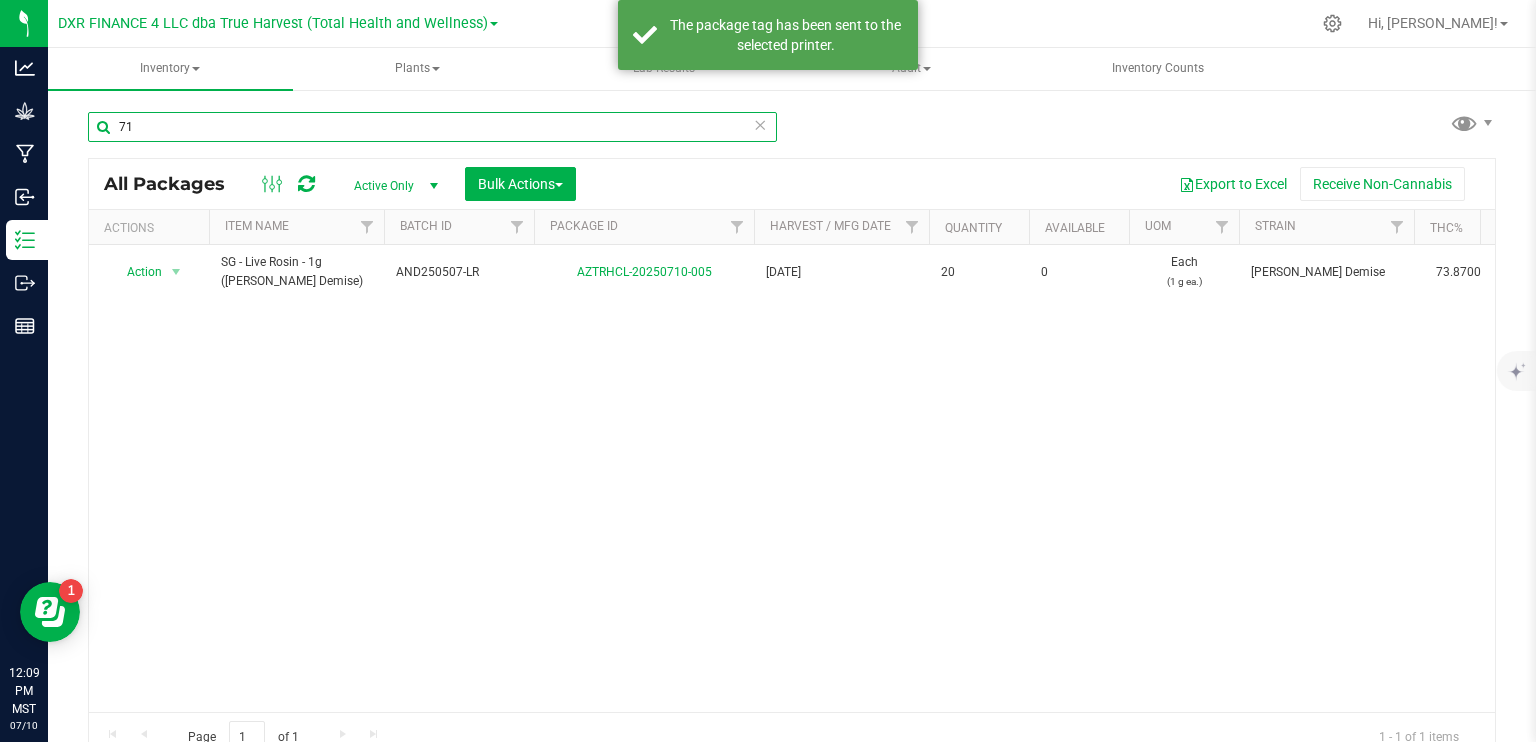 type on "7" 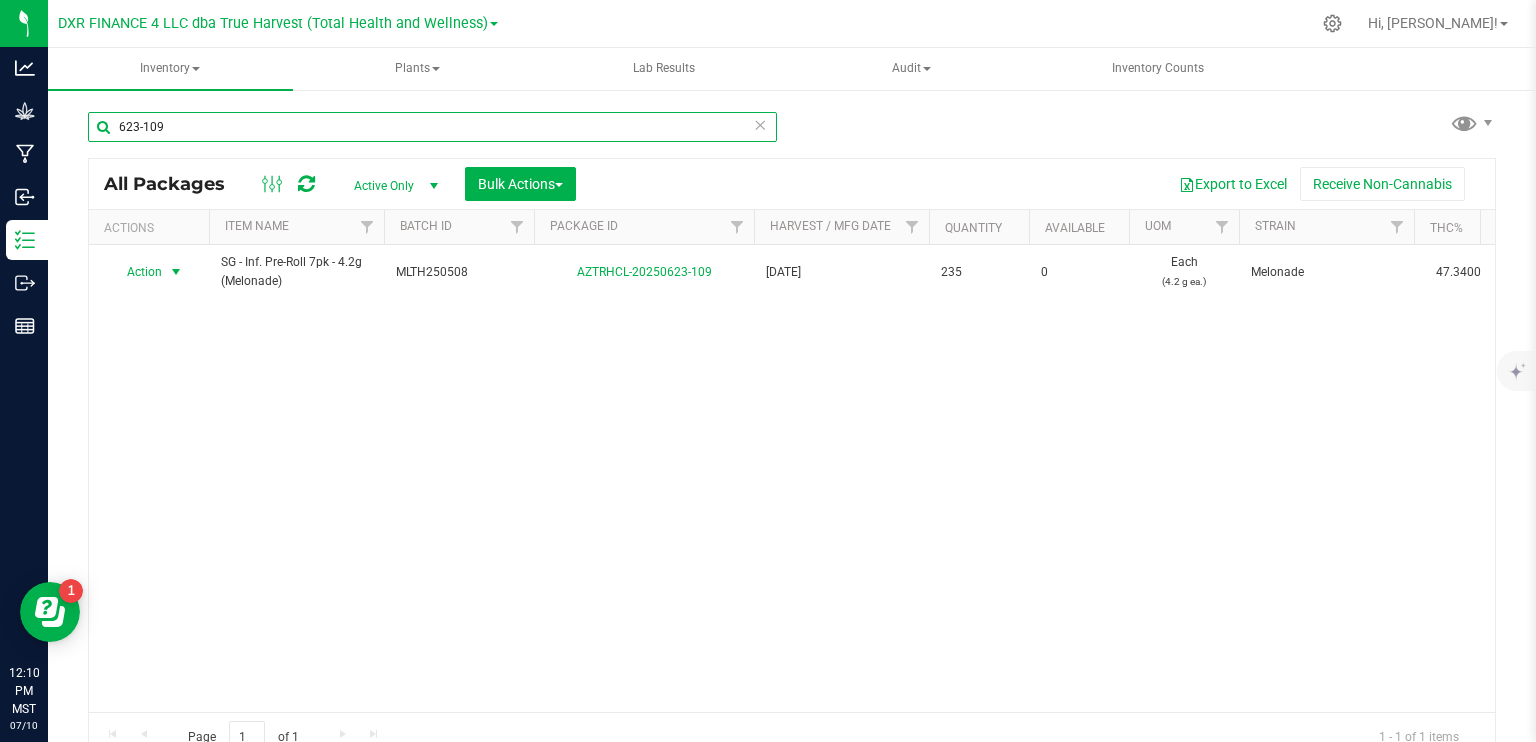 type on "623-109" 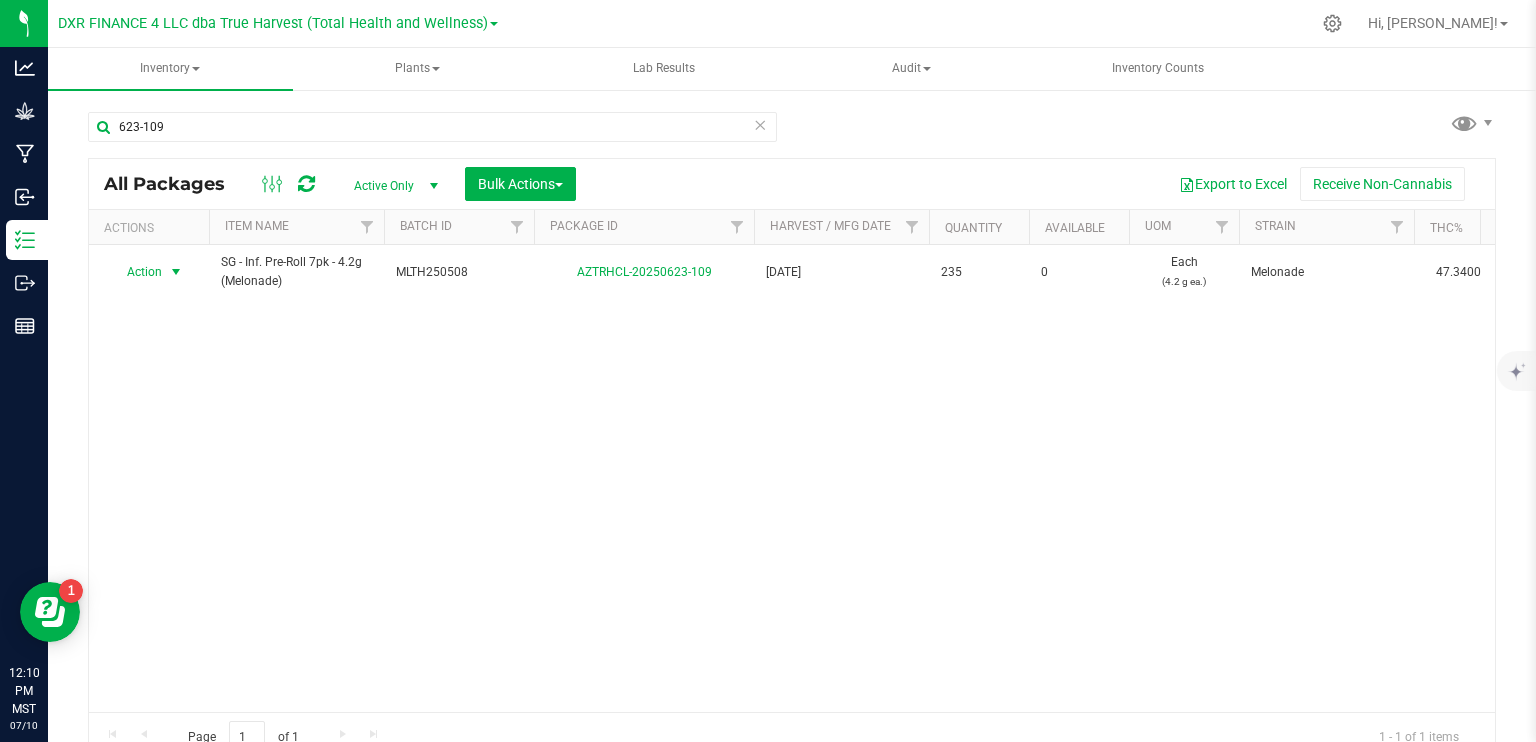 click at bounding box center (176, 272) 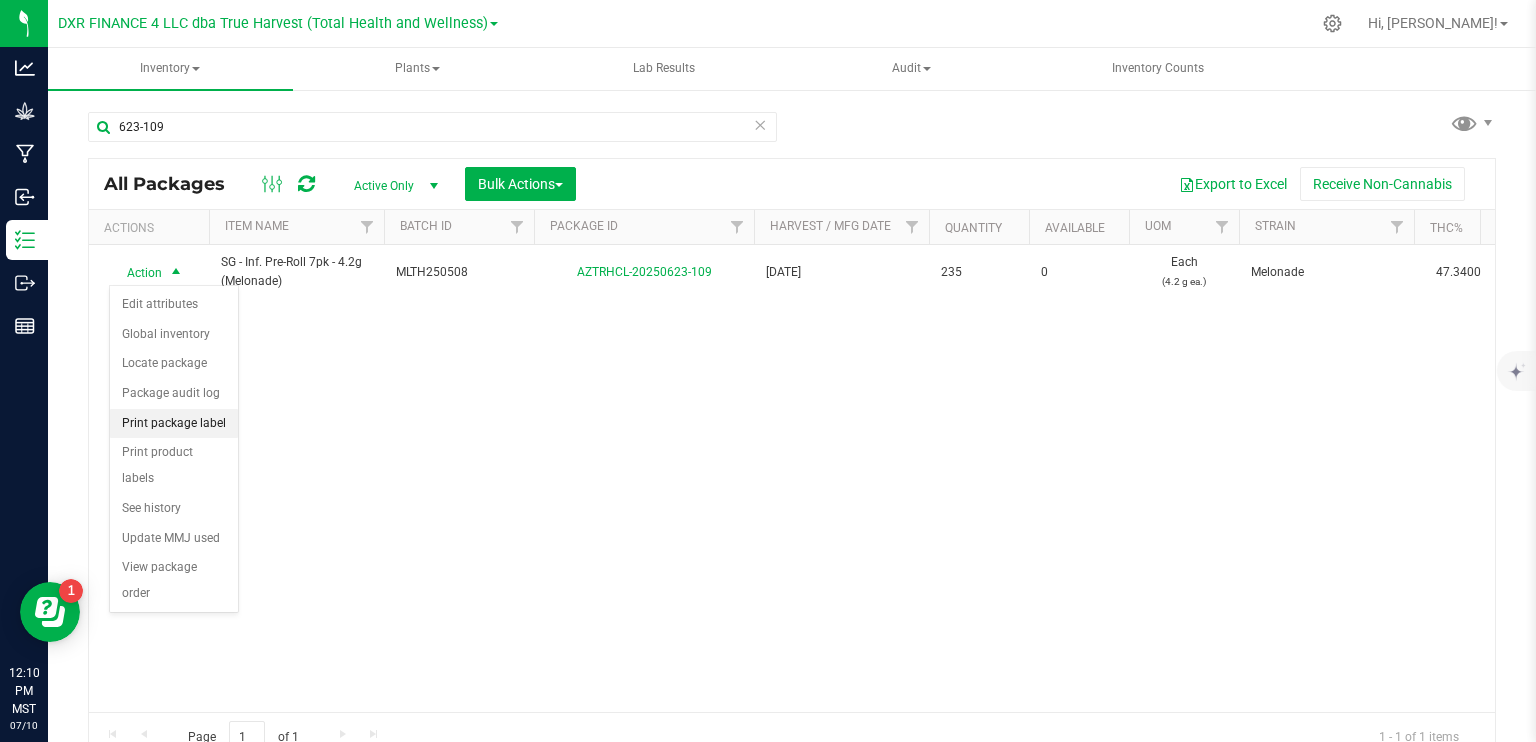 click on "Print package label" at bounding box center (174, 424) 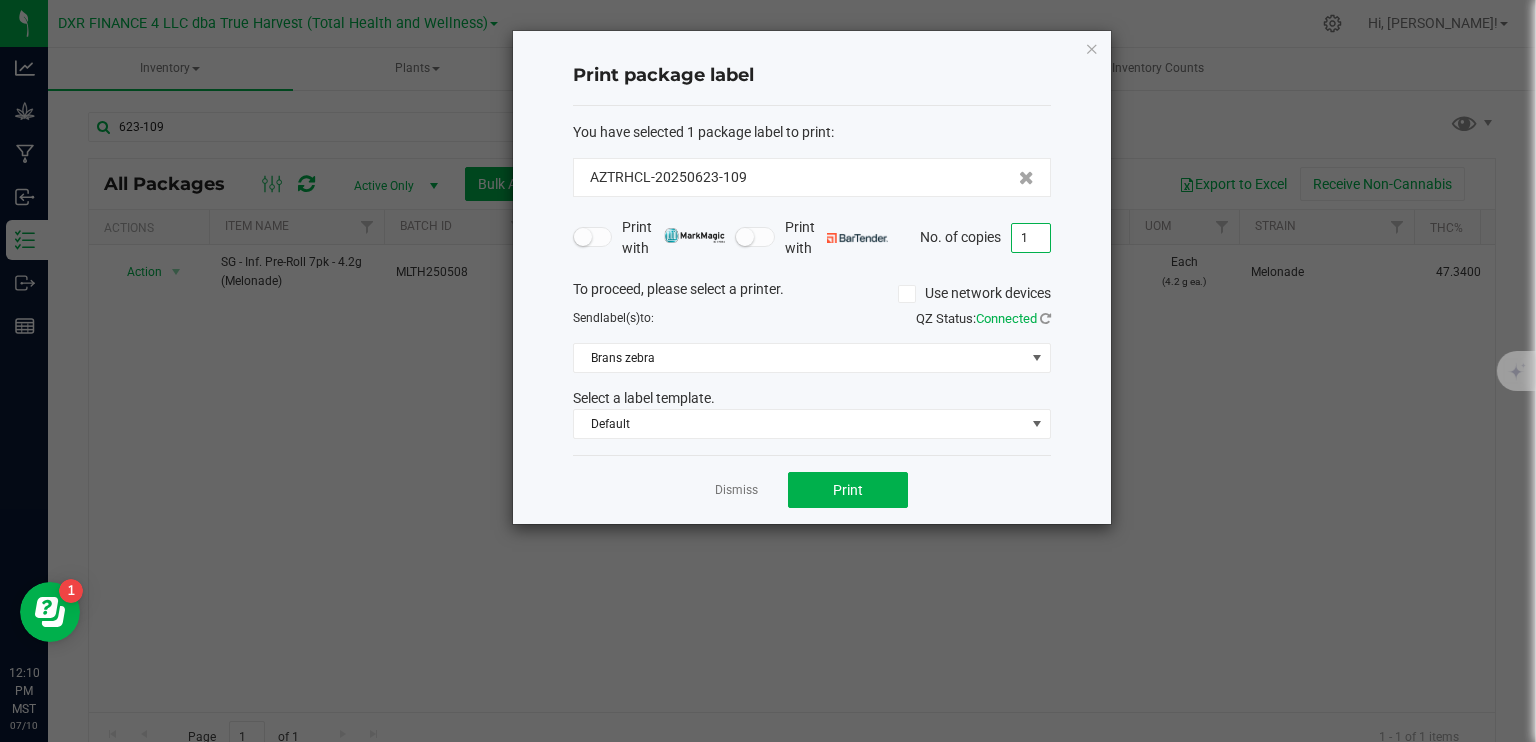 click on "1" at bounding box center (1031, 238) 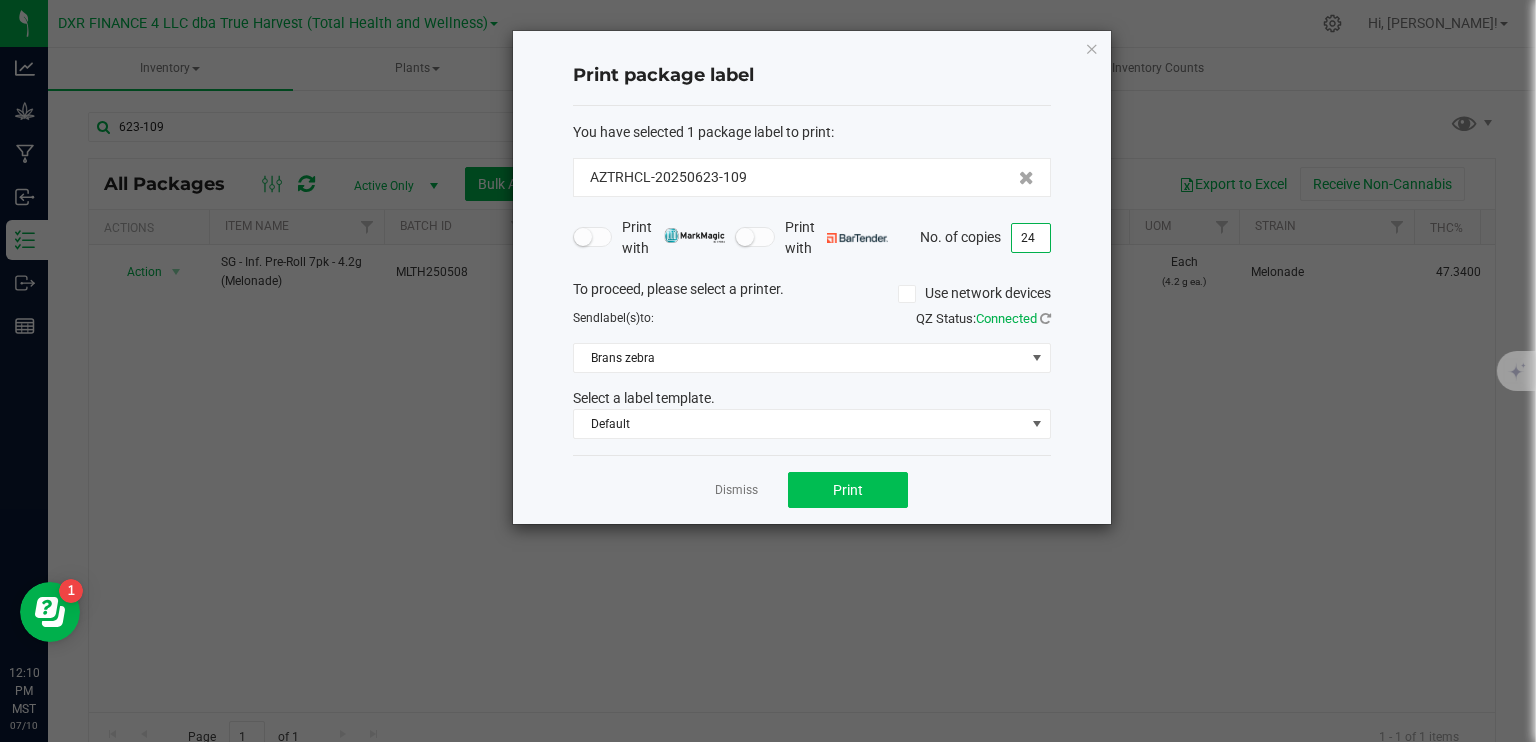 type on "24" 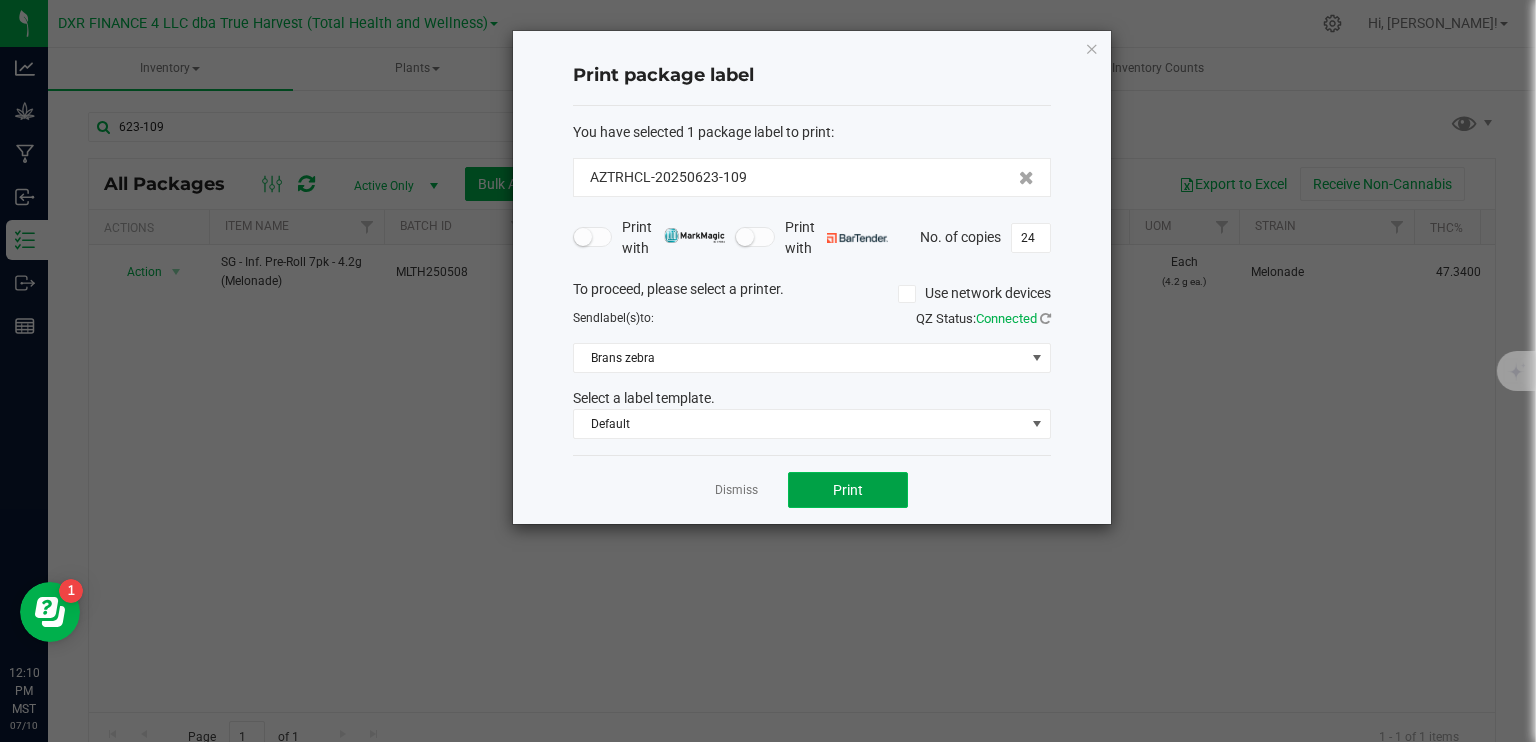 click on "Print" 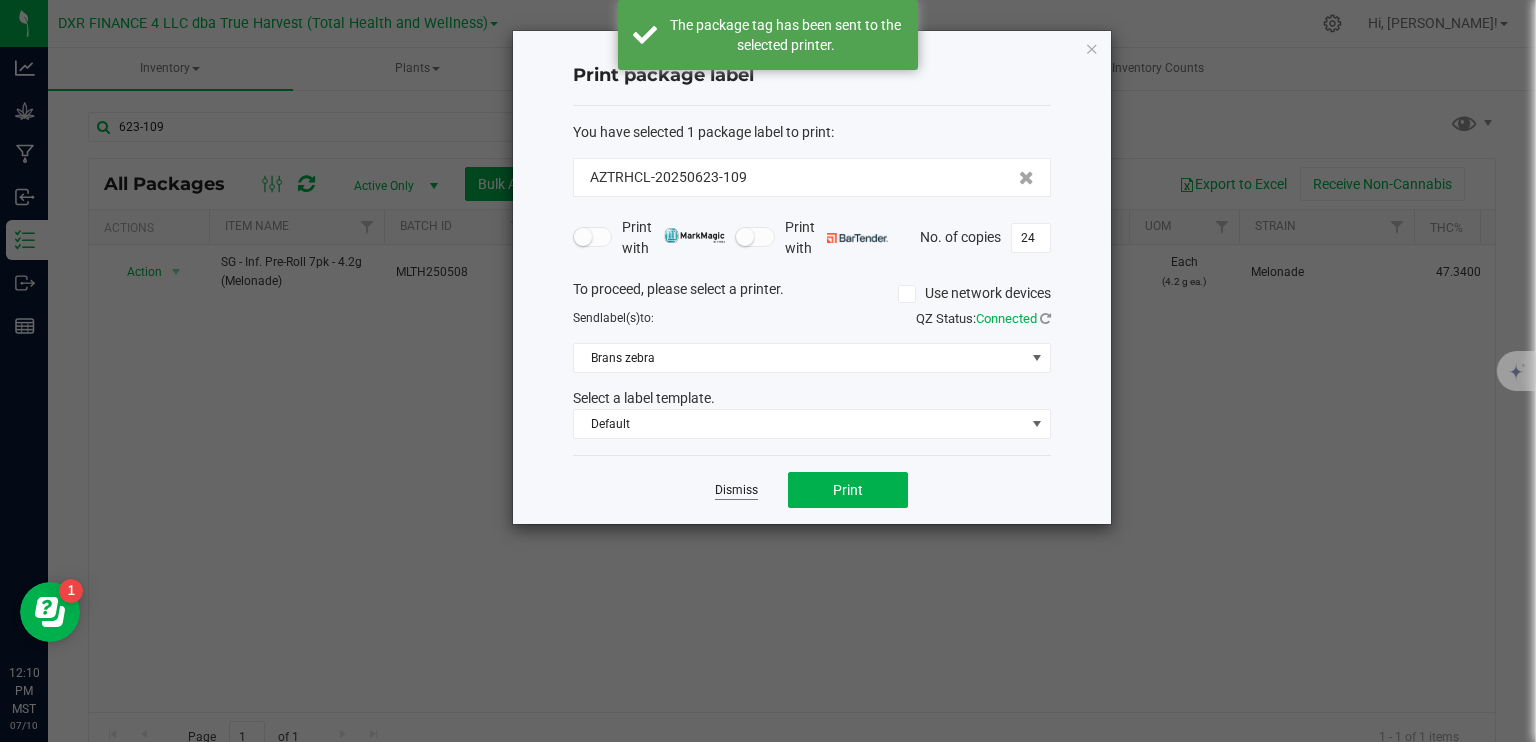 click on "Dismiss" 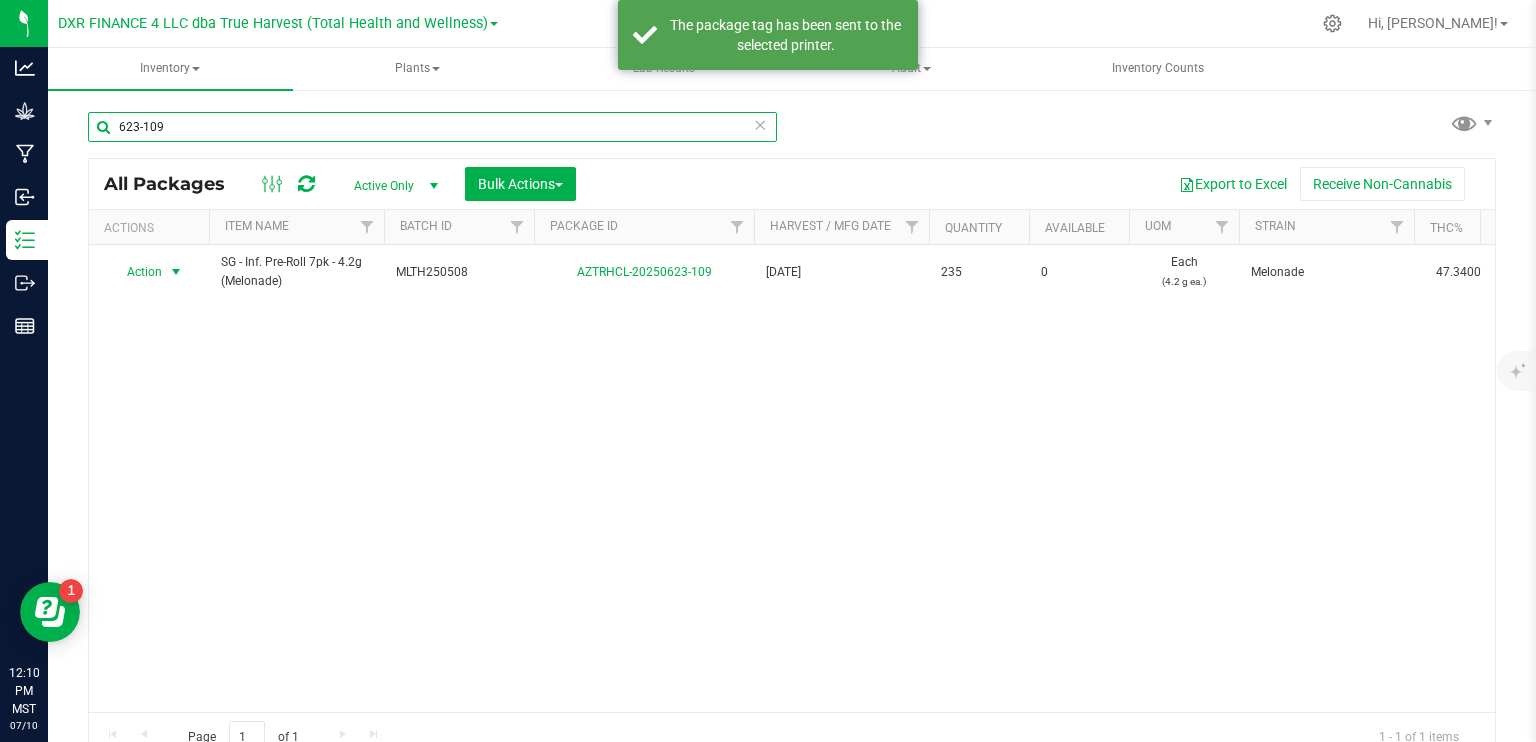 click on "623-109" at bounding box center (432, 127) 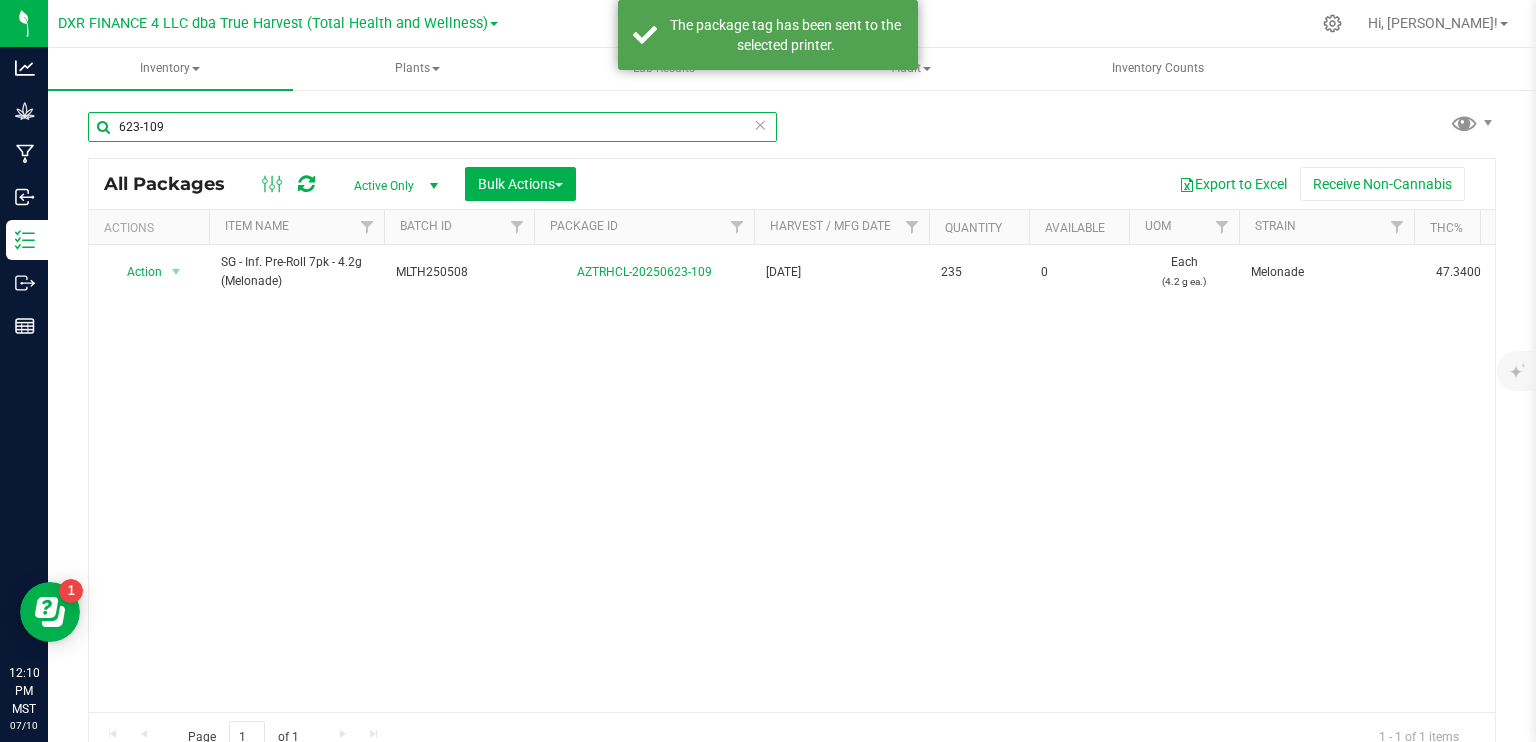 click on "623-109" at bounding box center [432, 127] 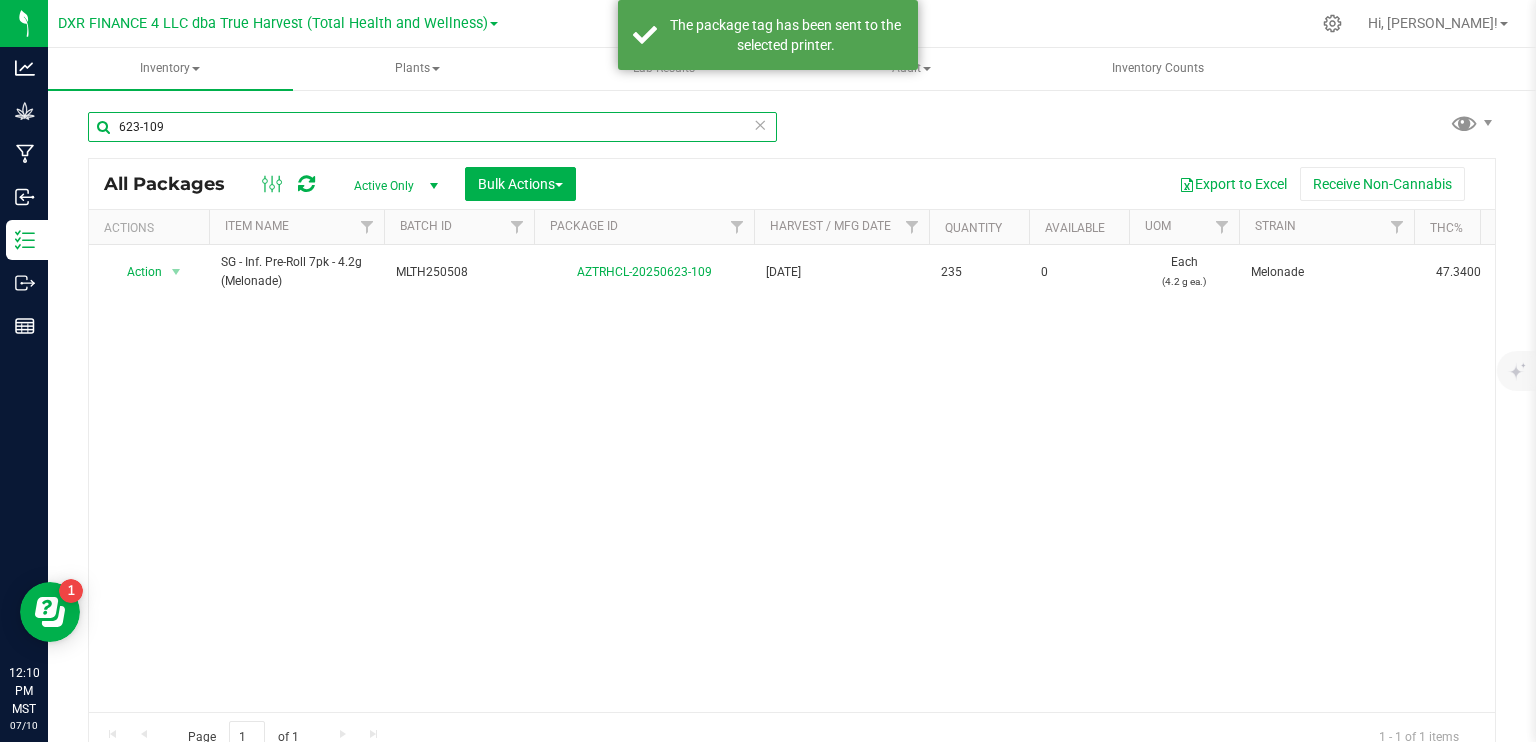 click on "623-109" at bounding box center [432, 127] 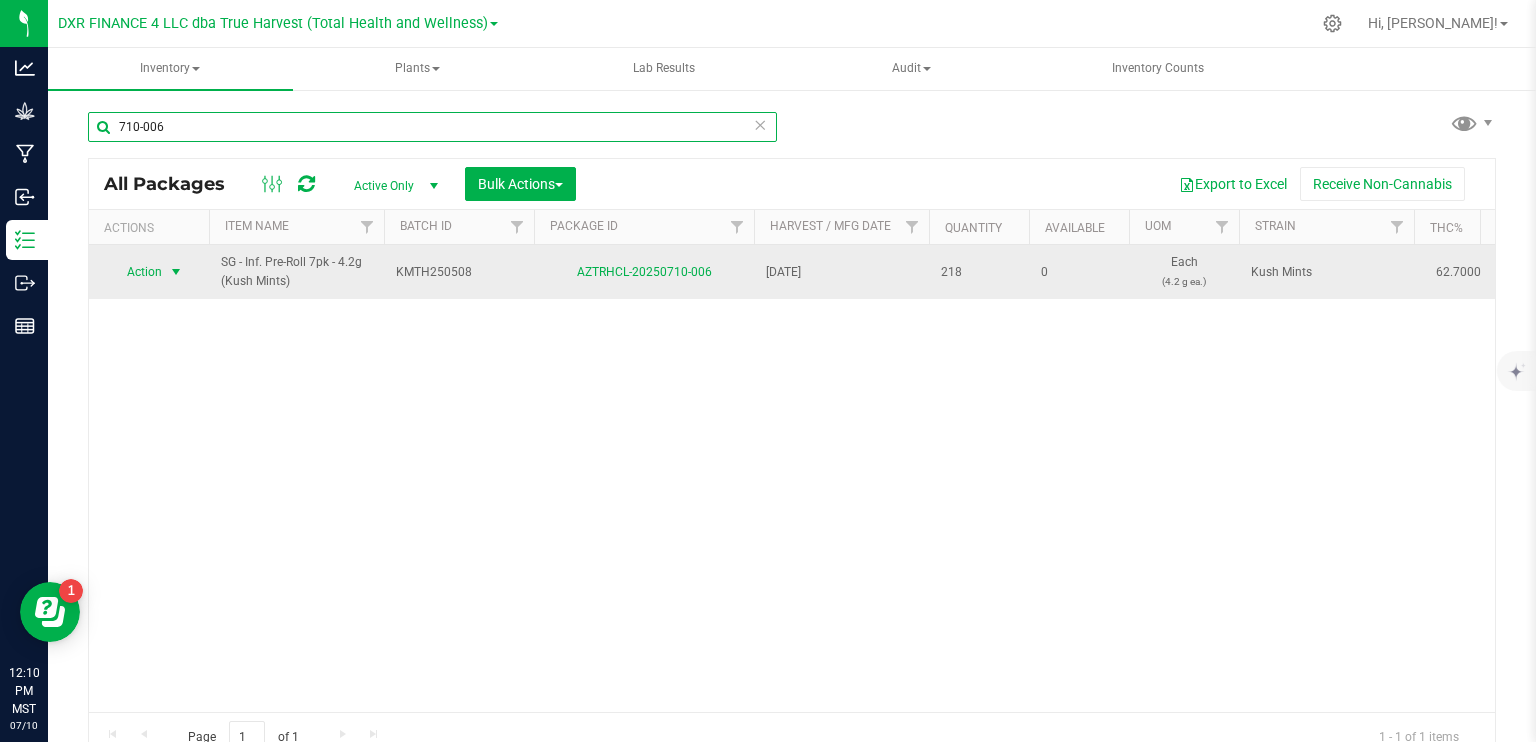 type on "710-006" 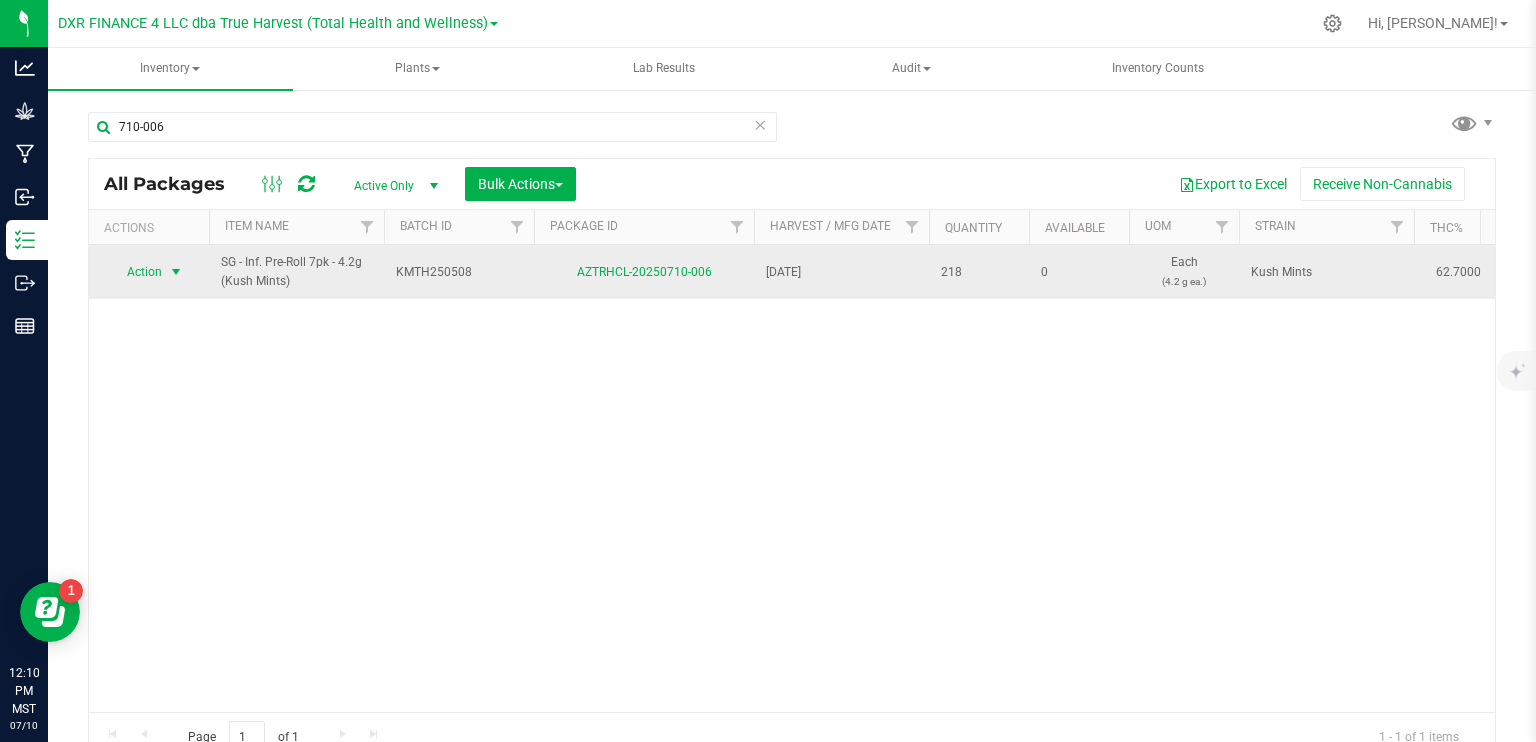 click at bounding box center [176, 272] 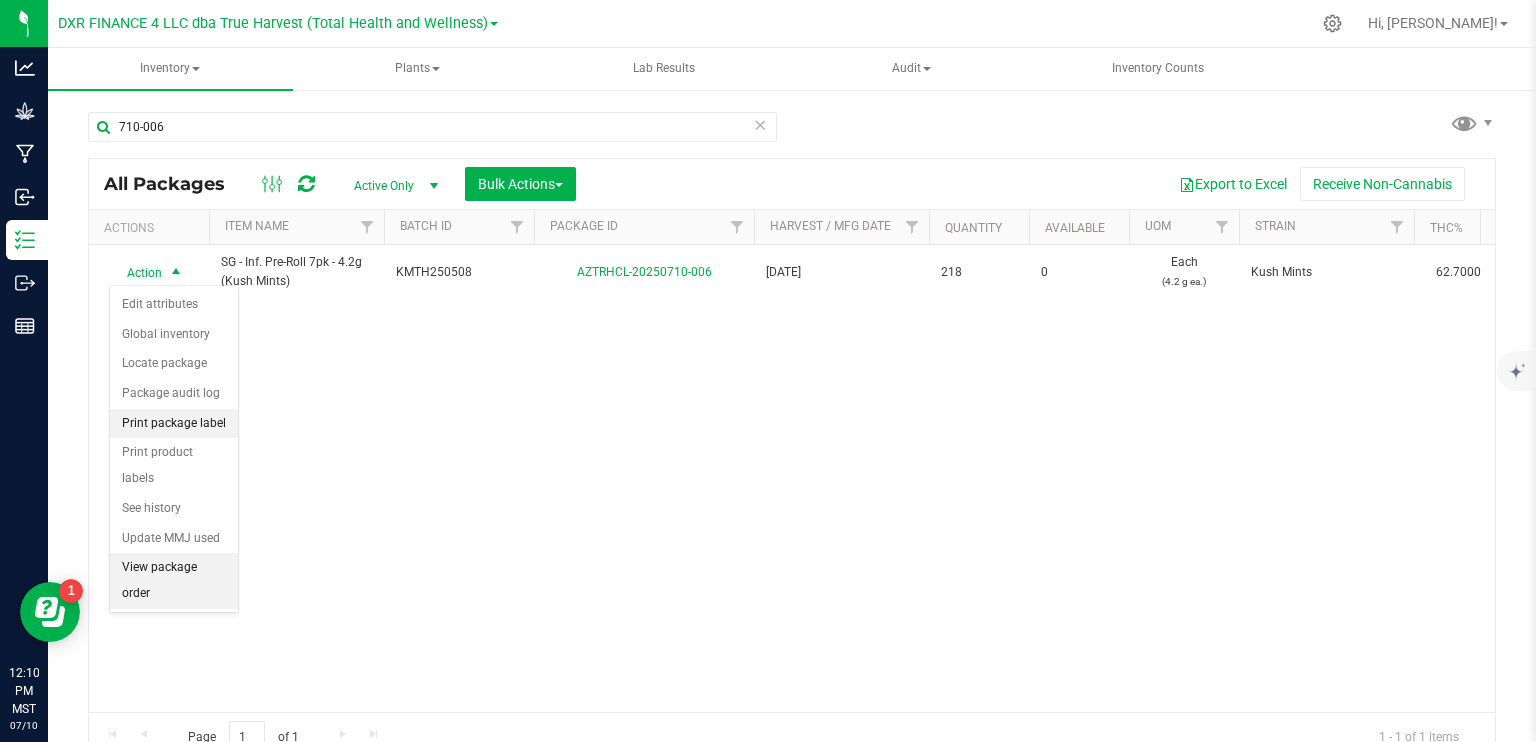 drag, startPoint x: 194, startPoint y: 419, endPoint x: 236, endPoint y: 413, distance: 42.426407 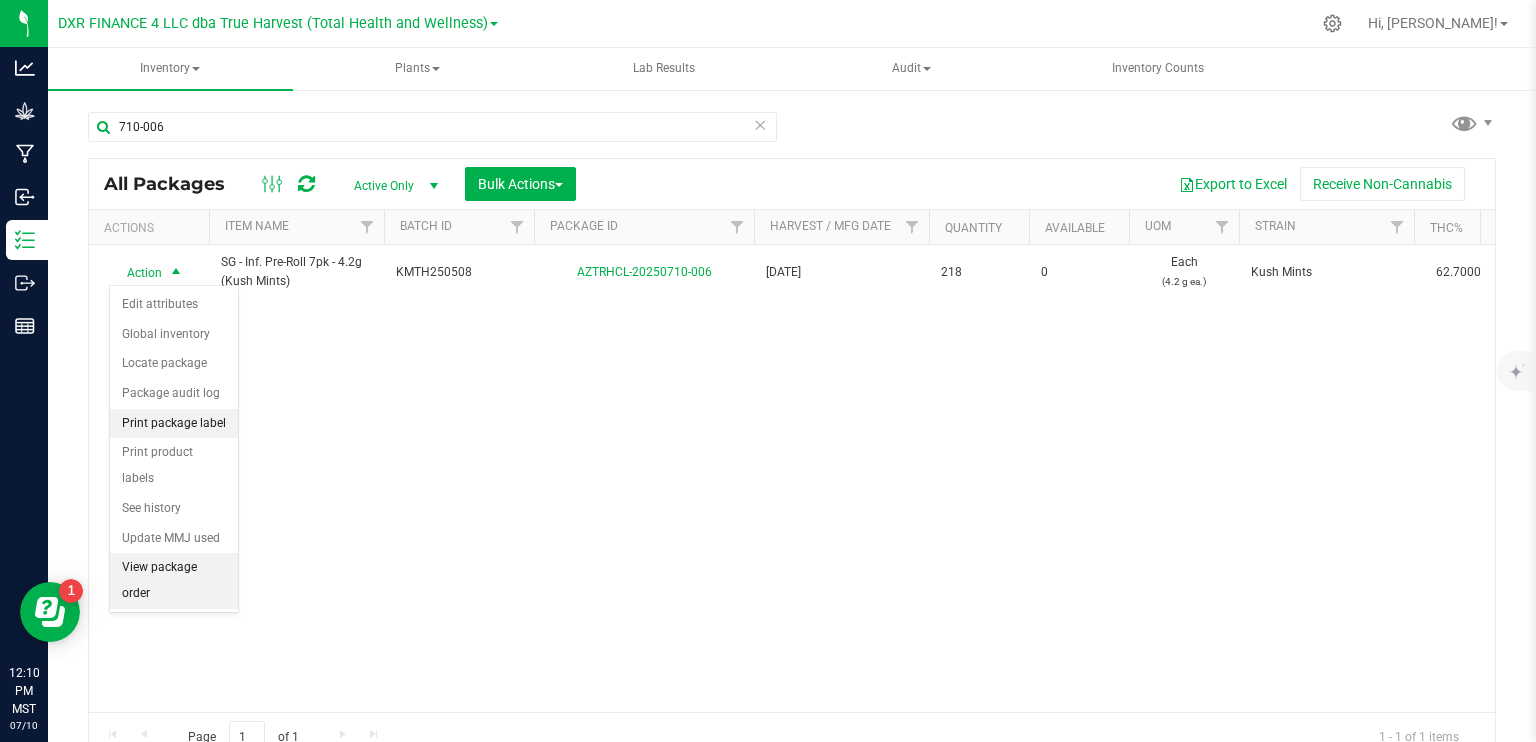 click on "Print package label" at bounding box center (174, 424) 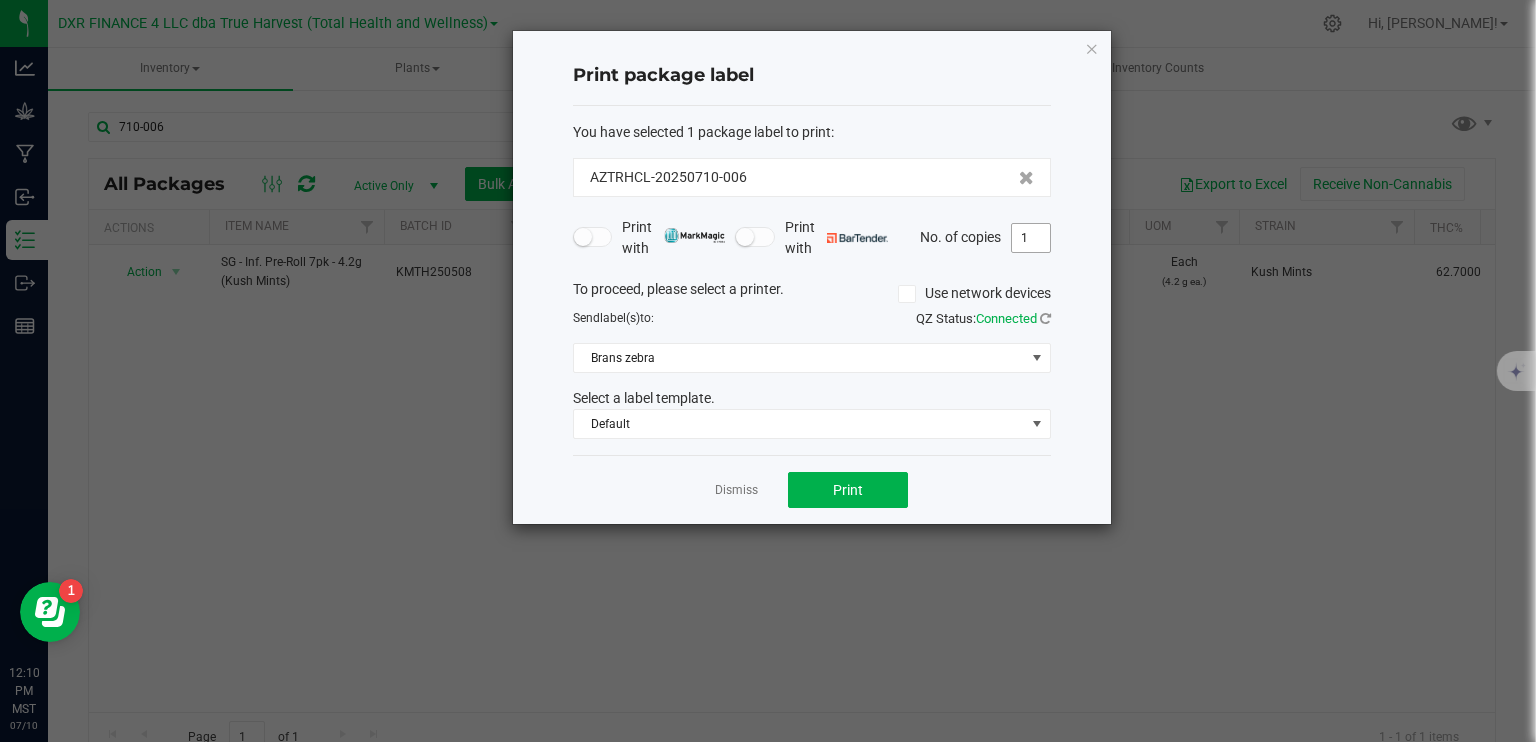 click on "1" at bounding box center [1031, 238] 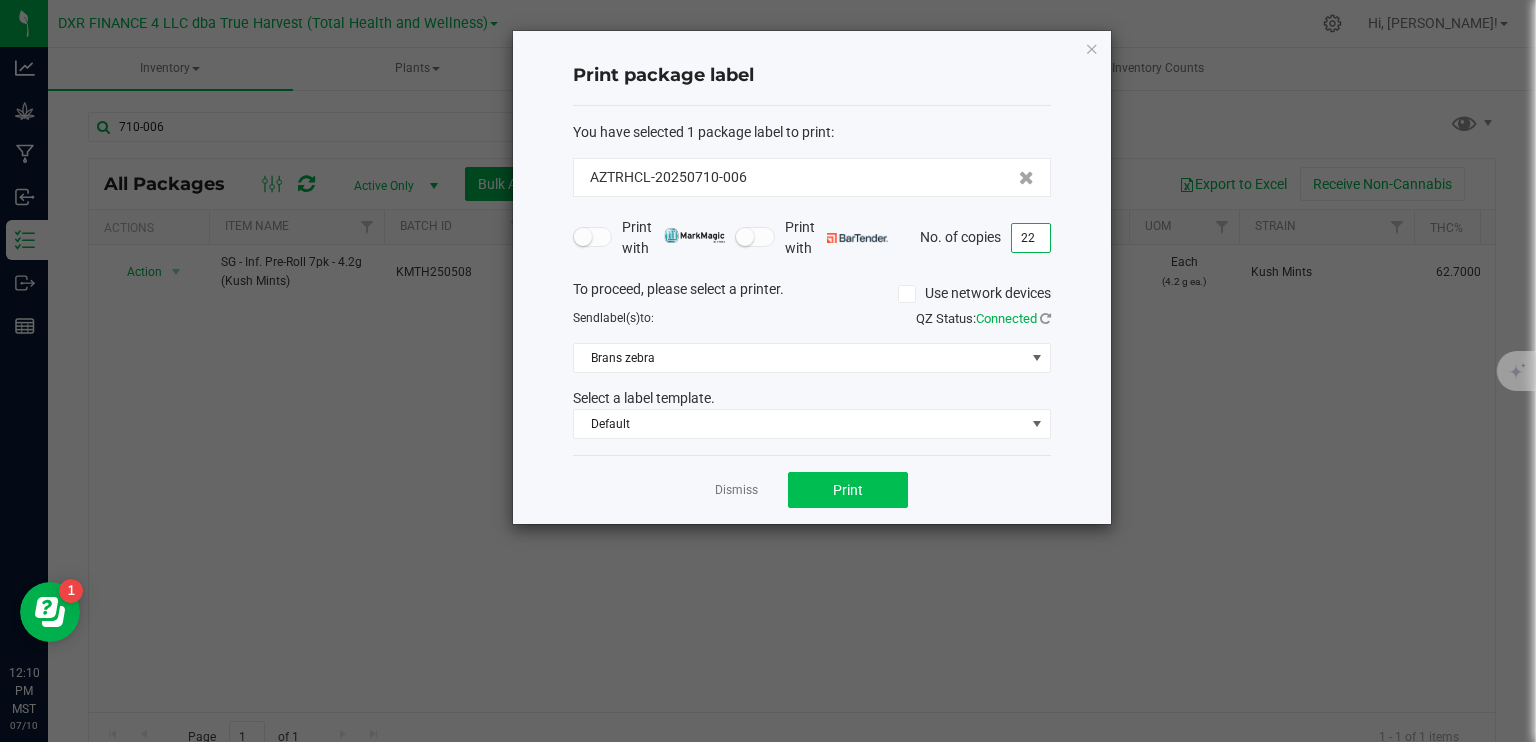 type on "22" 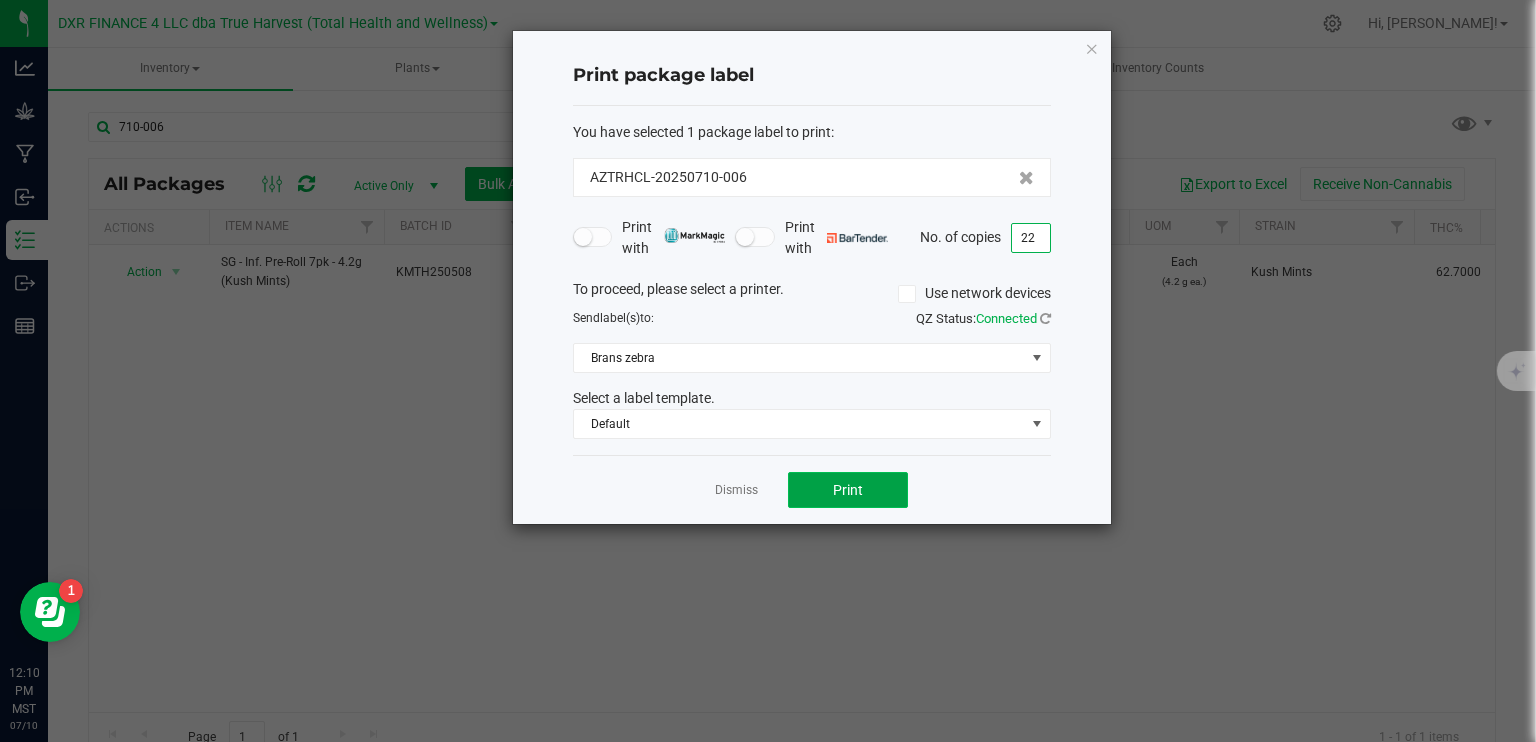 click on "Print" 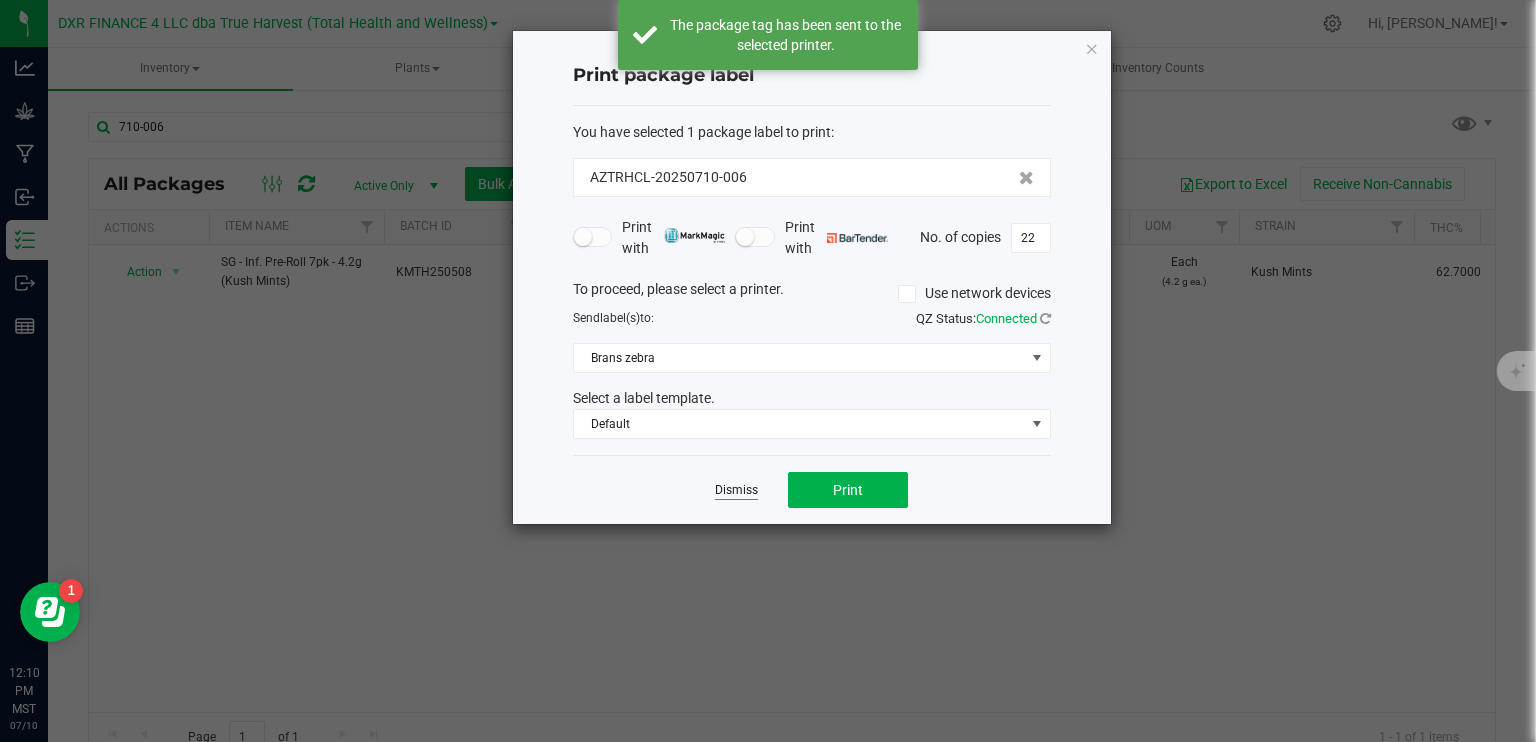 click on "Dismiss" 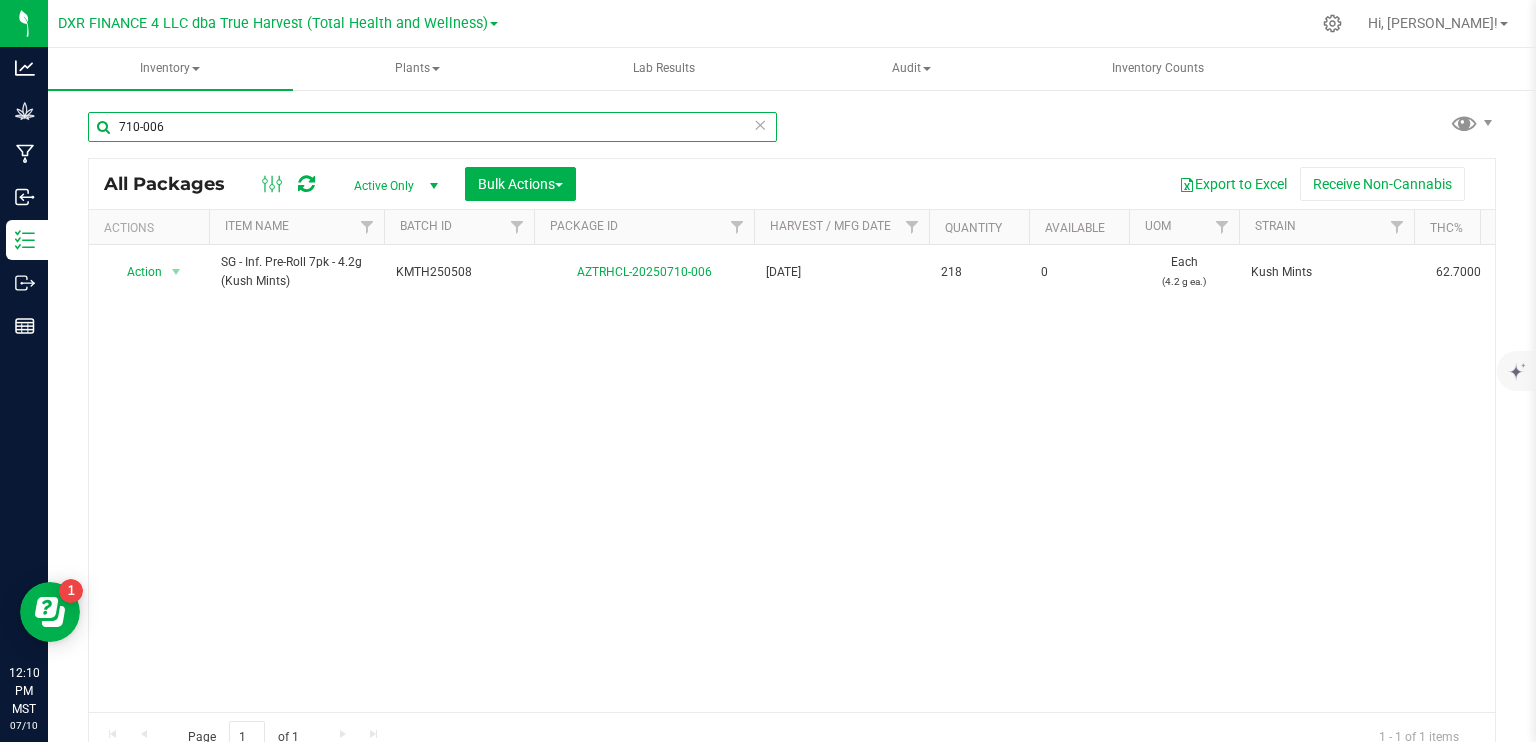 click on "710-006" at bounding box center (432, 127) 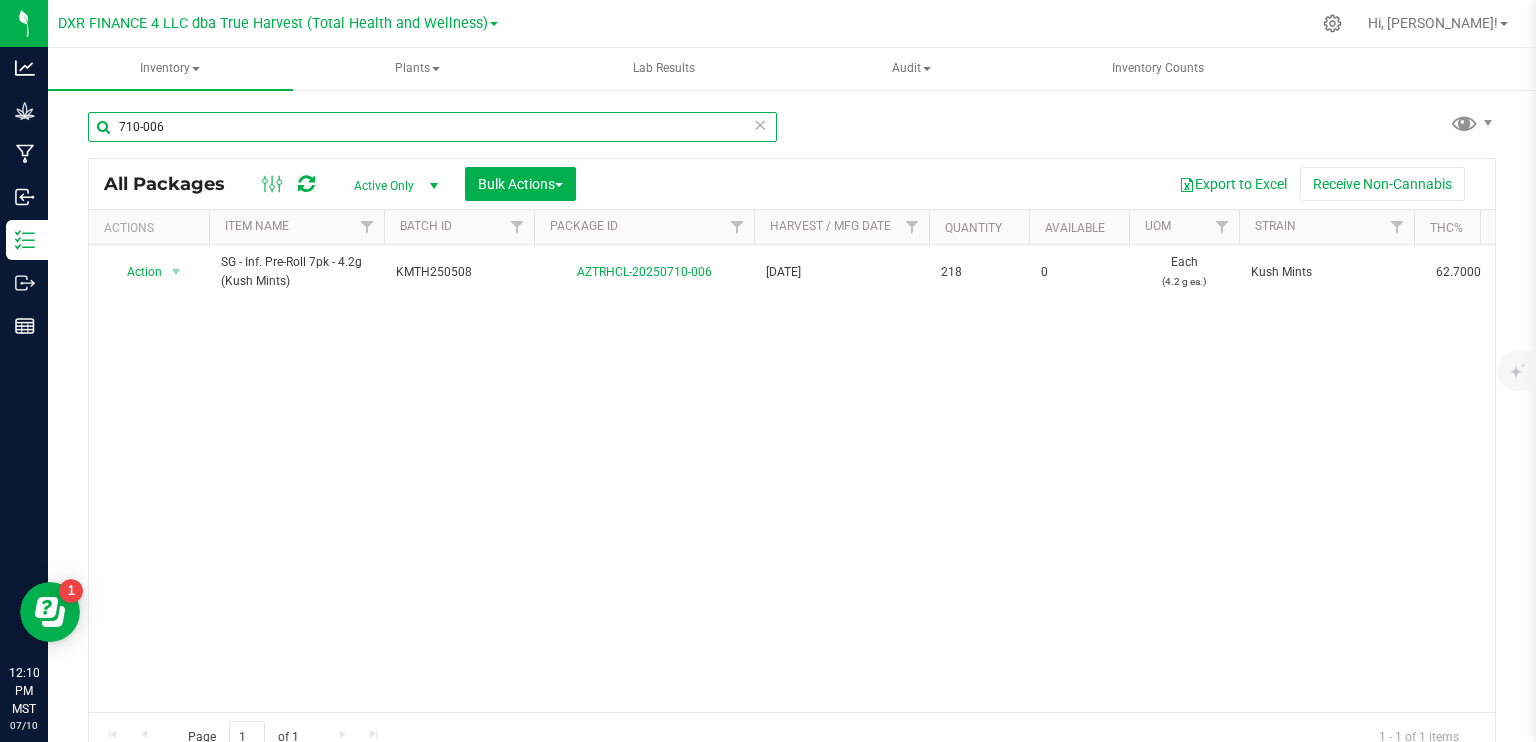 click on "710-006" at bounding box center [432, 127] 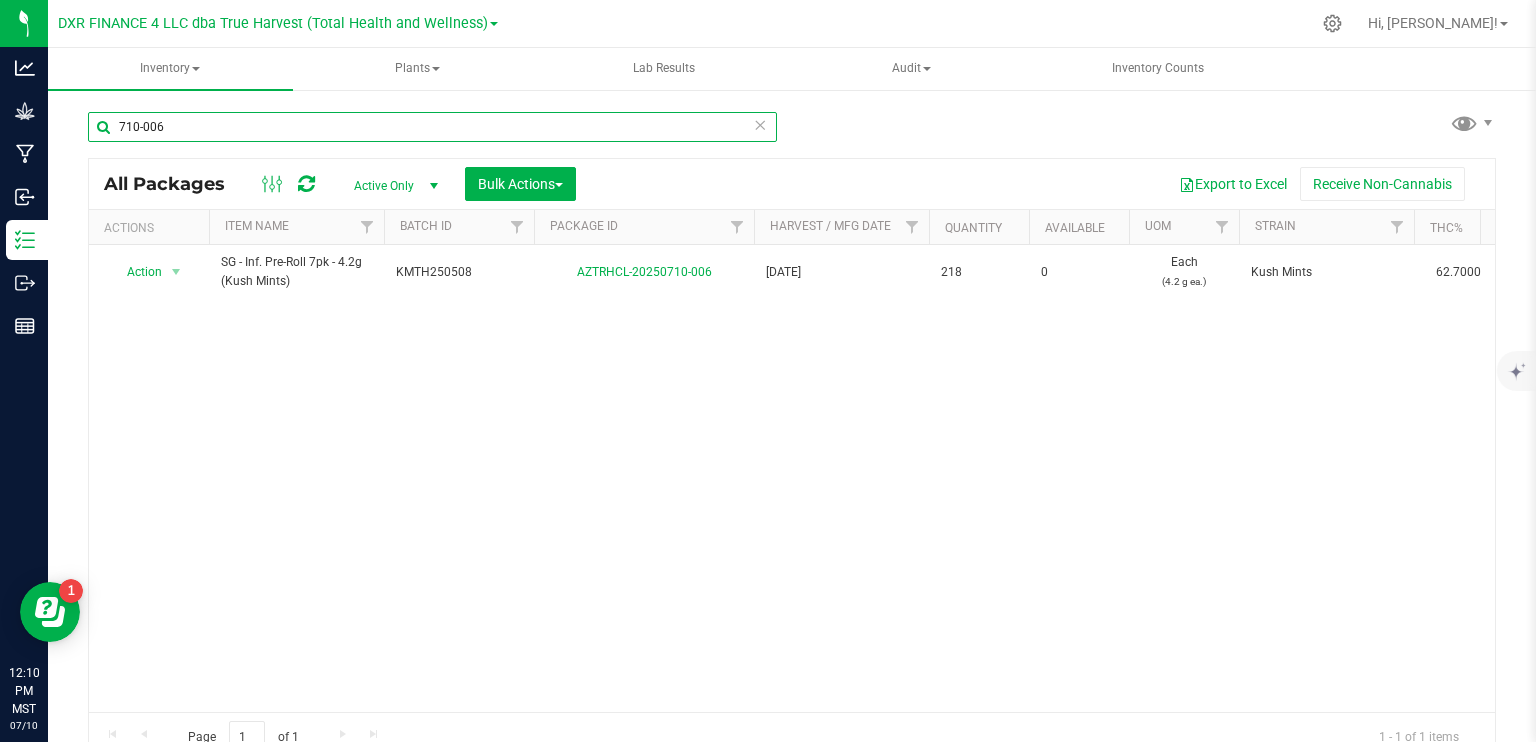 click on "710-006" at bounding box center [432, 127] 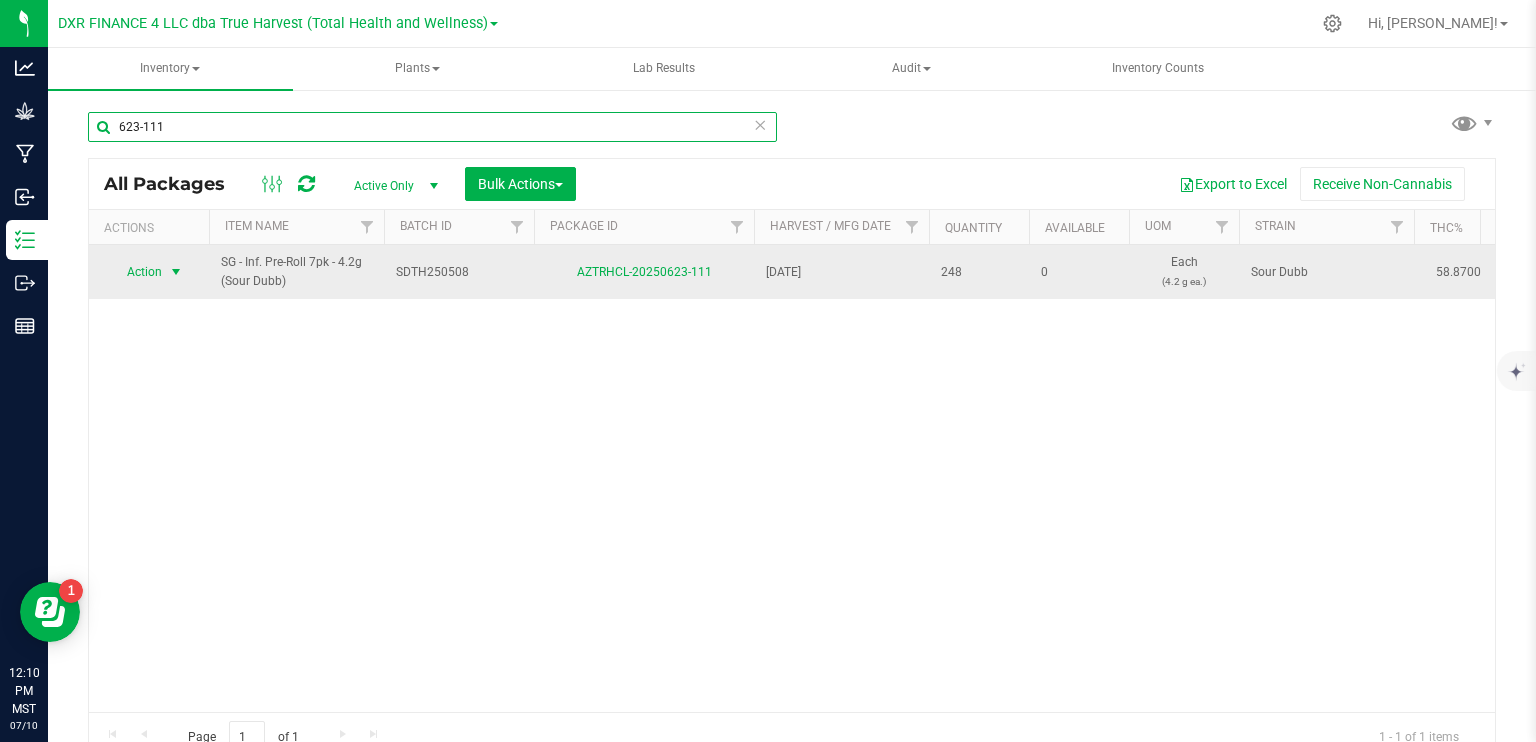 type on "623-111" 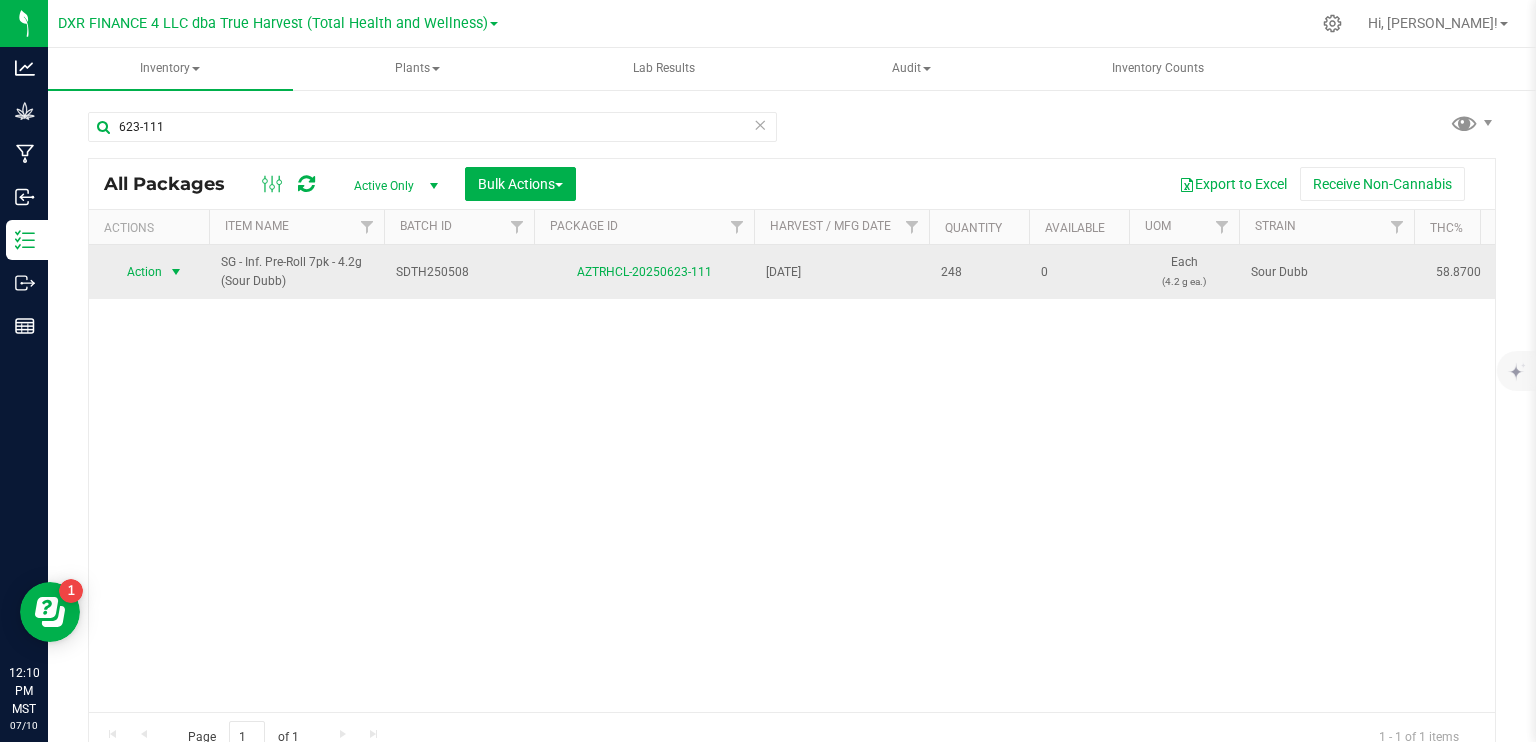 click at bounding box center [176, 272] 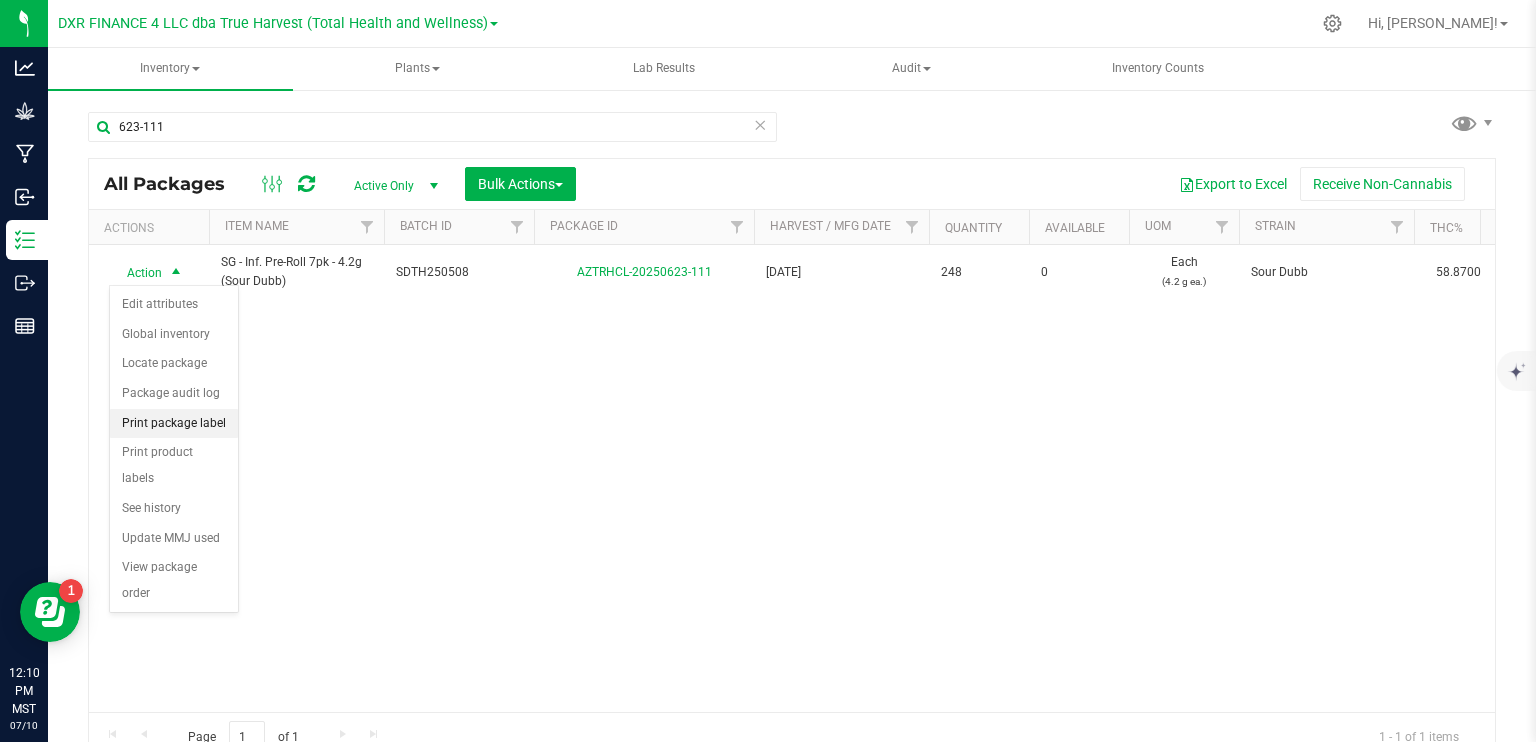 click on "Print package label" at bounding box center [174, 424] 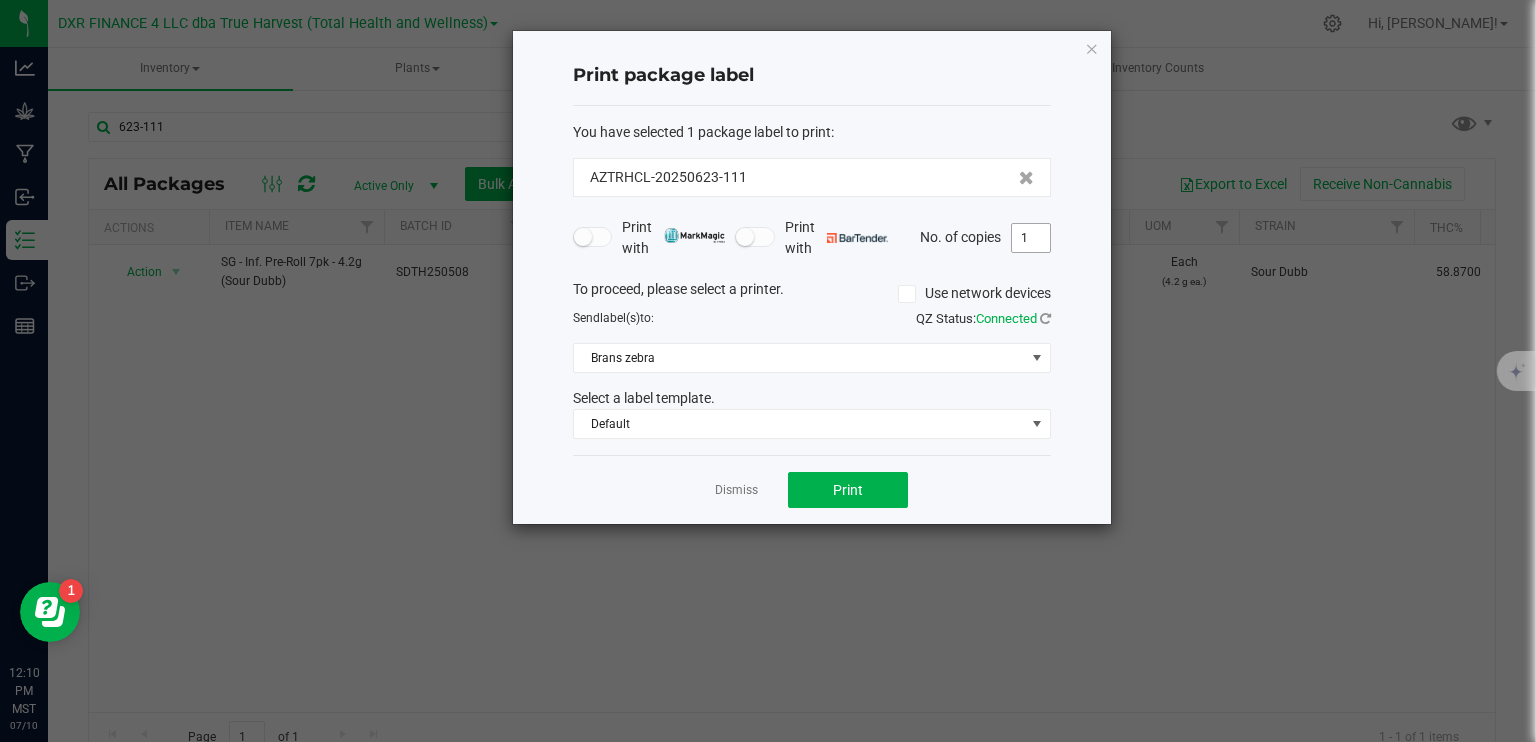 click on "1" at bounding box center [1031, 238] 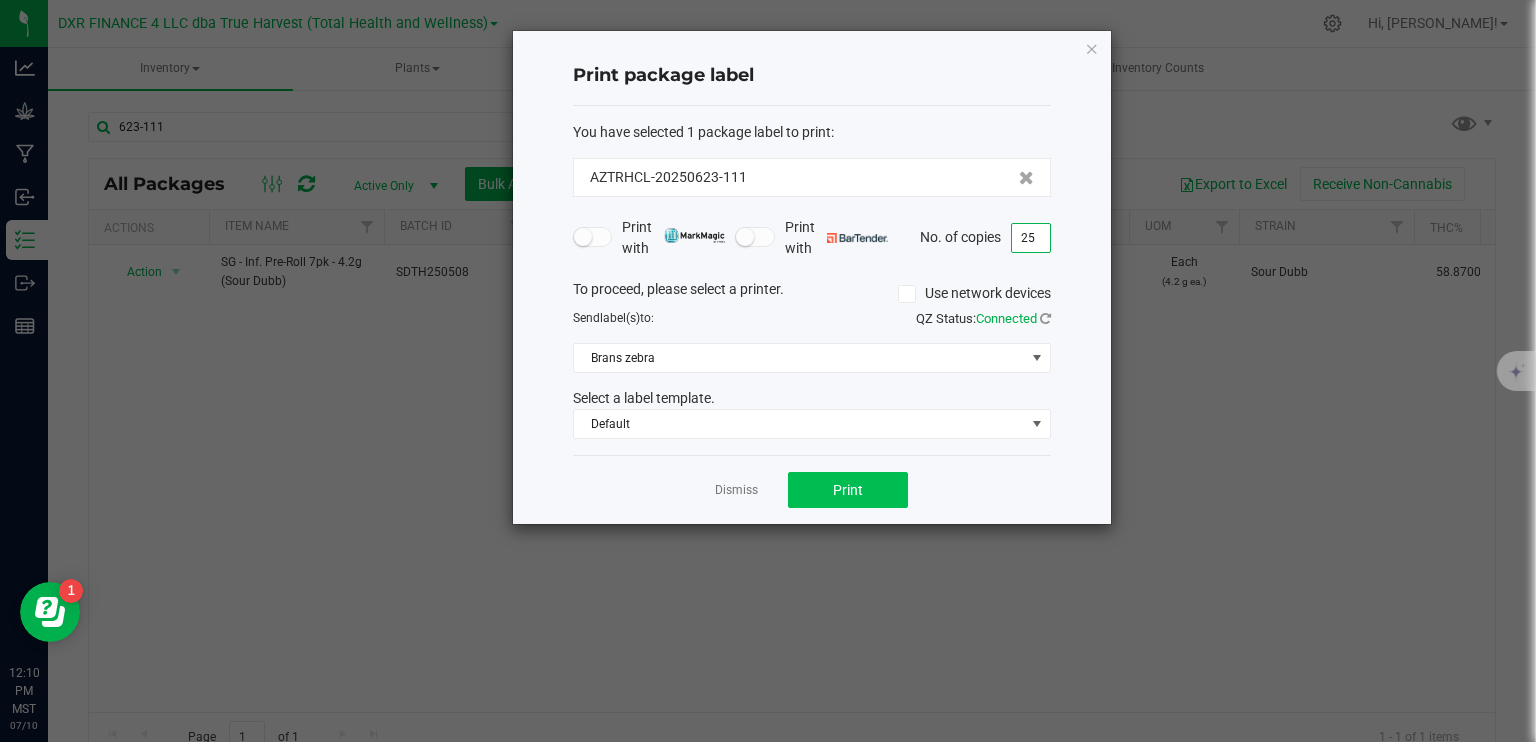 type on "25" 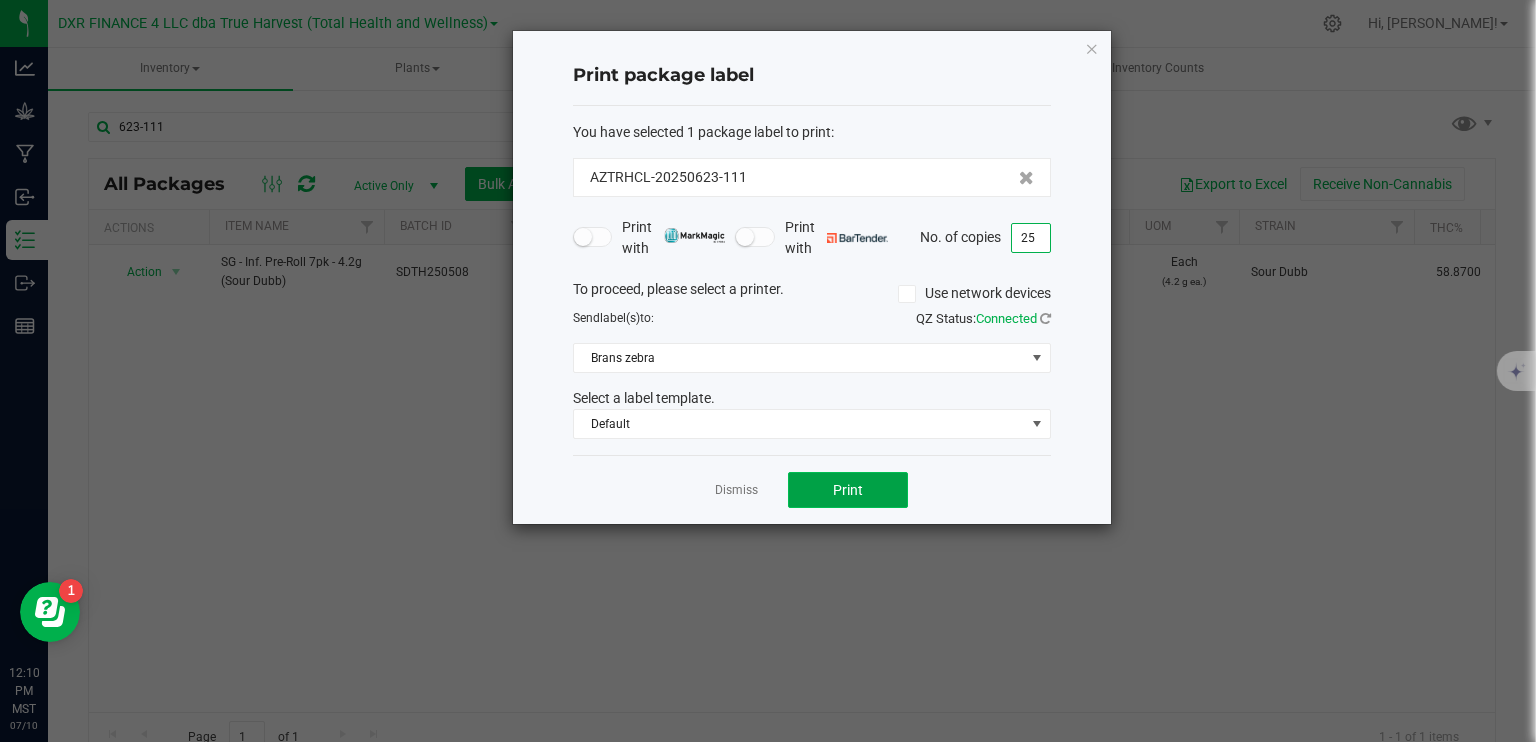 click on "Print" 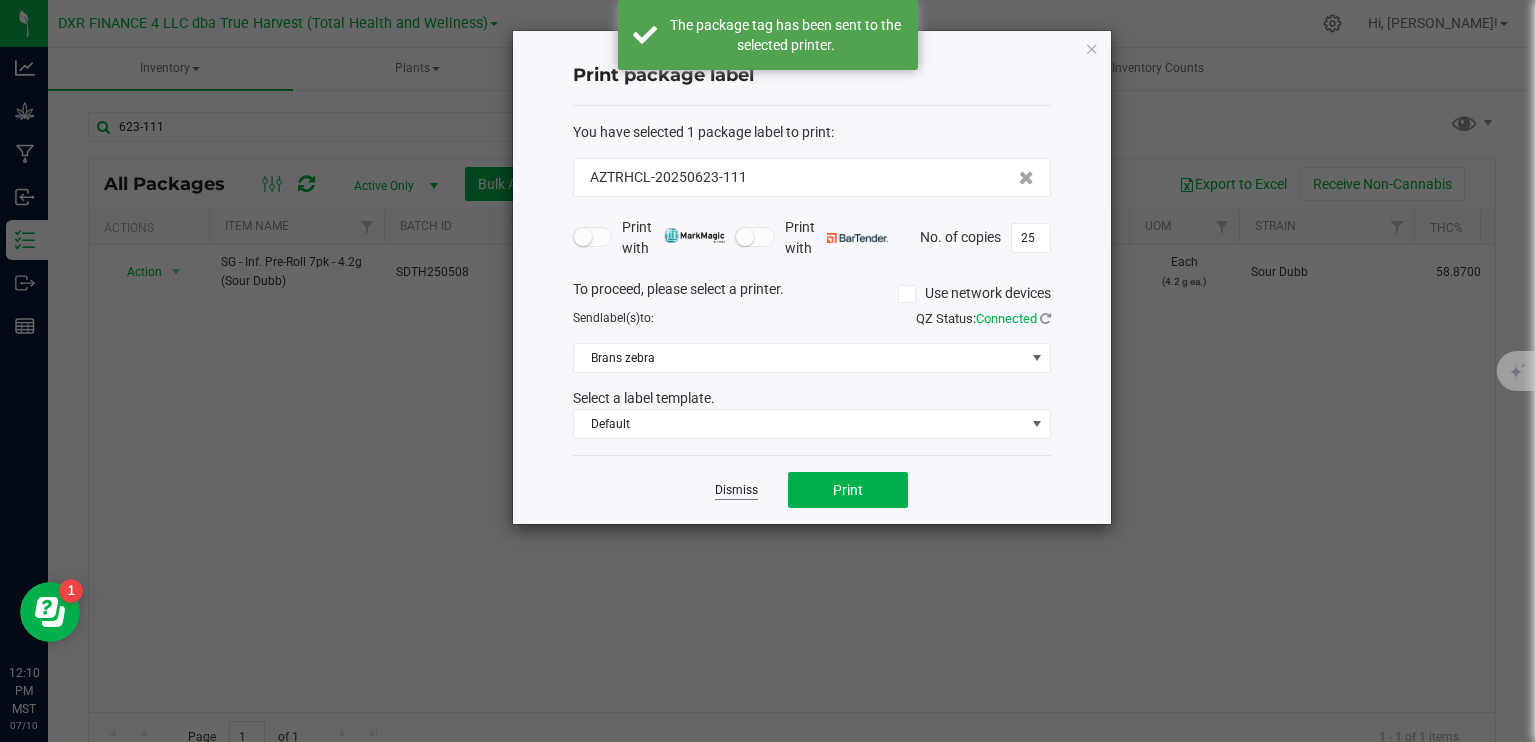 click on "Dismiss" 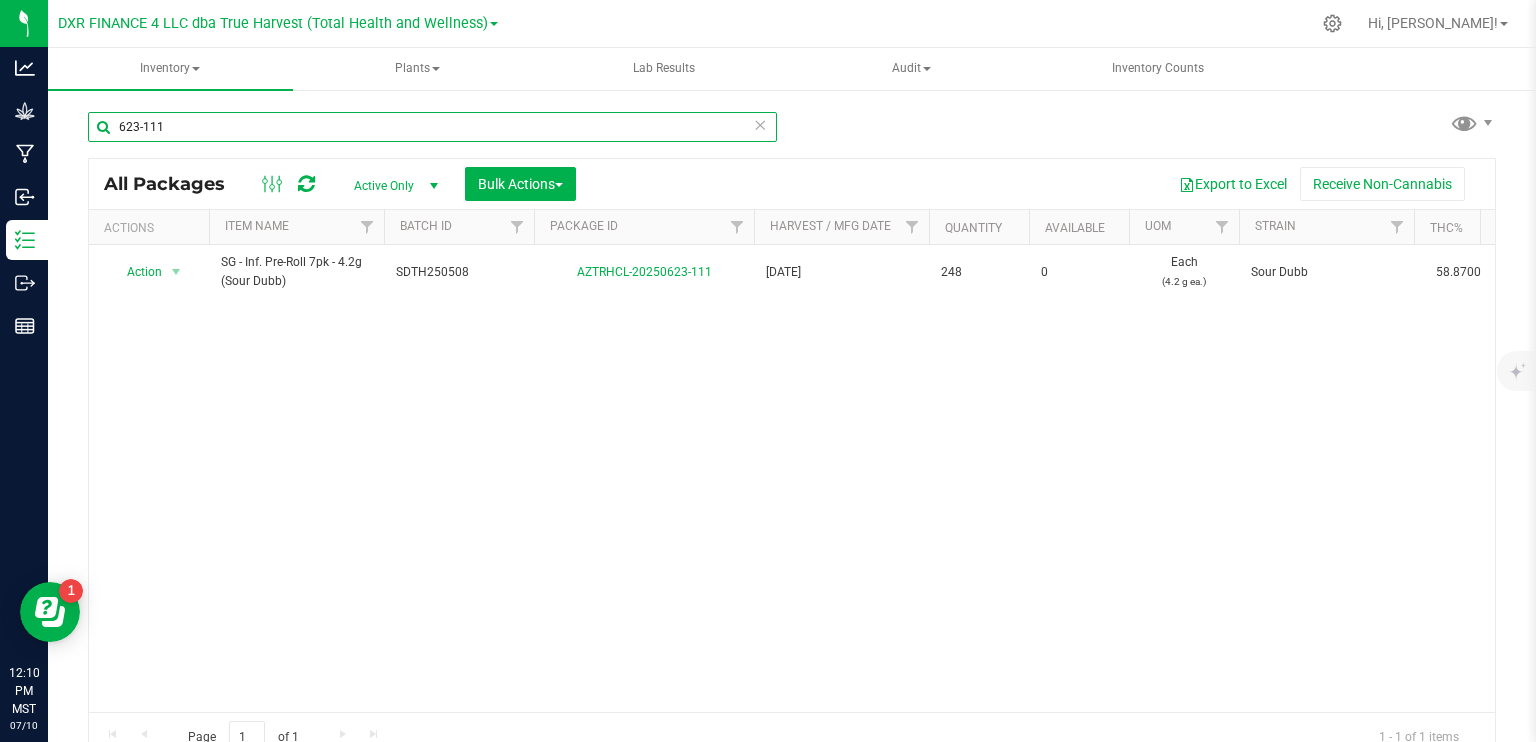 click on "623-111" at bounding box center (432, 127) 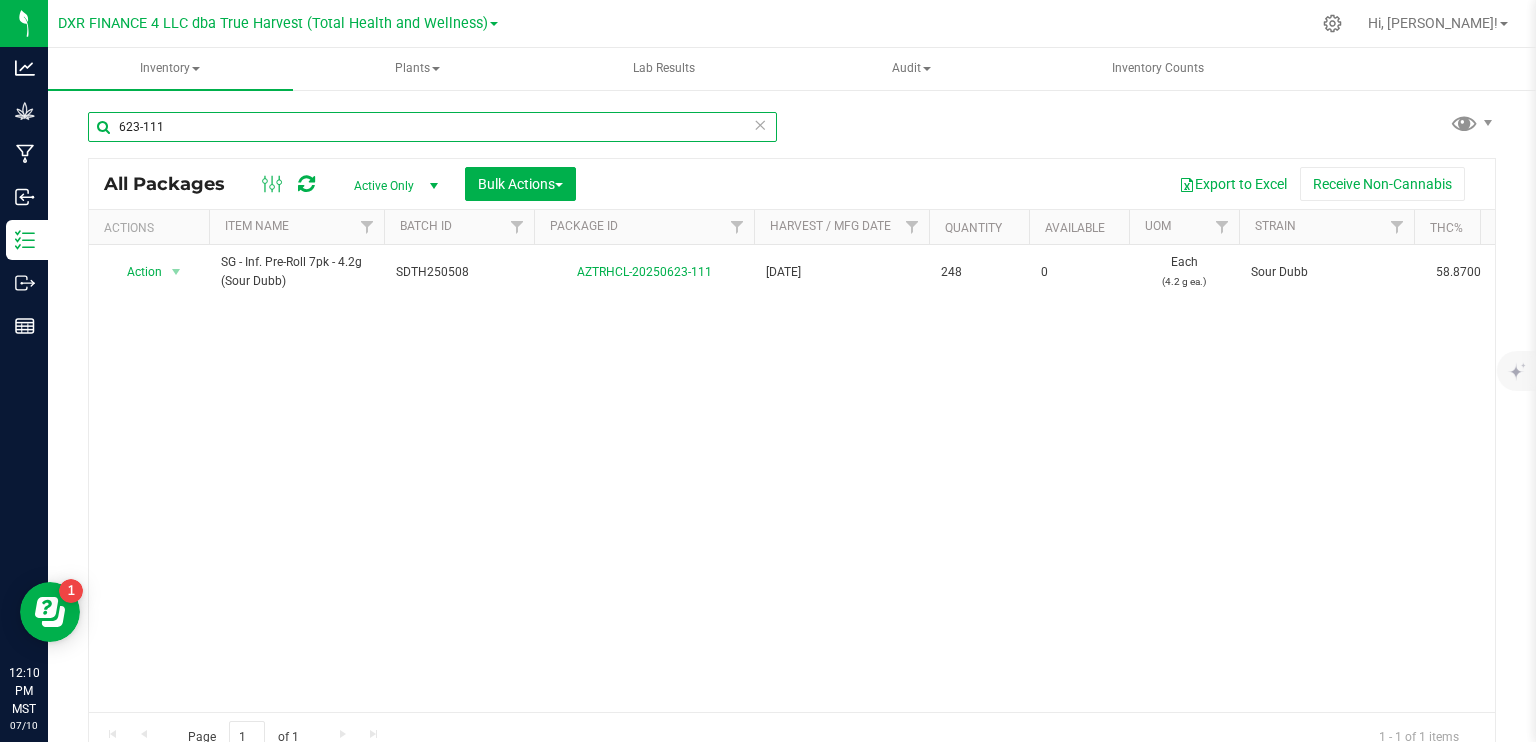 click on "623-111" at bounding box center (432, 127) 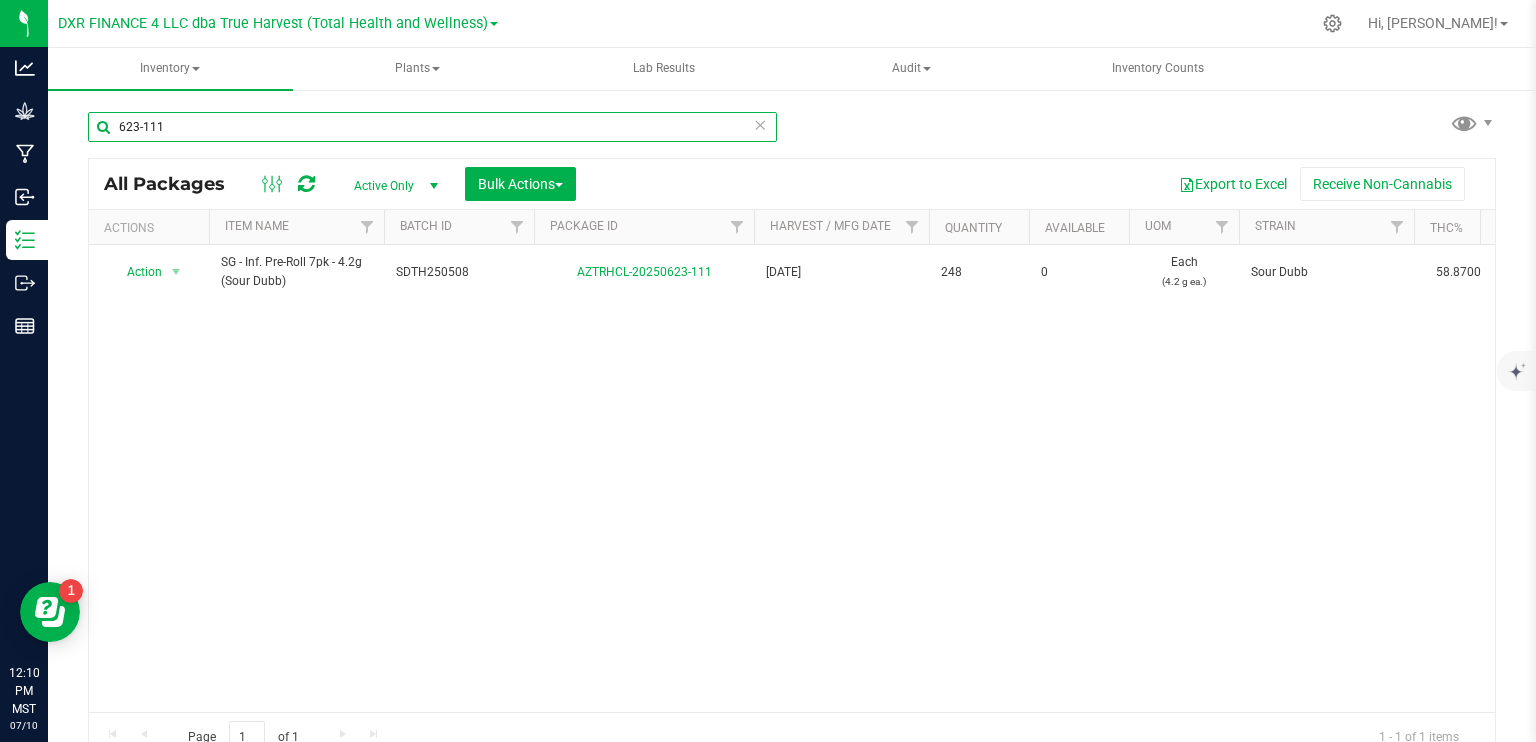click on "623-111" at bounding box center [432, 127] 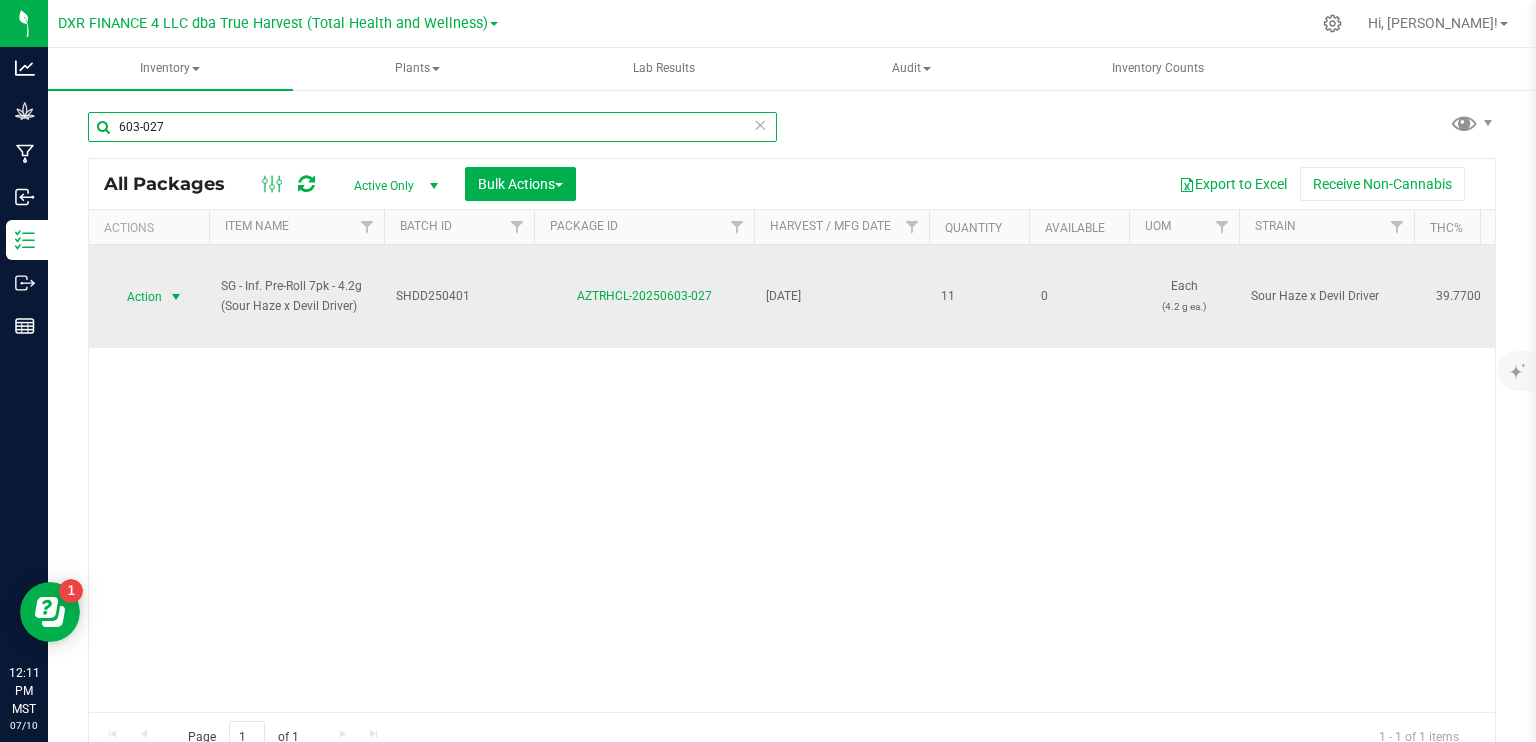 type on "603-027" 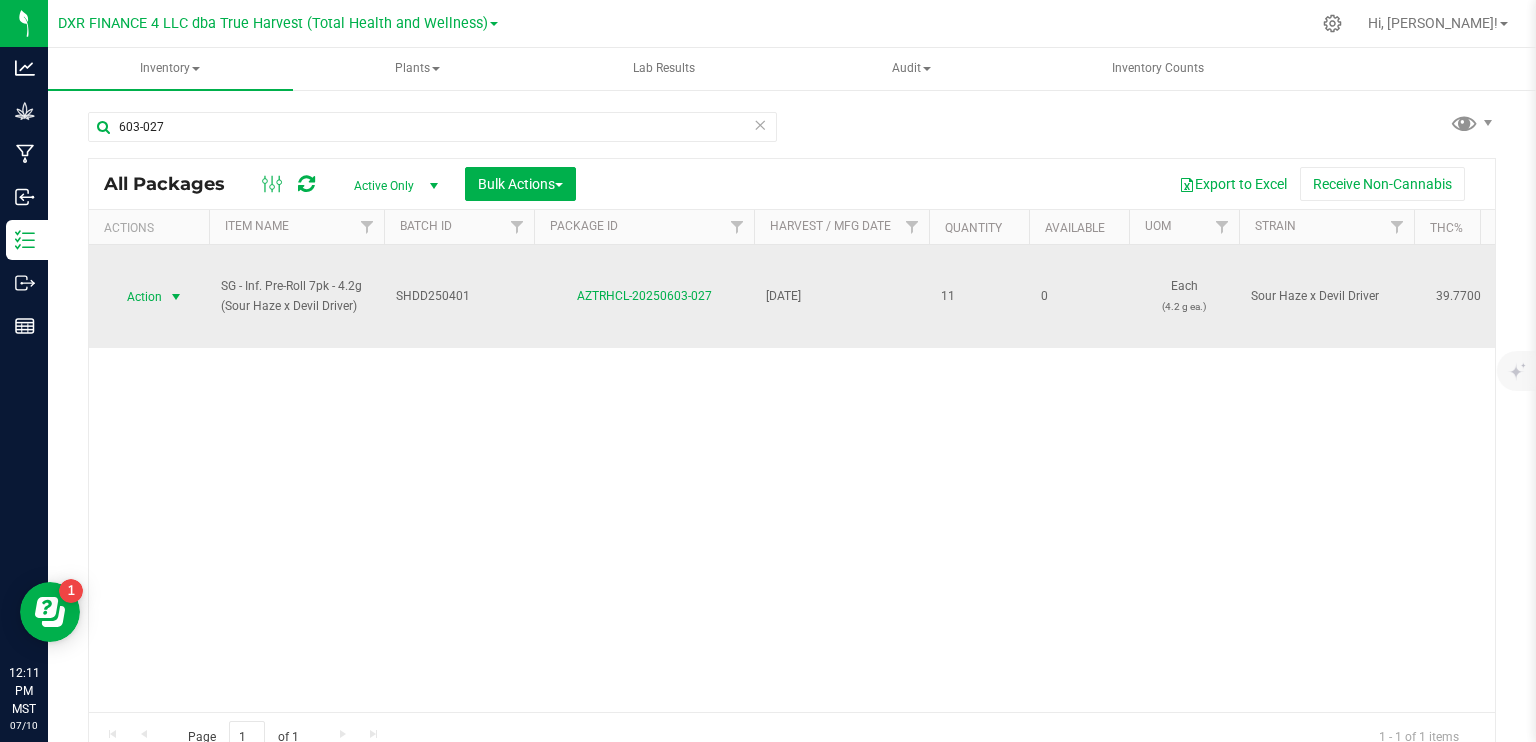 click at bounding box center (176, 297) 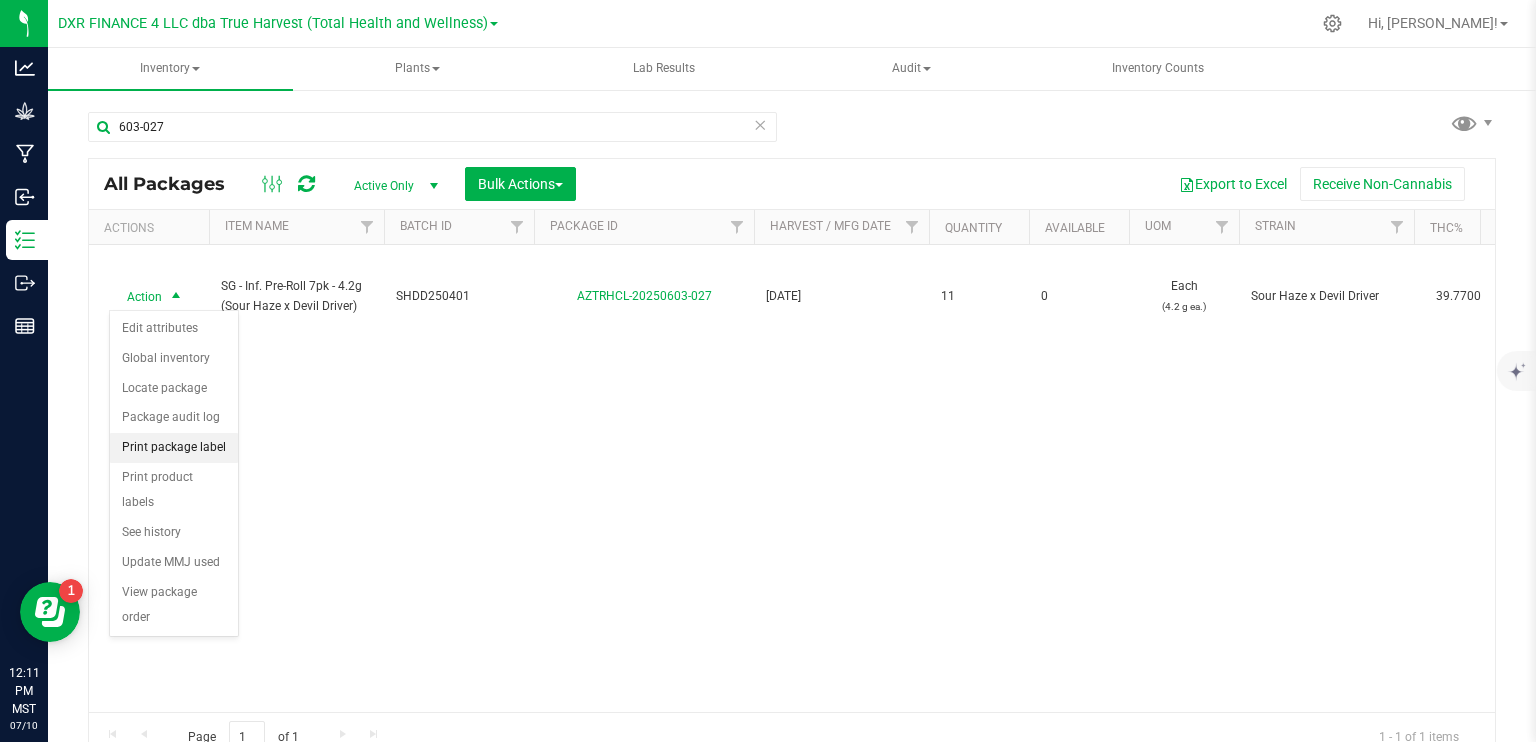 click on "Print package label" at bounding box center (174, 448) 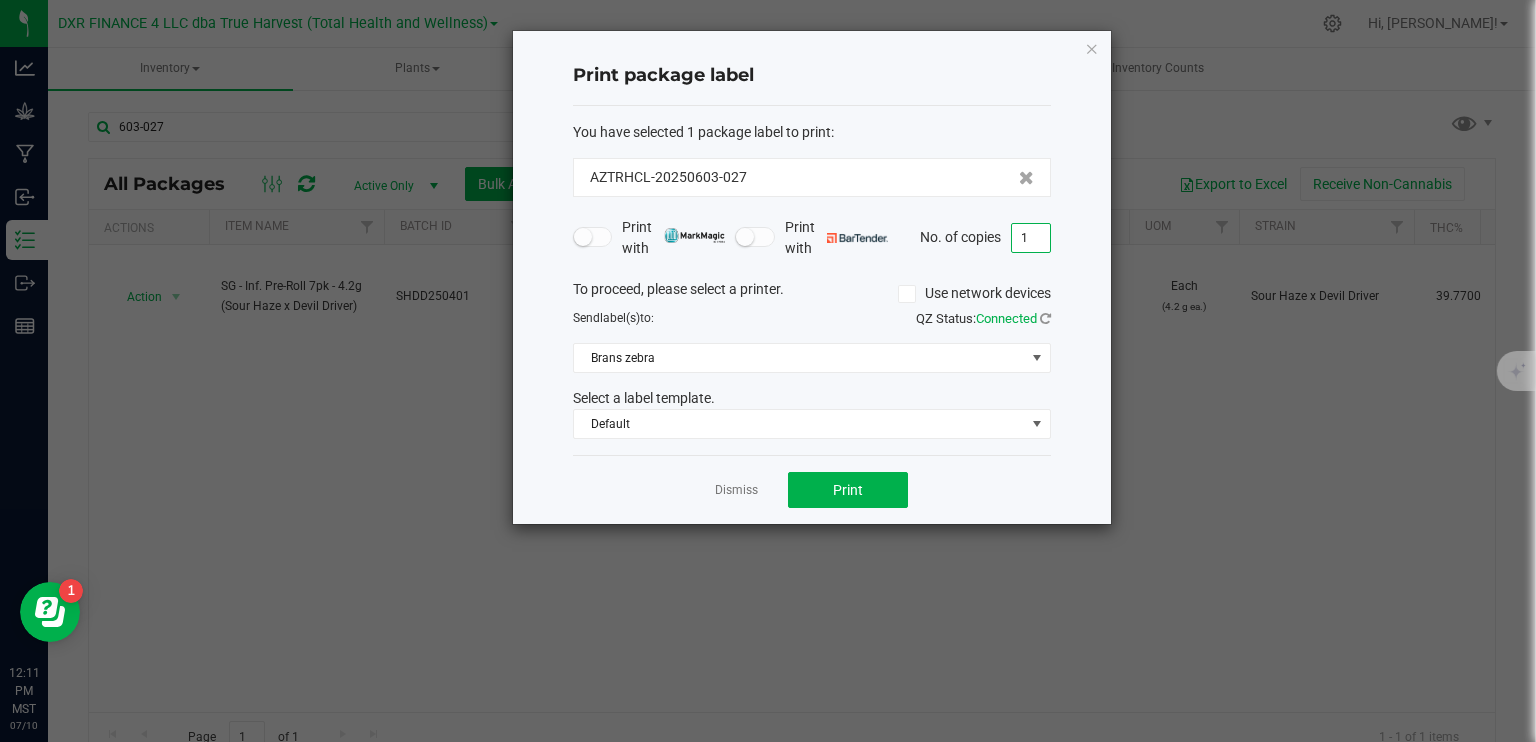 click on "1" at bounding box center (1031, 238) 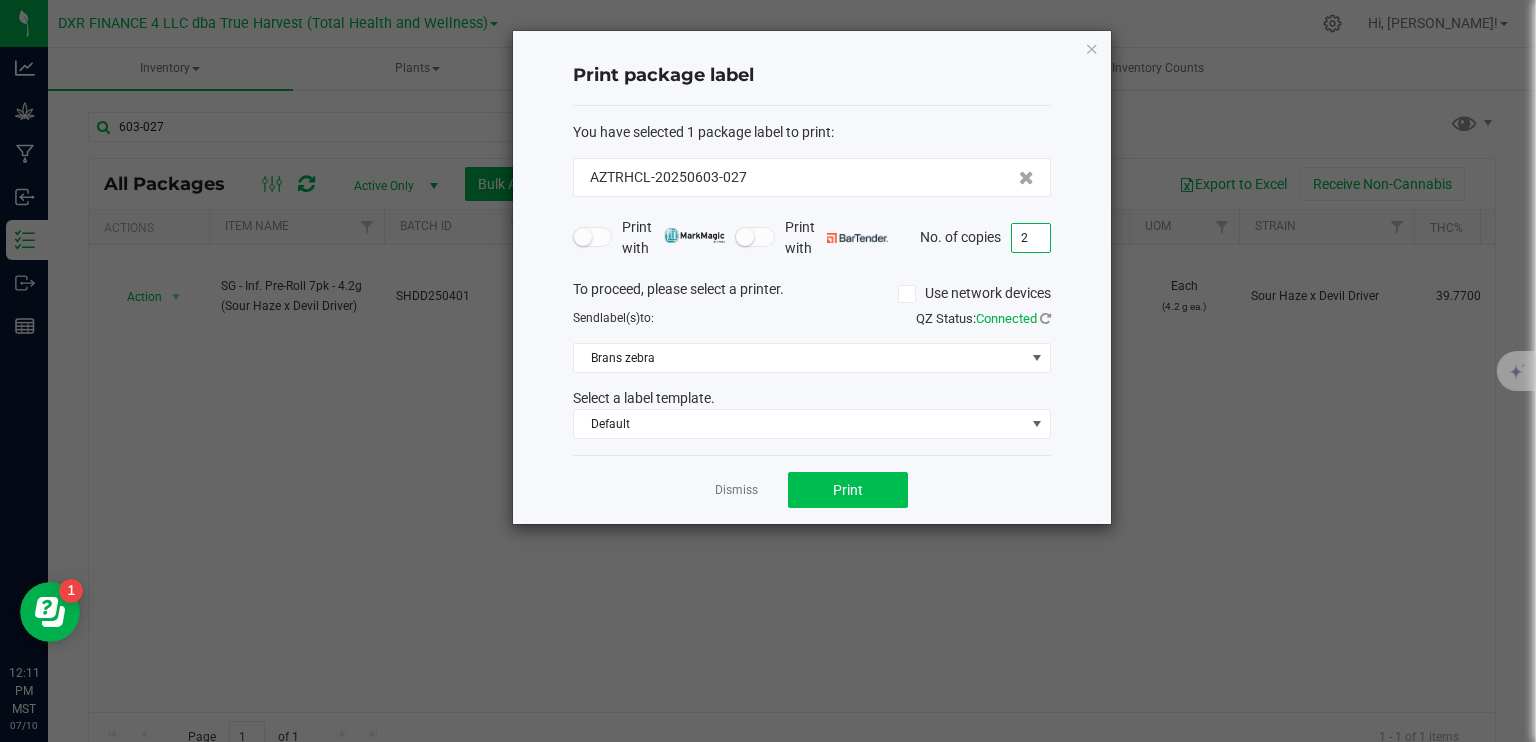 type on "2" 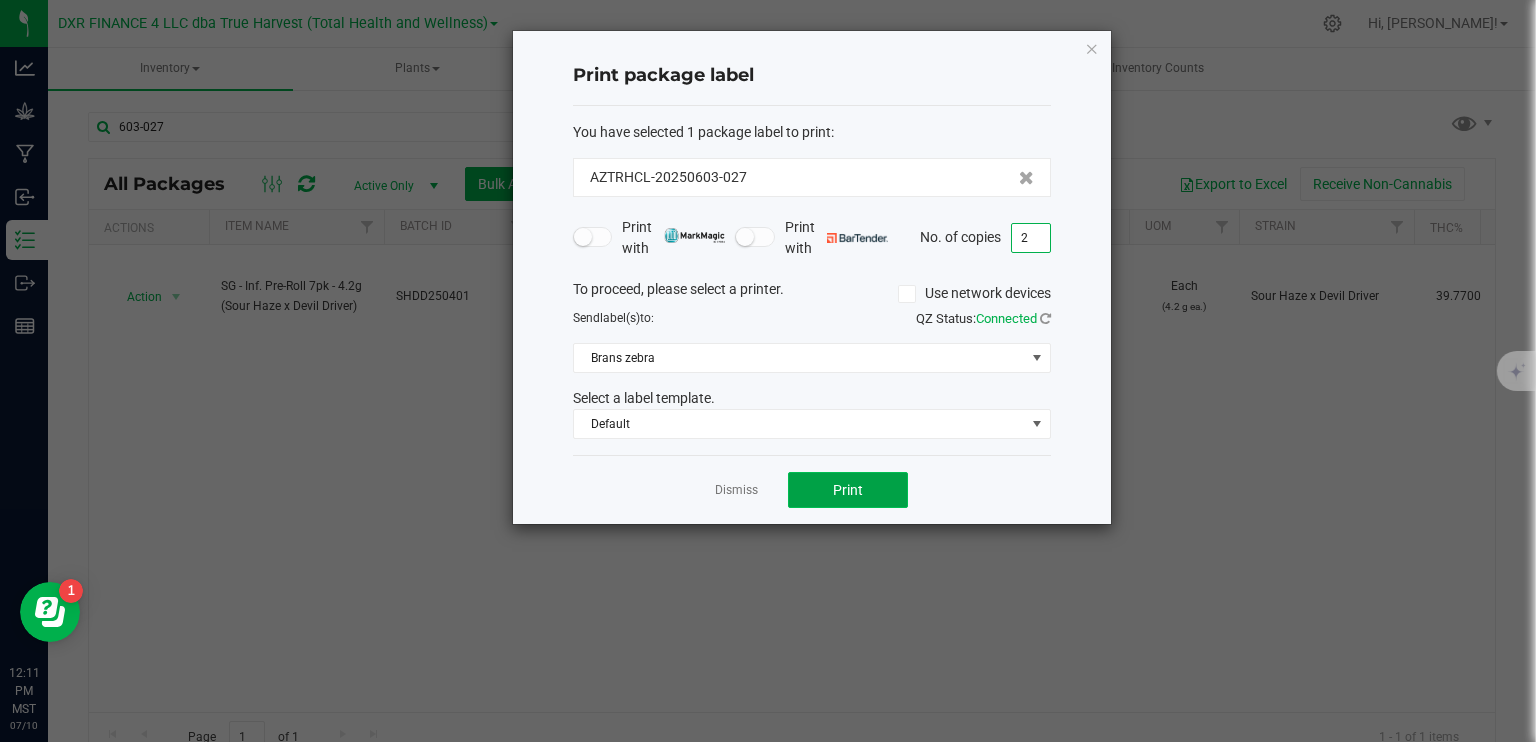 click on "Print" 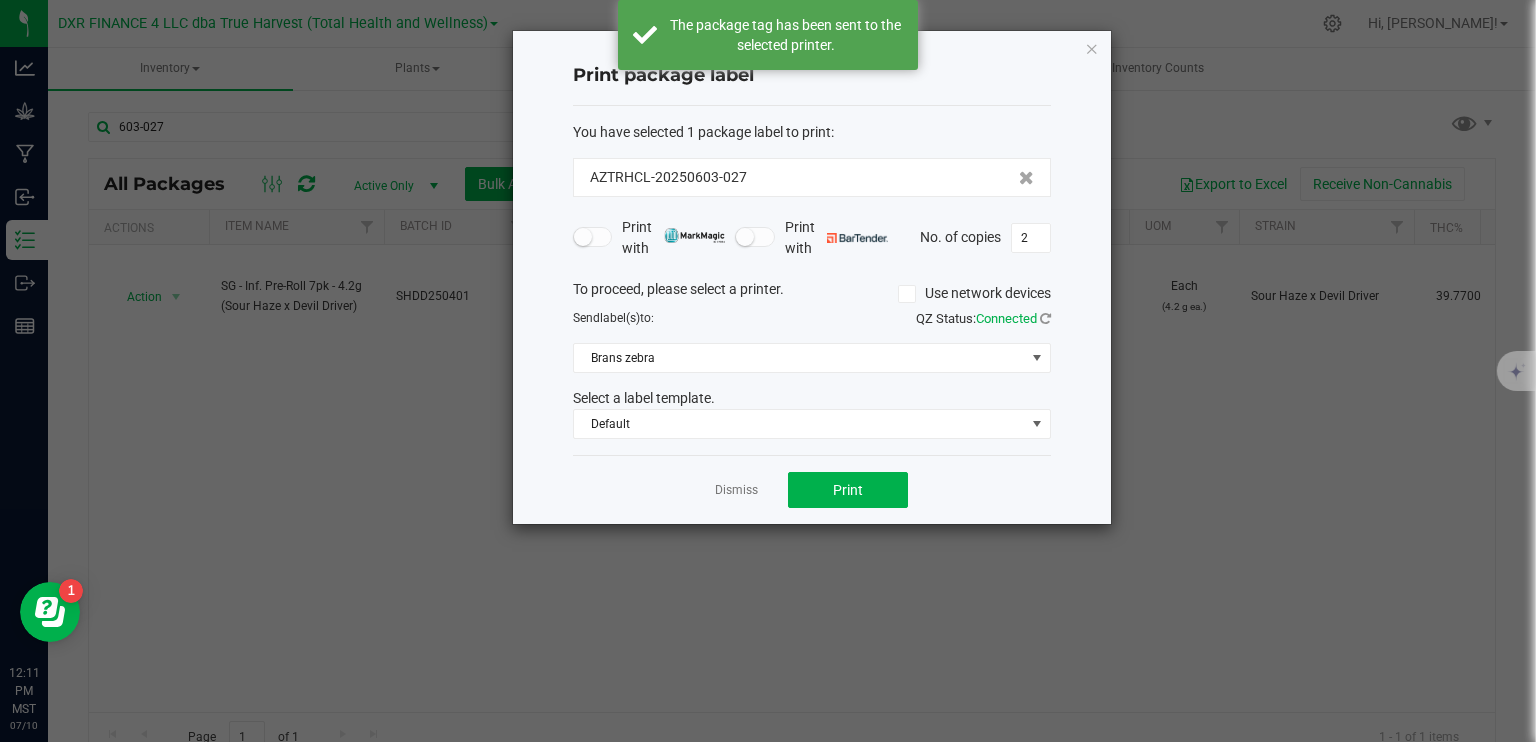 click on "Dismiss" 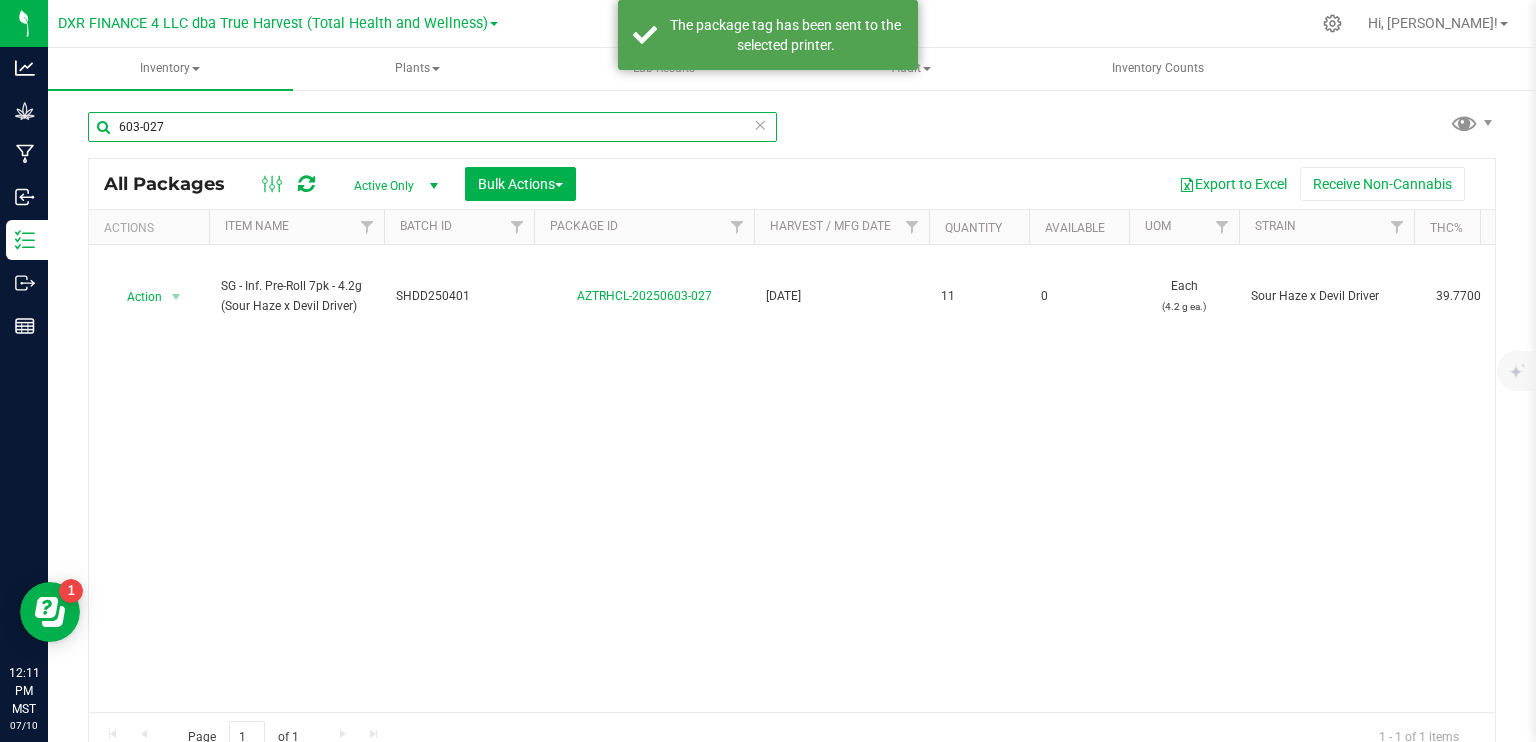 click on "603-027" at bounding box center (432, 127) 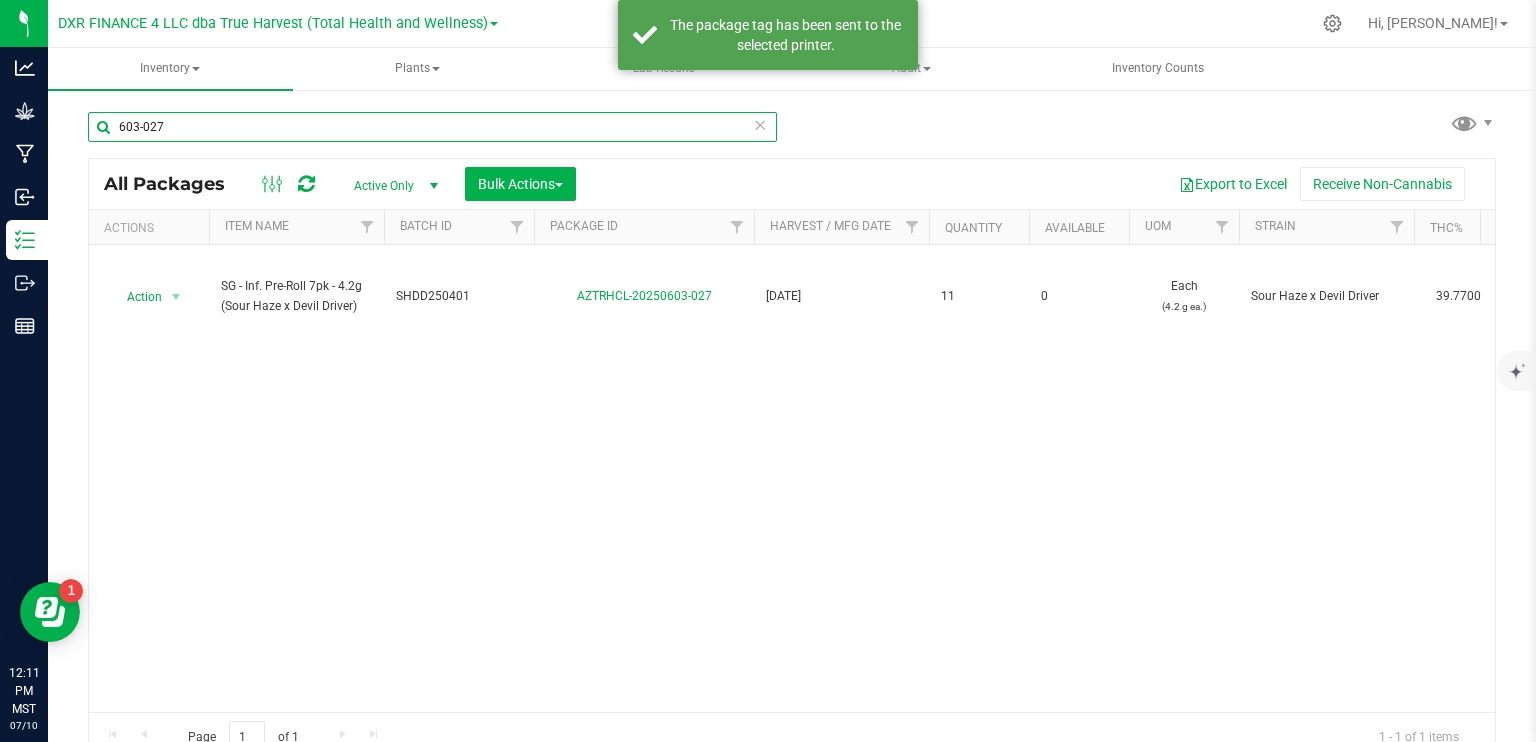 click on "603-027" at bounding box center [432, 127] 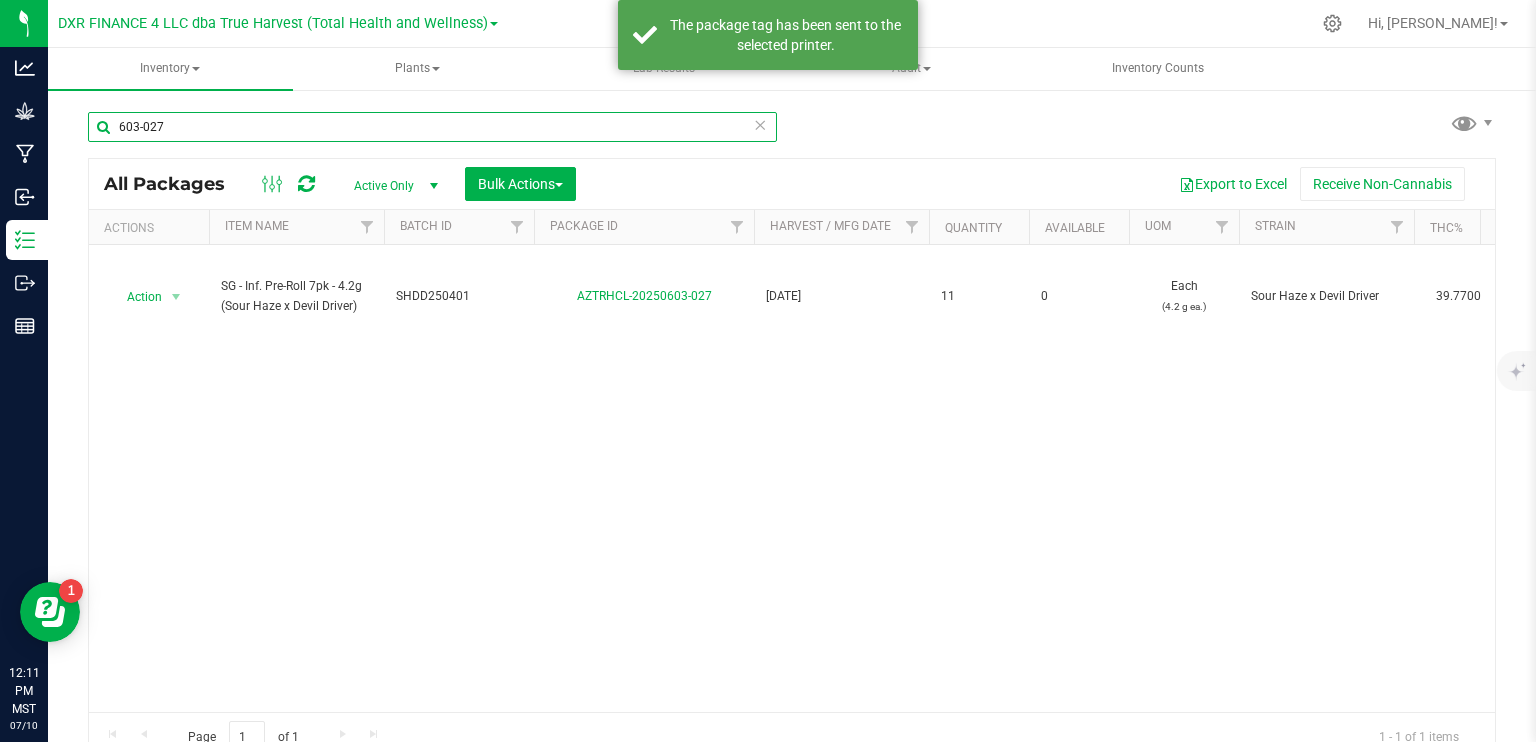 click on "603-027" at bounding box center [432, 127] 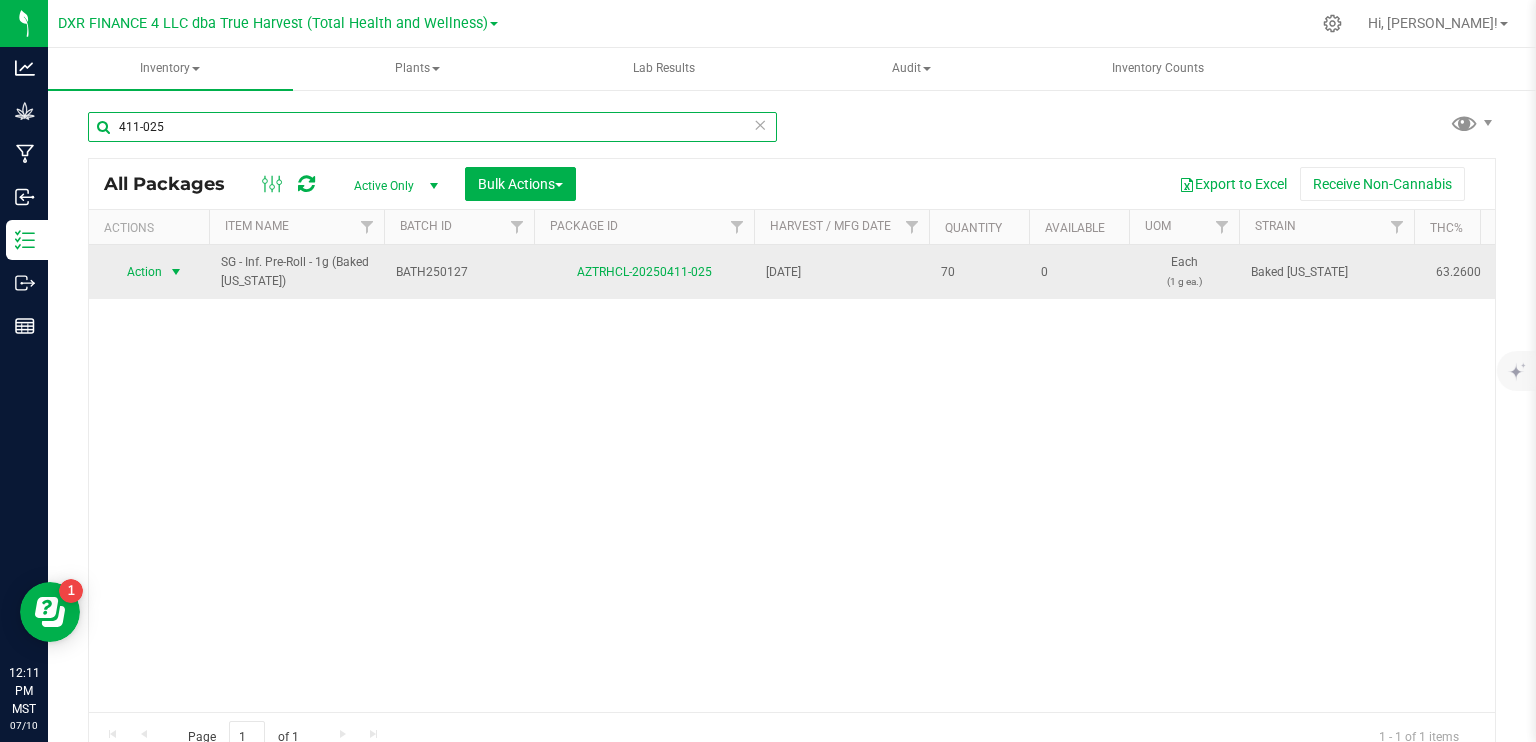 type on "411-025" 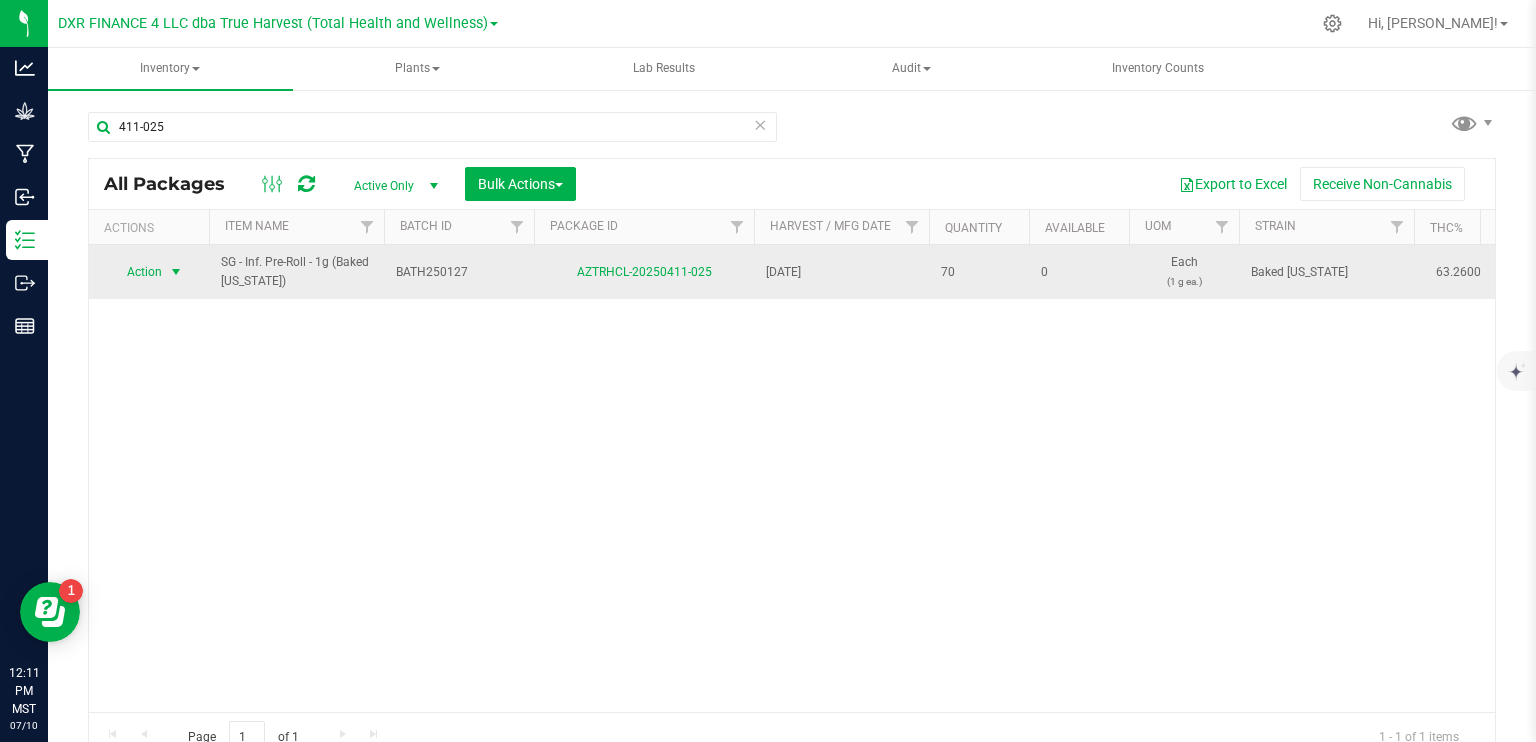 click at bounding box center [176, 272] 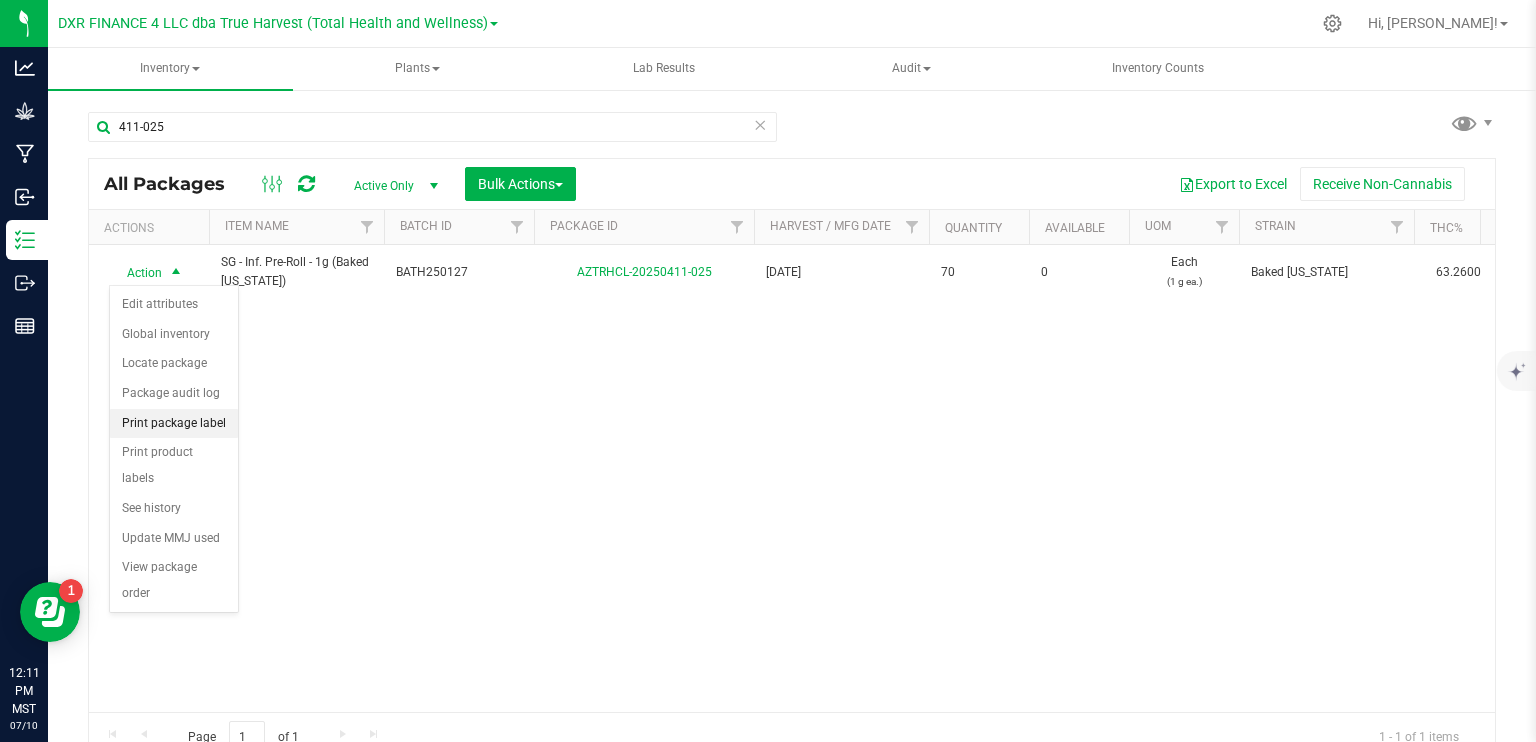 click on "Print package label" at bounding box center (174, 424) 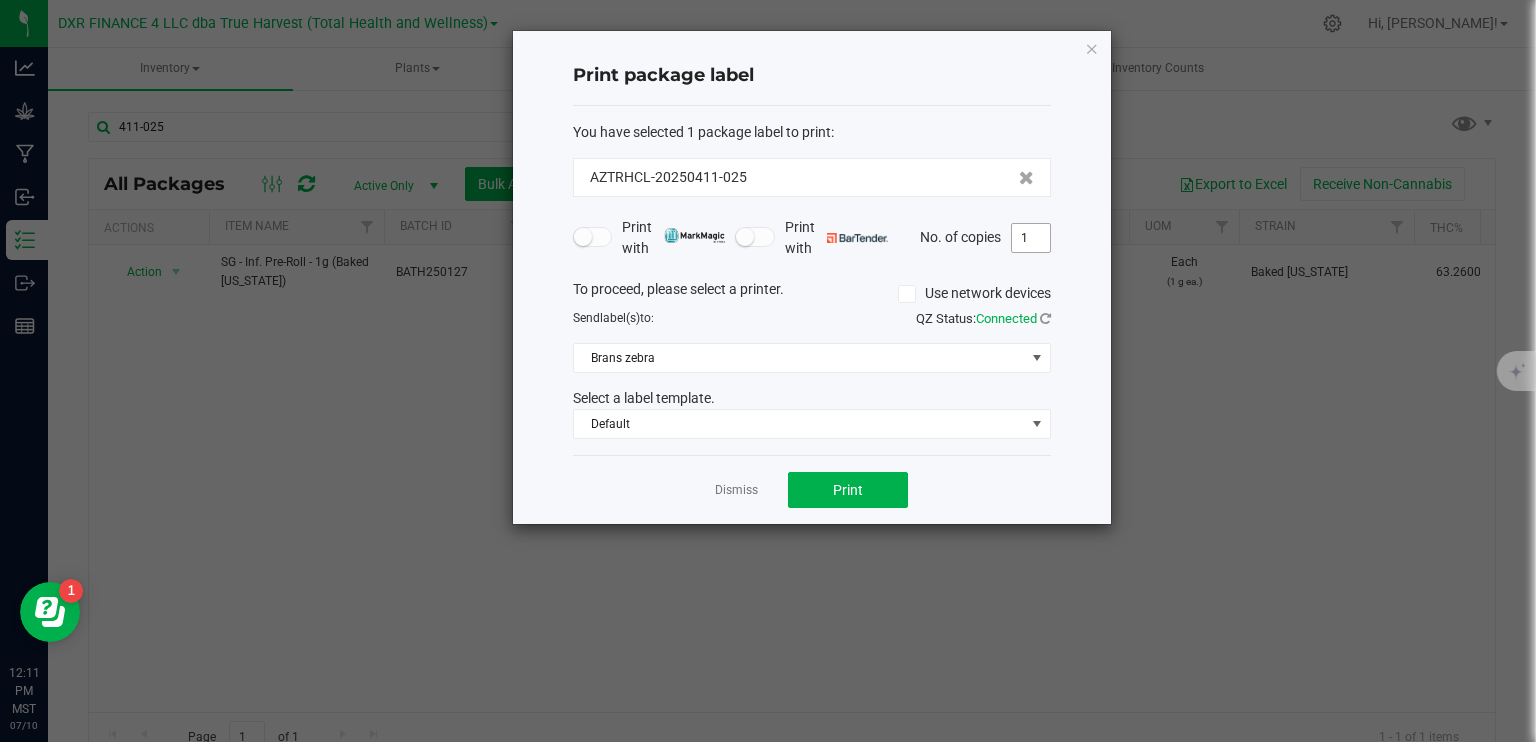 click on "1" at bounding box center (1031, 238) 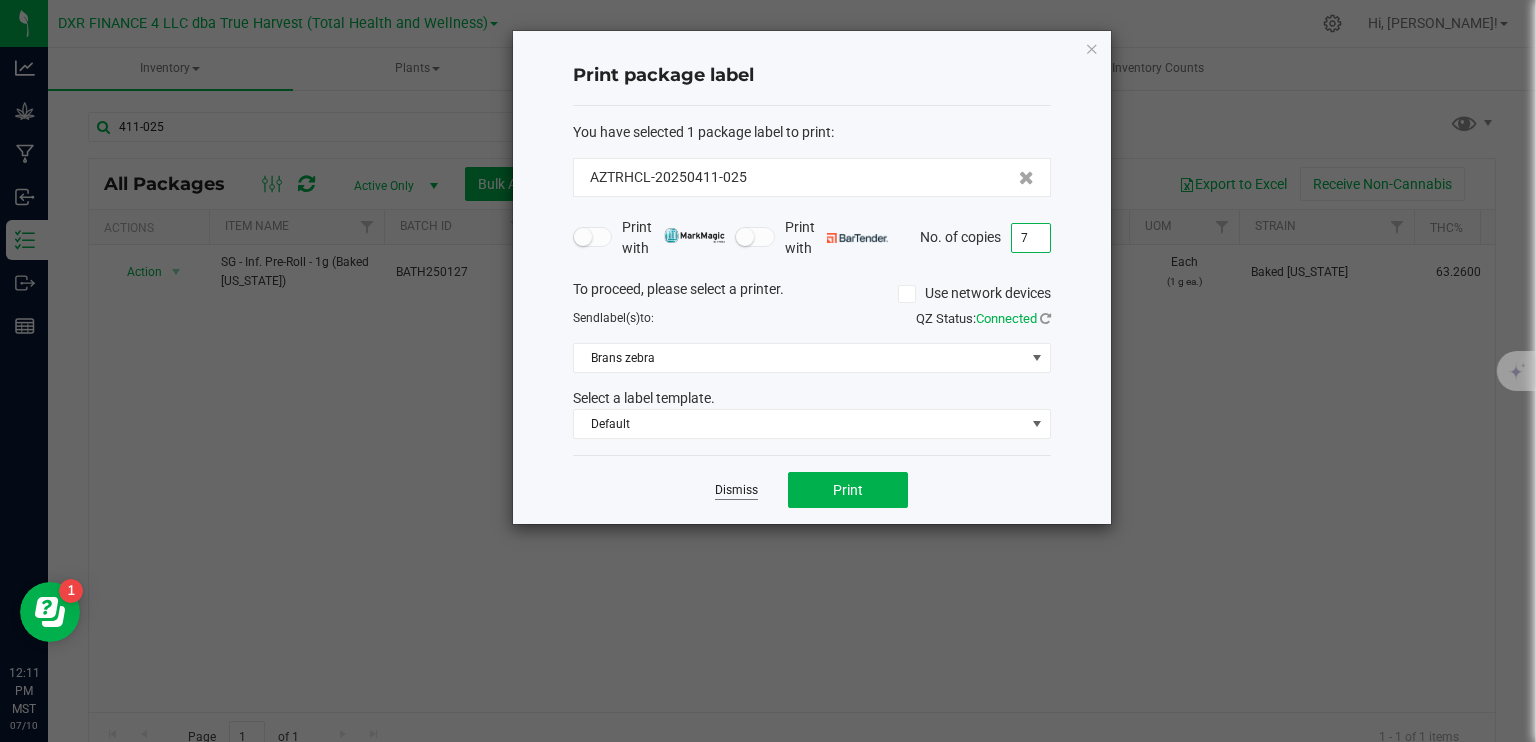 type on "7" 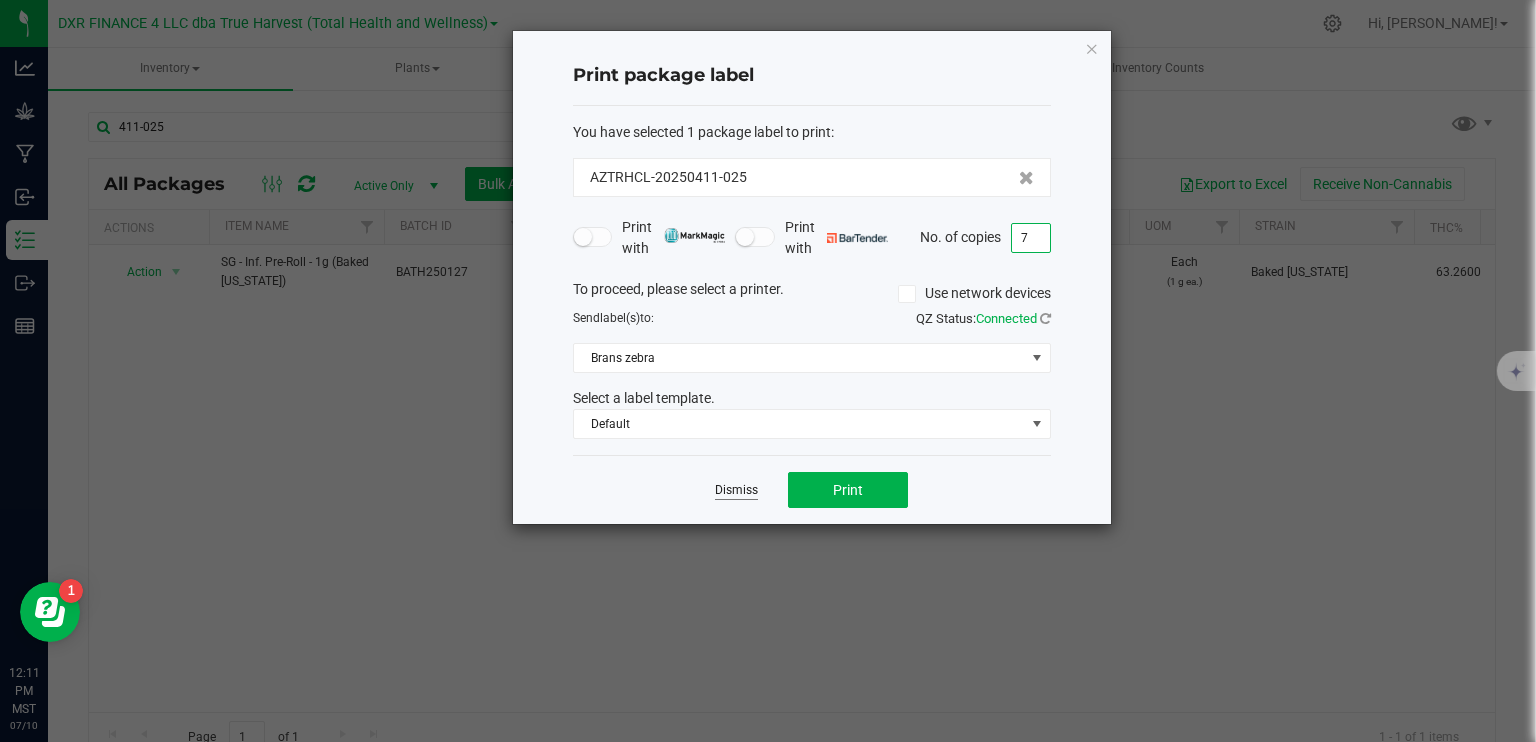 click on "Dismiss" 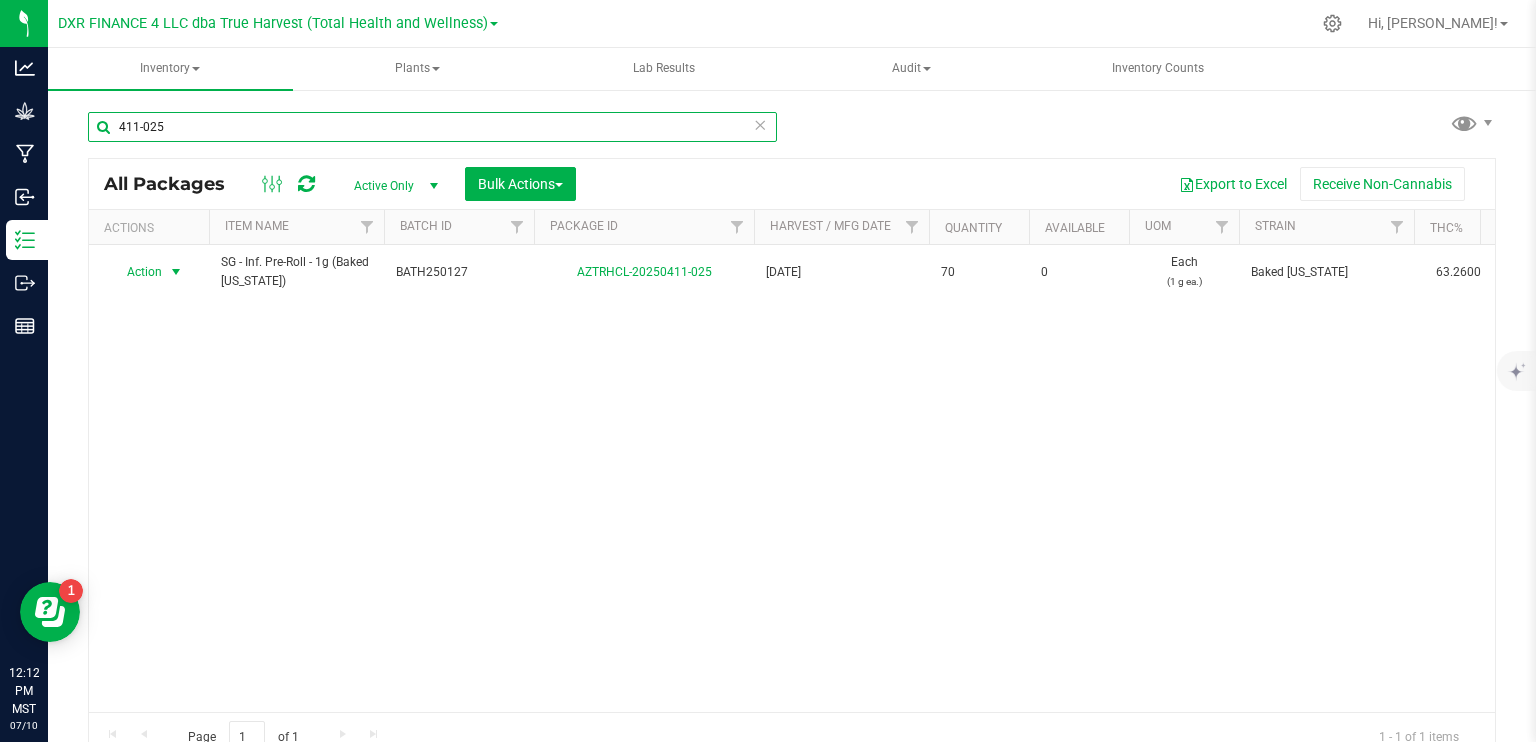 click on "411-025" at bounding box center [432, 127] 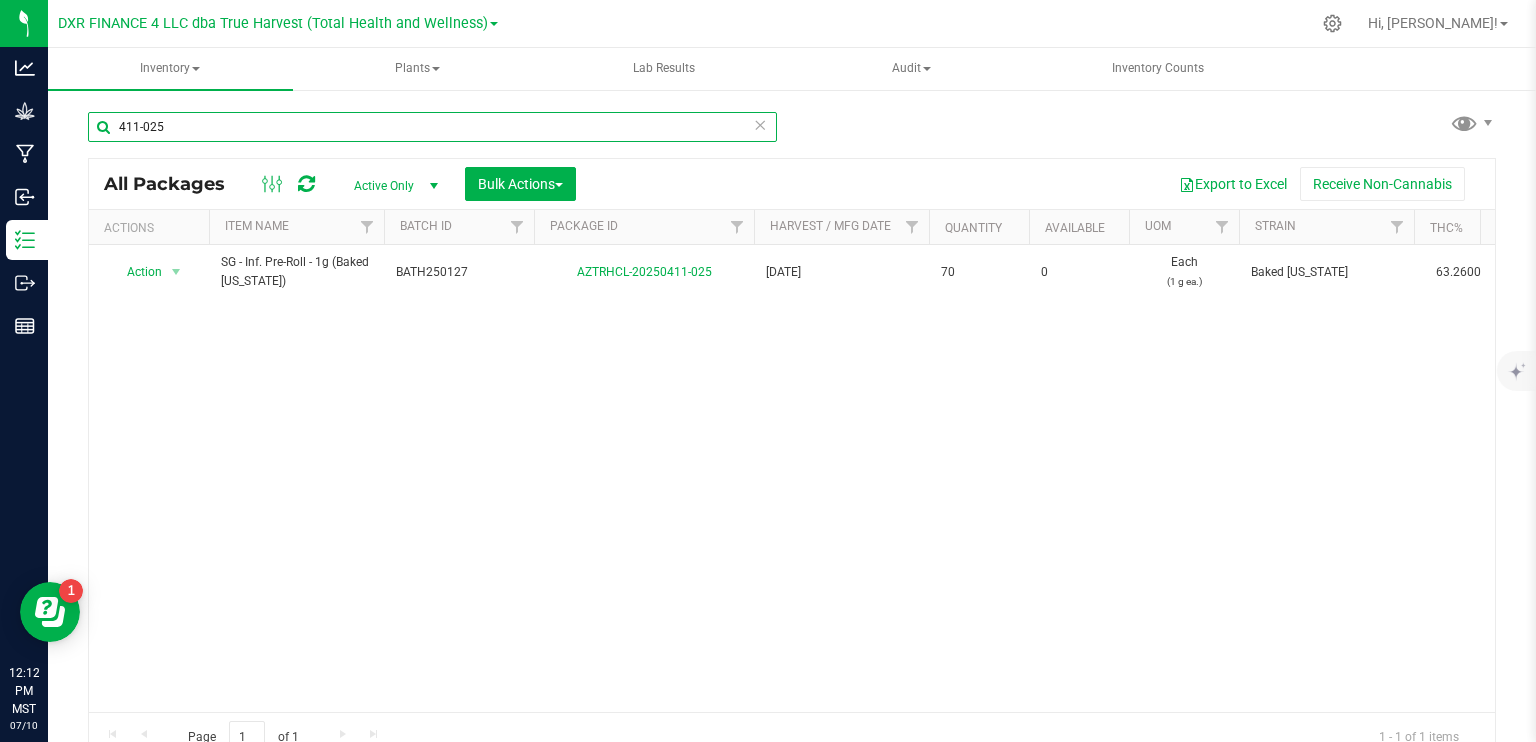 click on "411-025" at bounding box center (432, 127) 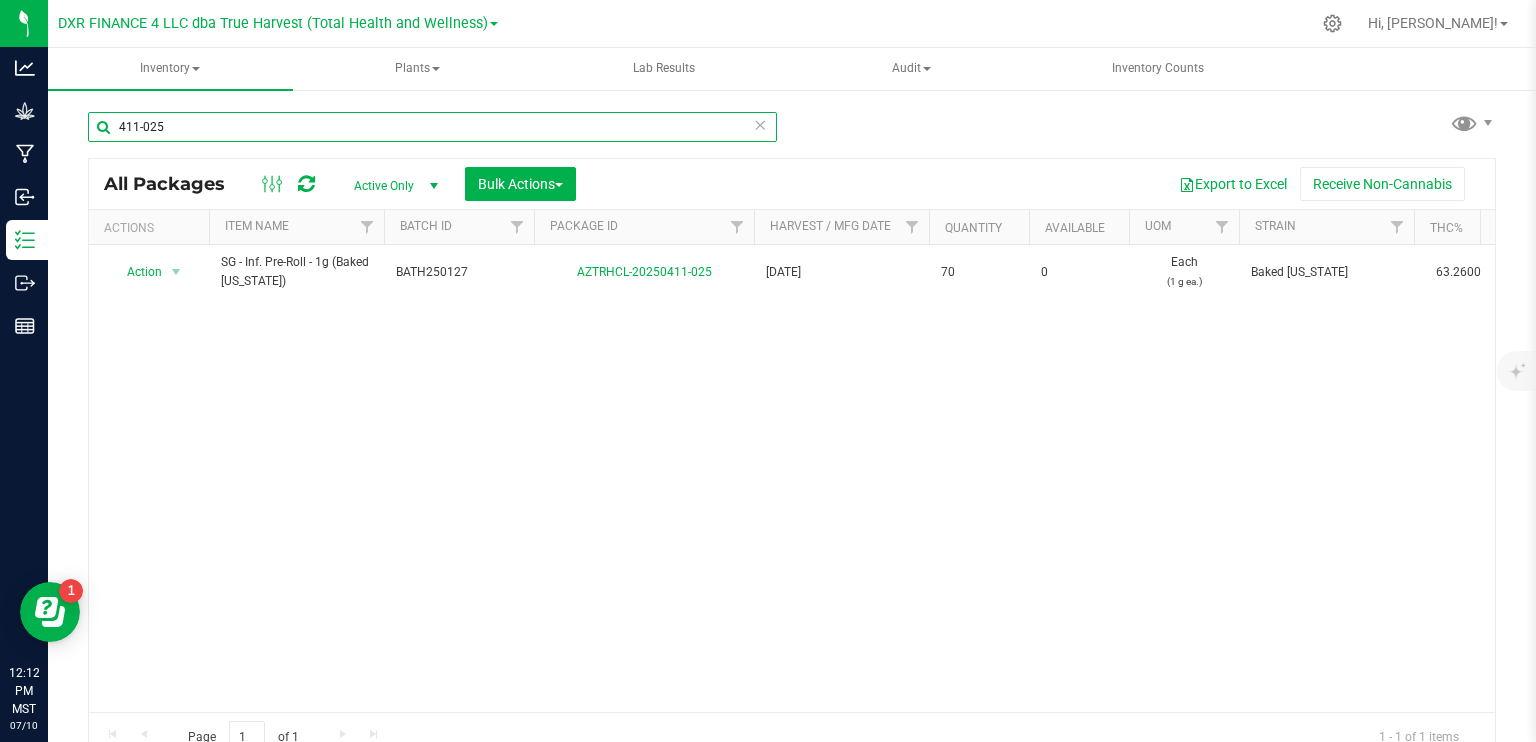 click on "411-025" at bounding box center (432, 127) 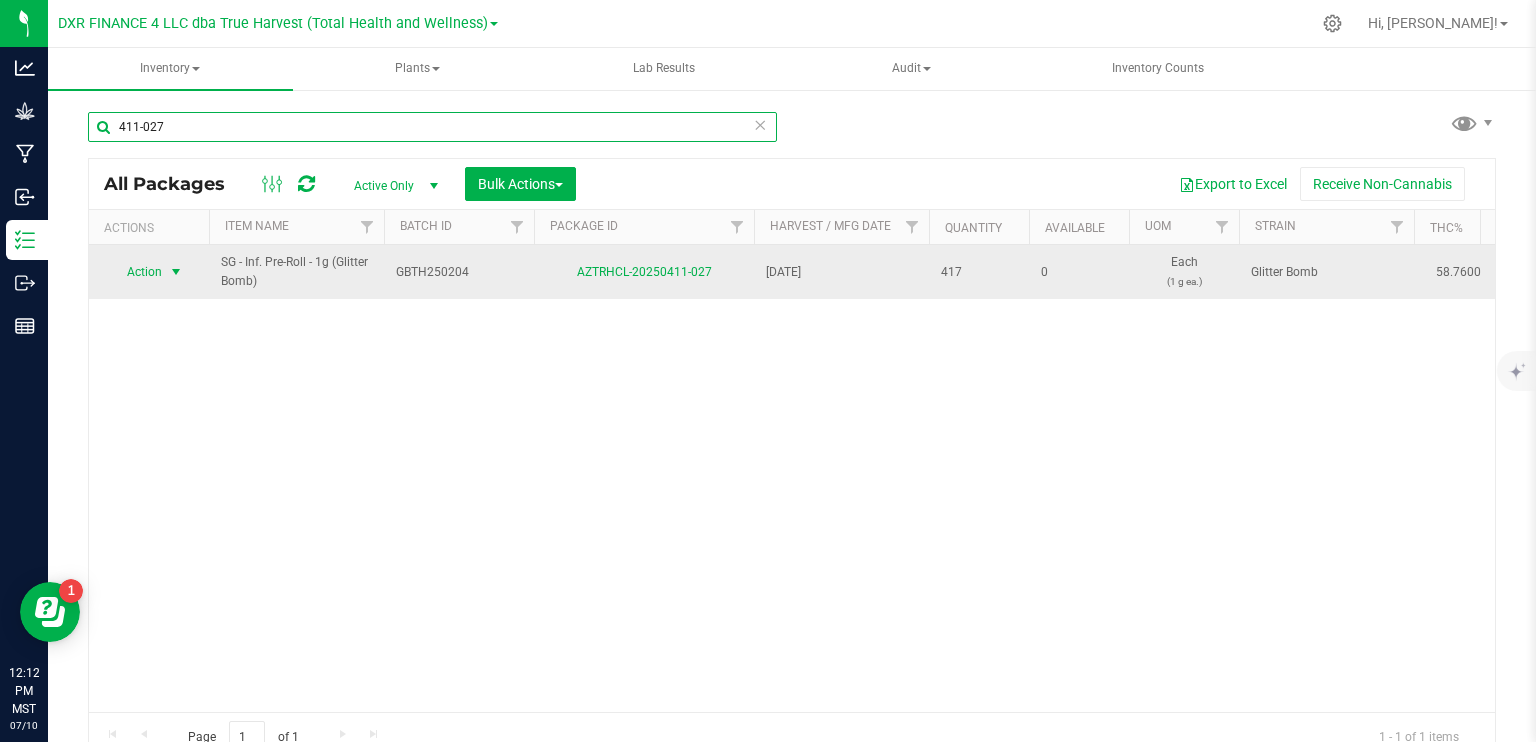 type on "411-027" 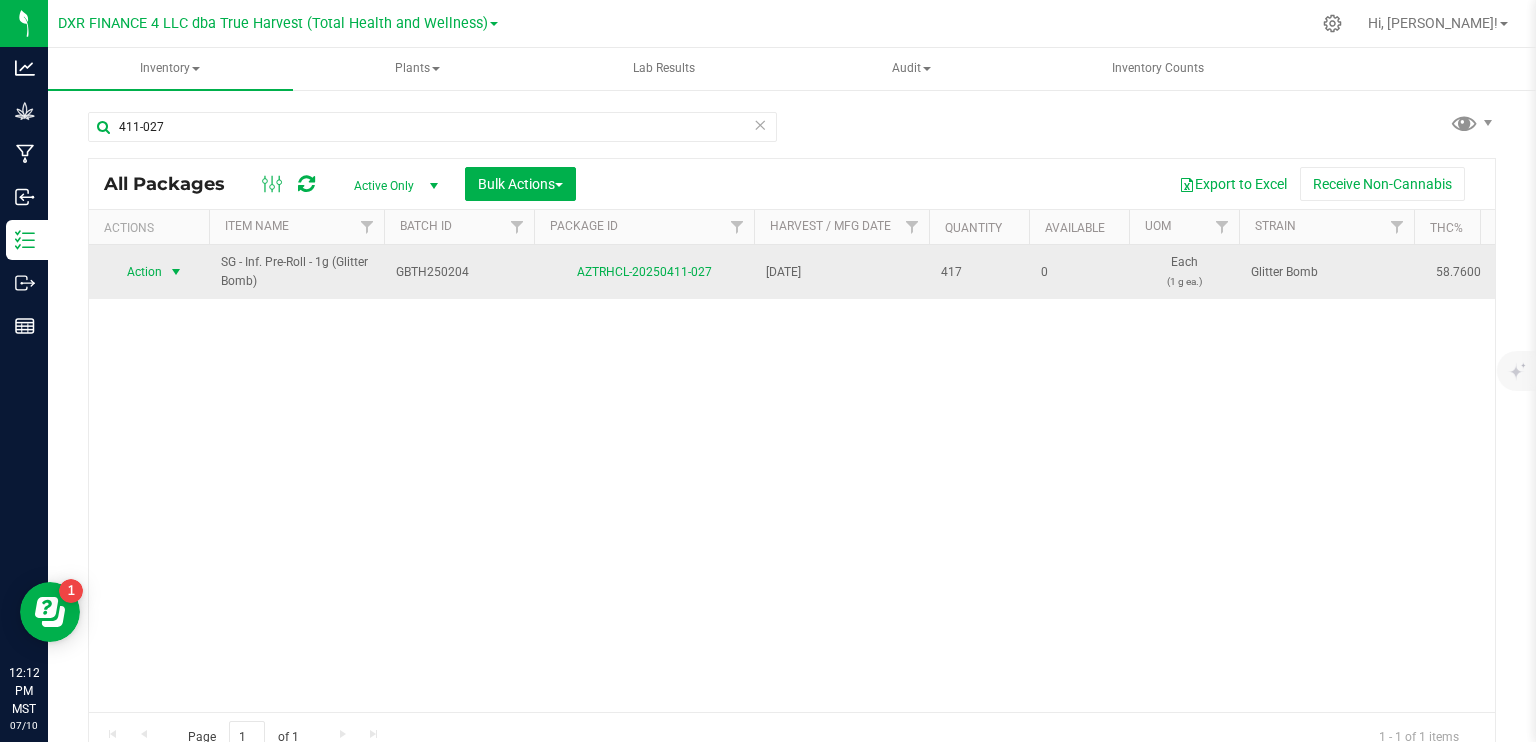 click at bounding box center (176, 272) 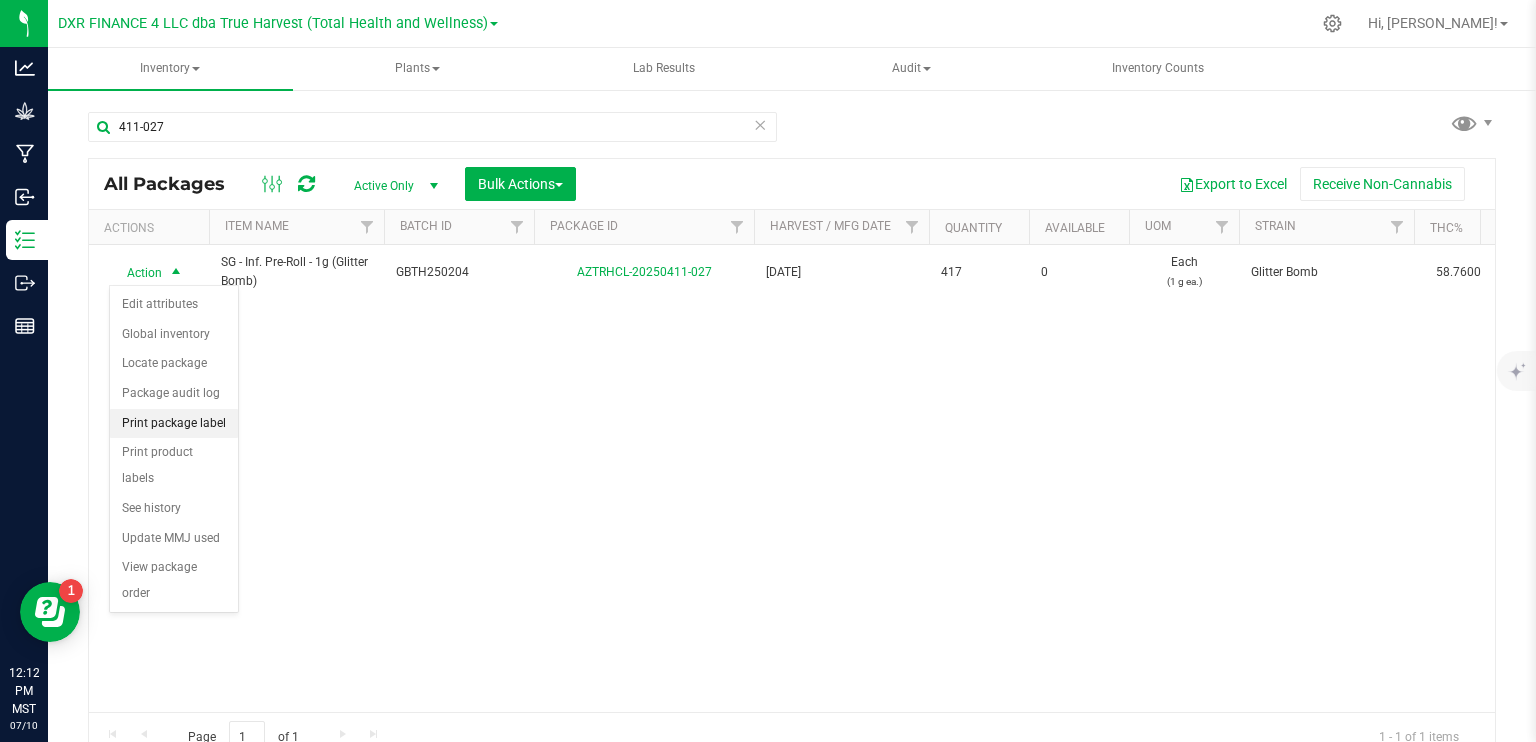 click on "Print package label" at bounding box center (174, 424) 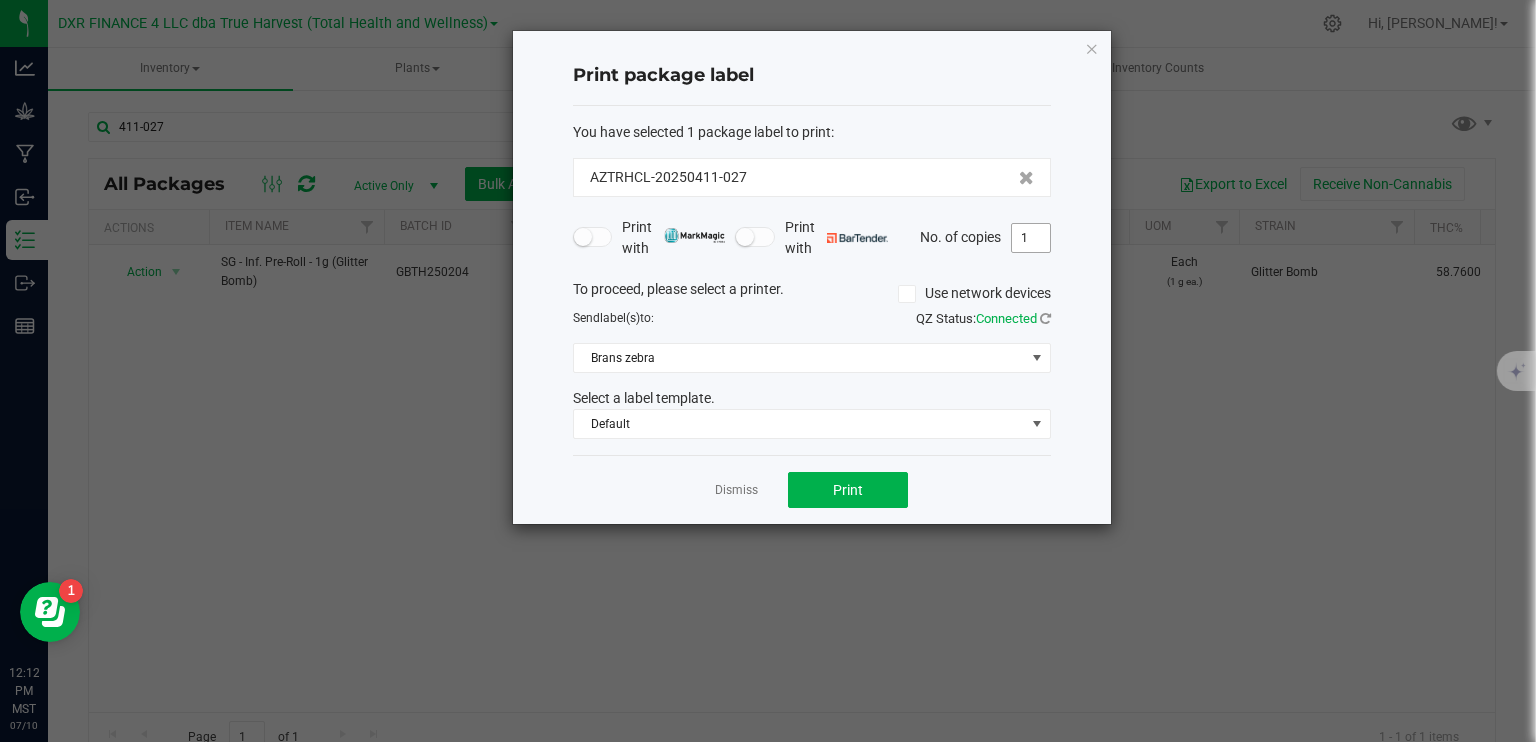 click on "1" at bounding box center [1031, 238] 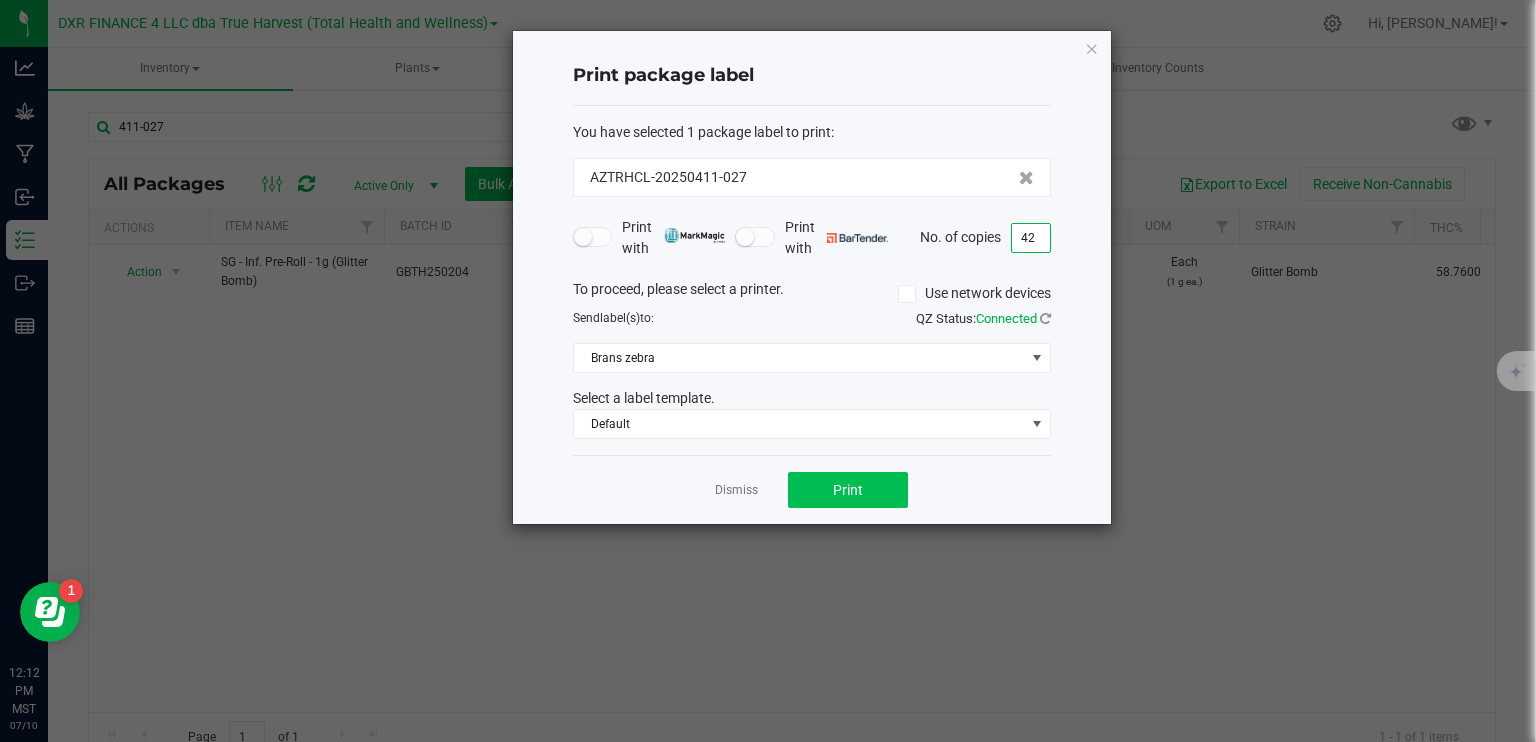 type on "42" 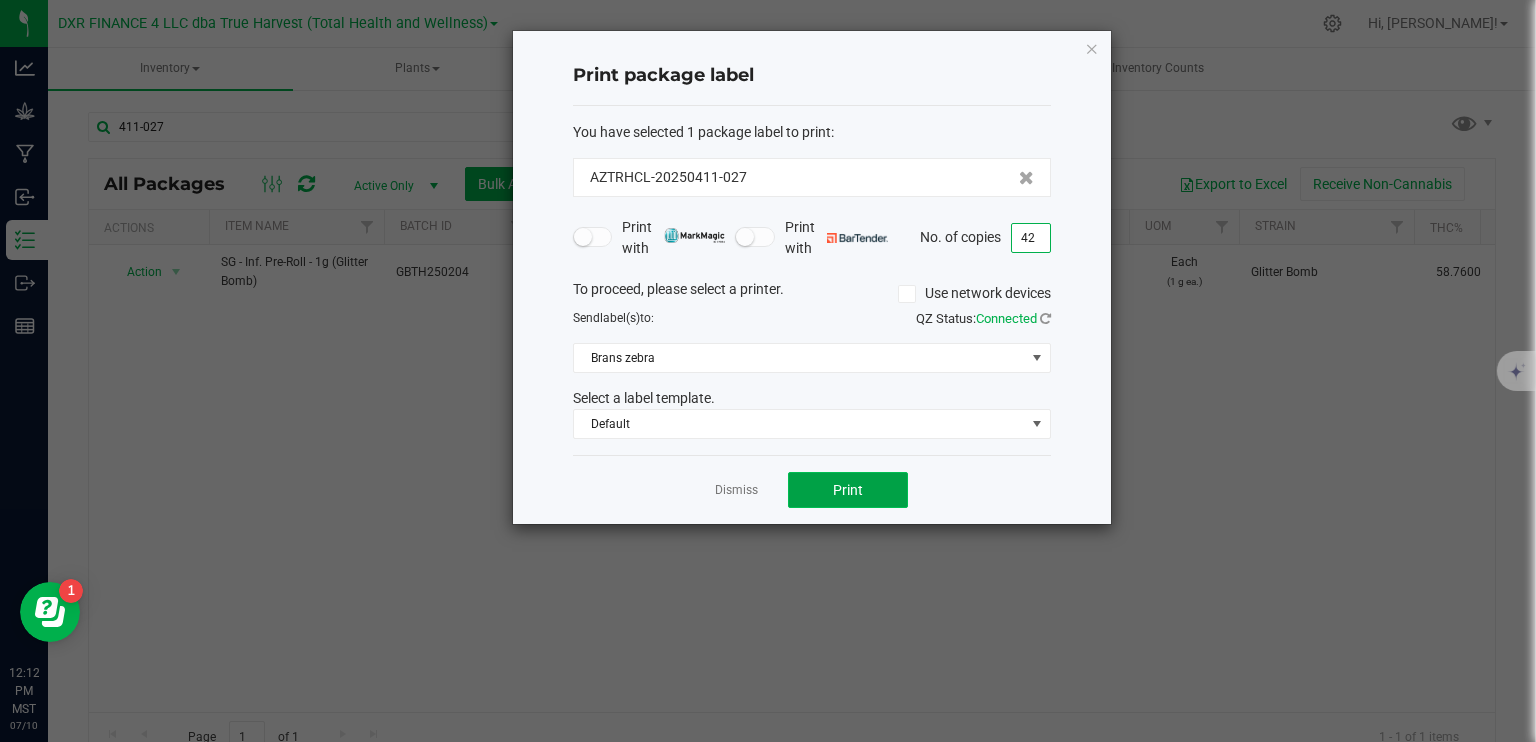 click on "Print" 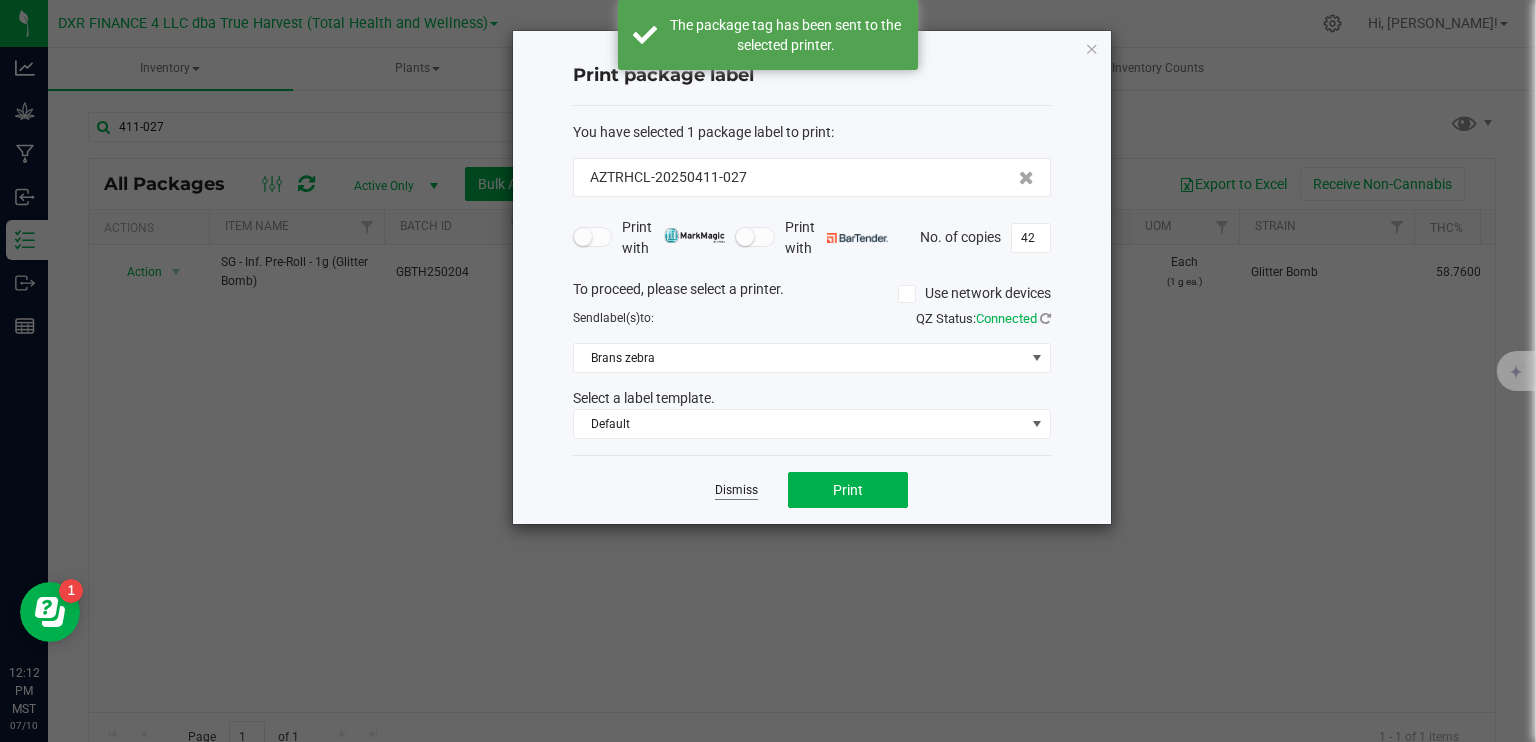 click on "Dismiss" 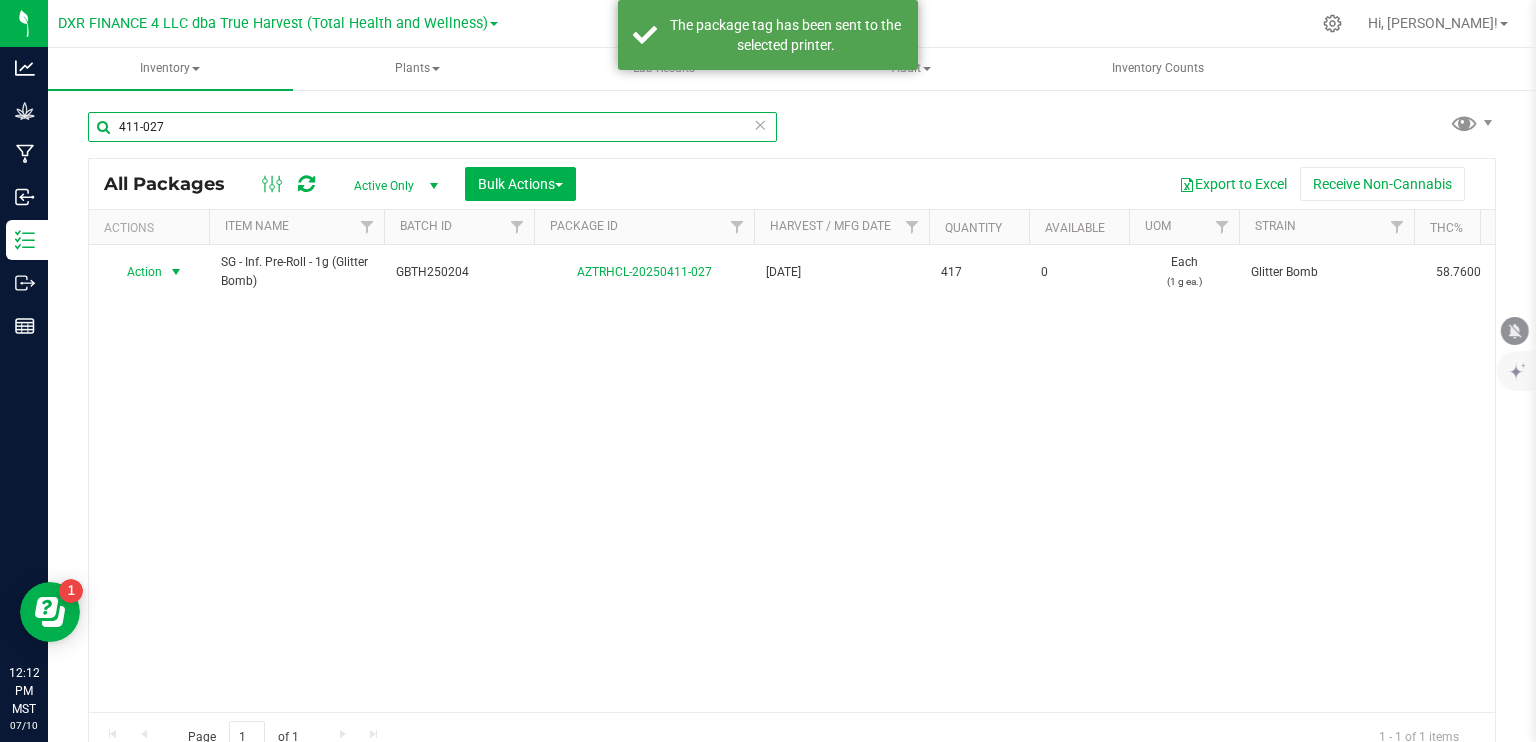 click on "411-027" at bounding box center [432, 127] 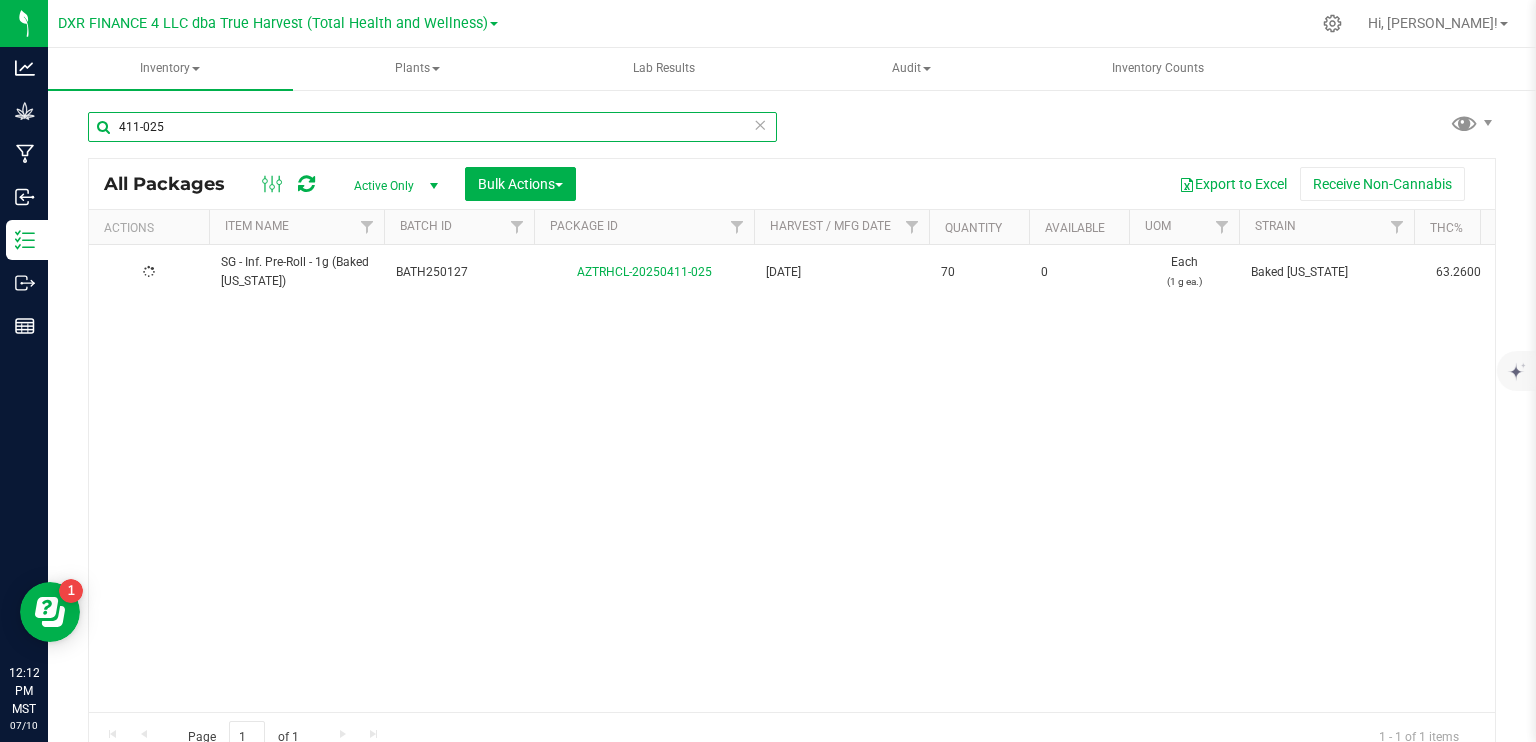 type on "411-025" 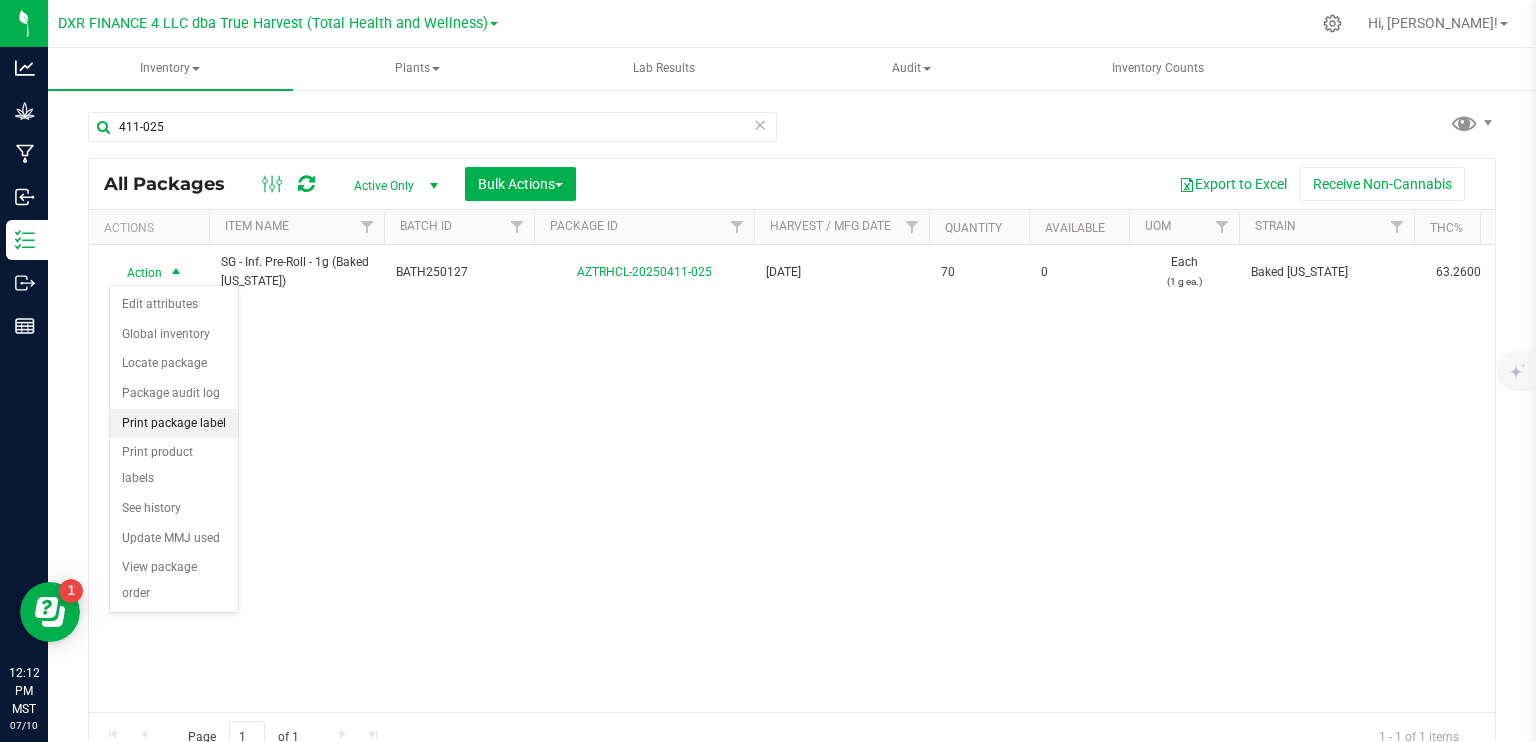 click on "Print package label" at bounding box center (174, 424) 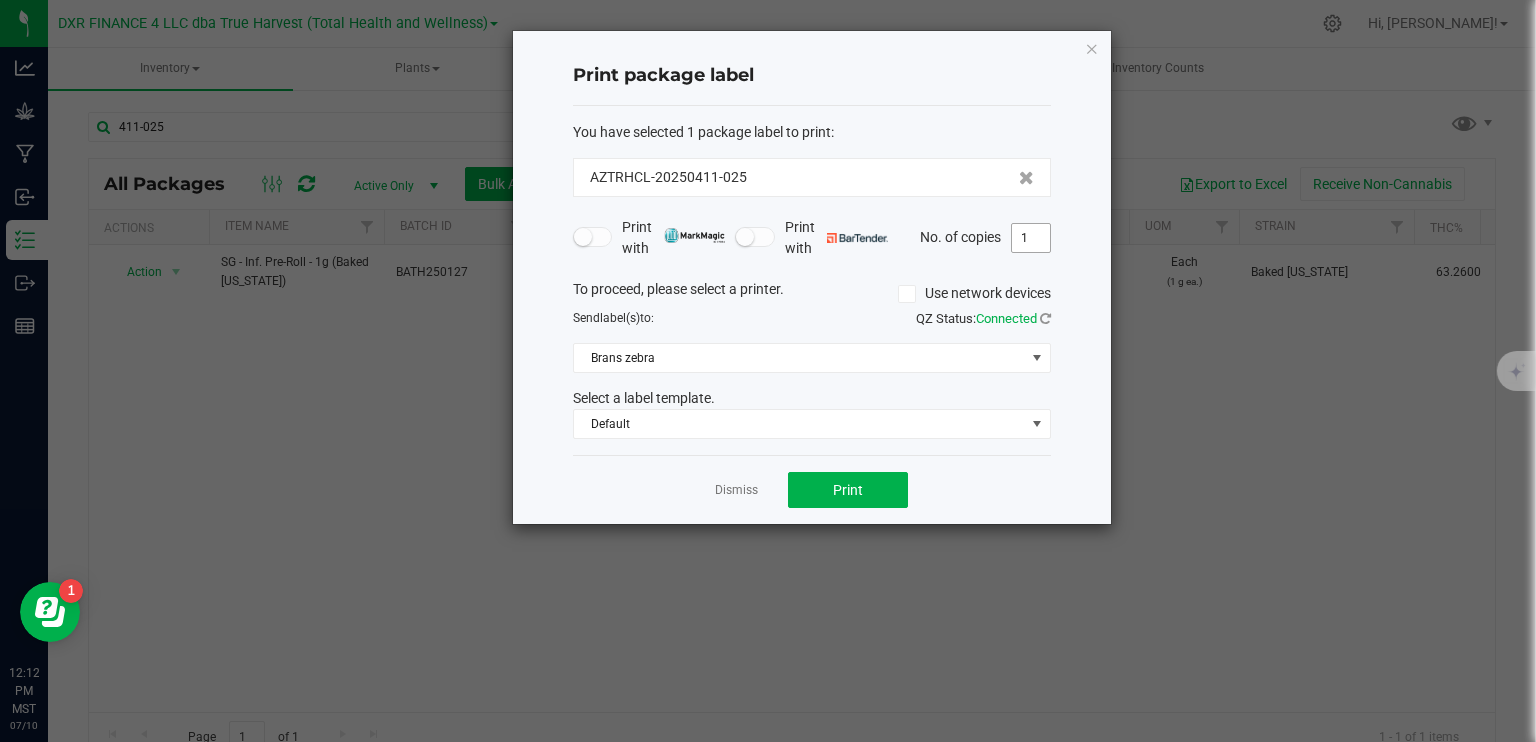 click on "1" at bounding box center (1031, 238) 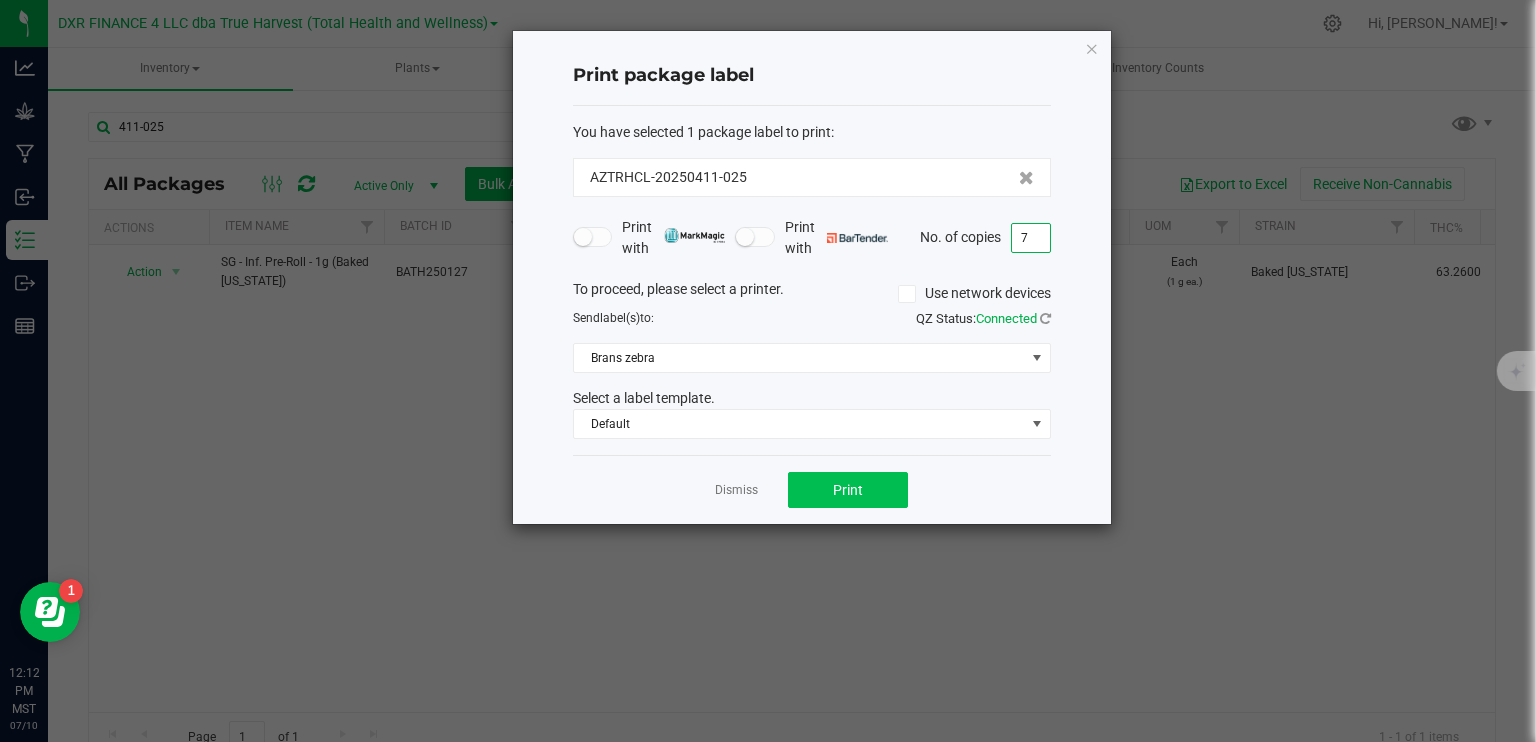 type on "7" 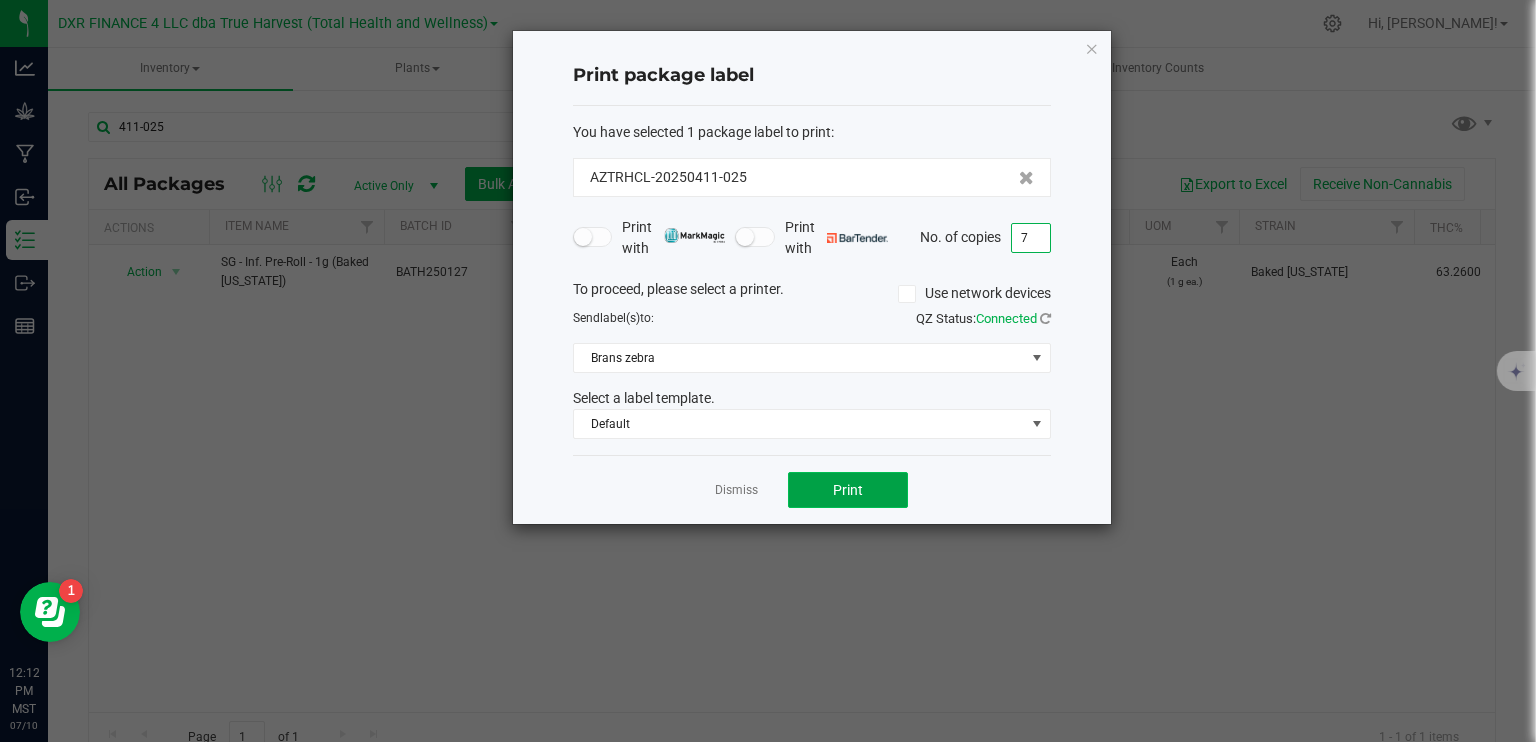 click on "Print" 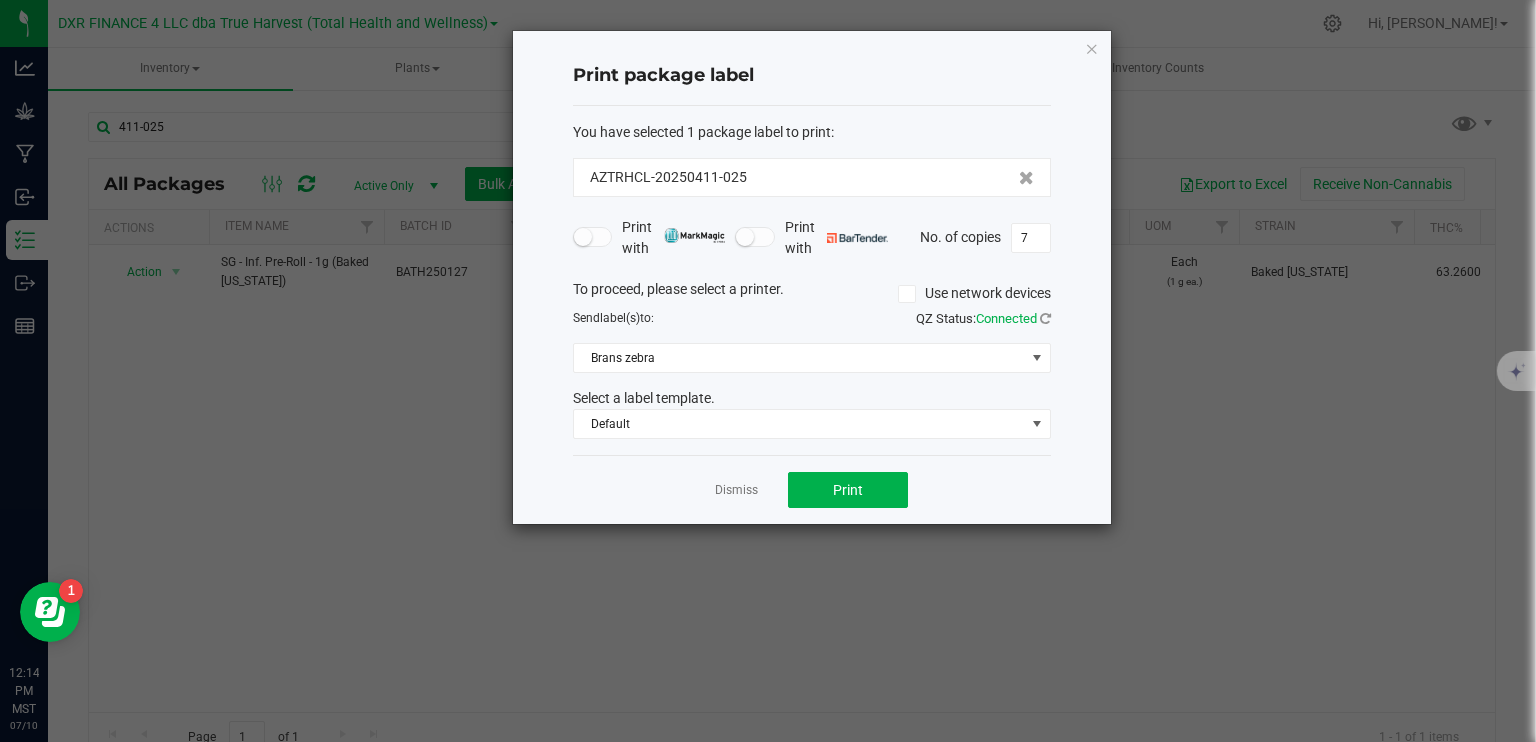 click on "Dismiss" 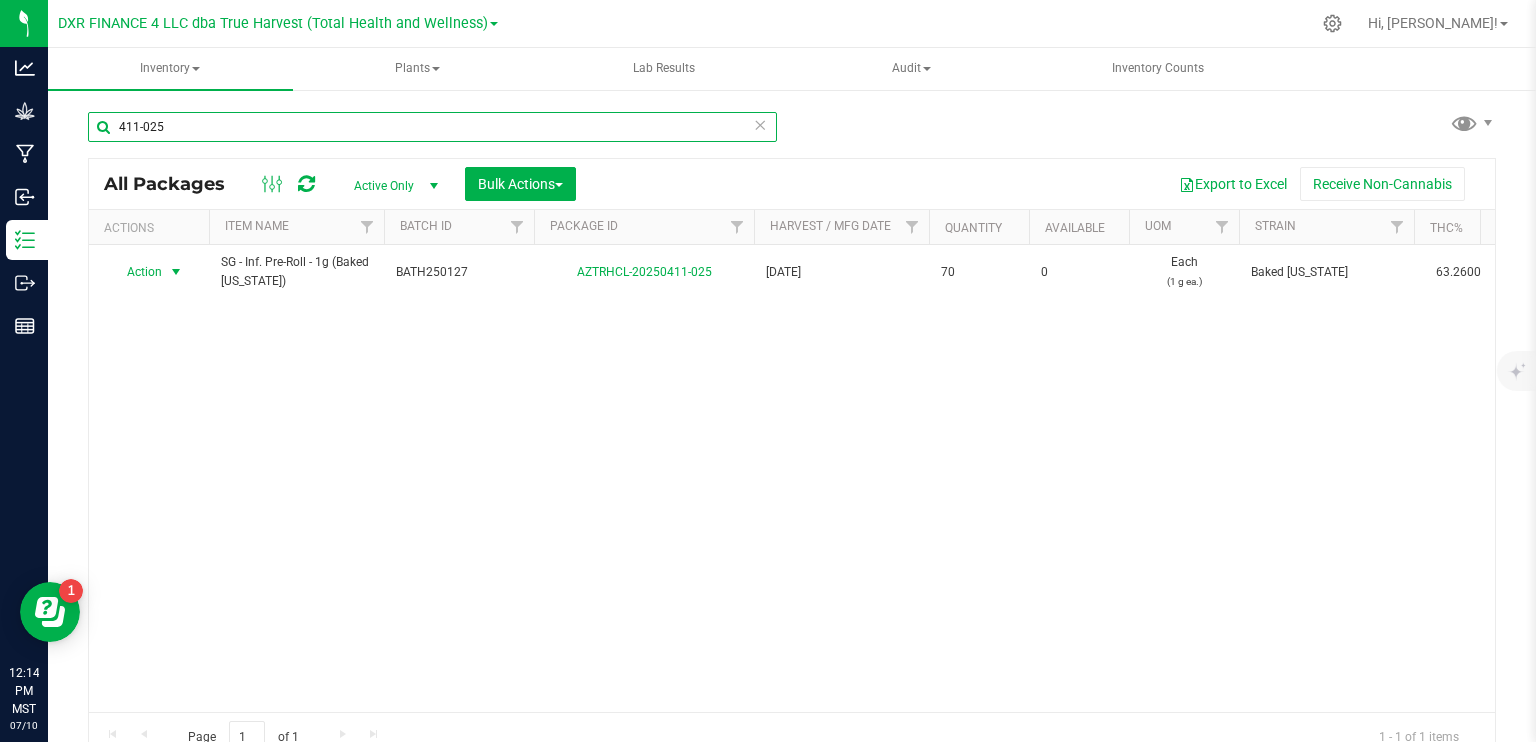 click on "411-025" at bounding box center [432, 127] 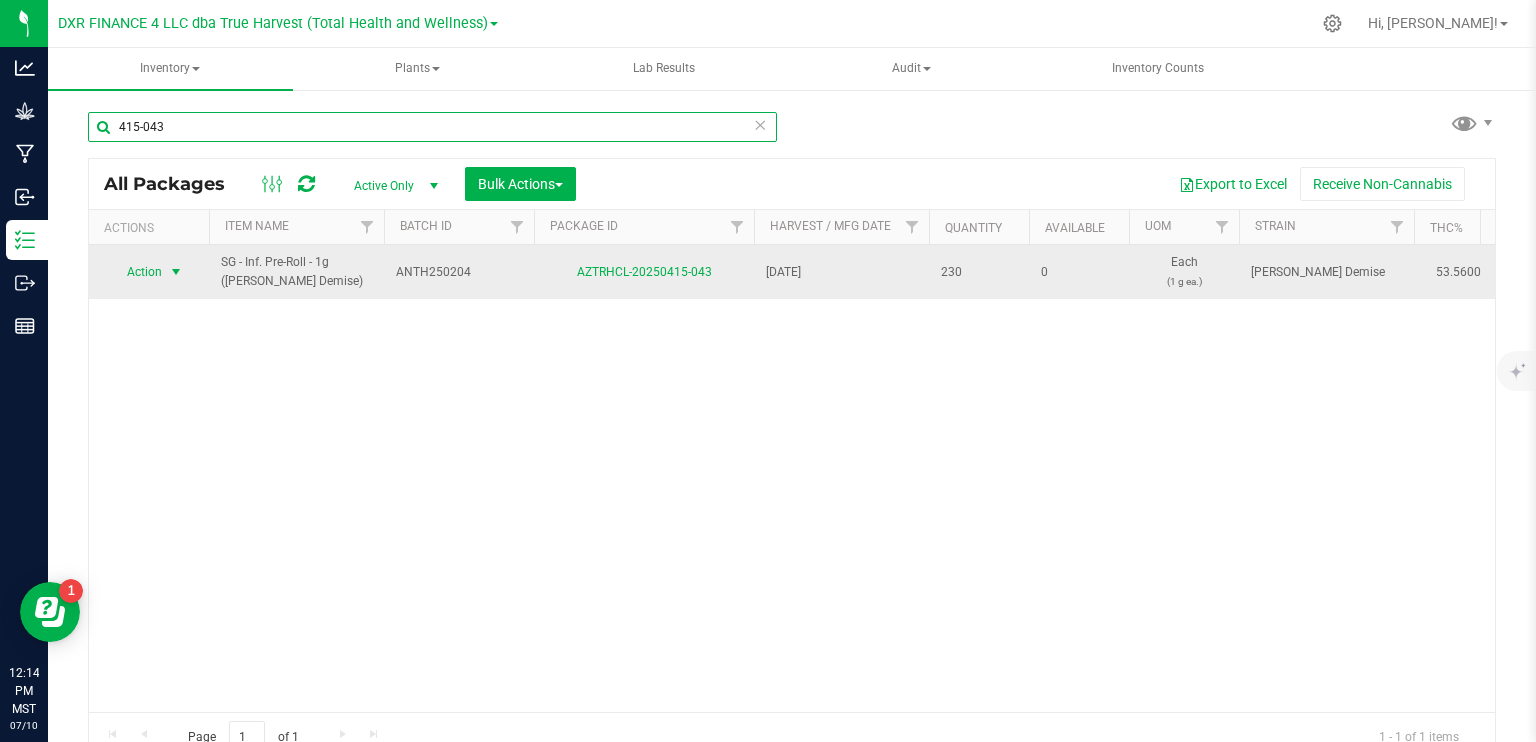type on "415-043" 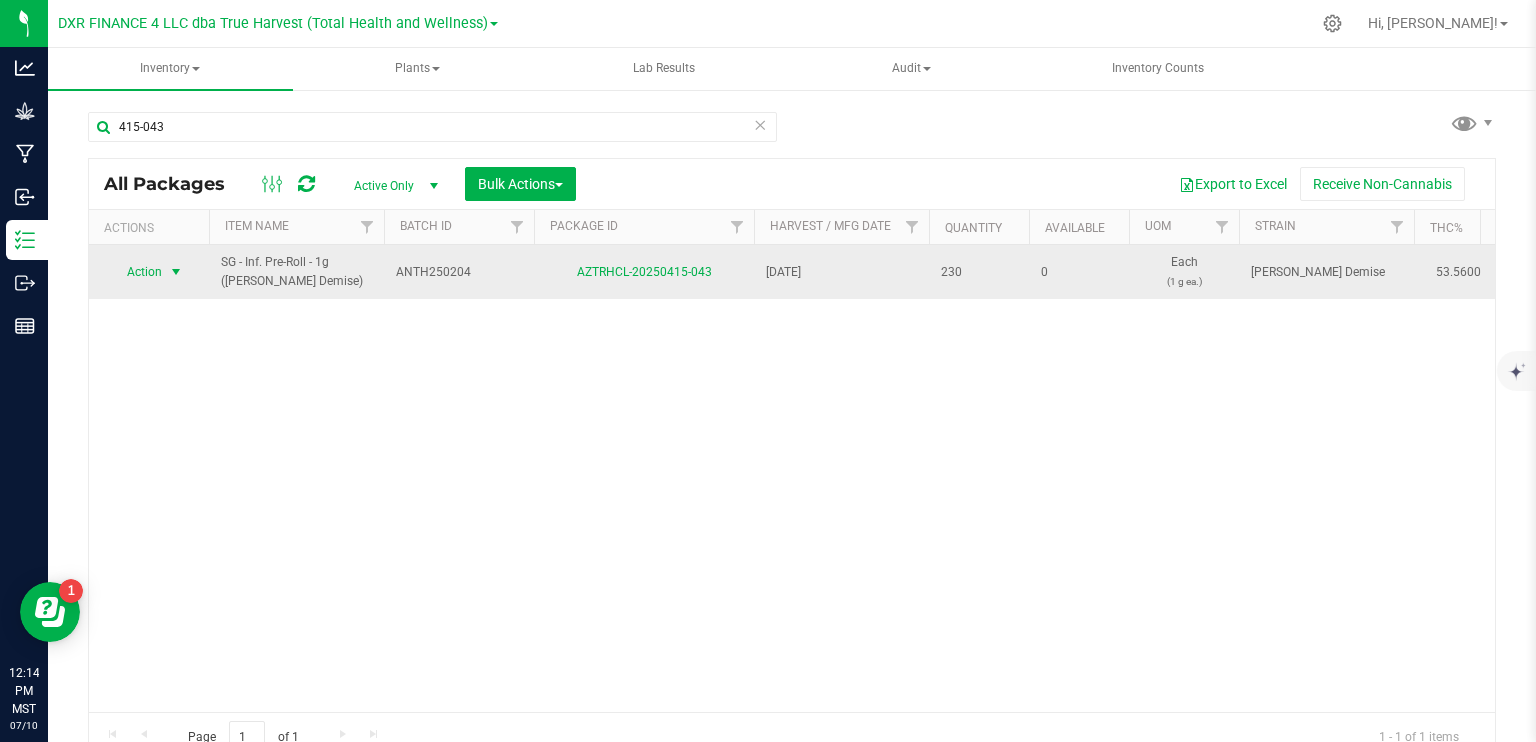 click at bounding box center [176, 272] 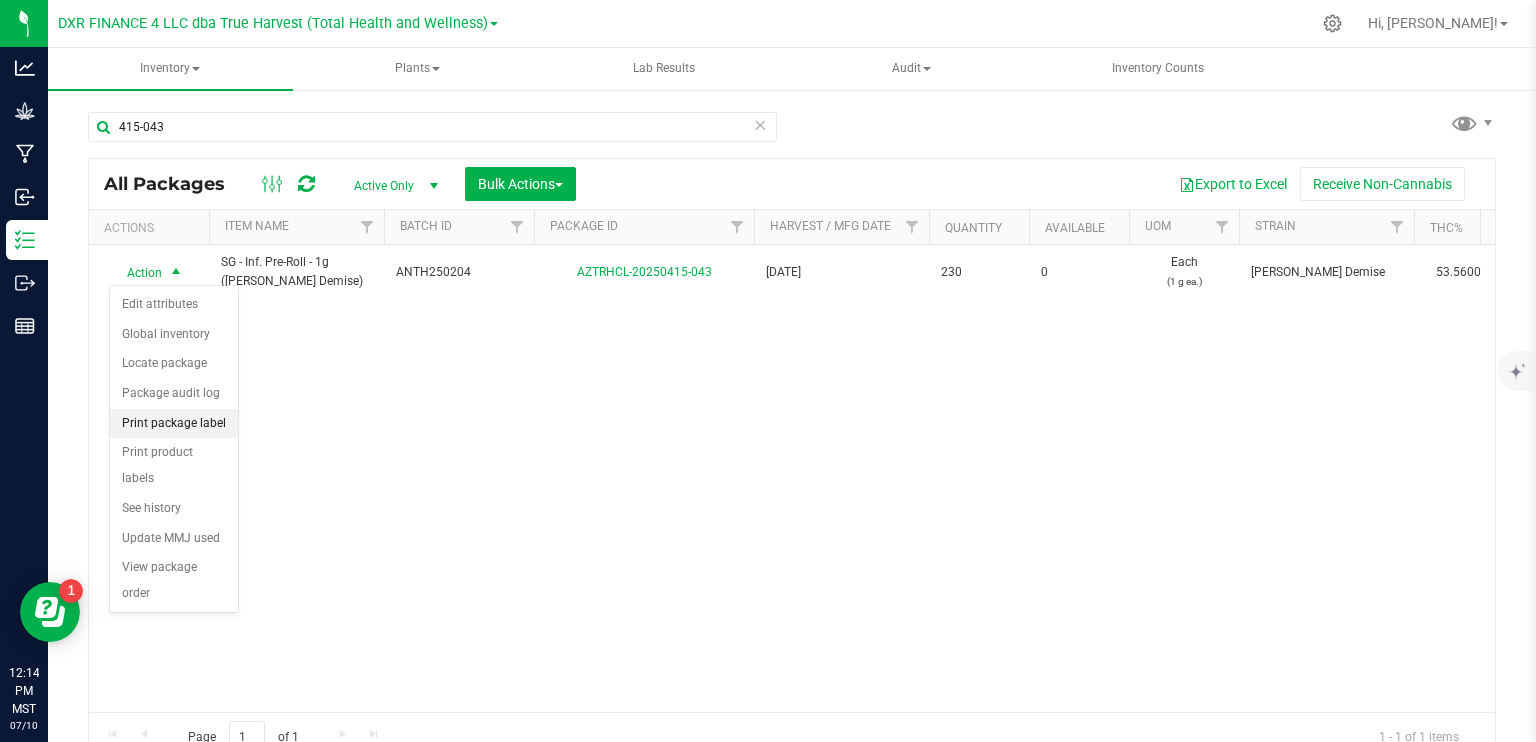 click on "Print package label" at bounding box center [174, 424] 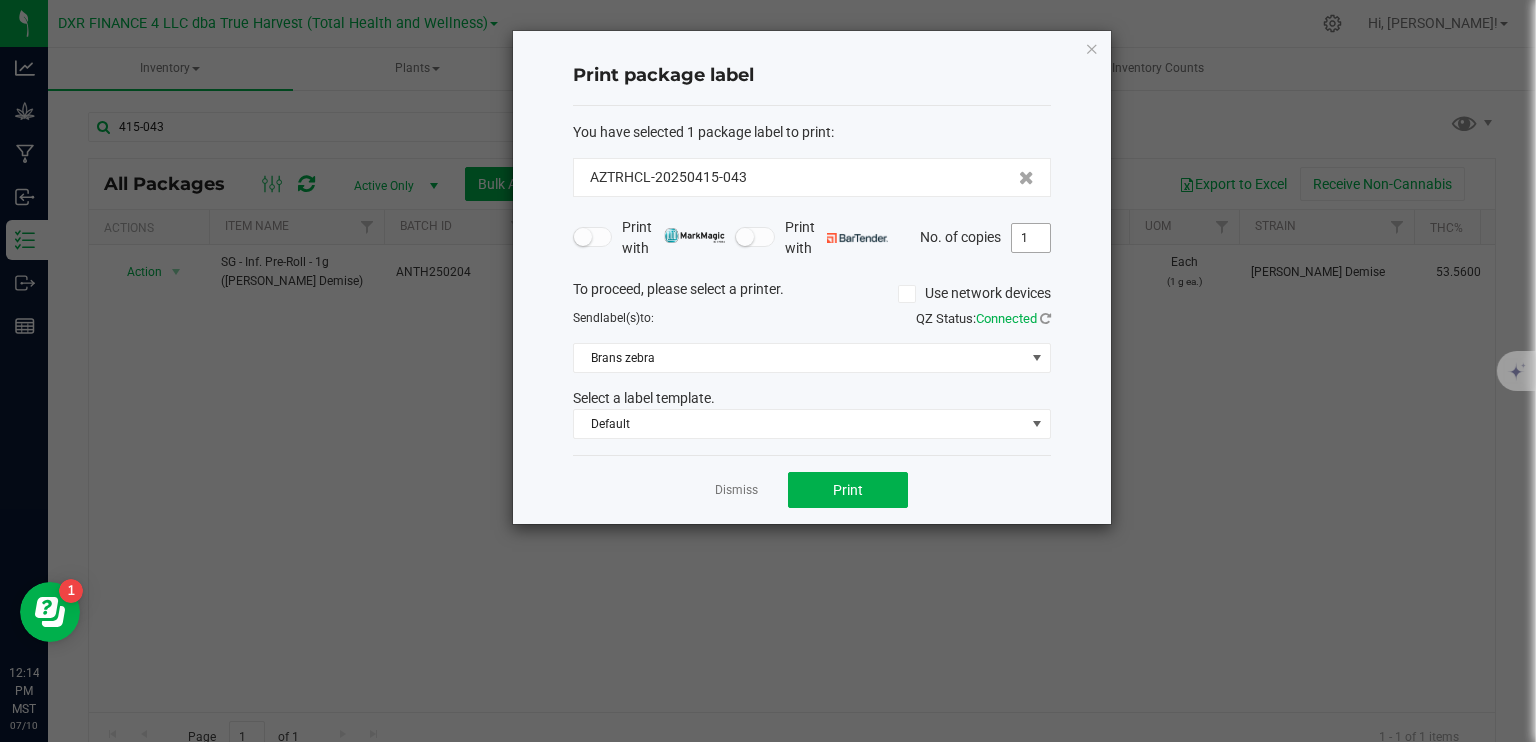 click on "1" at bounding box center (1031, 238) 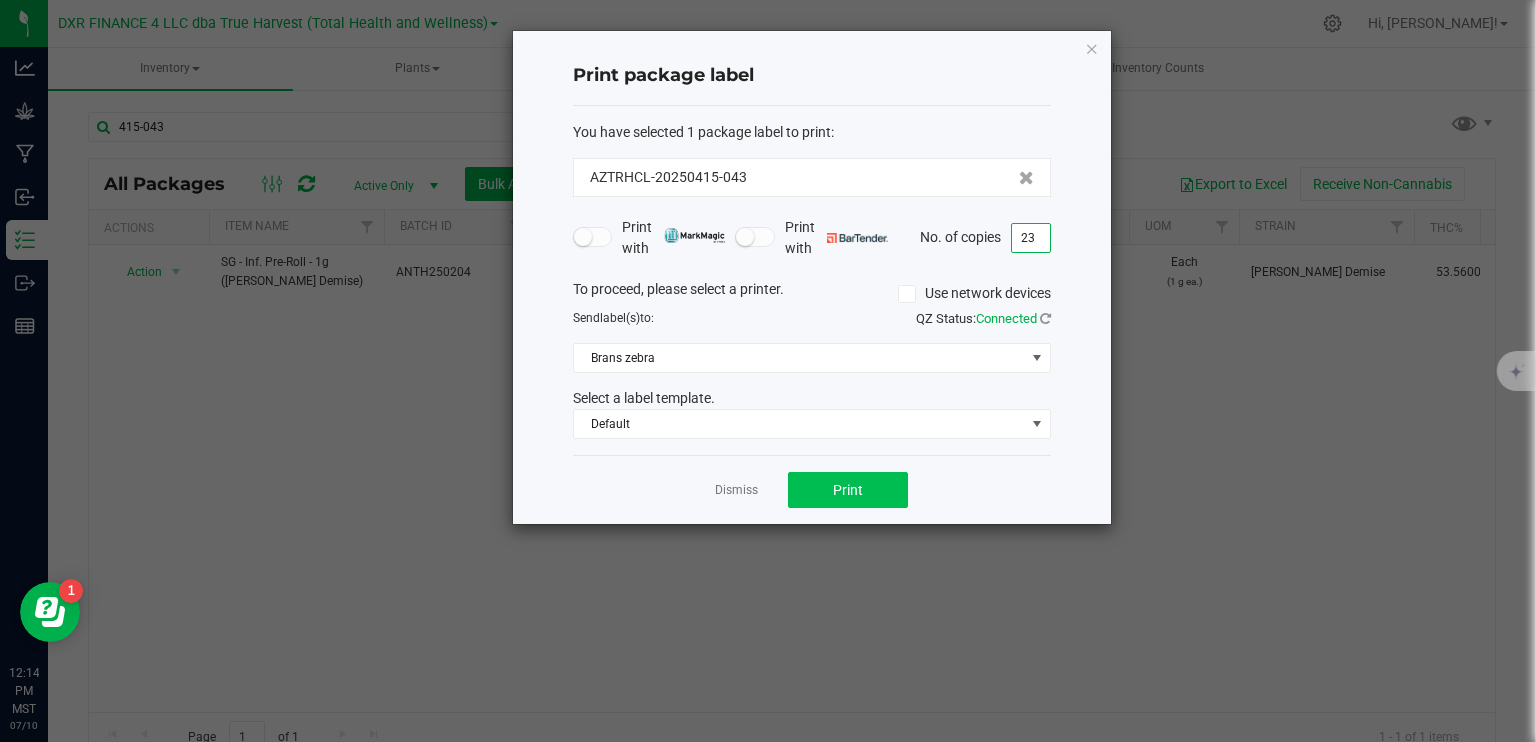 type on "23" 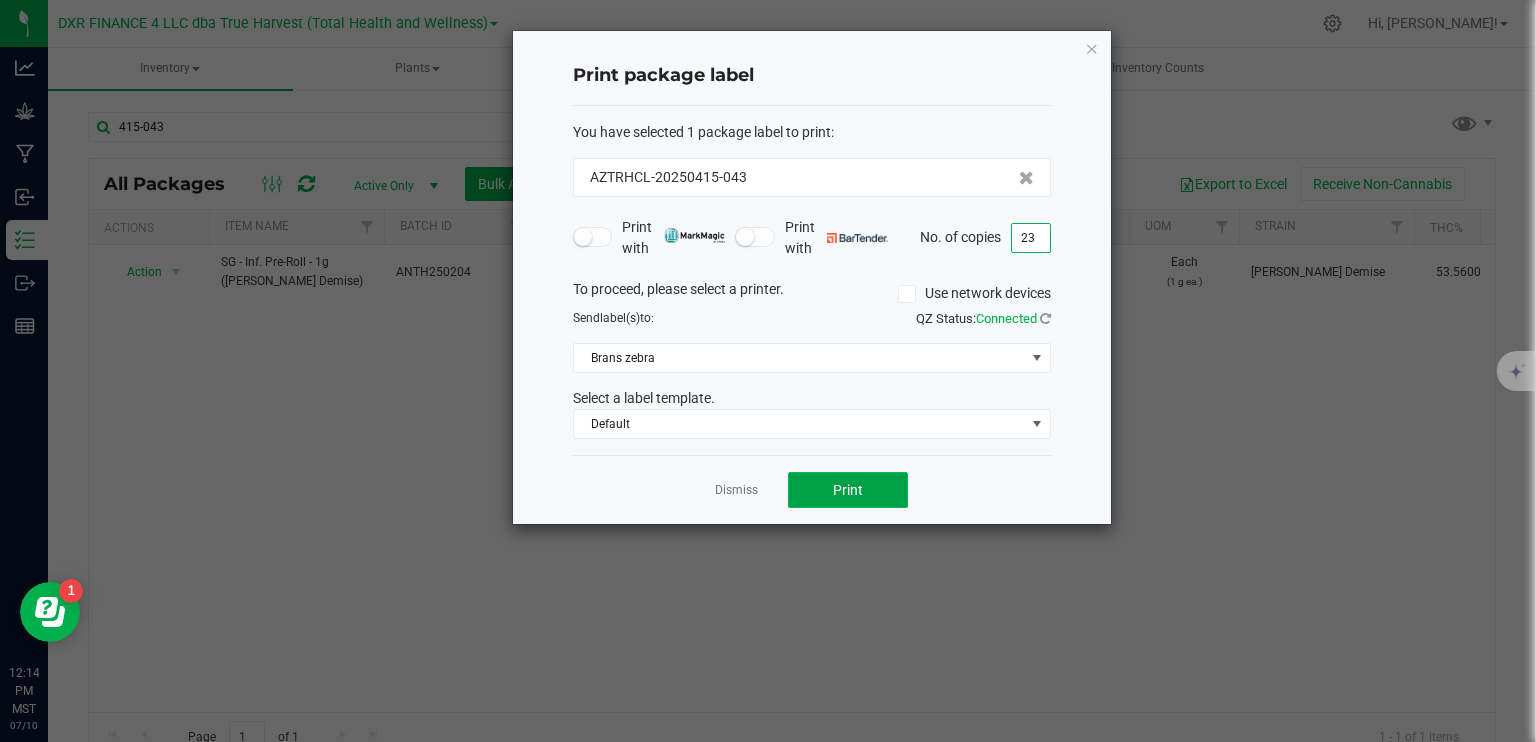 click on "Print" 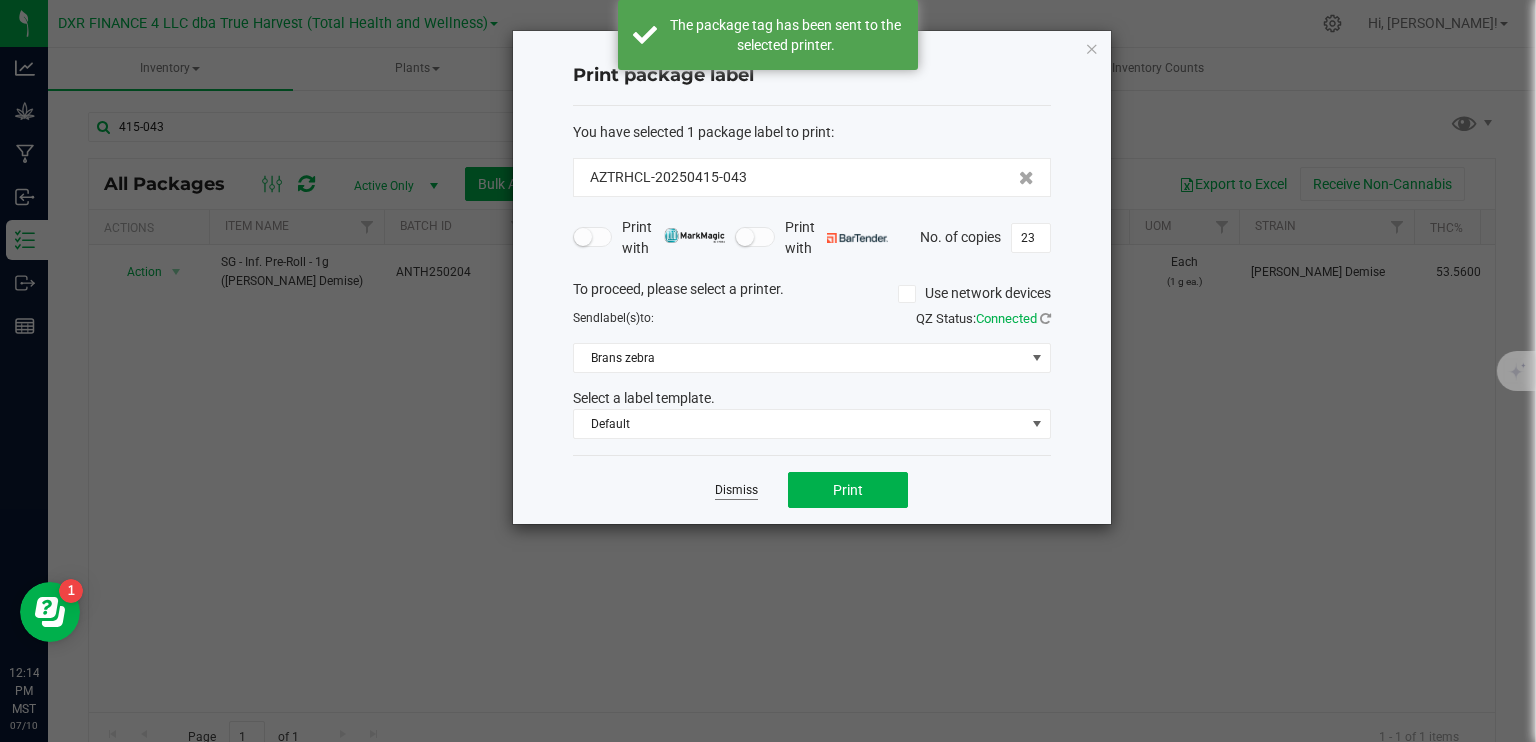 click on "Dismiss" 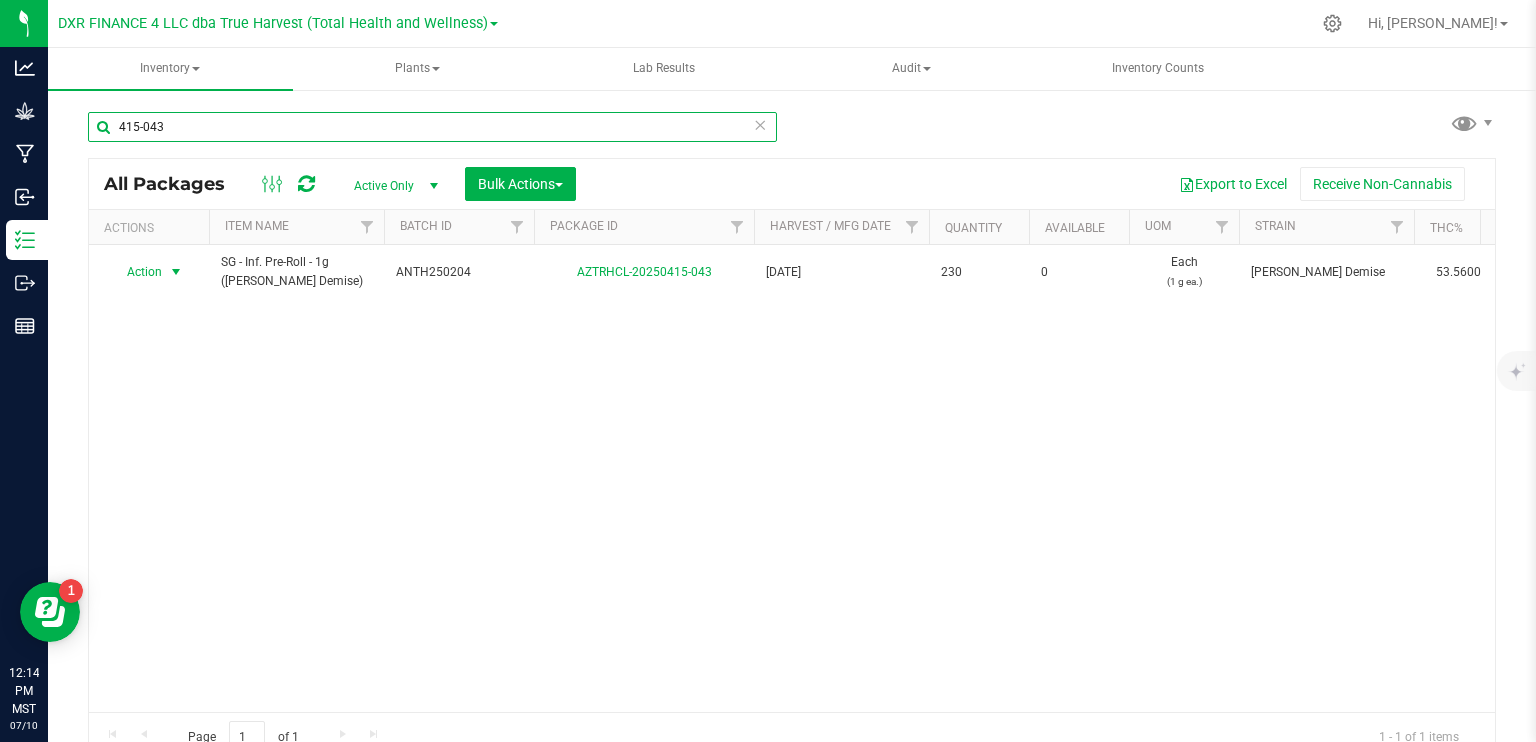 click on "415-043" at bounding box center (432, 127) 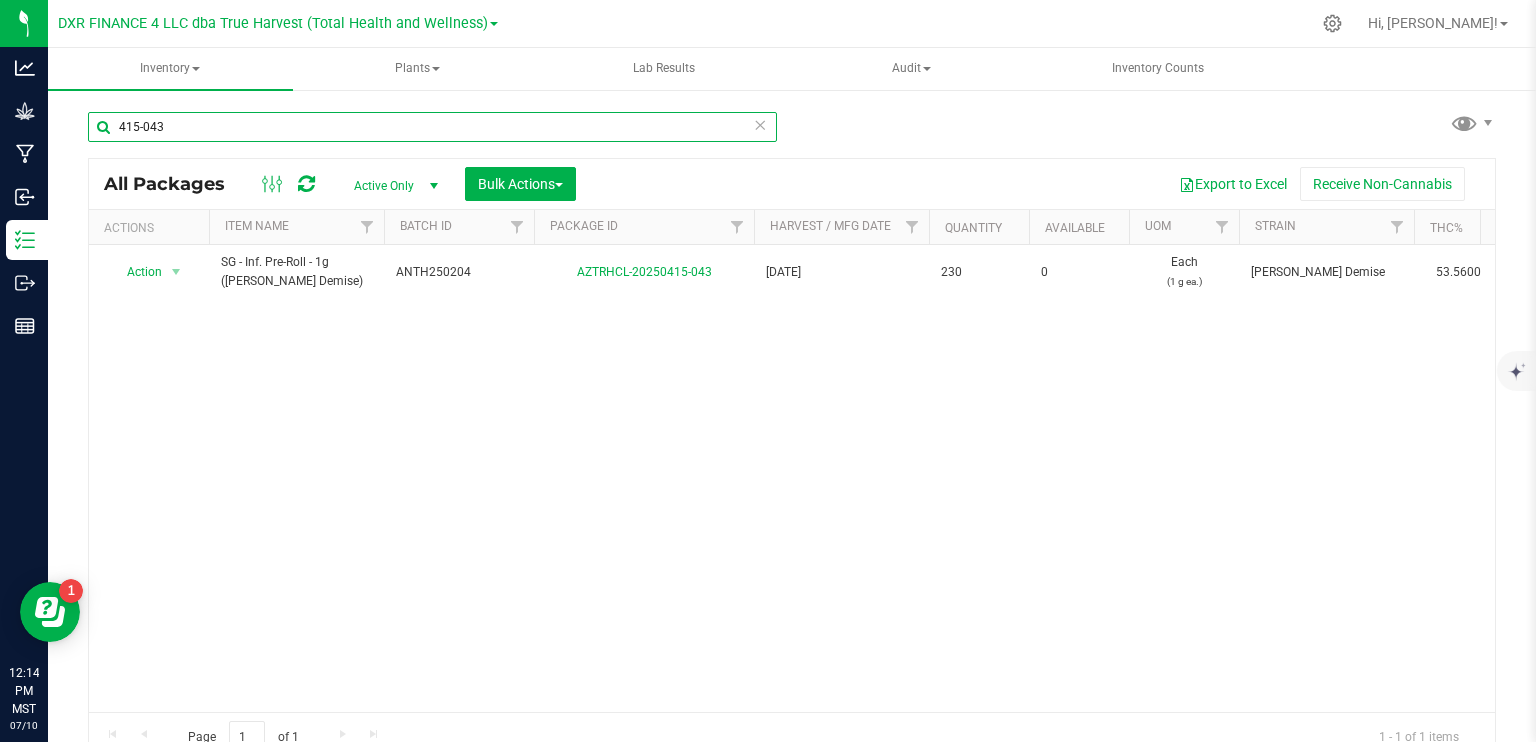 click on "415-043" at bounding box center [432, 127] 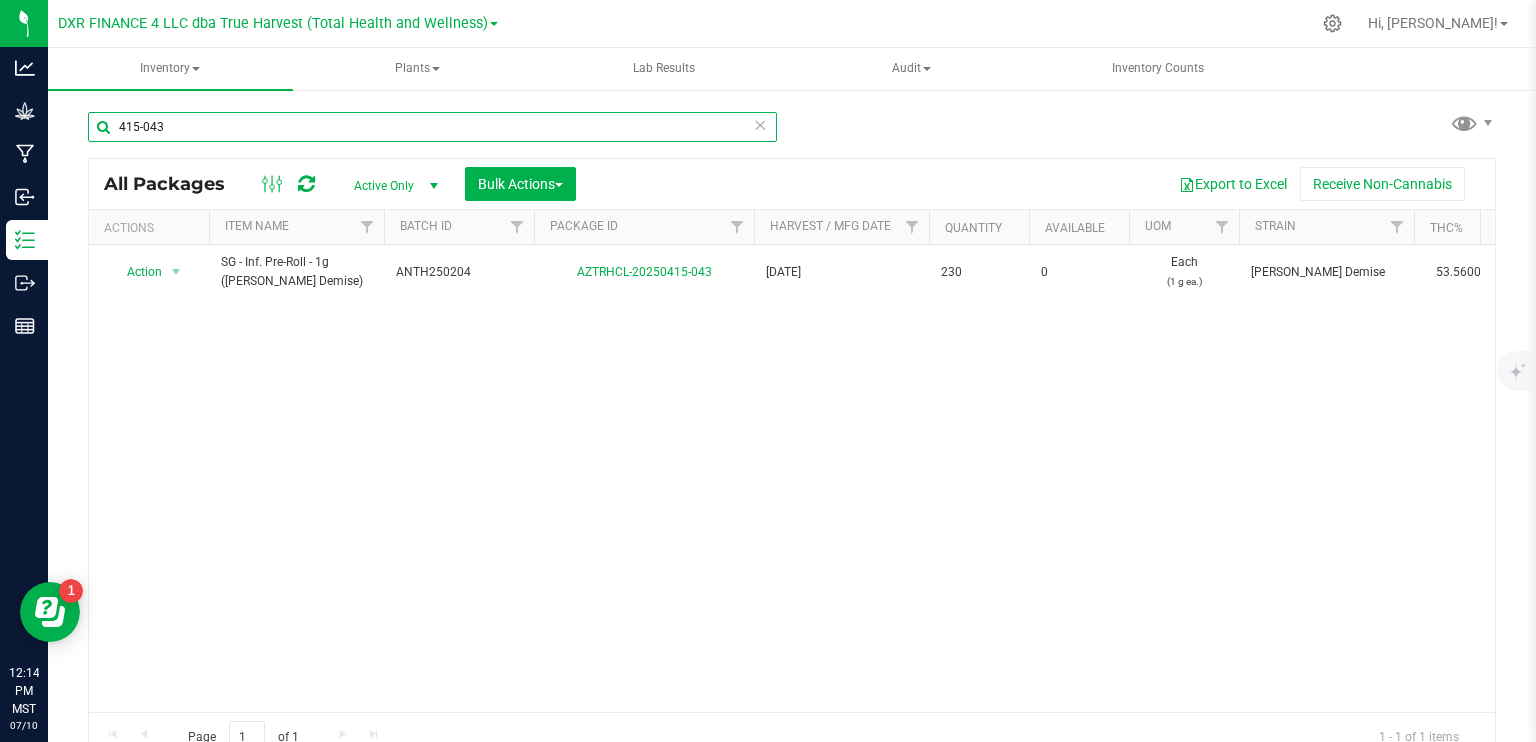 click on "415-043" at bounding box center (432, 127) 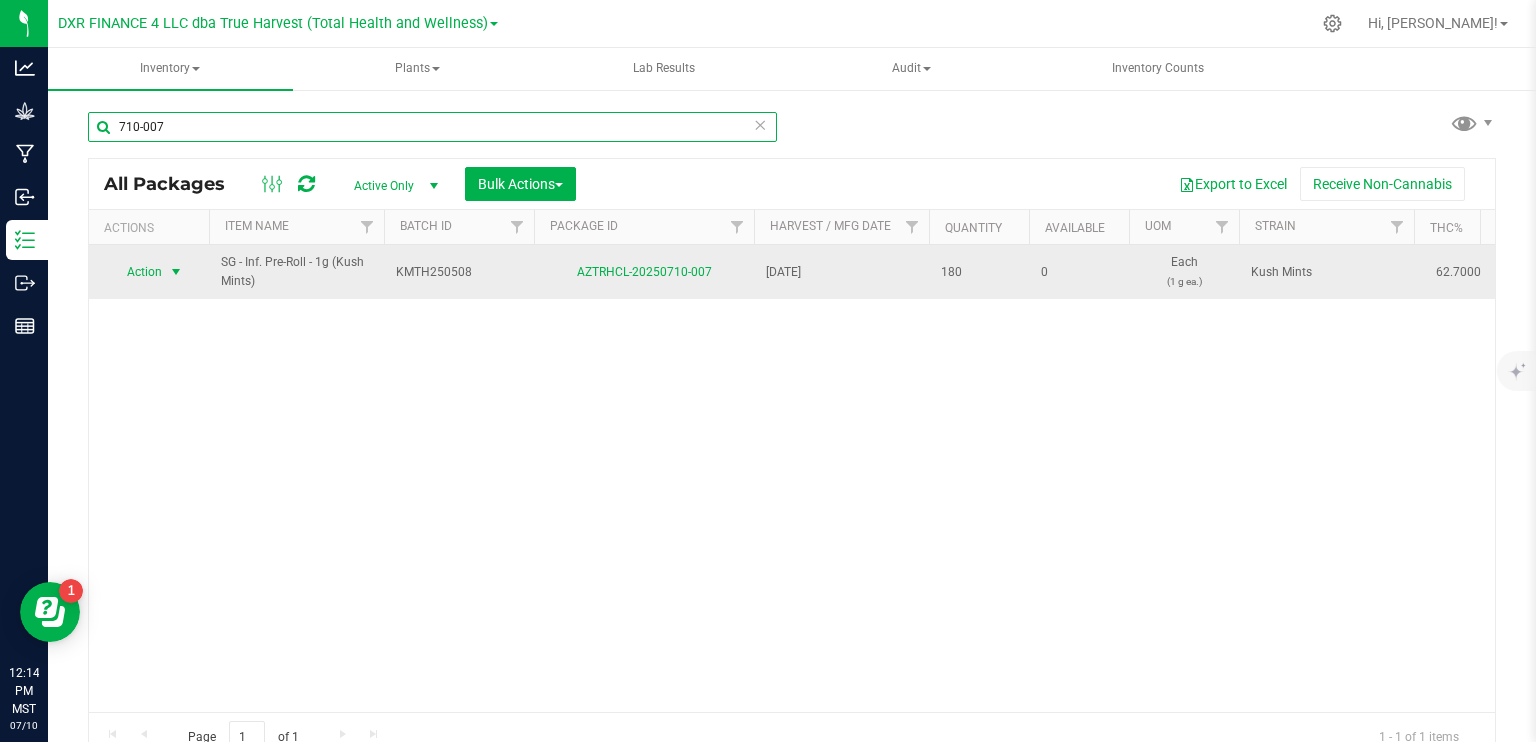 type on "710-007" 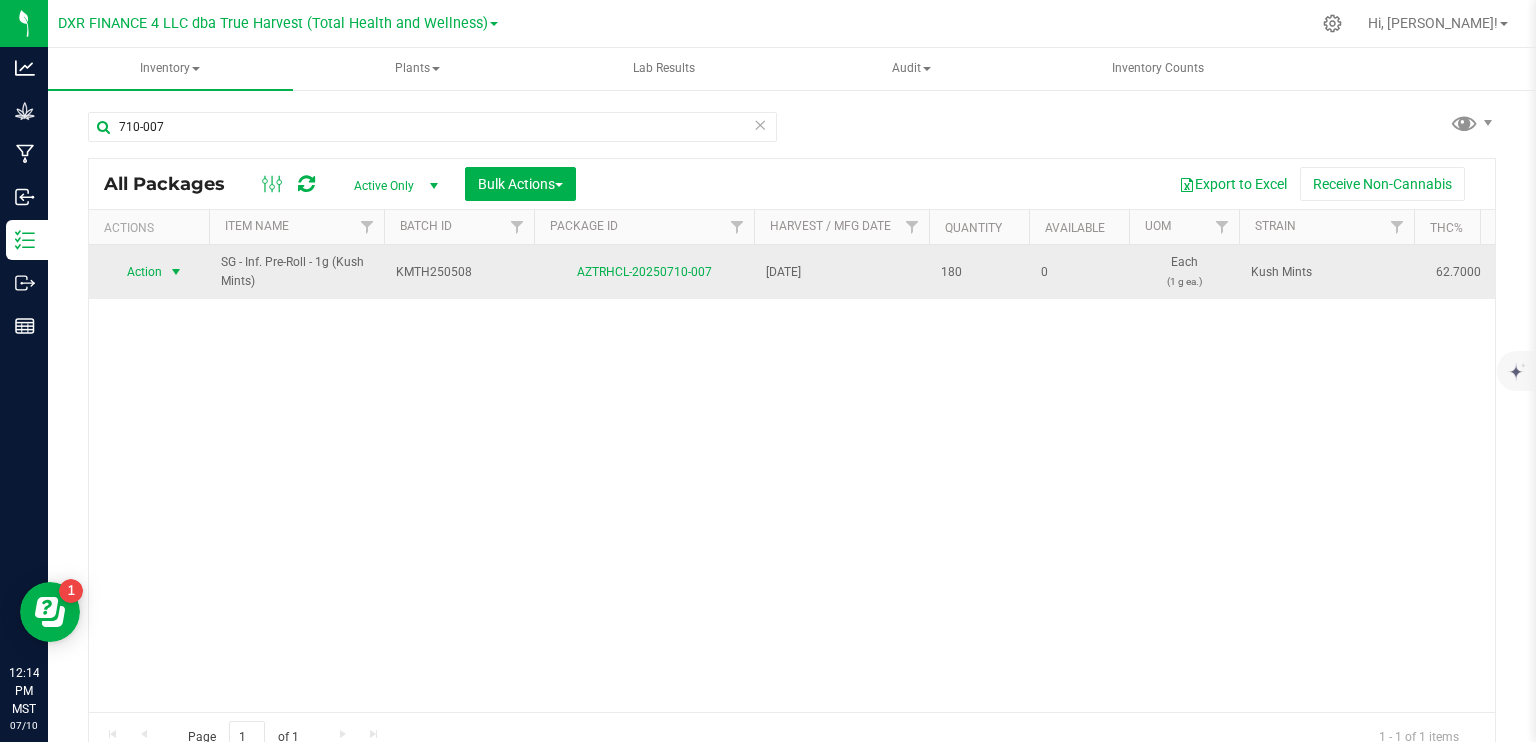 click at bounding box center [176, 272] 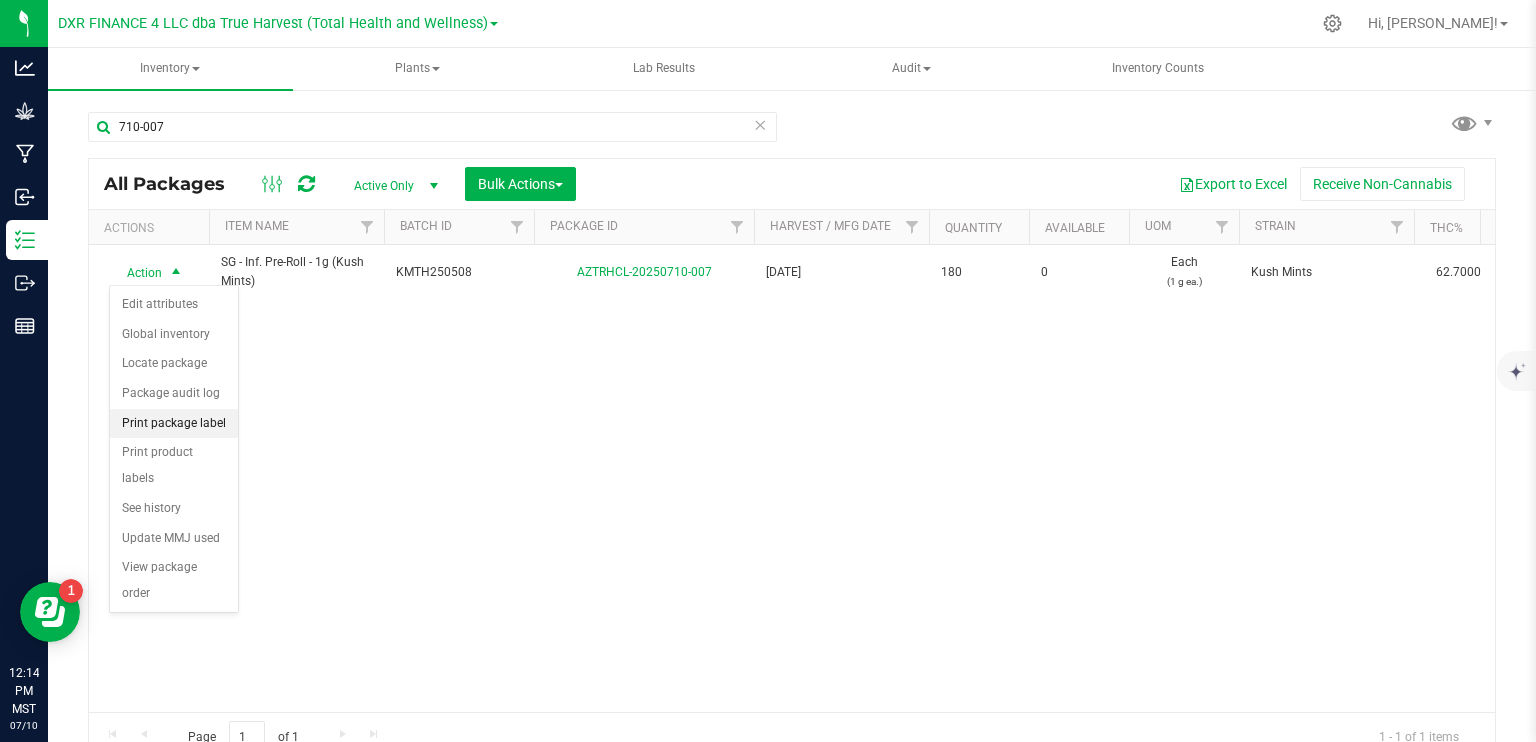 click on "Print package label" at bounding box center [174, 424] 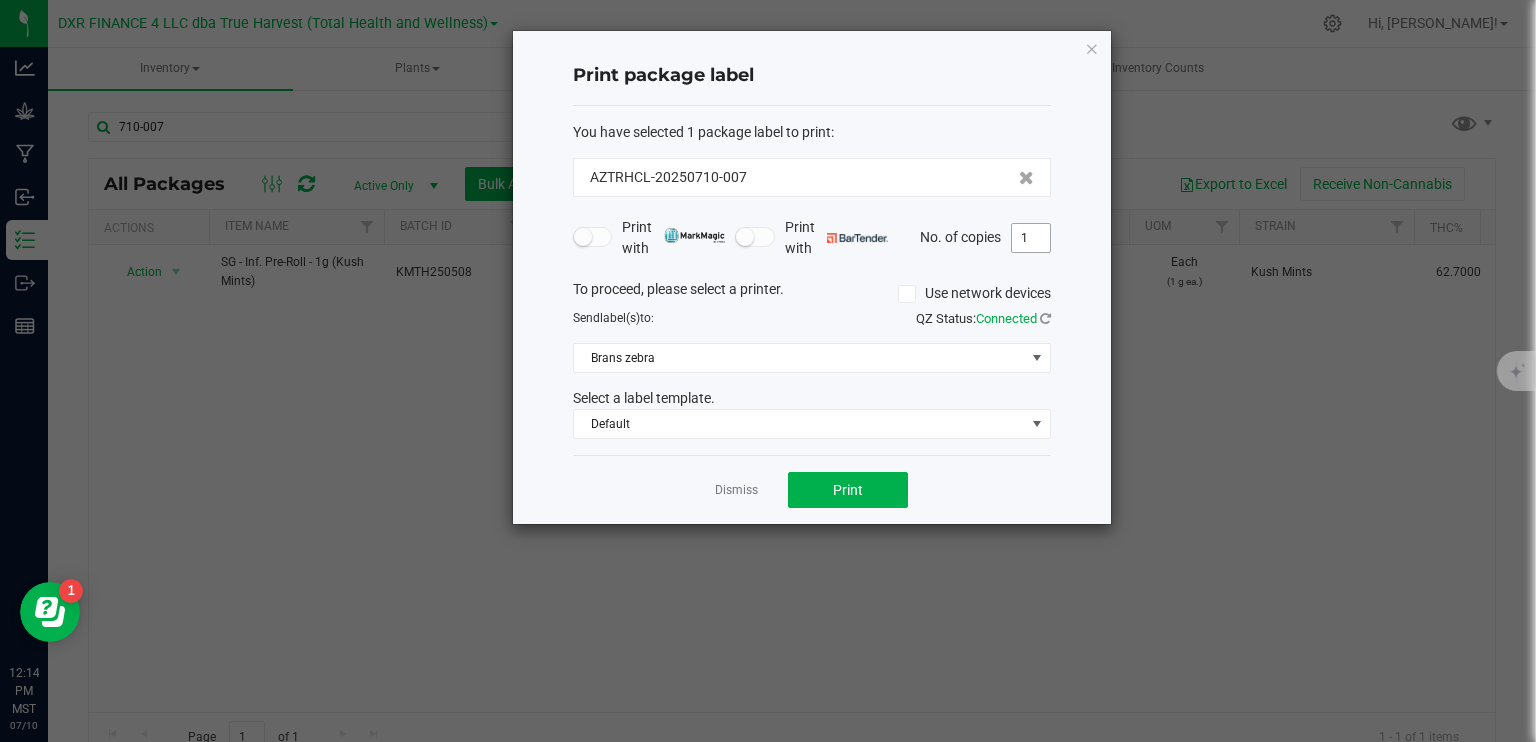 click on "1" at bounding box center [1031, 238] 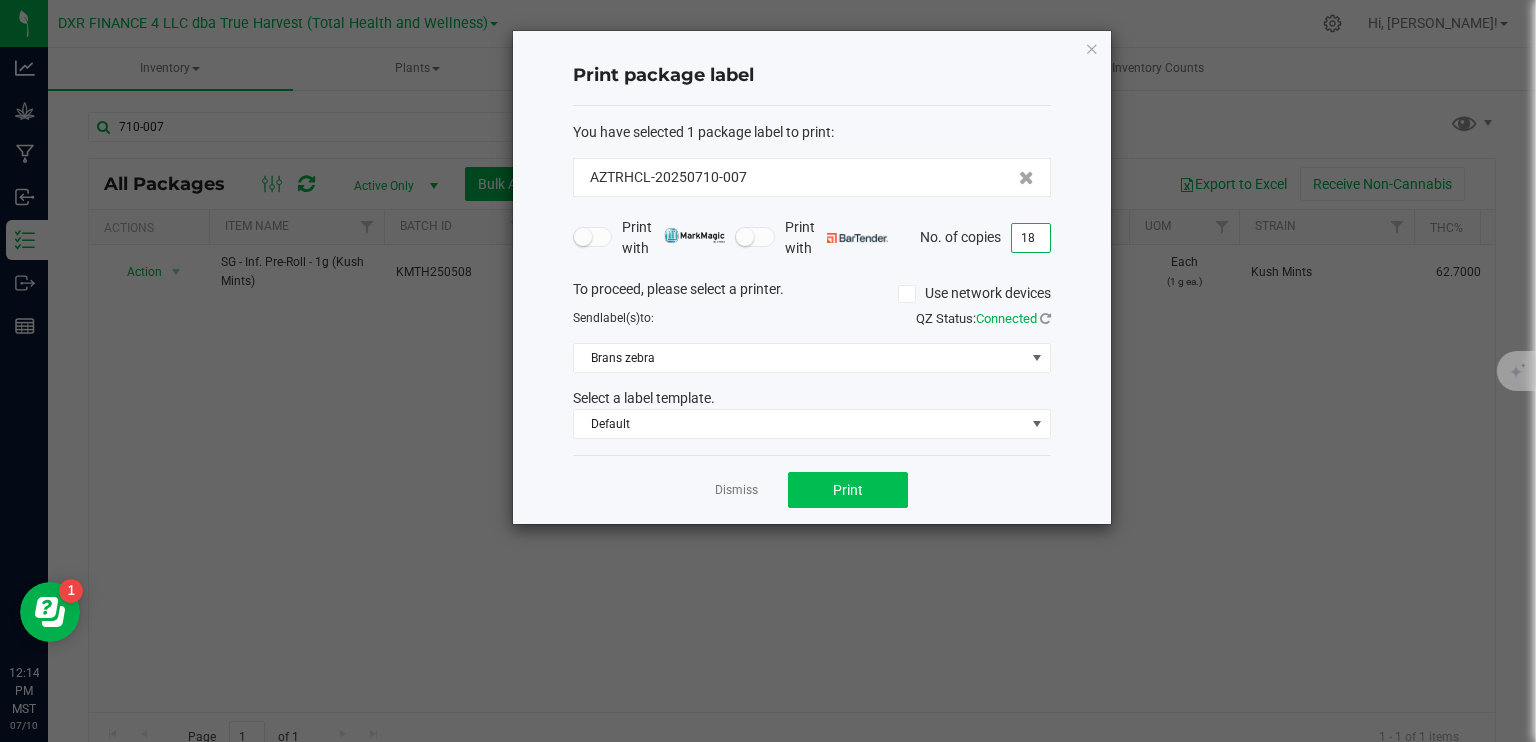type on "18" 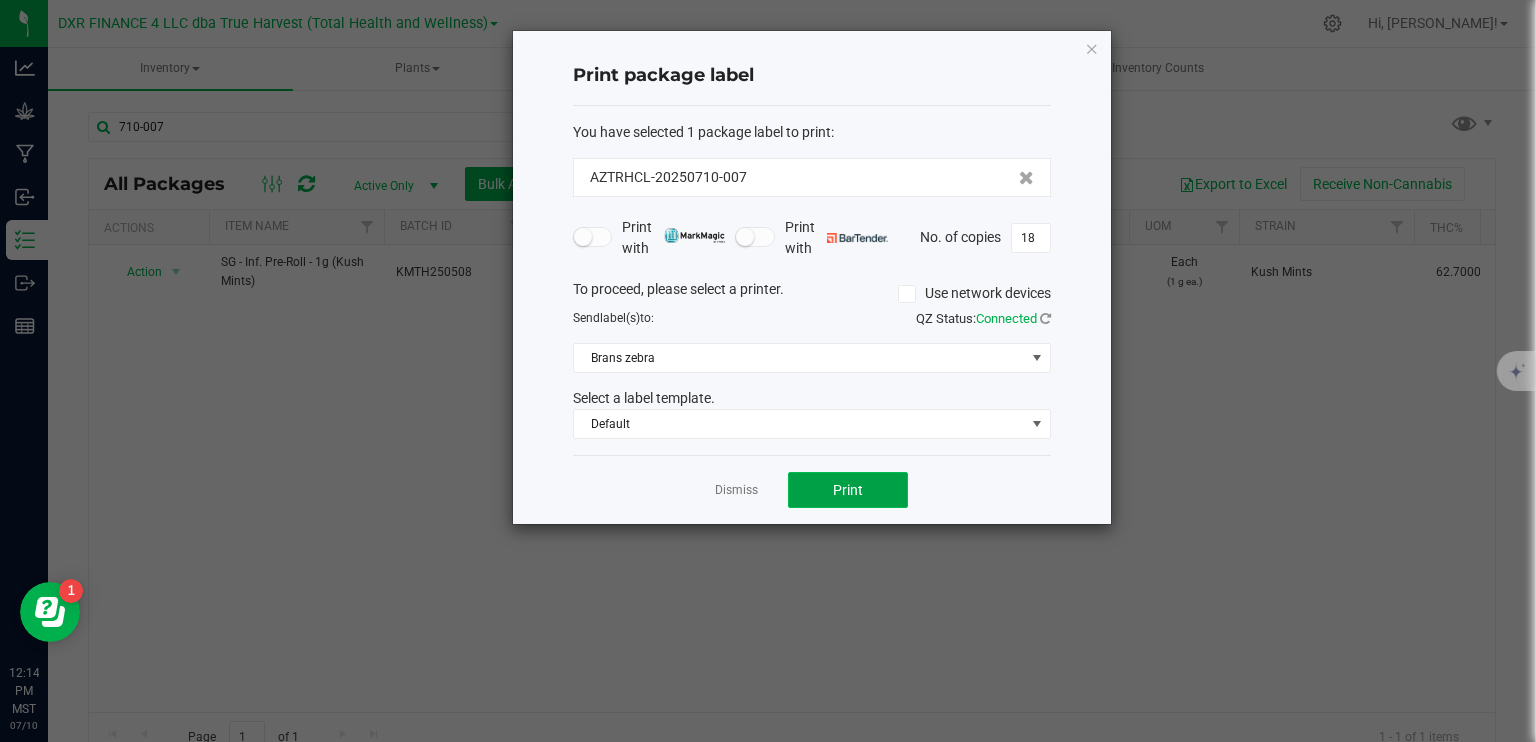 click on "Print" 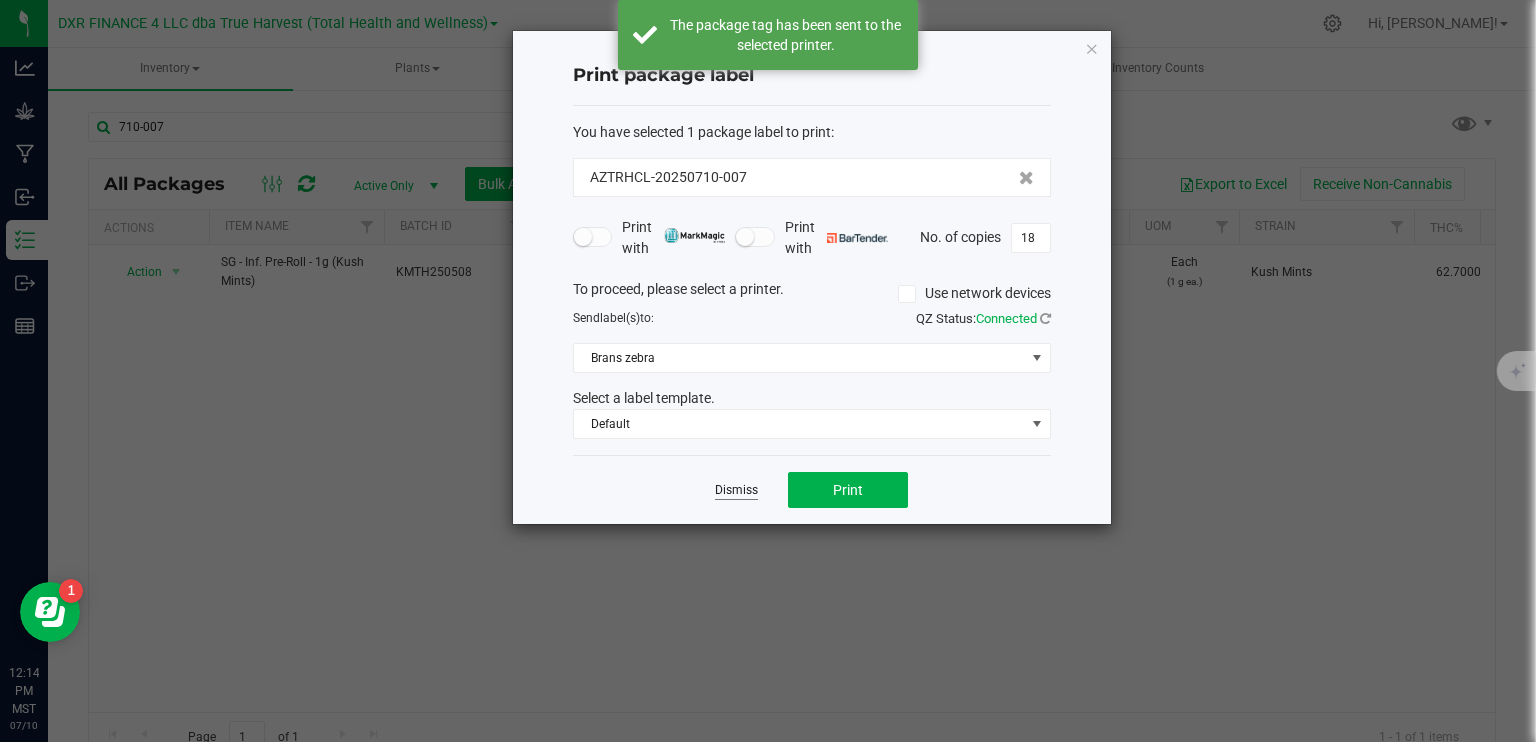 click on "Dismiss" 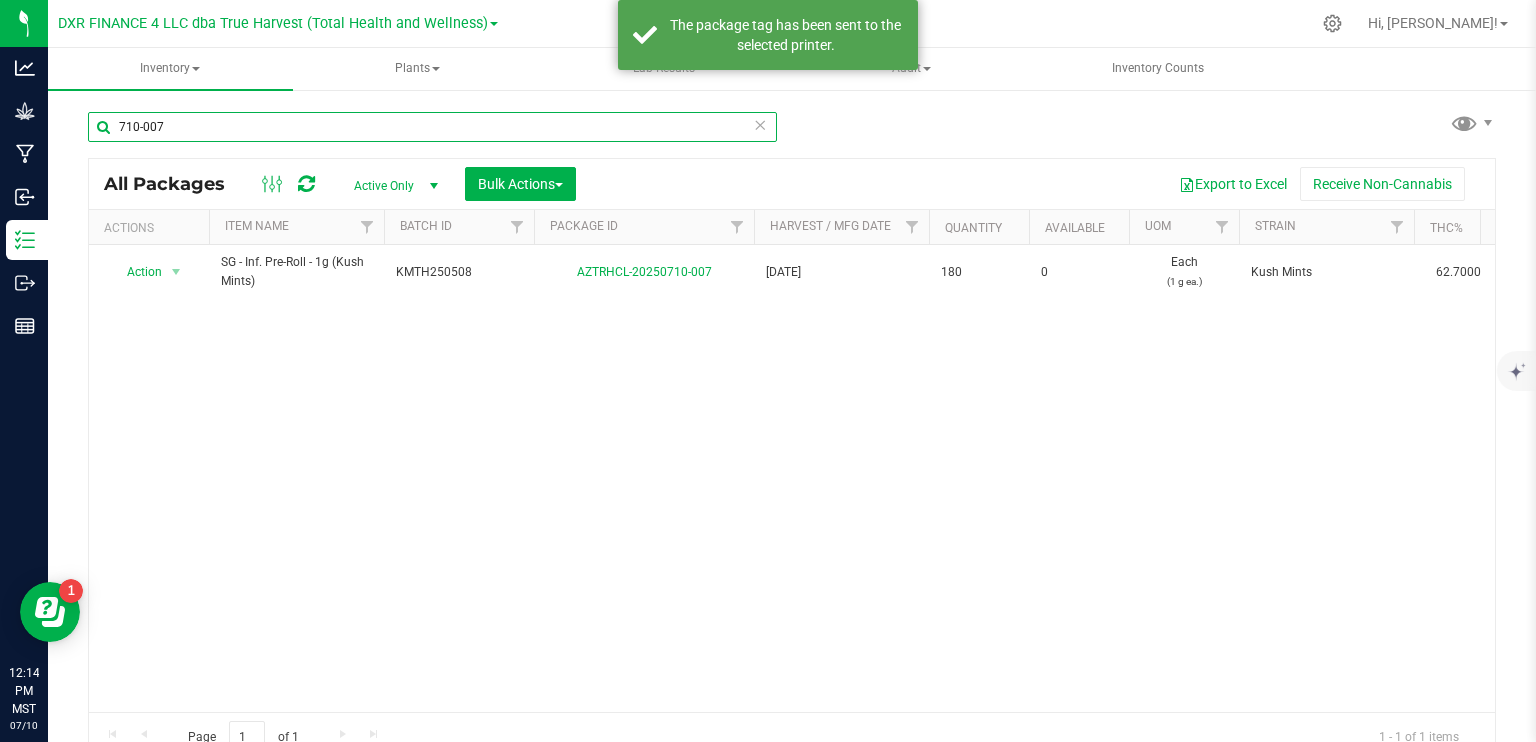 click on "710-007" at bounding box center (432, 127) 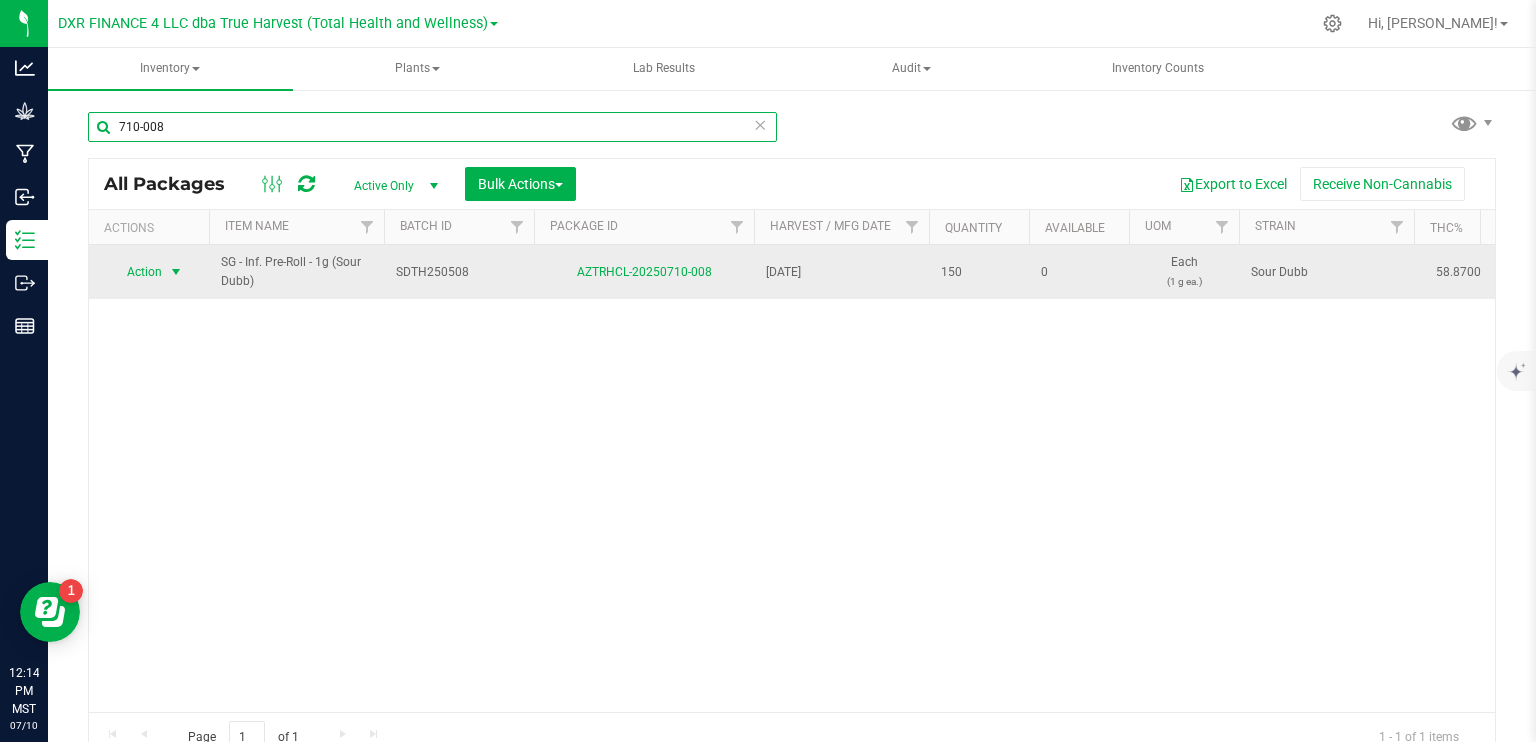 type on "710-008" 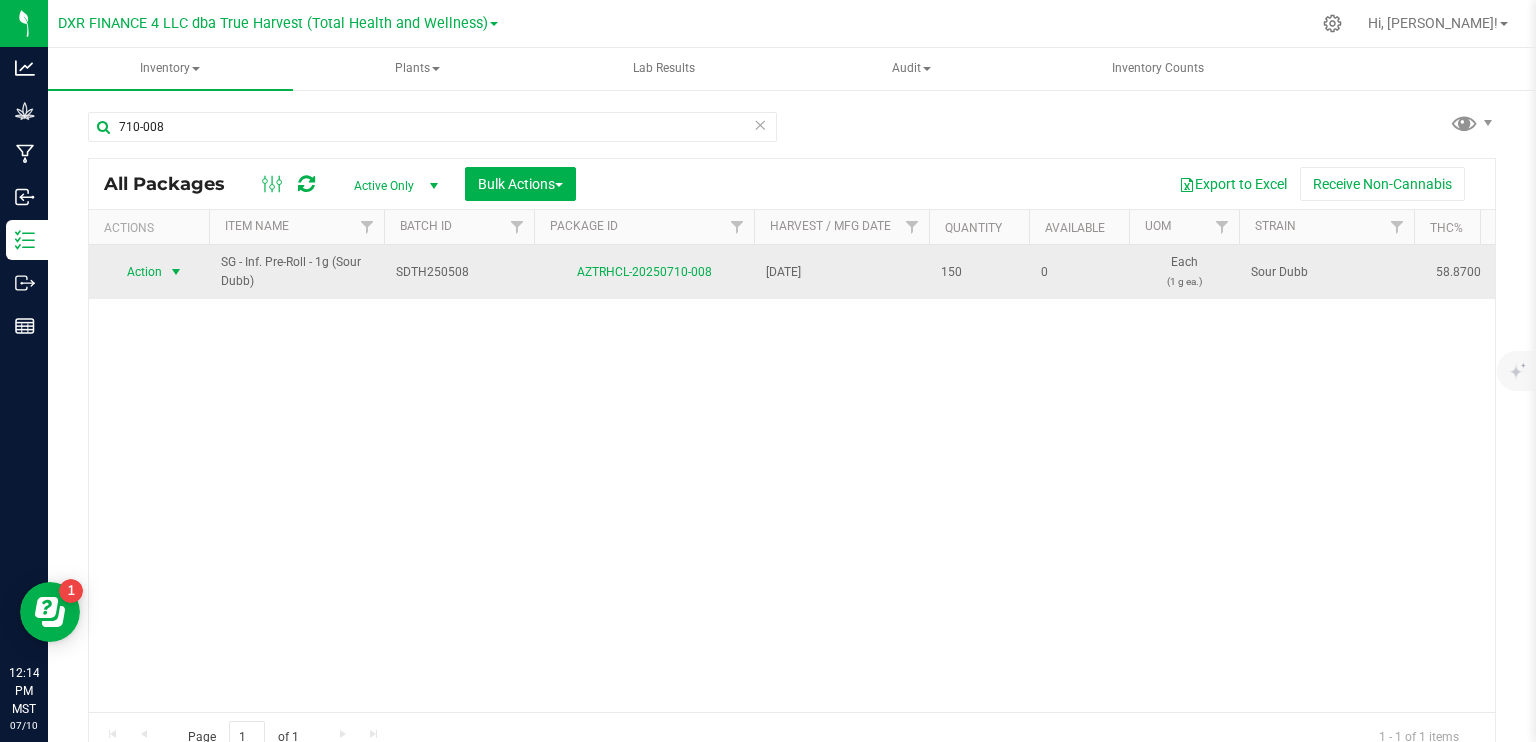 click at bounding box center [176, 272] 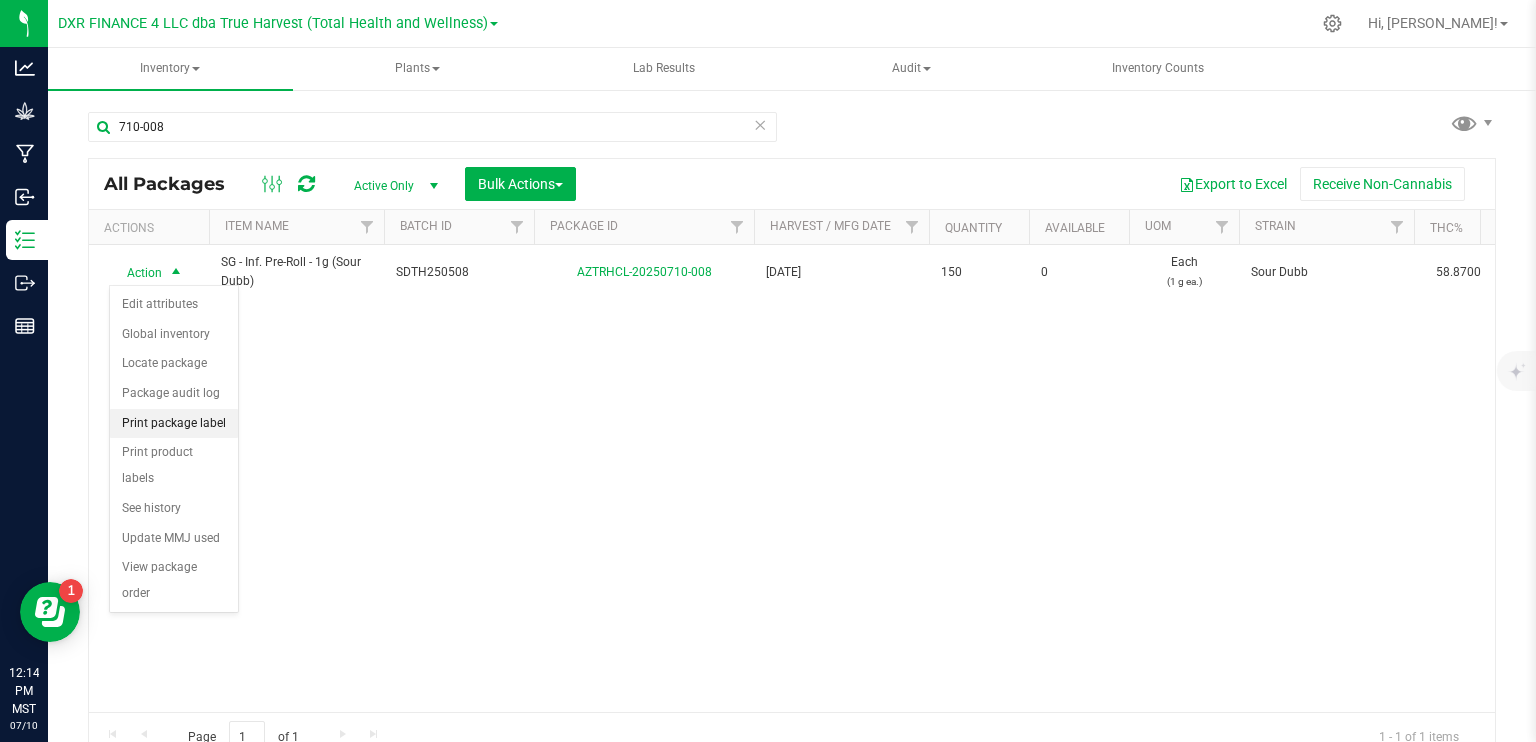 click on "Print package label" at bounding box center (174, 424) 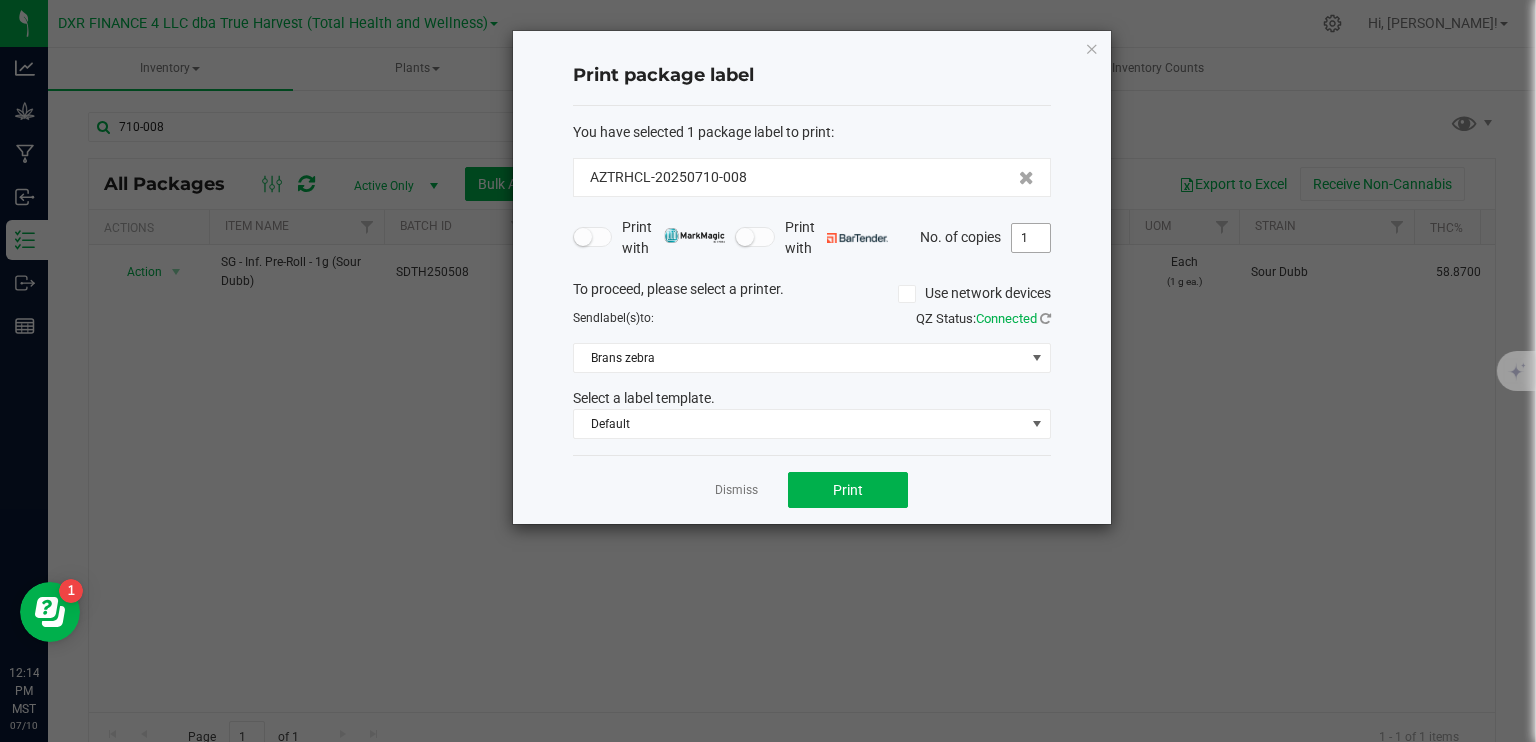 click on "1" at bounding box center (1031, 238) 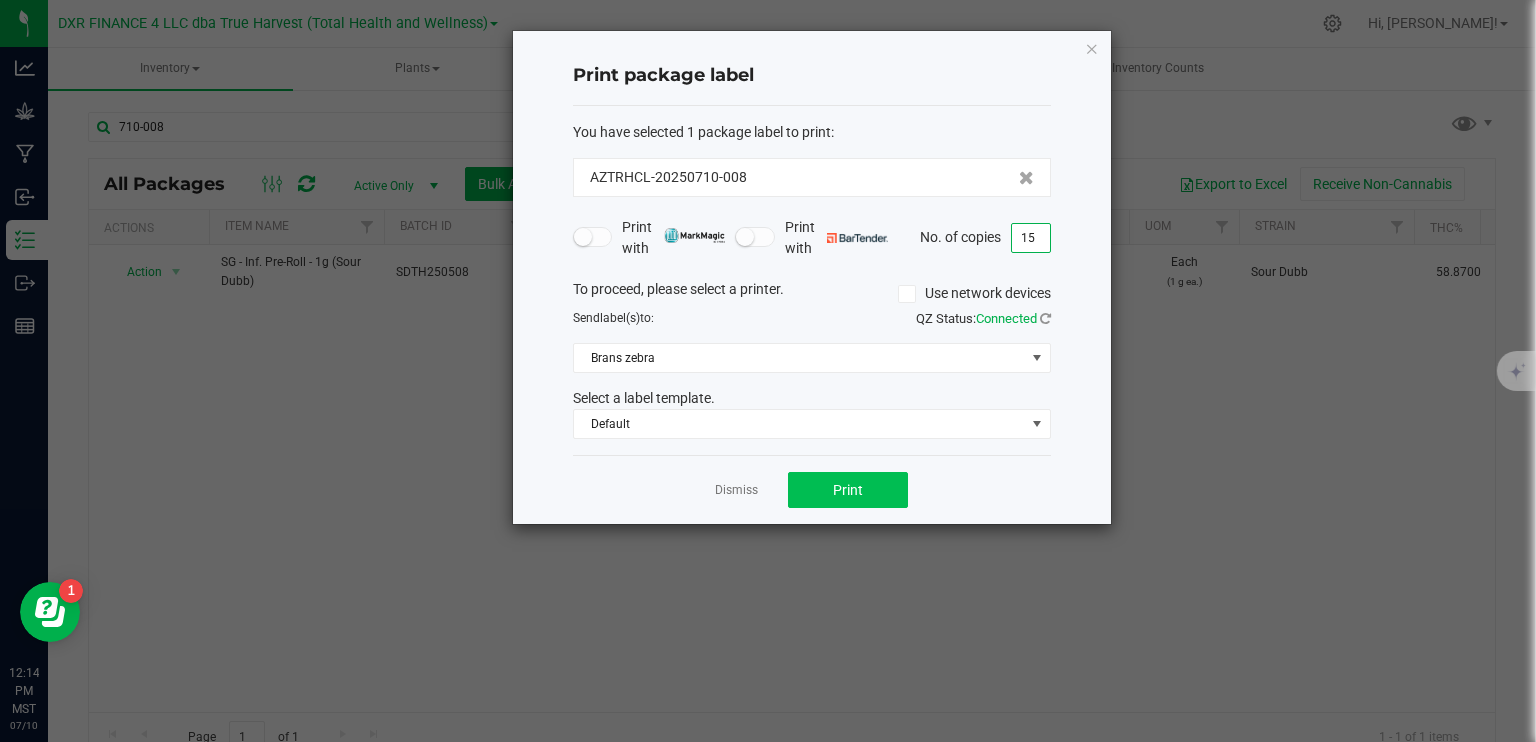 type on "15" 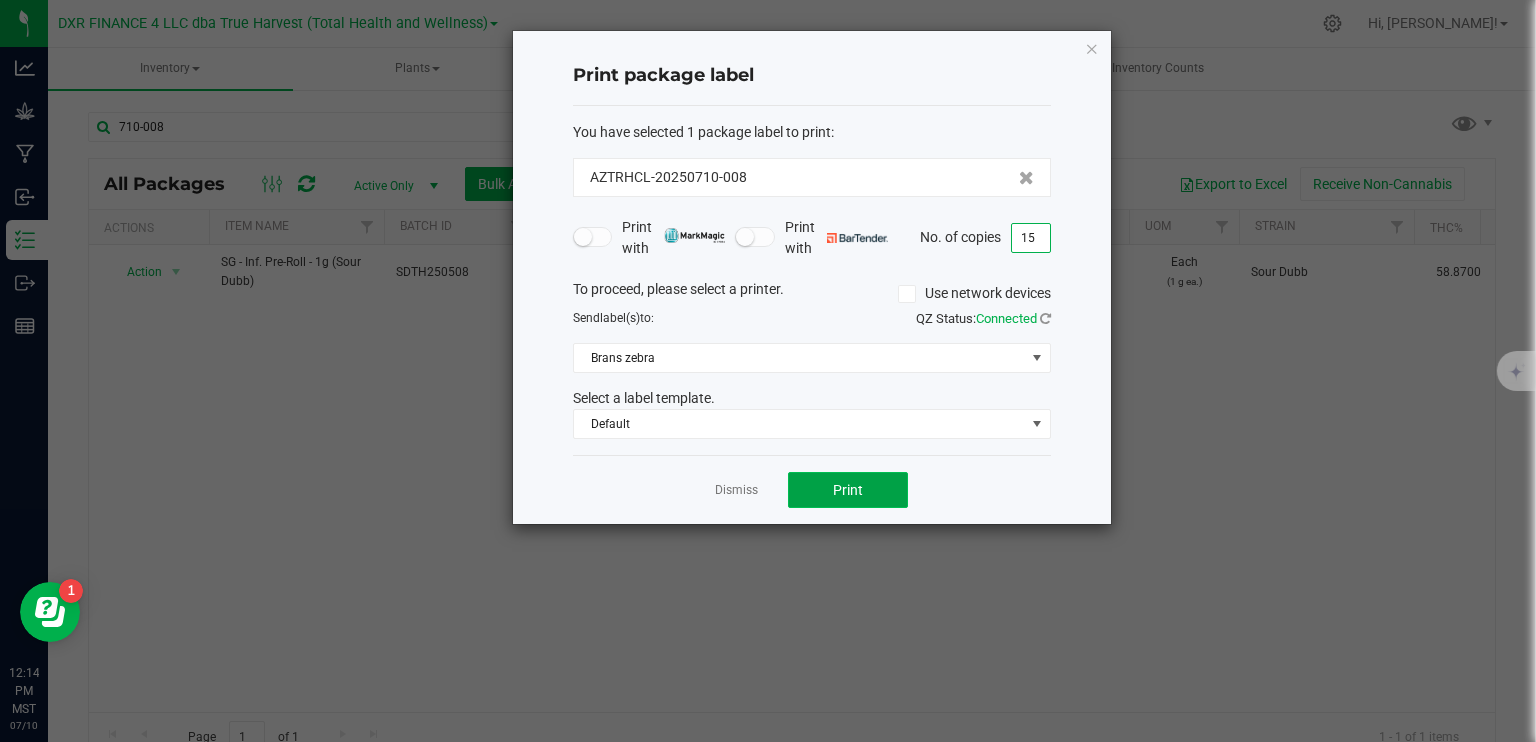 click on "Print" 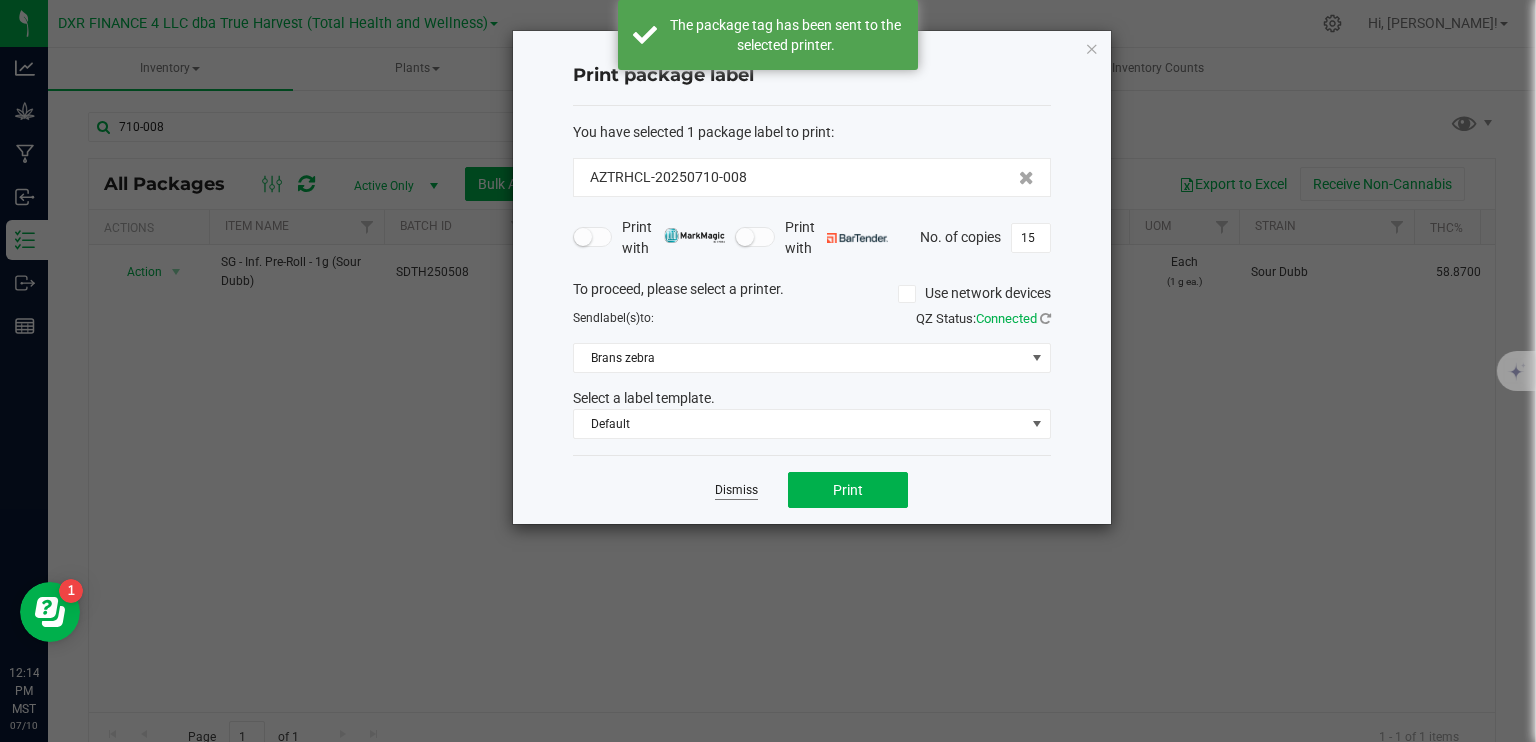 click on "Dismiss" 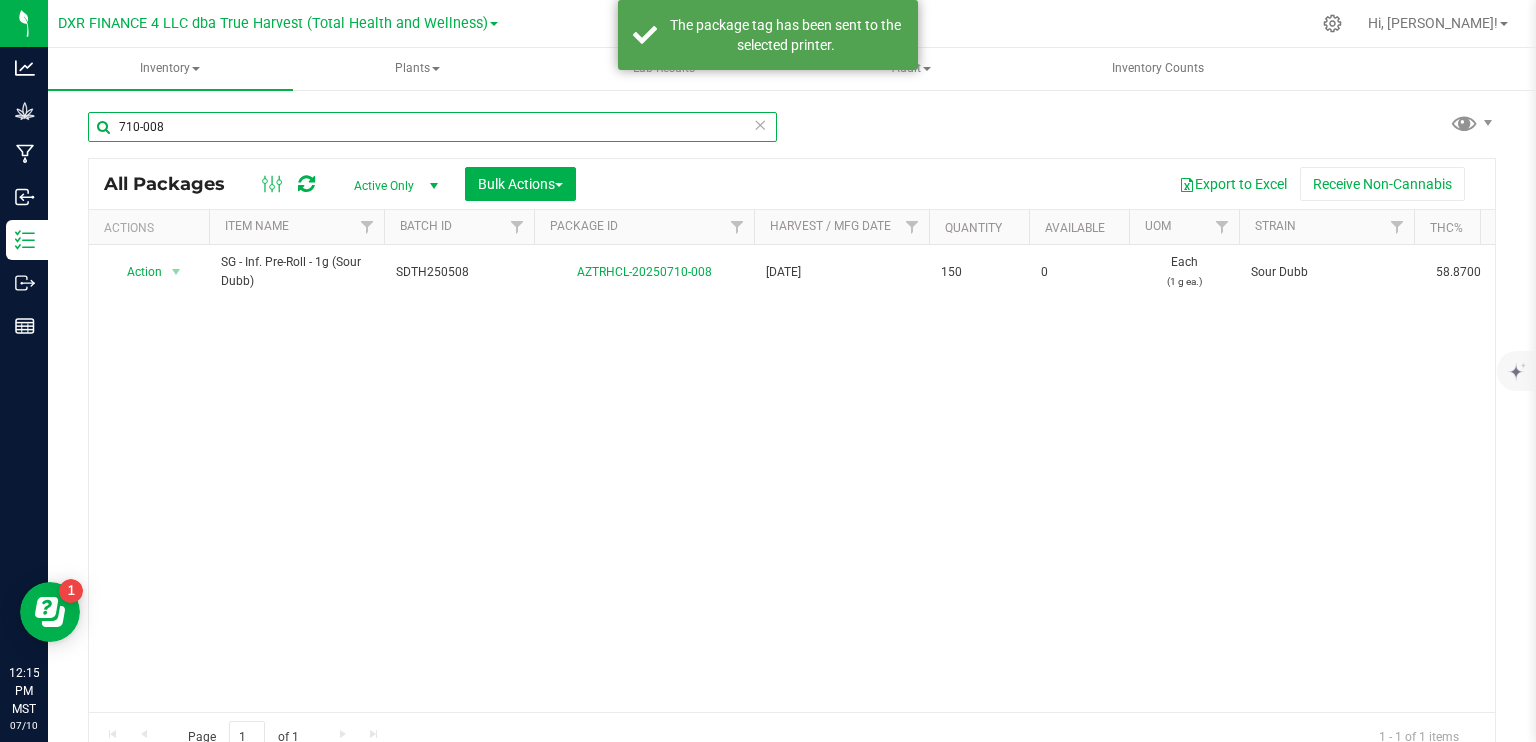 click on "710-008" at bounding box center (432, 127) 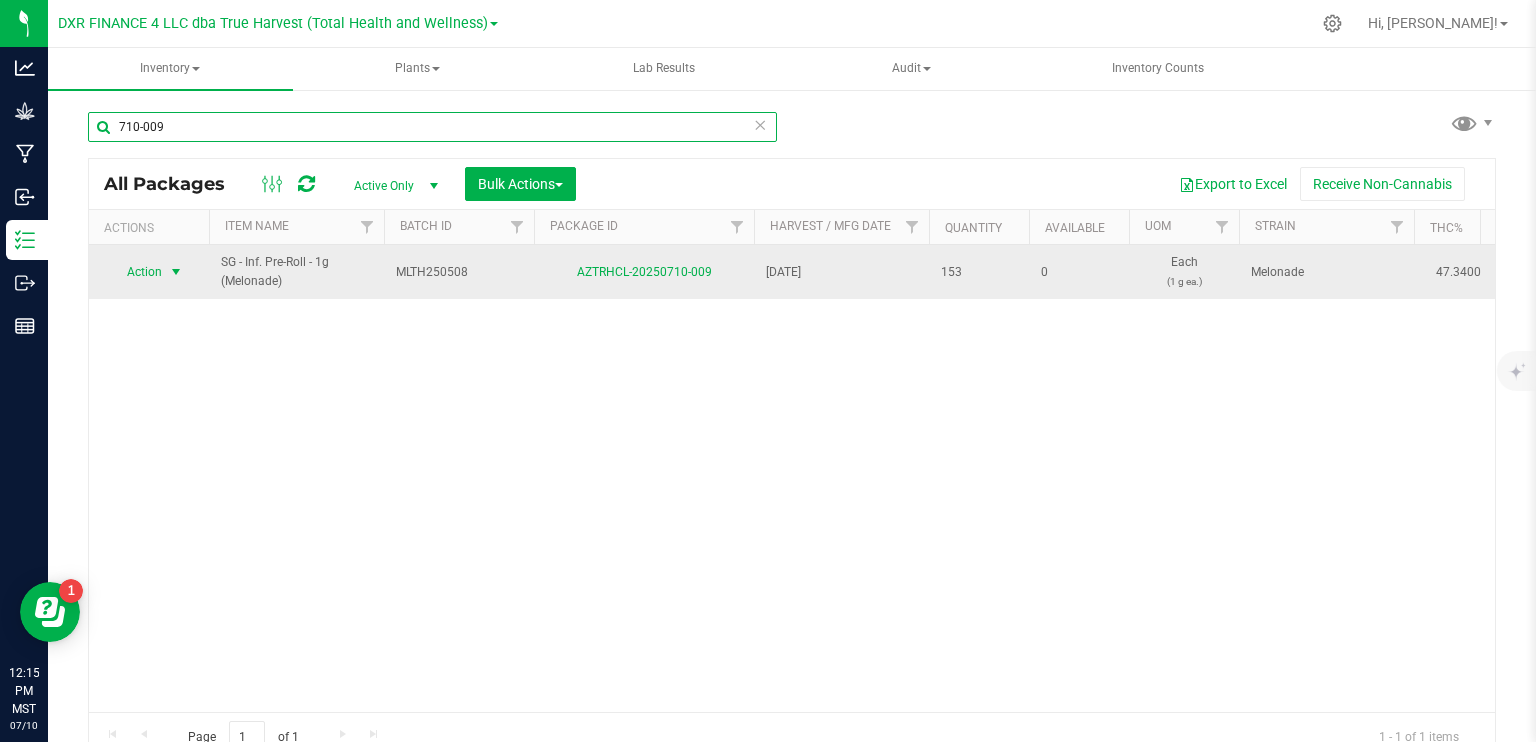 type on "710-009" 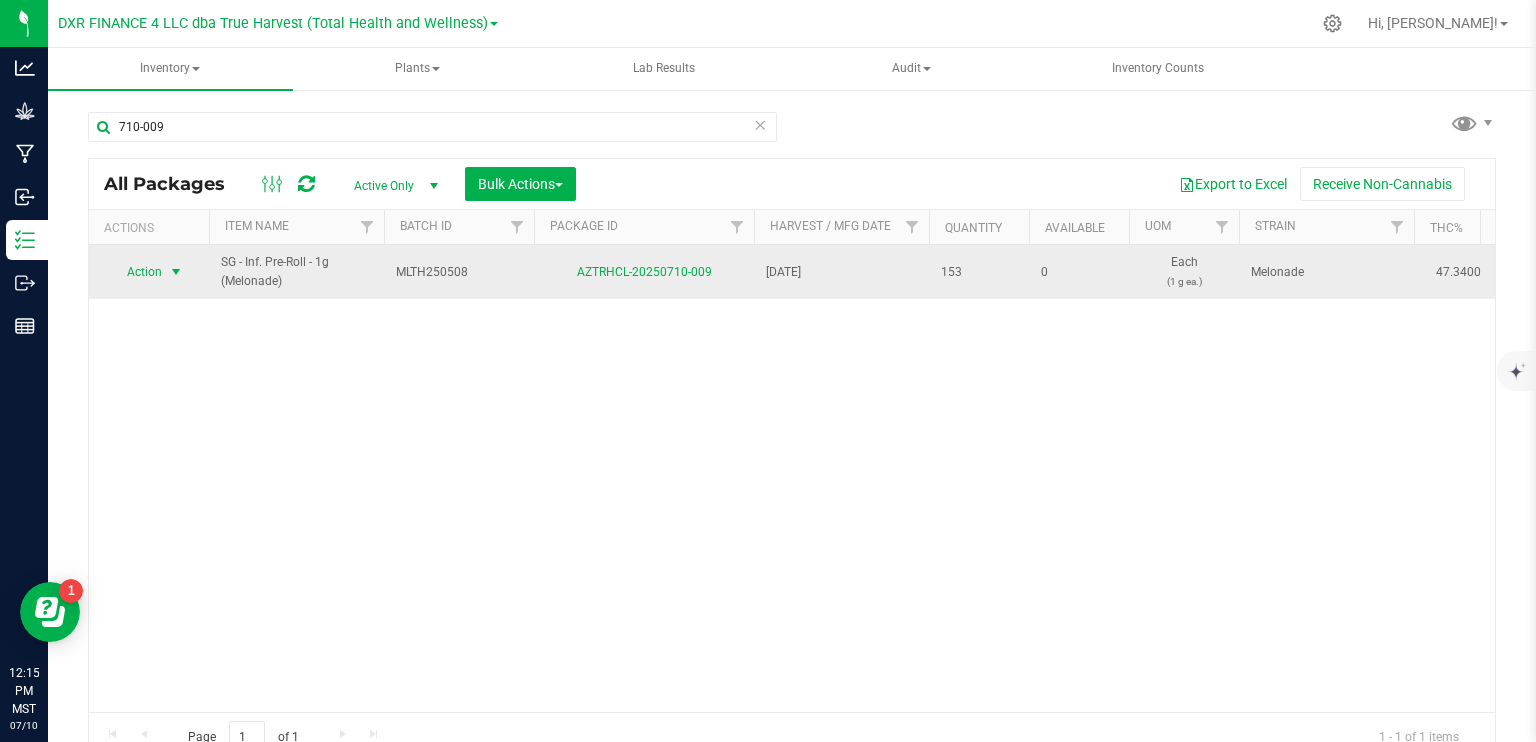 click at bounding box center (176, 272) 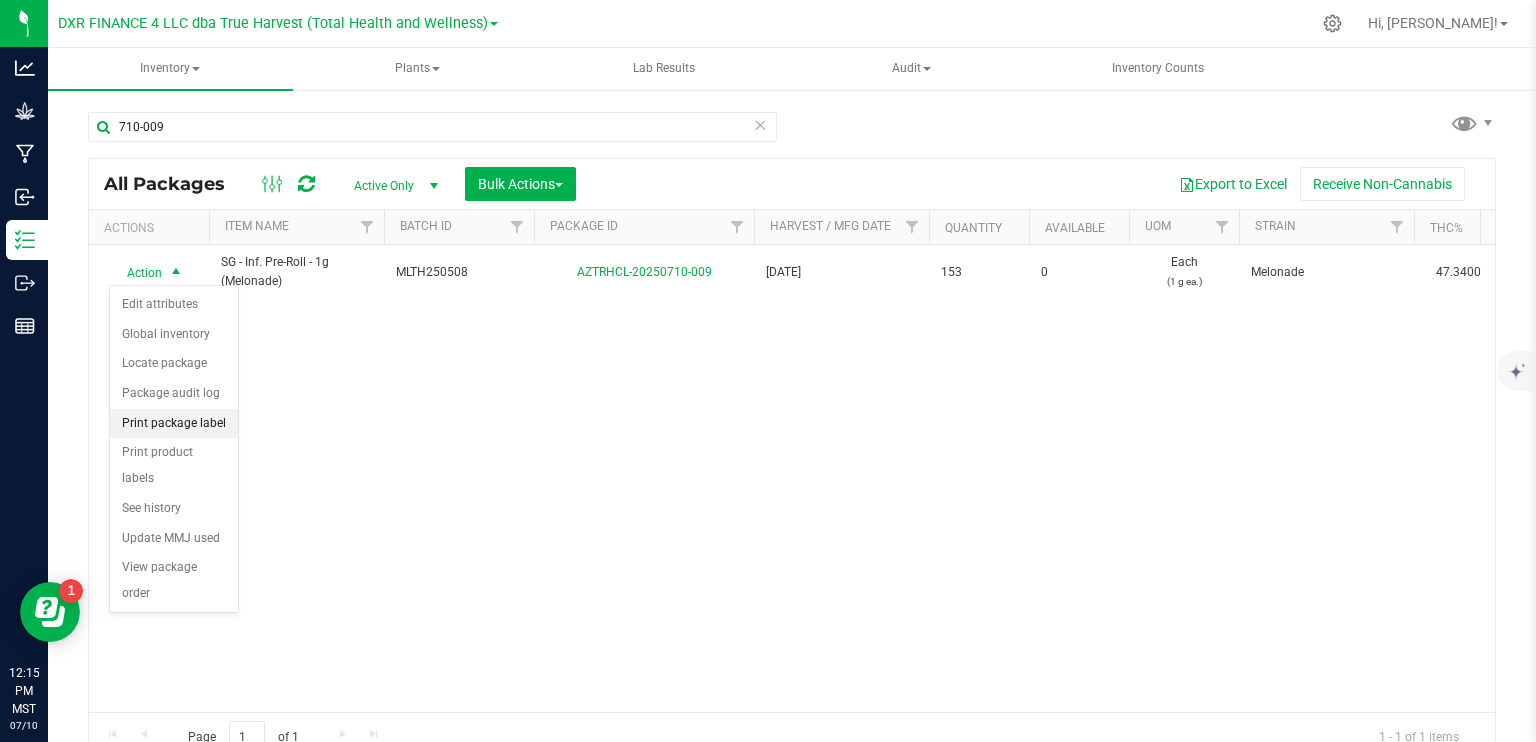 click on "Print package label" at bounding box center [174, 424] 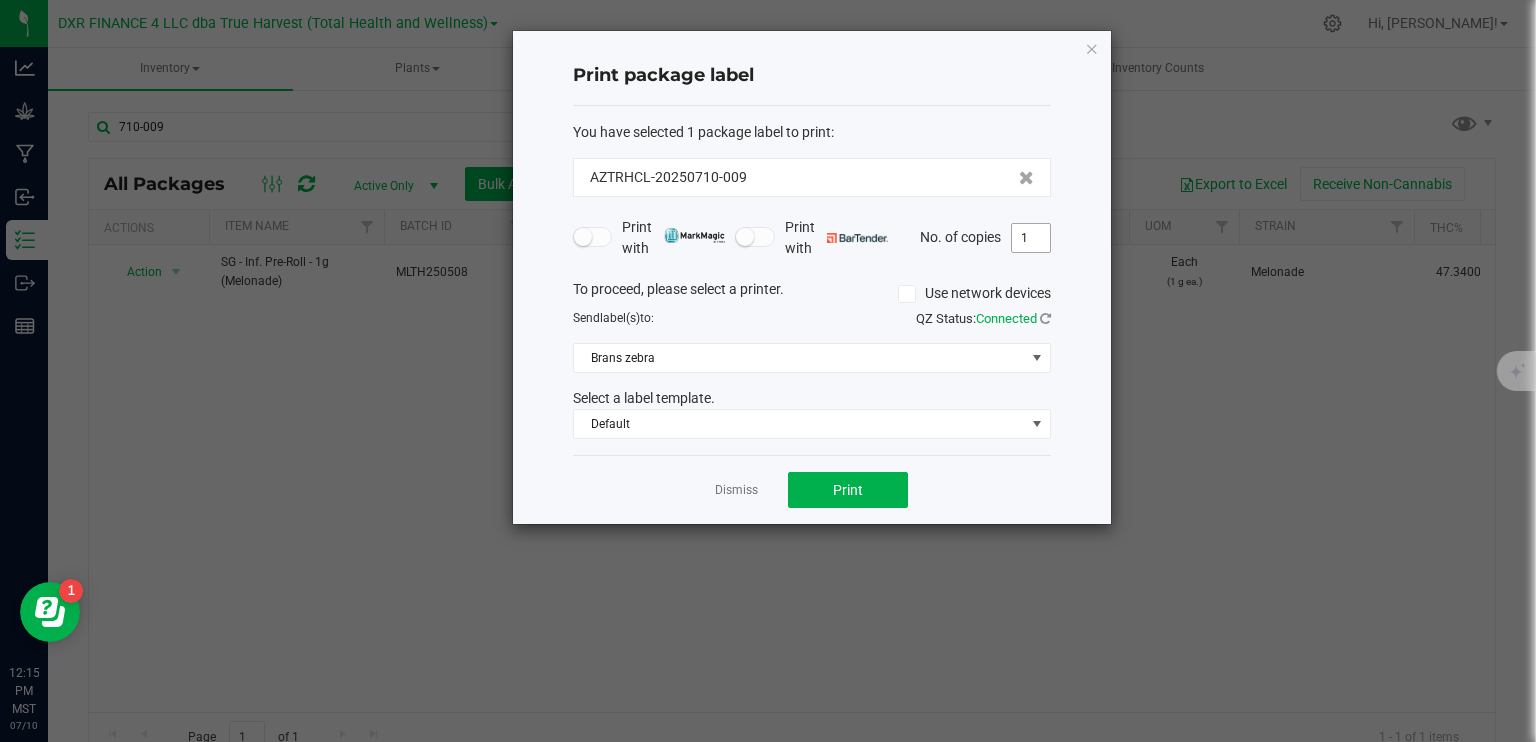 click on "1" at bounding box center (1031, 238) 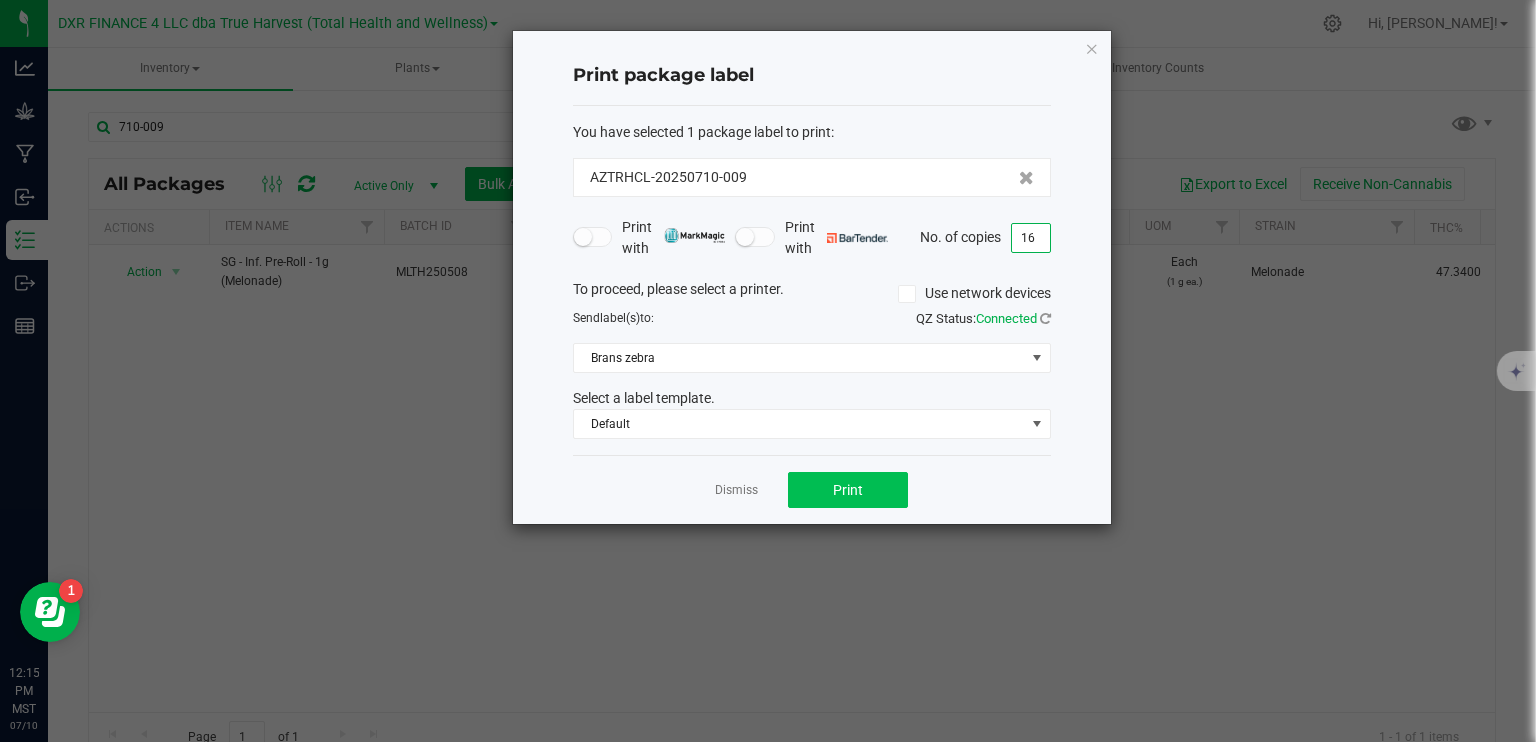 type on "16" 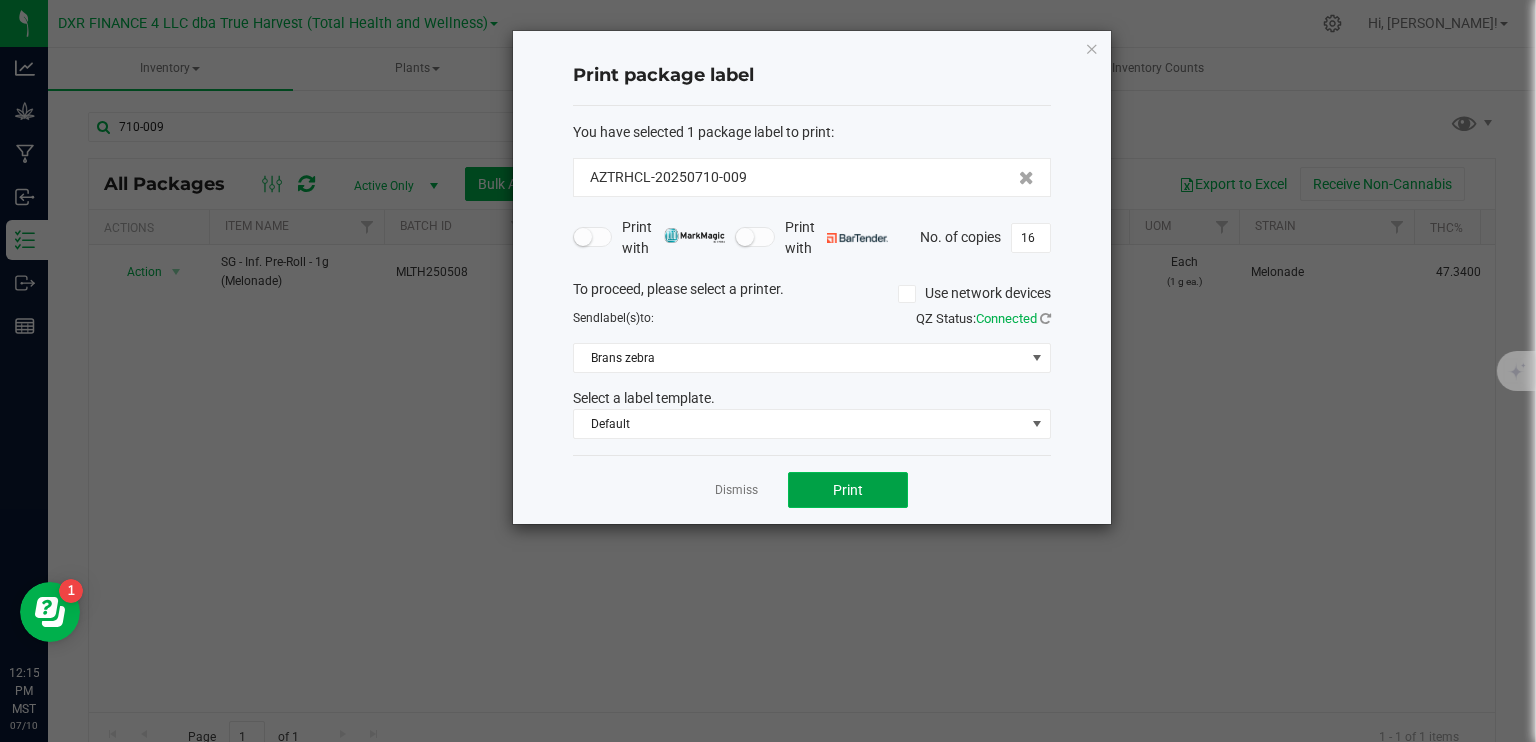 click on "Print" 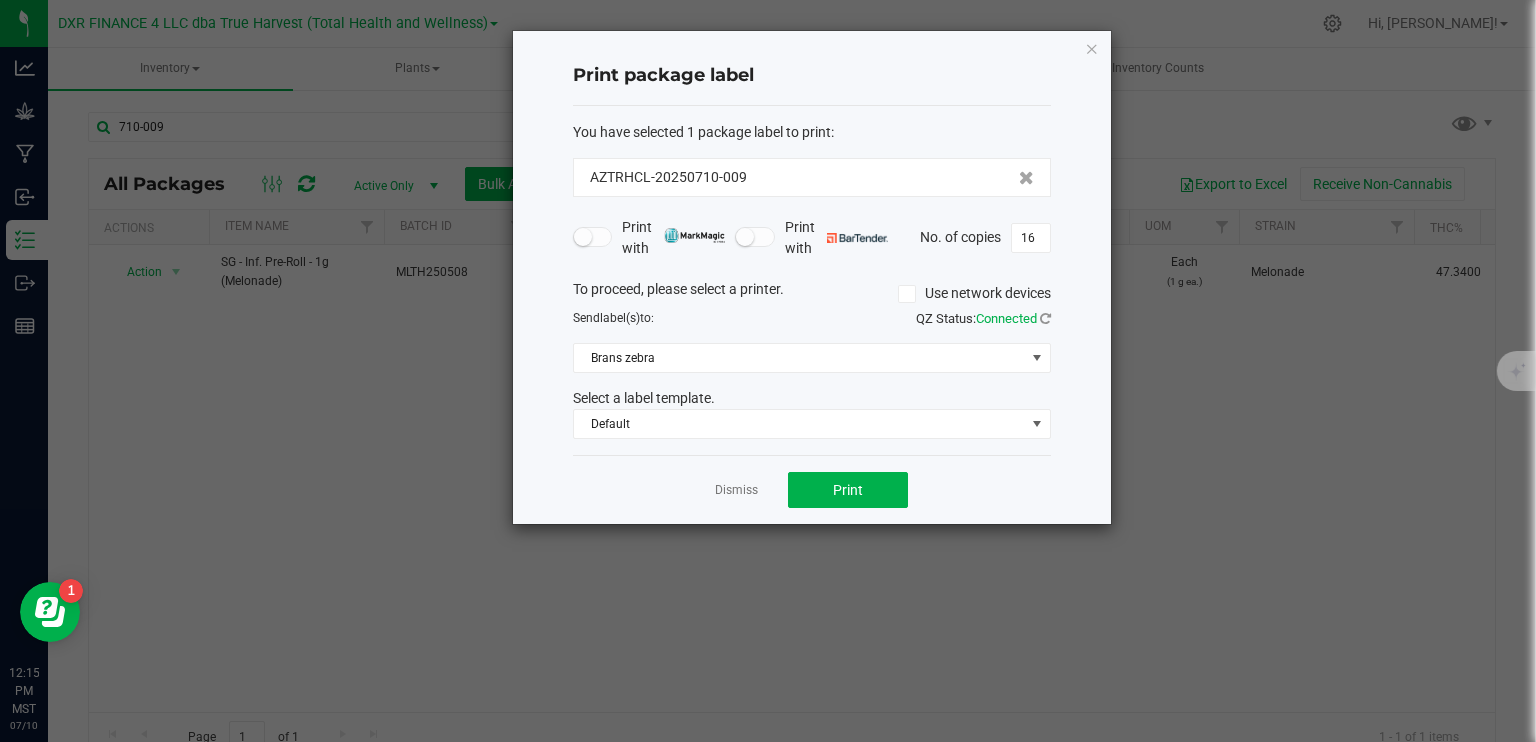 click on "Print package label  You have selected 1 package label to print  :   AZTRHCL-20250710-009   Print with   Print with   No. of copies  16  To proceed, please select a printer.   Use network devices  Send  label(s)  to:  QZ Status:   Connected  Brans zebra  Select a label template.  Default  Dismiss   Print" 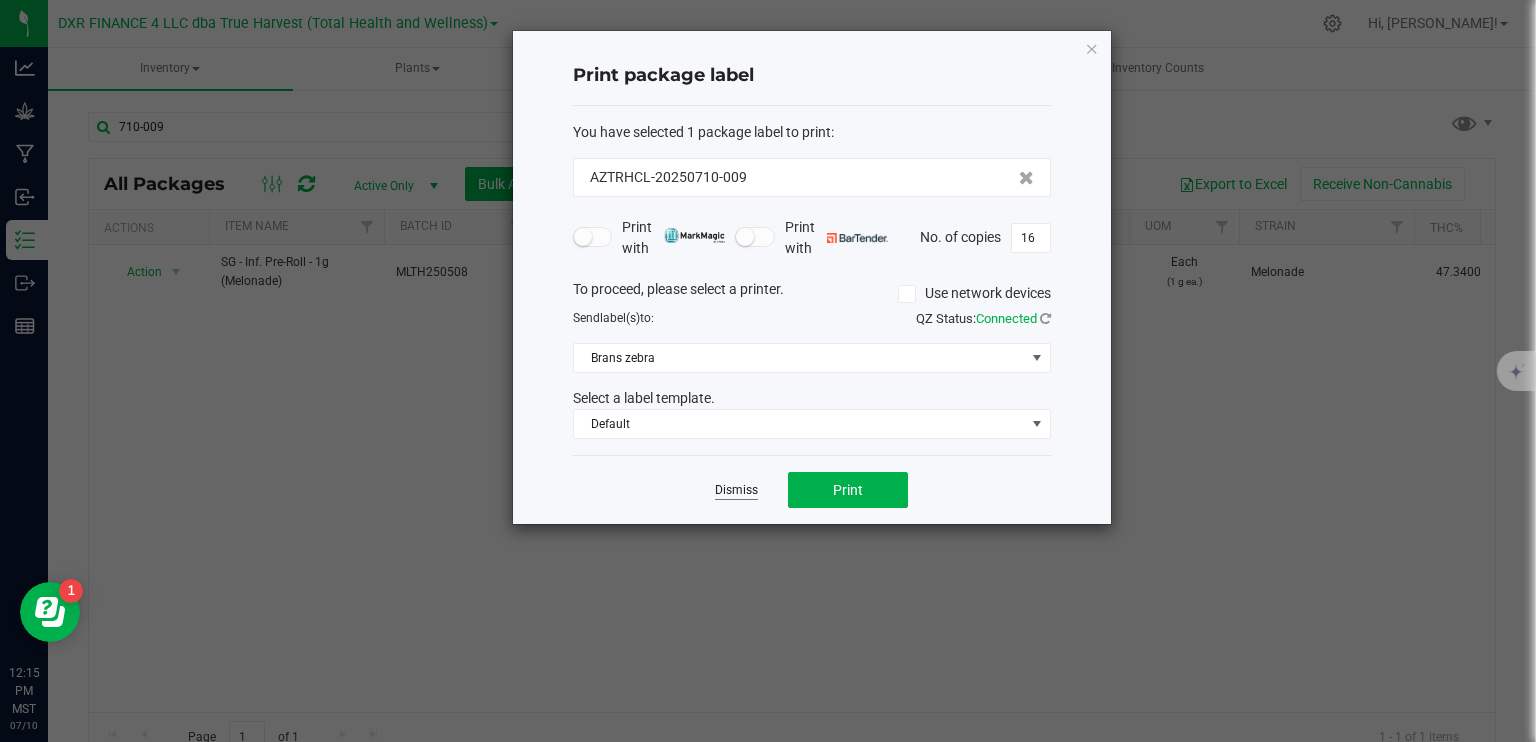 click on "Dismiss" 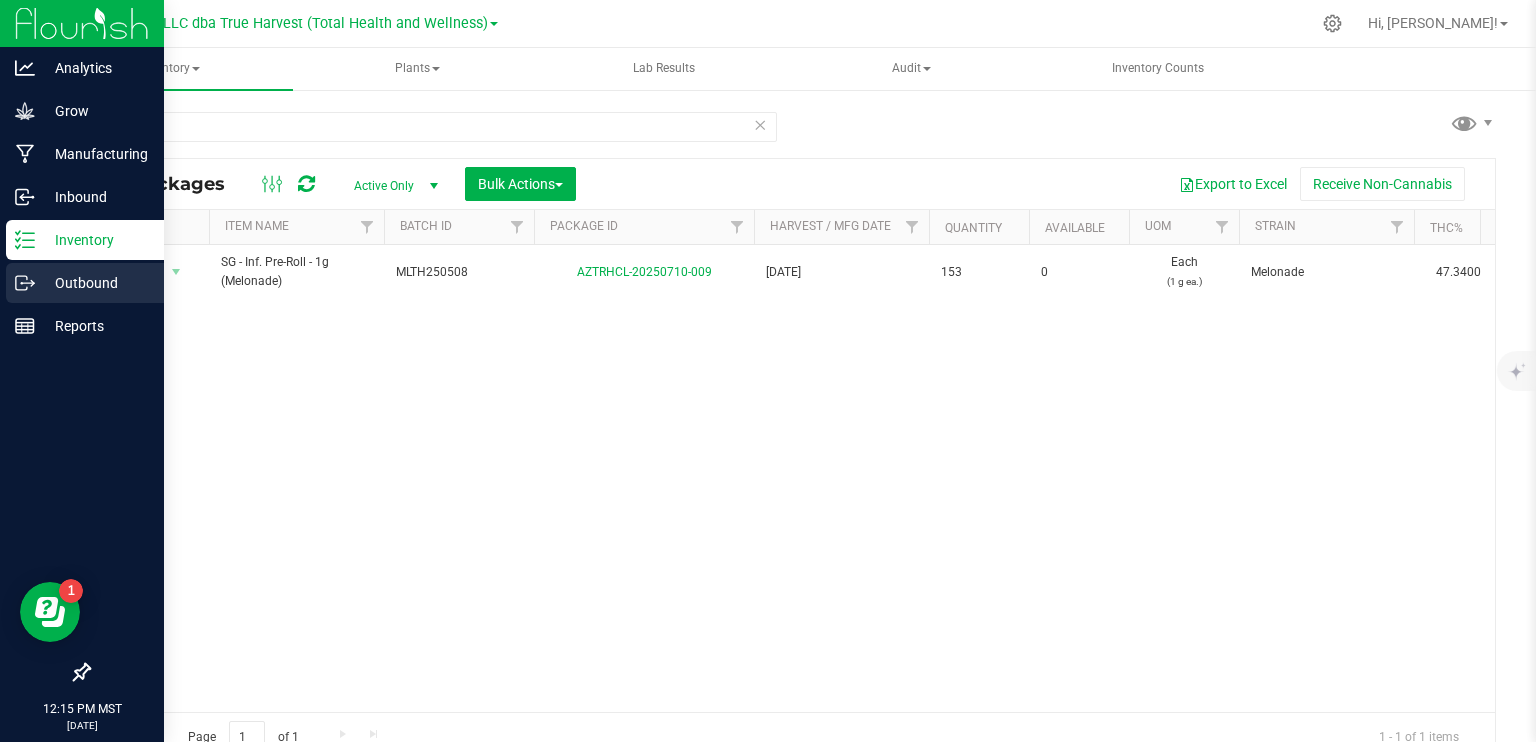 click 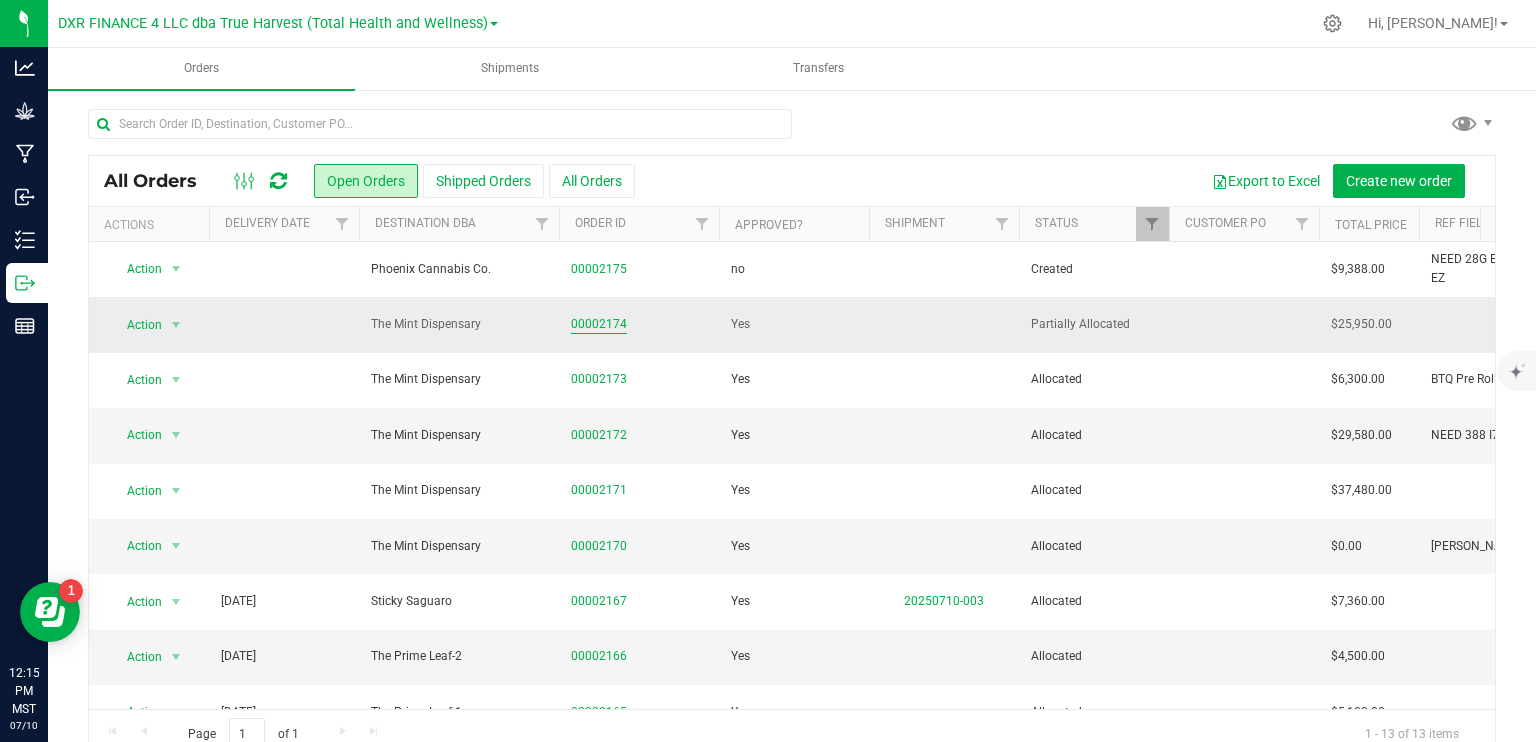 click on "00002174" at bounding box center [599, 324] 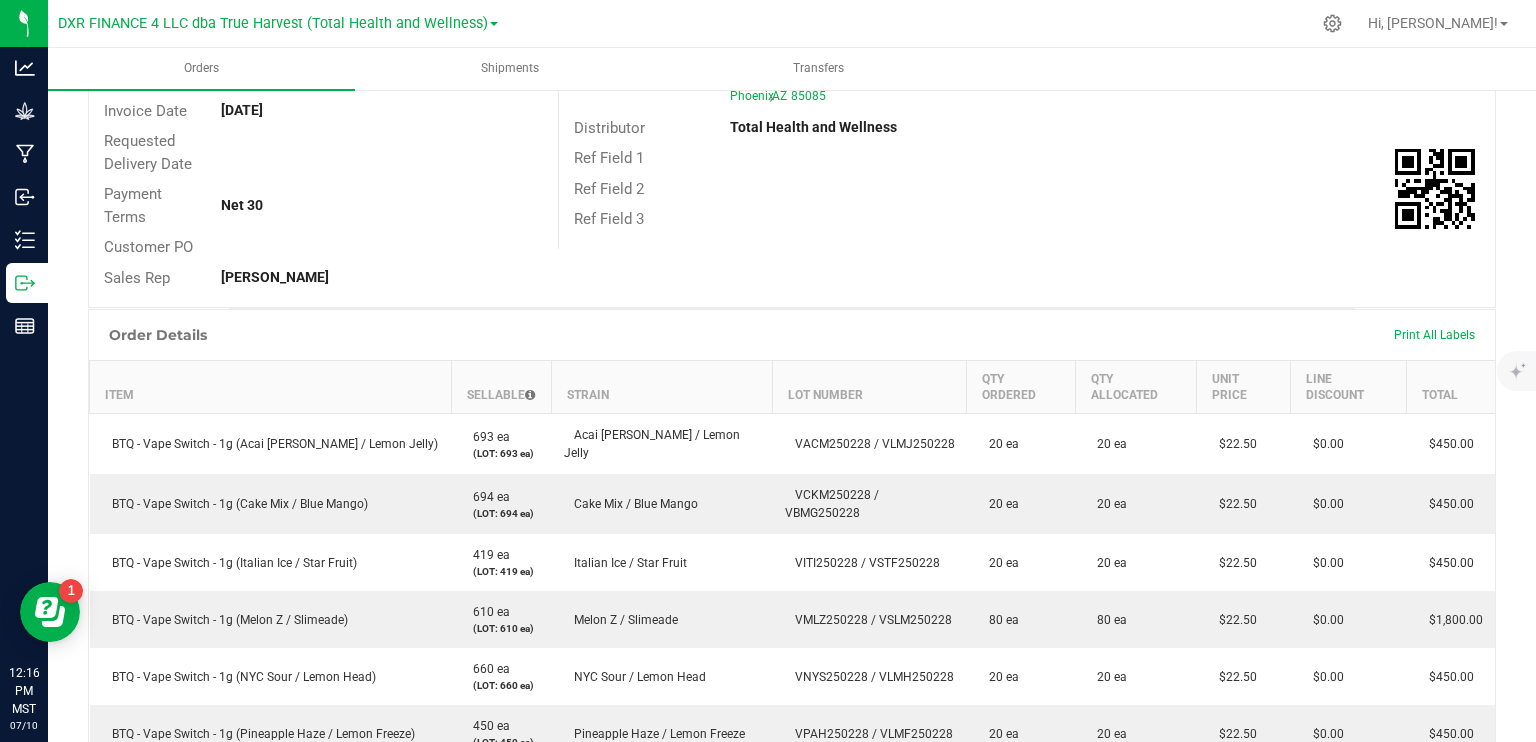 scroll, scrollTop: 0, scrollLeft: 0, axis: both 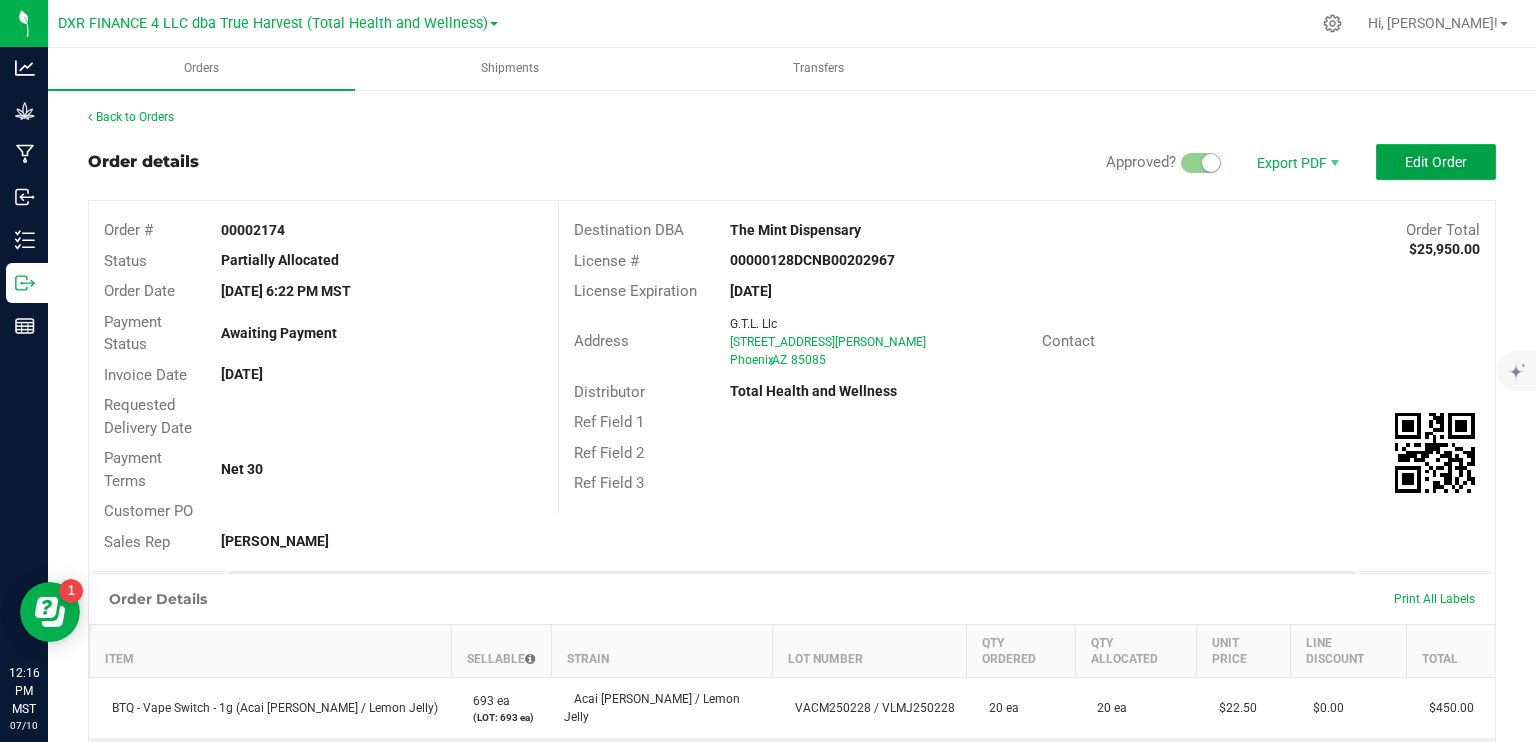 click on "Edit Order" at bounding box center (1436, 162) 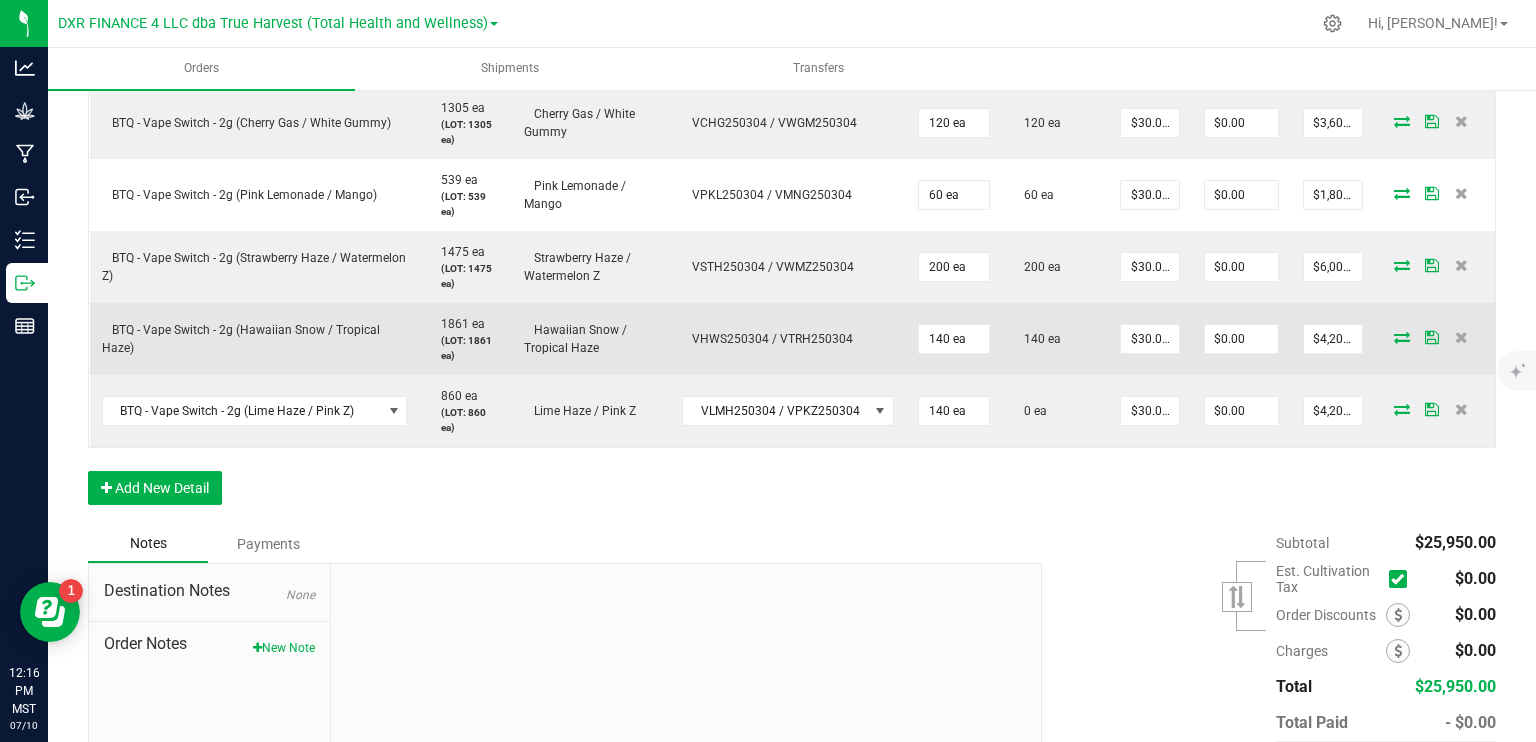 scroll, scrollTop: 1300, scrollLeft: 0, axis: vertical 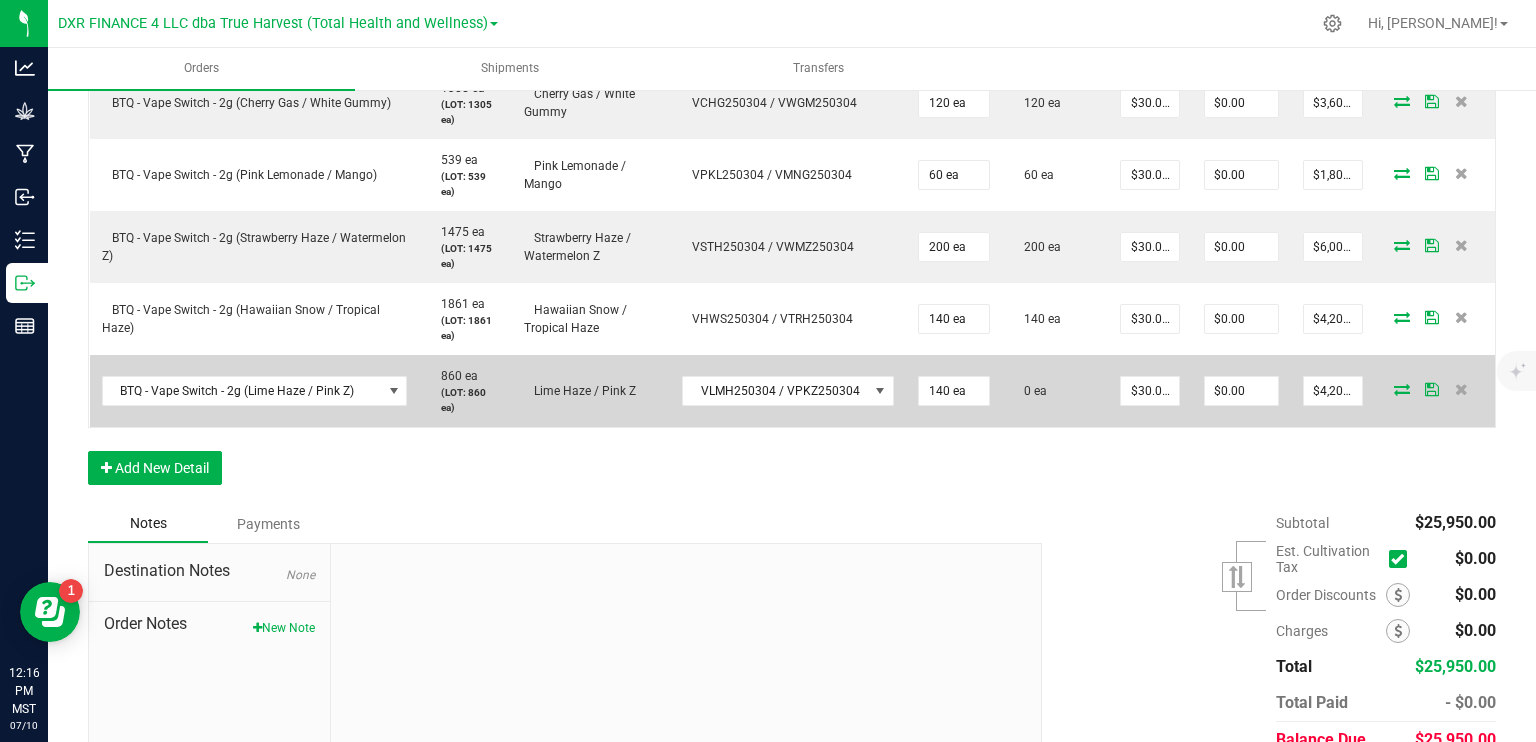 click at bounding box center (1402, 389) 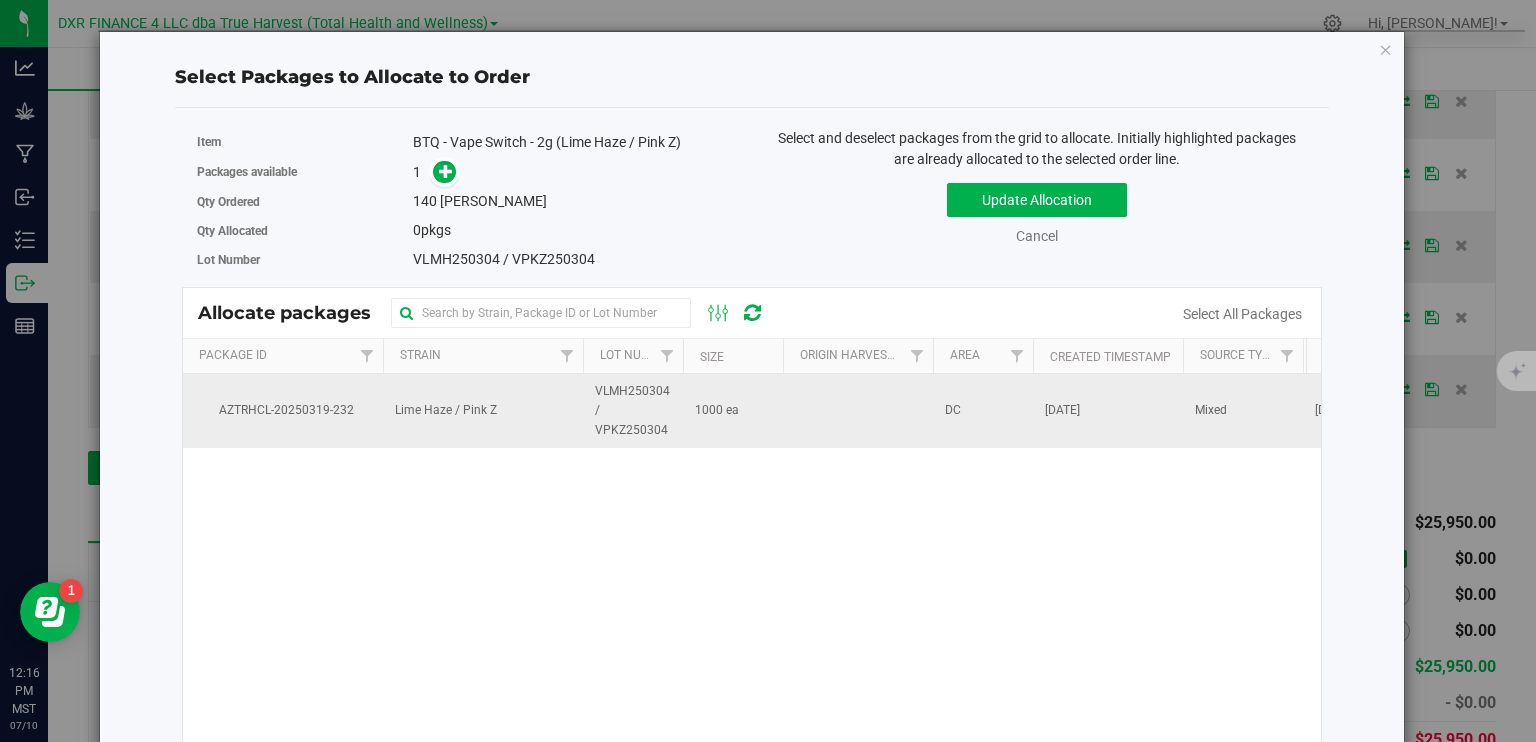click on "1000 ea" at bounding box center (733, 411) 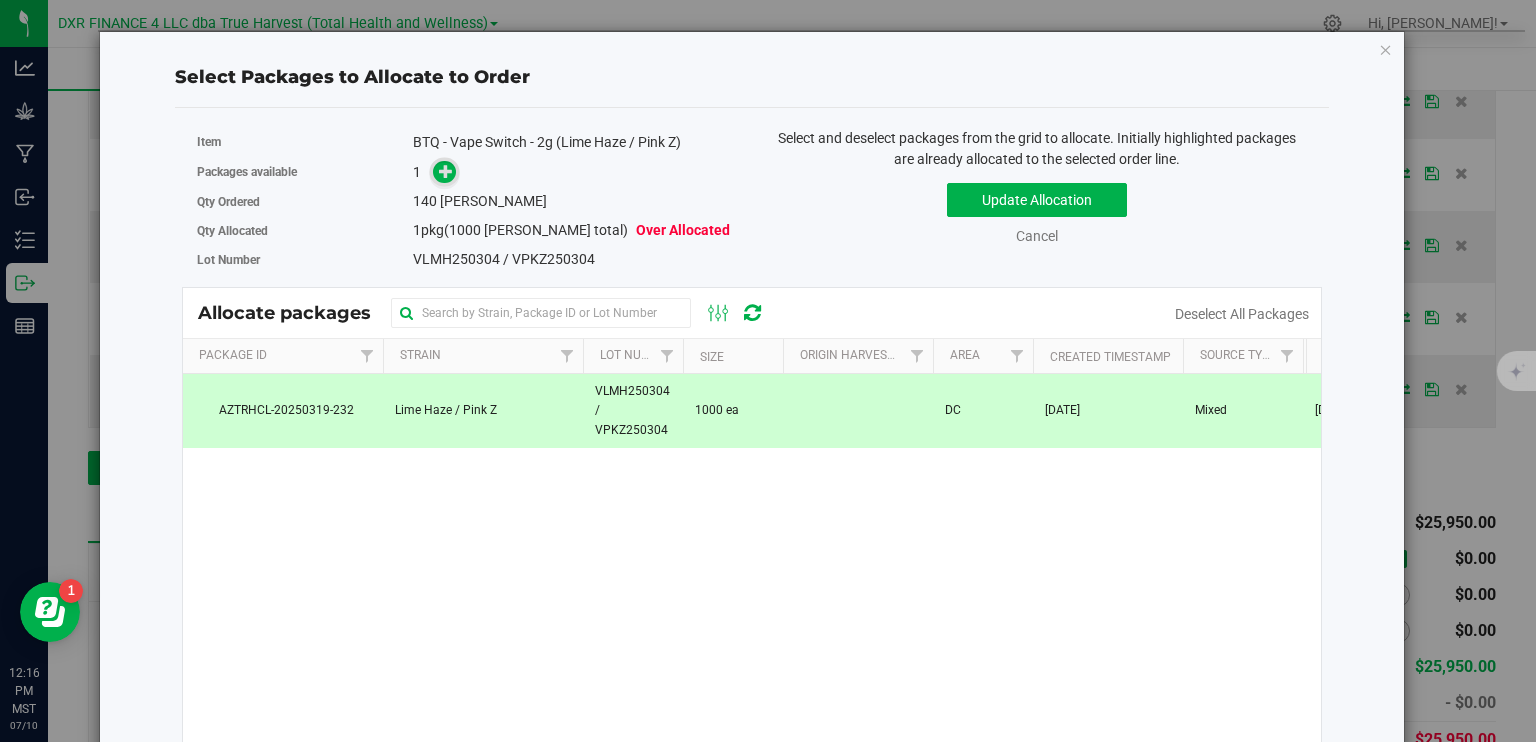 click at bounding box center (446, 170) 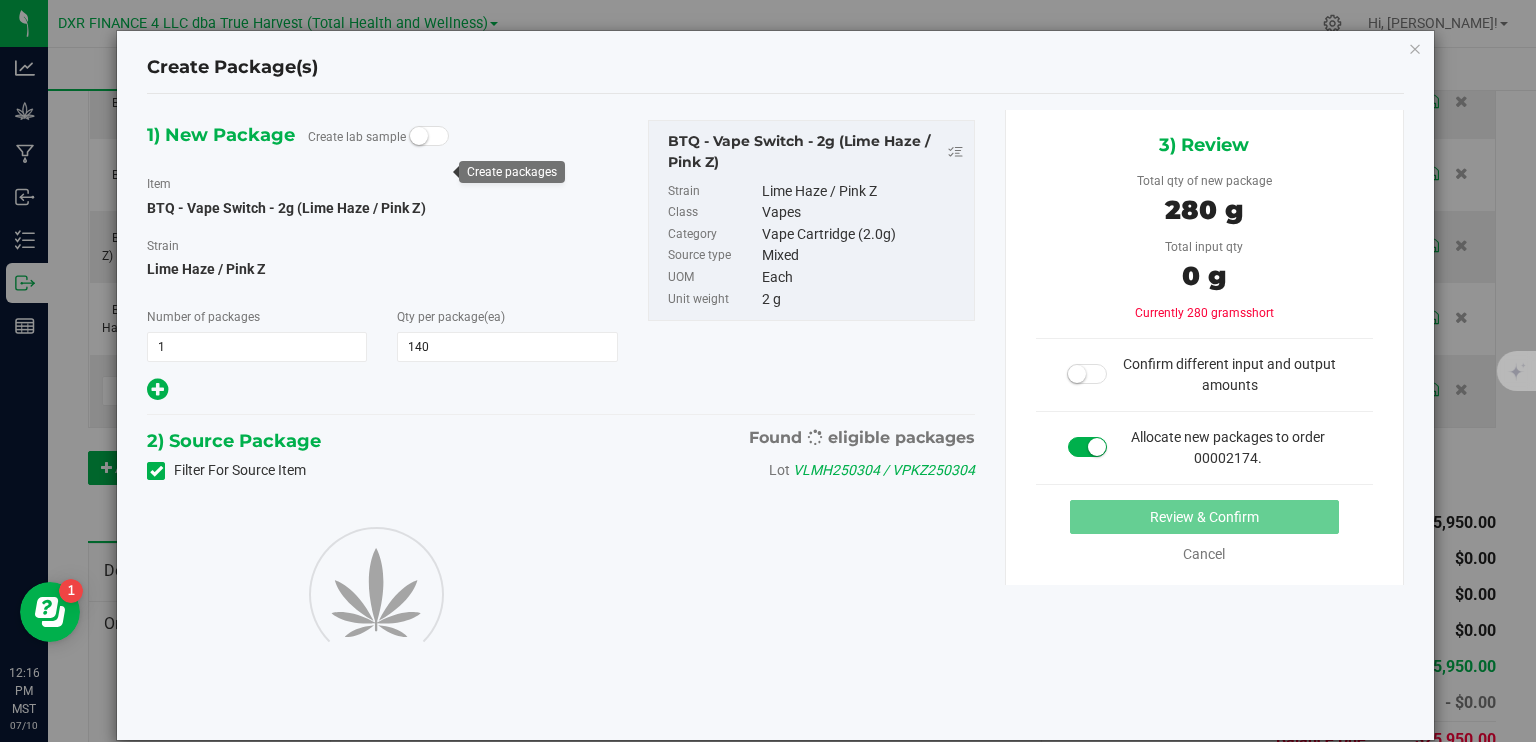type on "140" 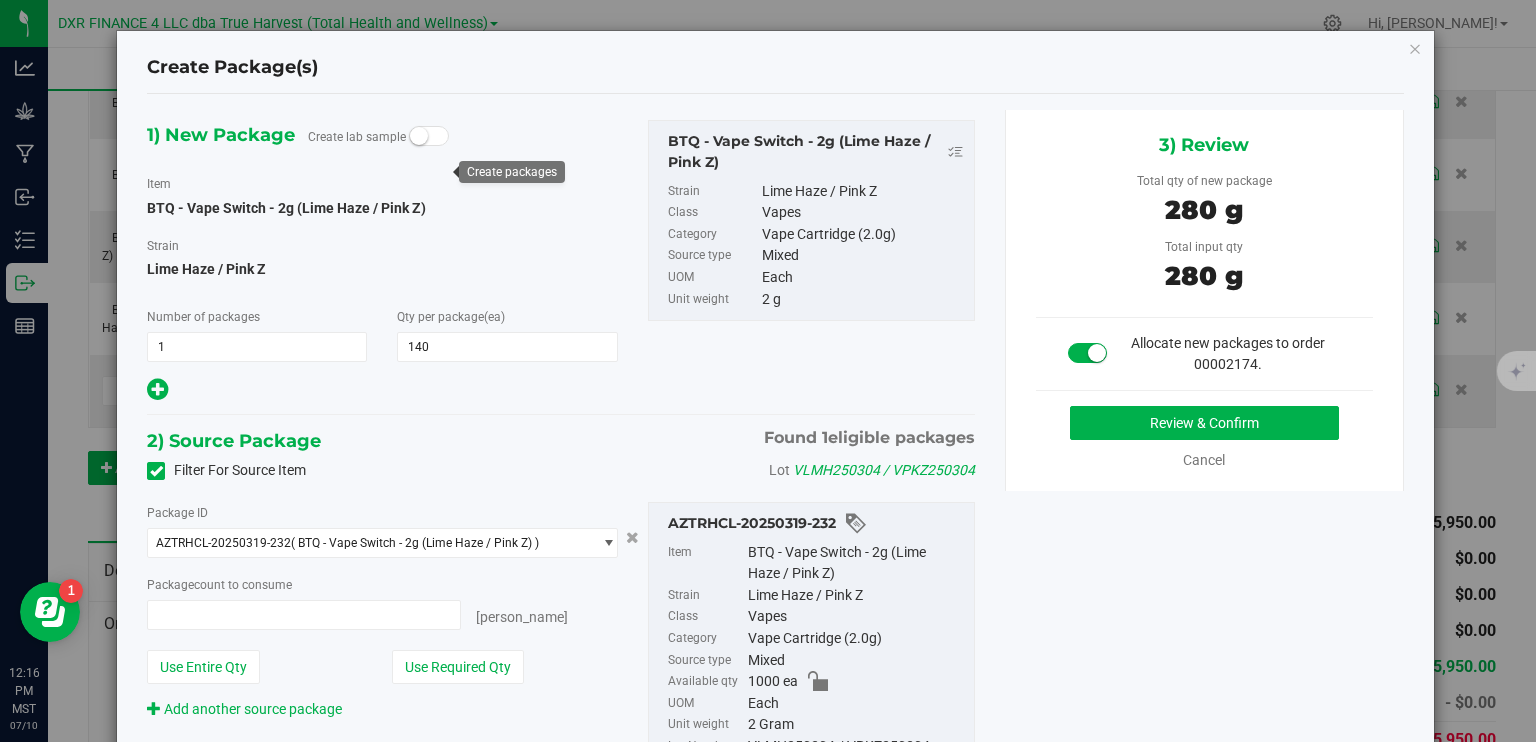 type on "140 ea" 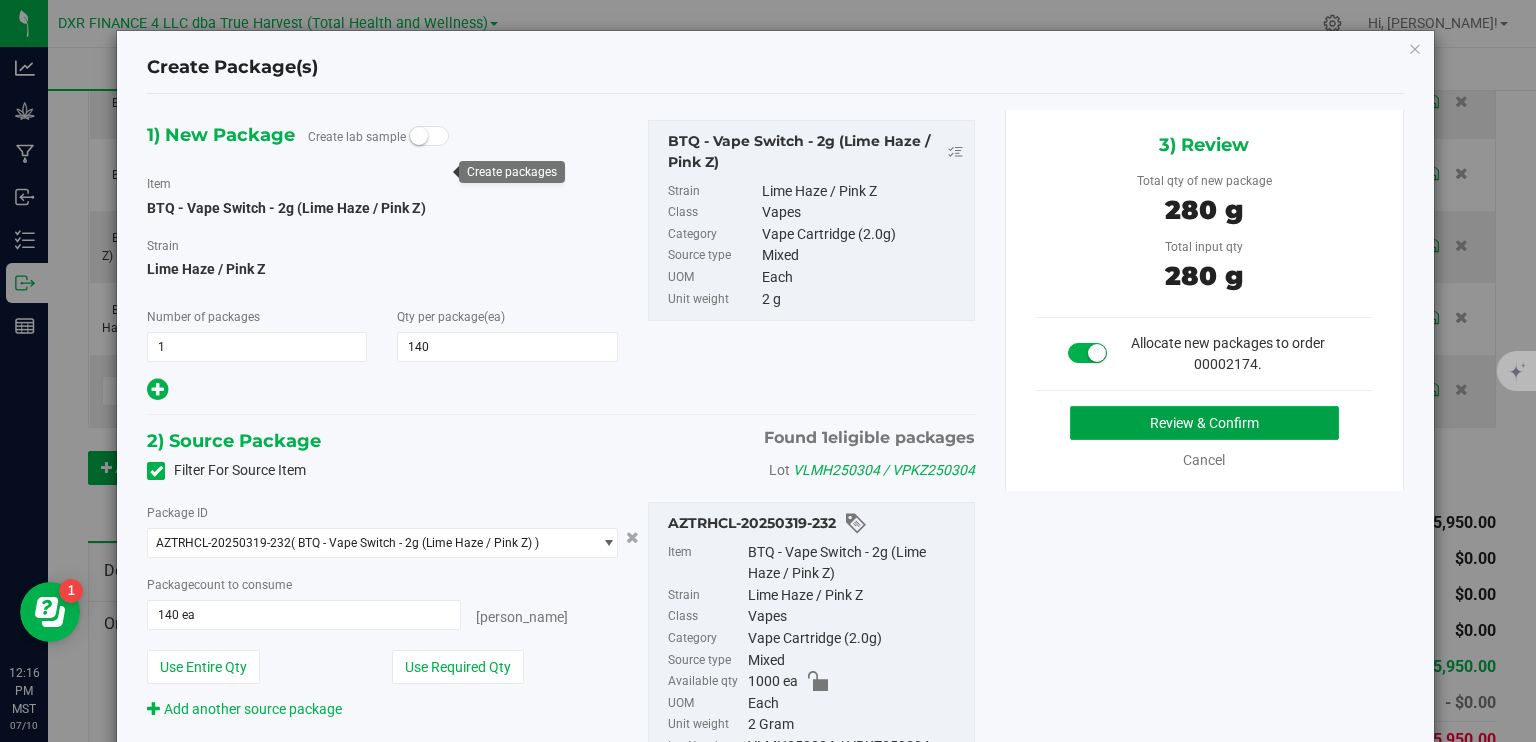 click on "Review & Confirm" at bounding box center [1204, 423] 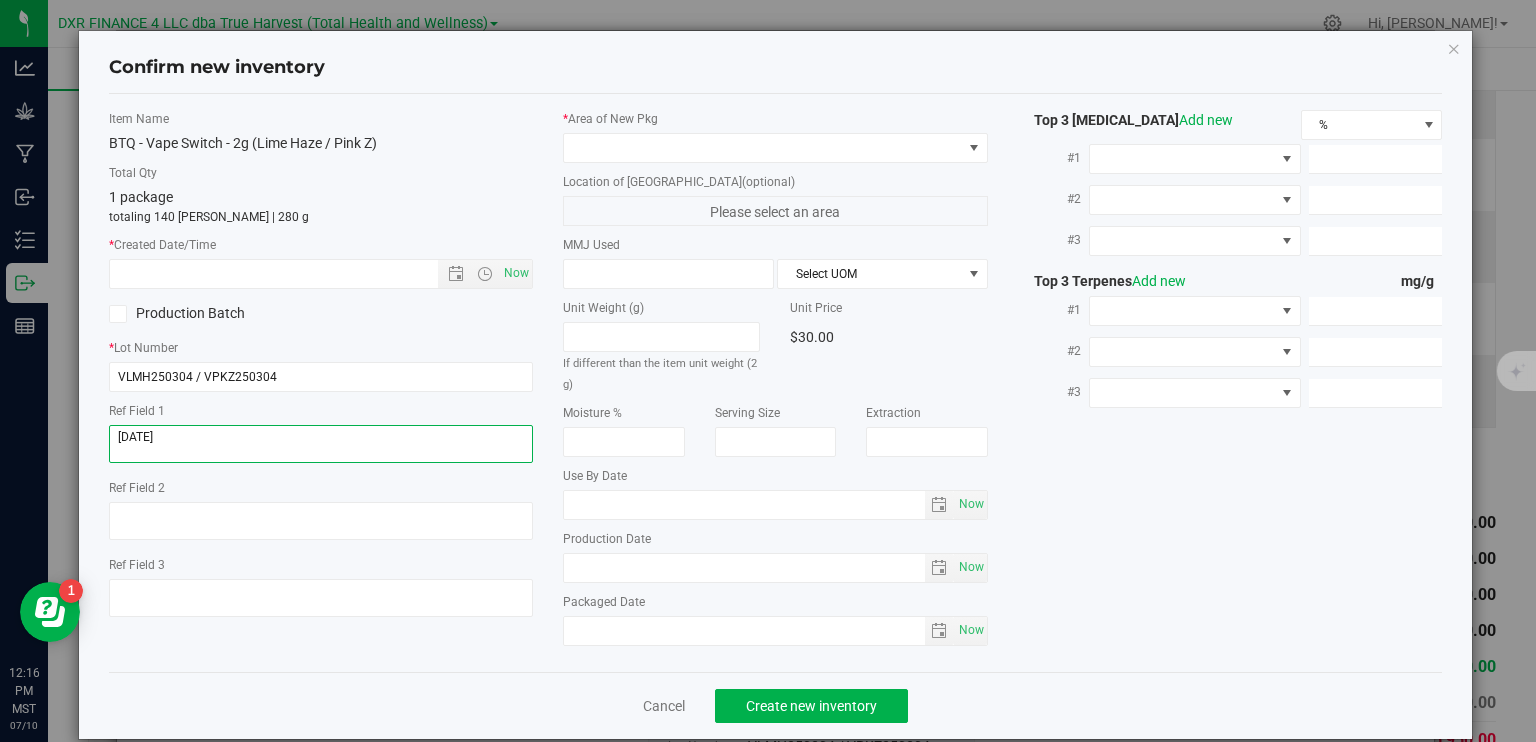 click at bounding box center (321, 444) 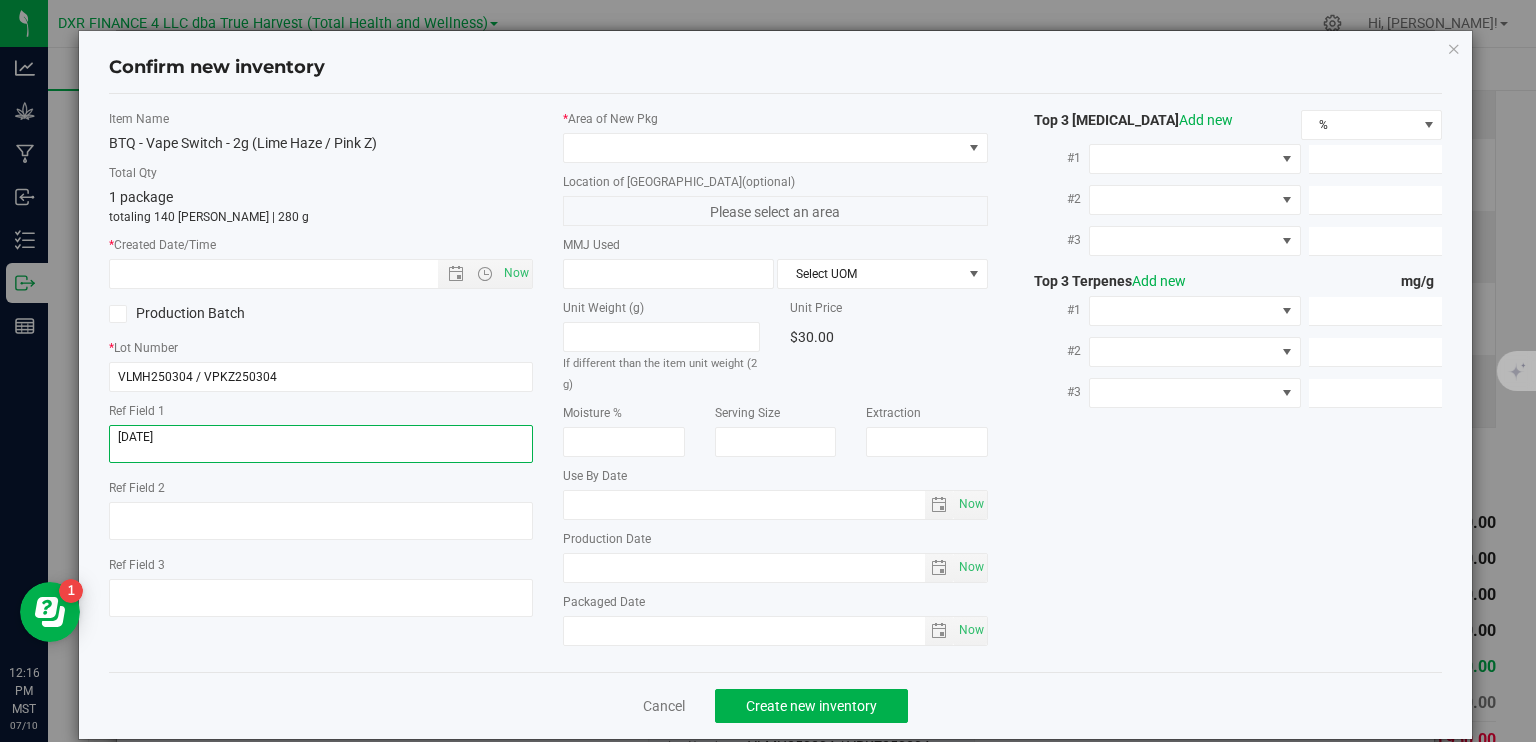 click at bounding box center [321, 444] 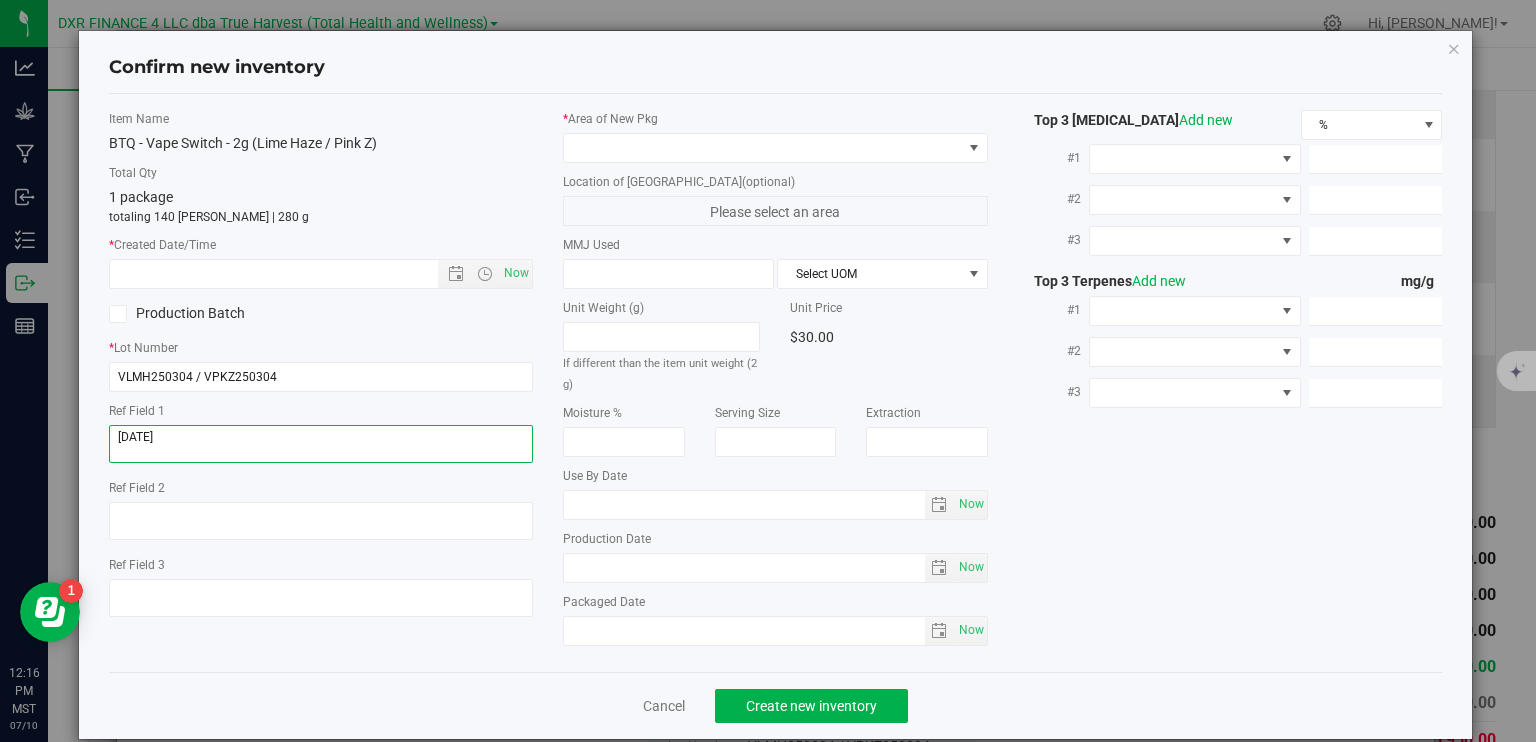 click at bounding box center [321, 444] 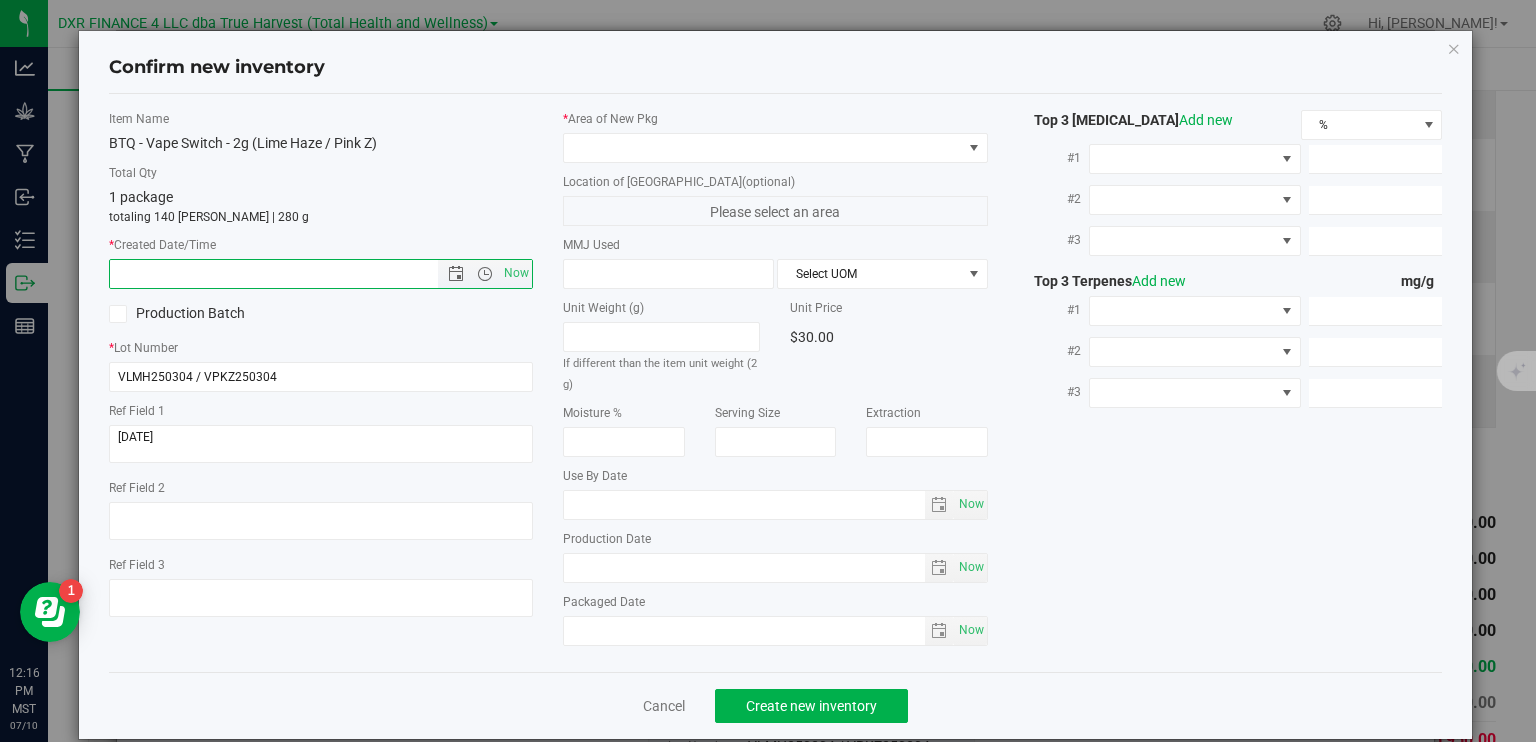 click at bounding box center (291, 274) 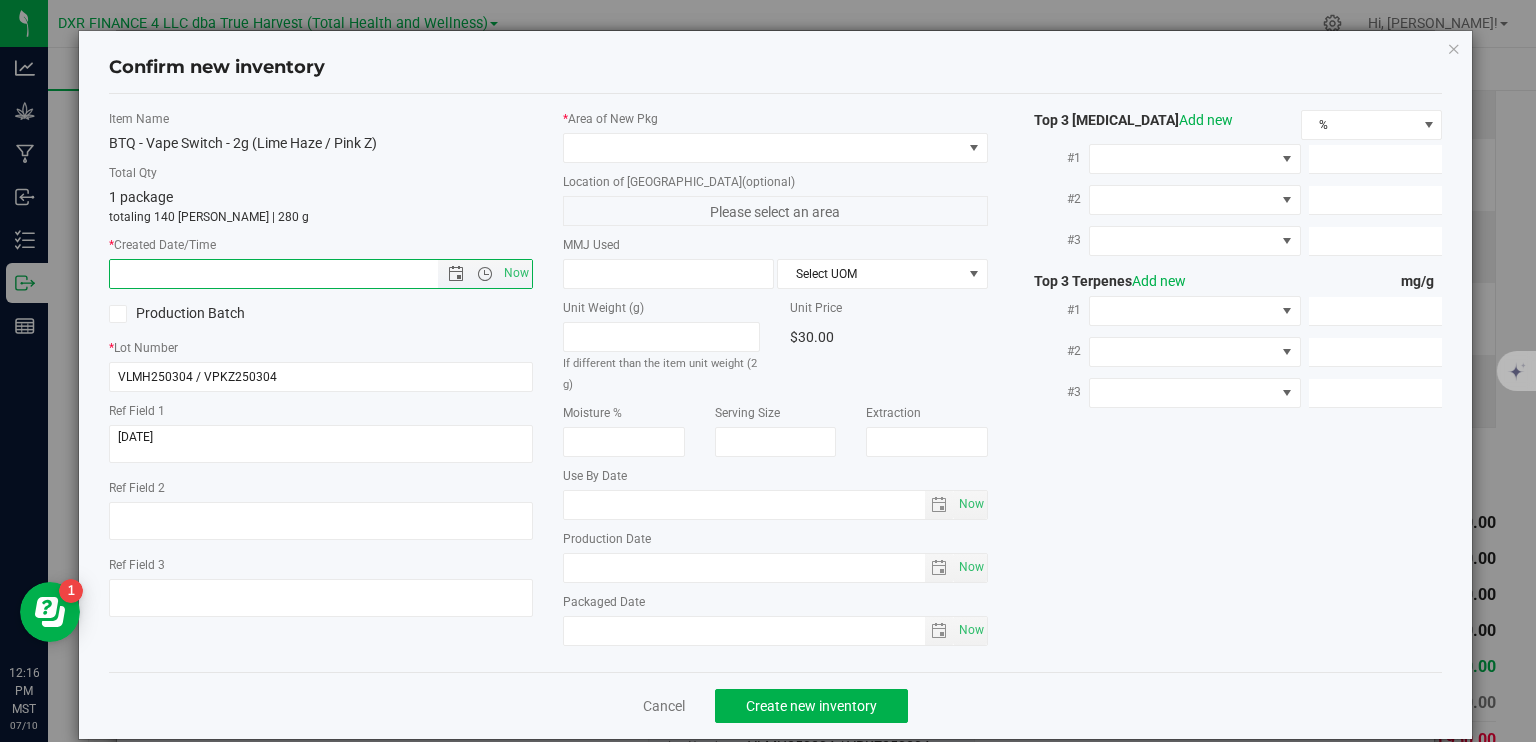 paste on "[DATE]" 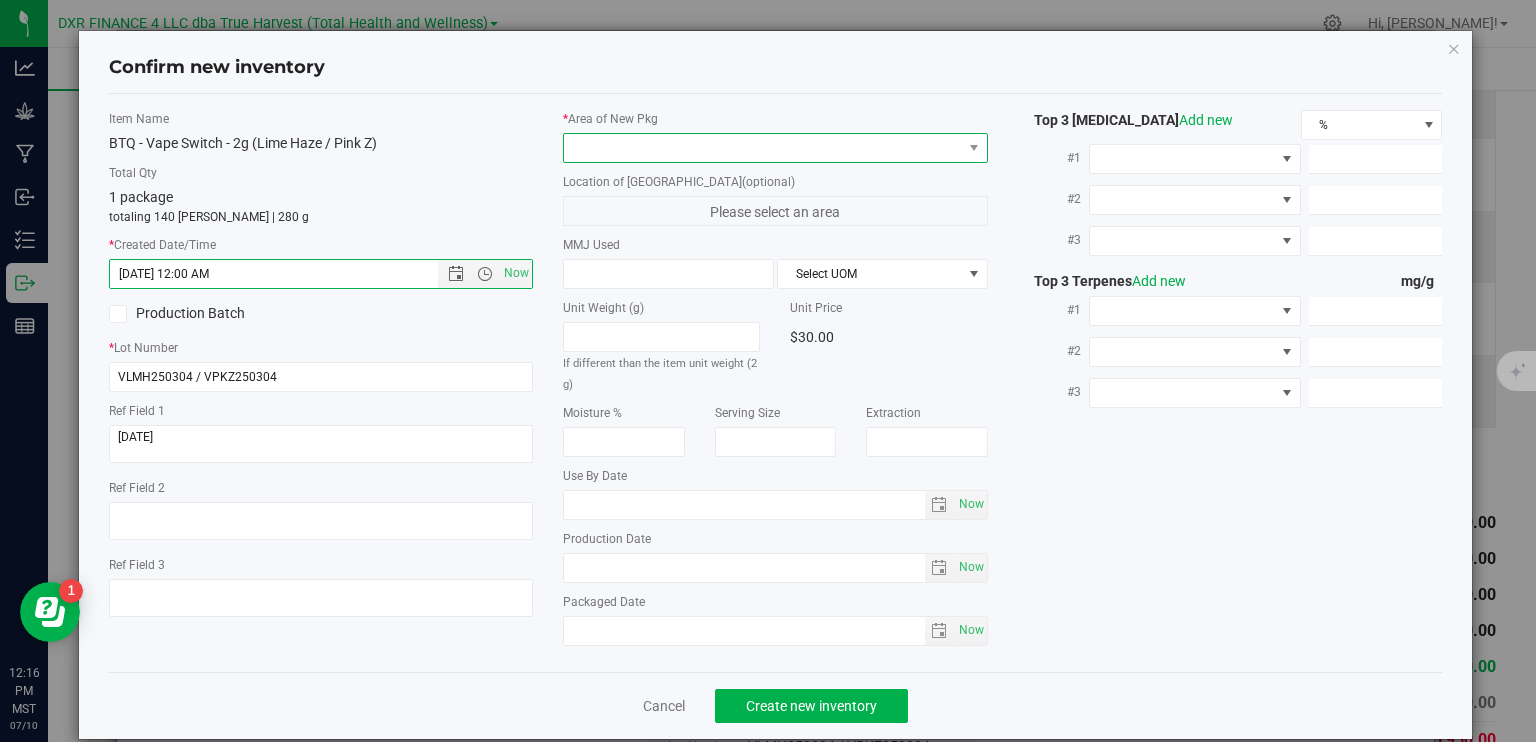 click at bounding box center (763, 148) 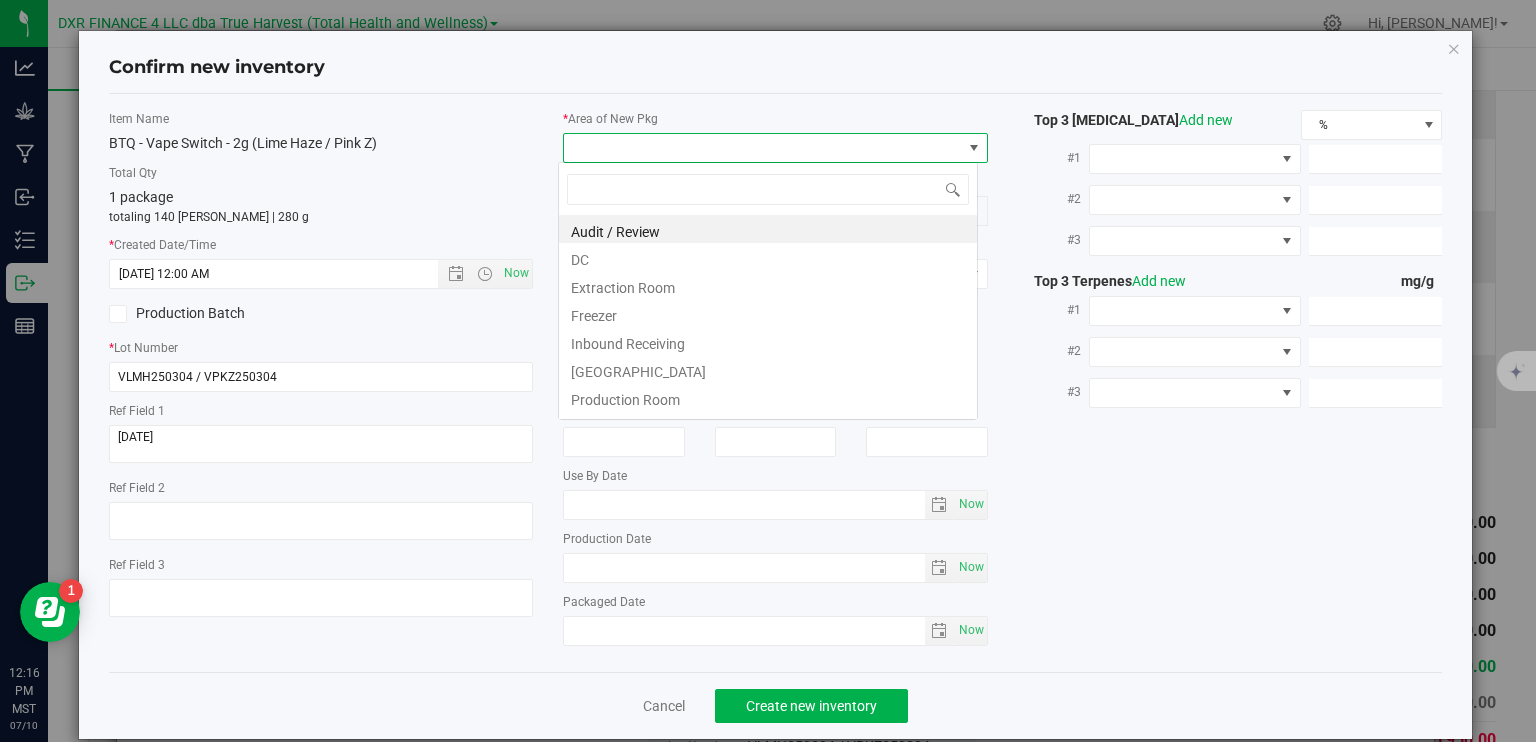 type on "[DATE] 12:16 PM" 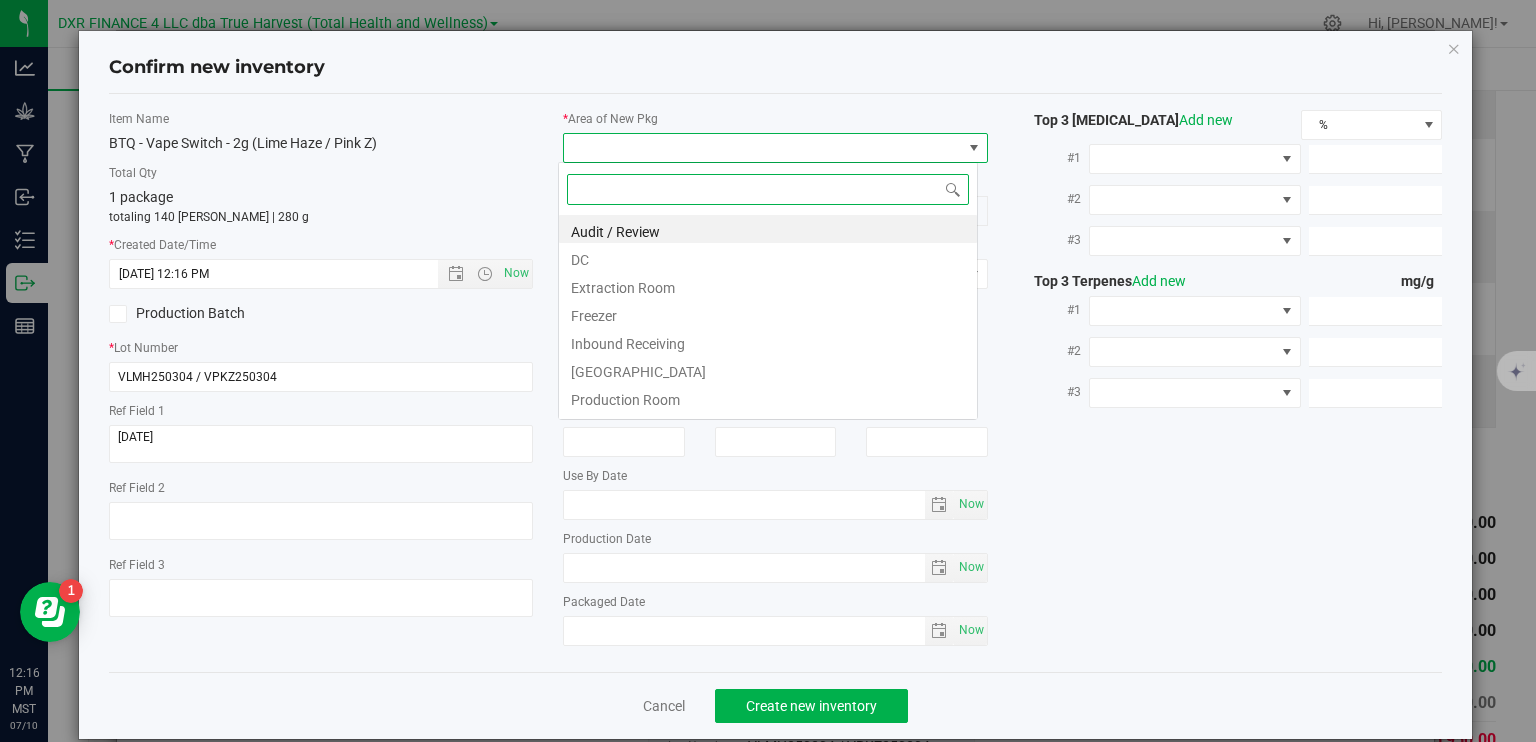 scroll, scrollTop: 99970, scrollLeft: 99580, axis: both 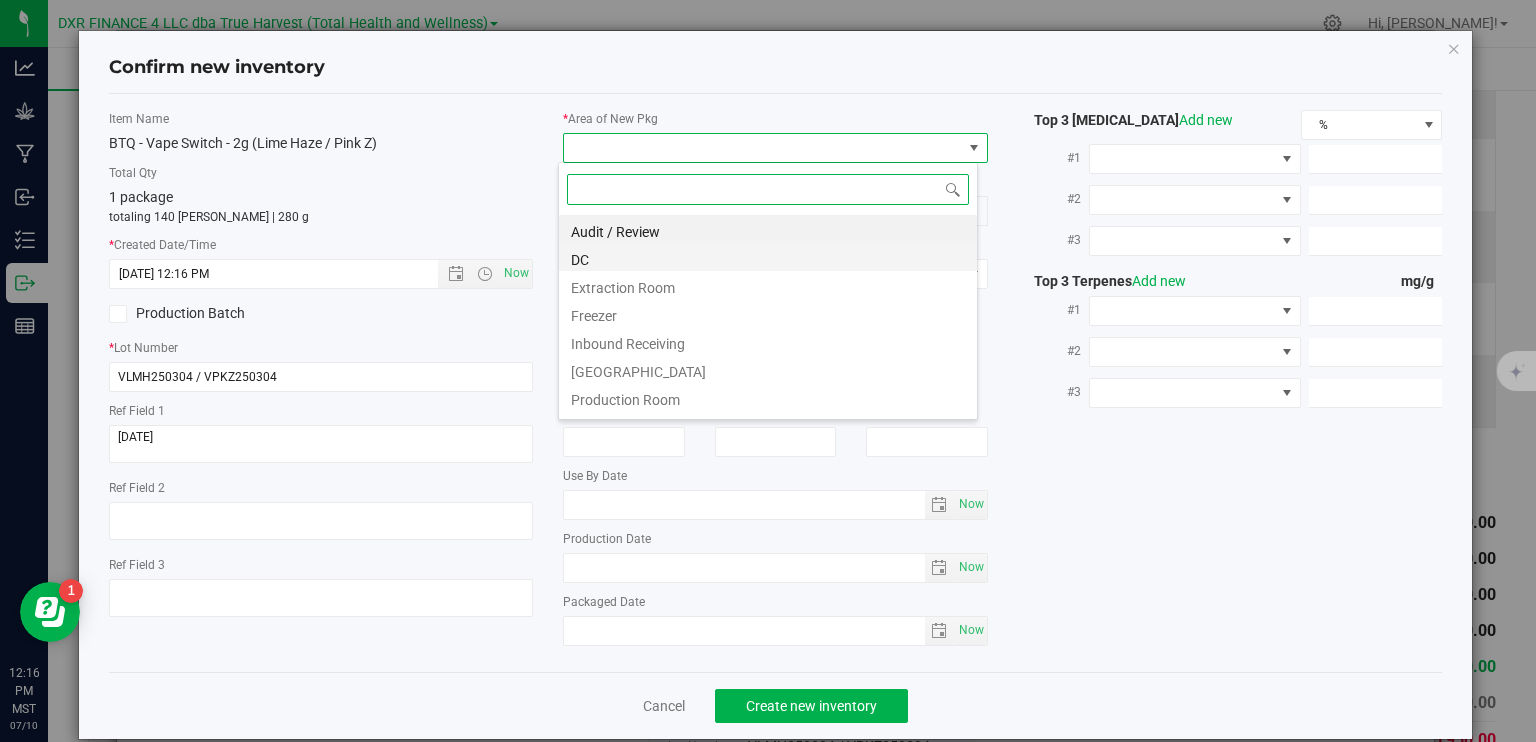 click on "DC" at bounding box center [768, 257] 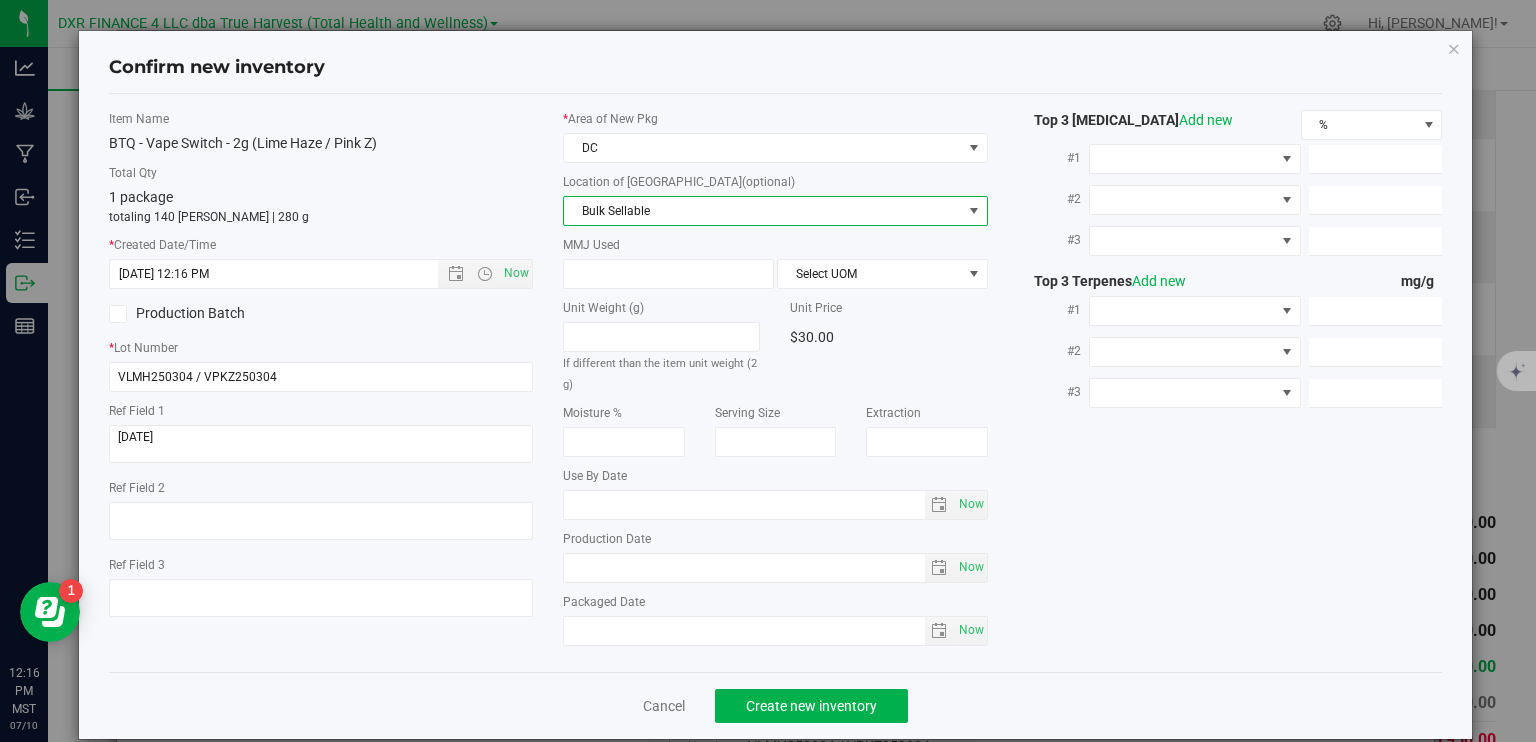 click on "Bulk Sellable" at bounding box center [763, 211] 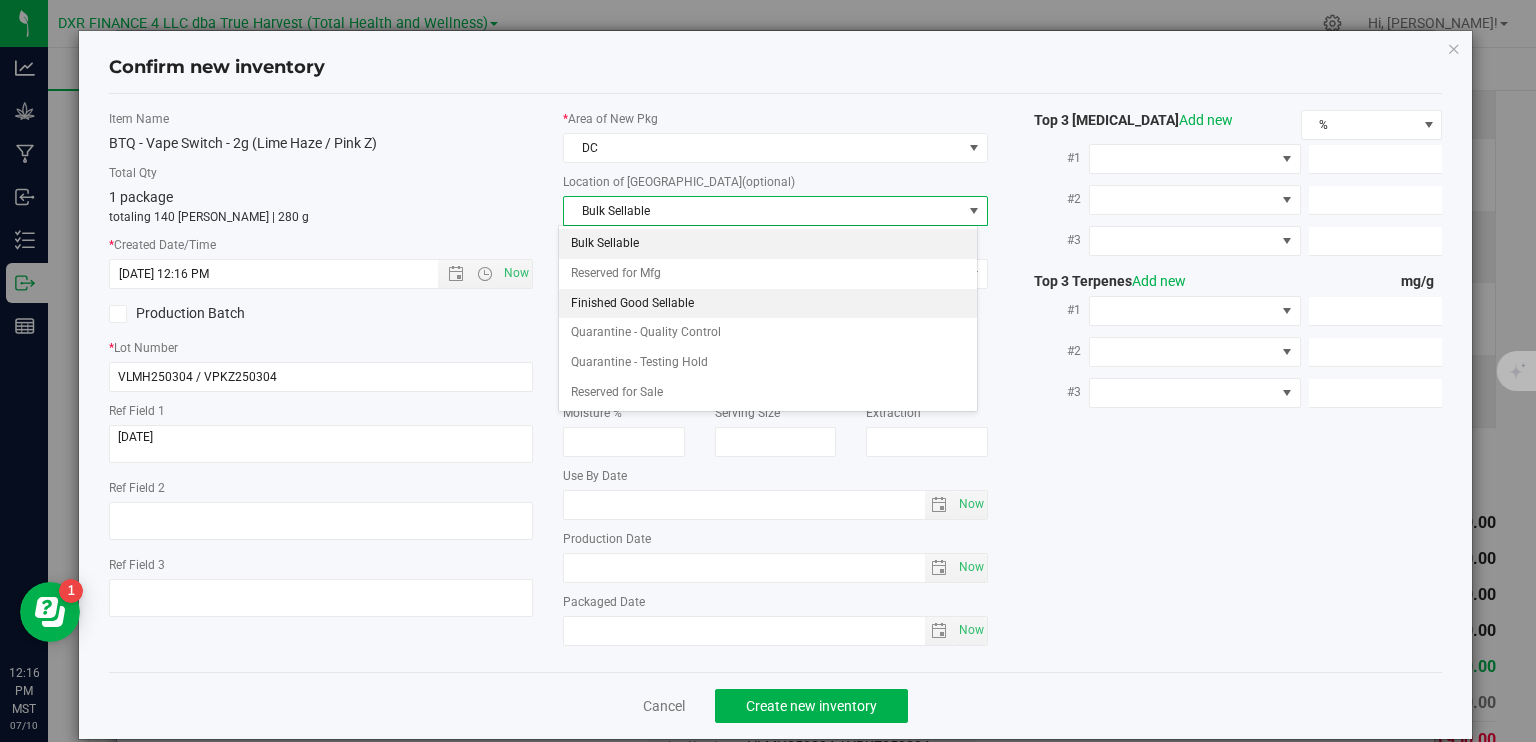 click on "Finished Good Sellable" at bounding box center (768, 304) 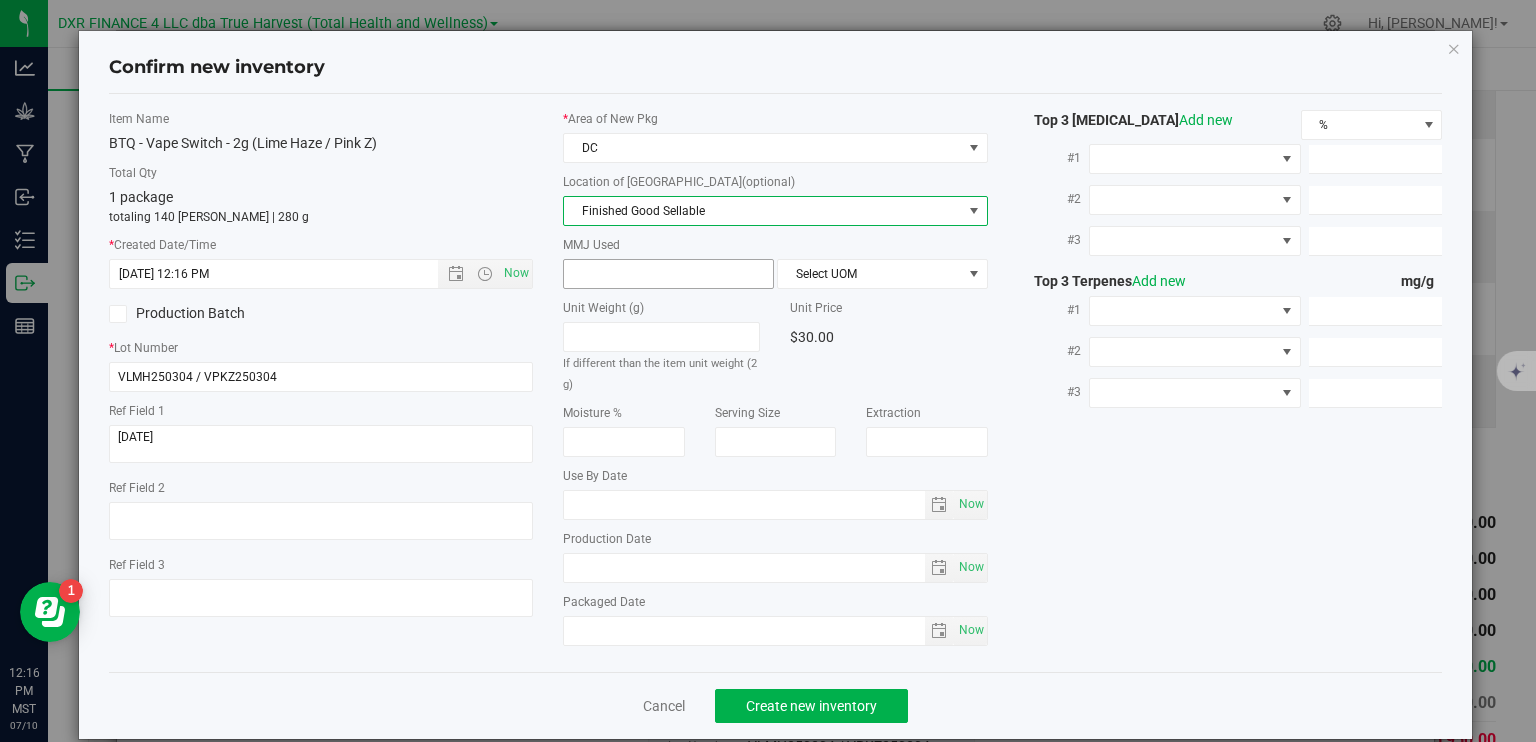 click at bounding box center (668, 274) 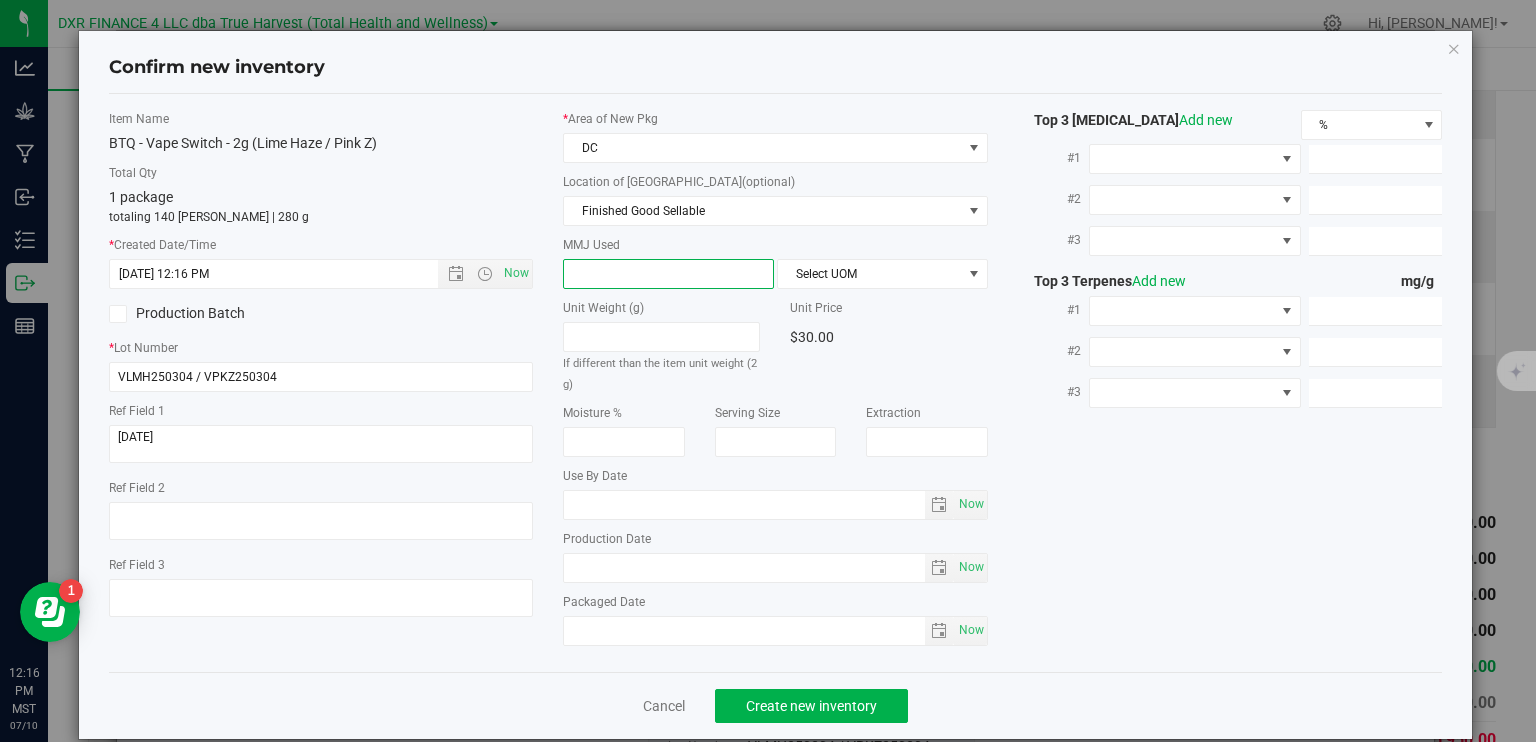 type on "2" 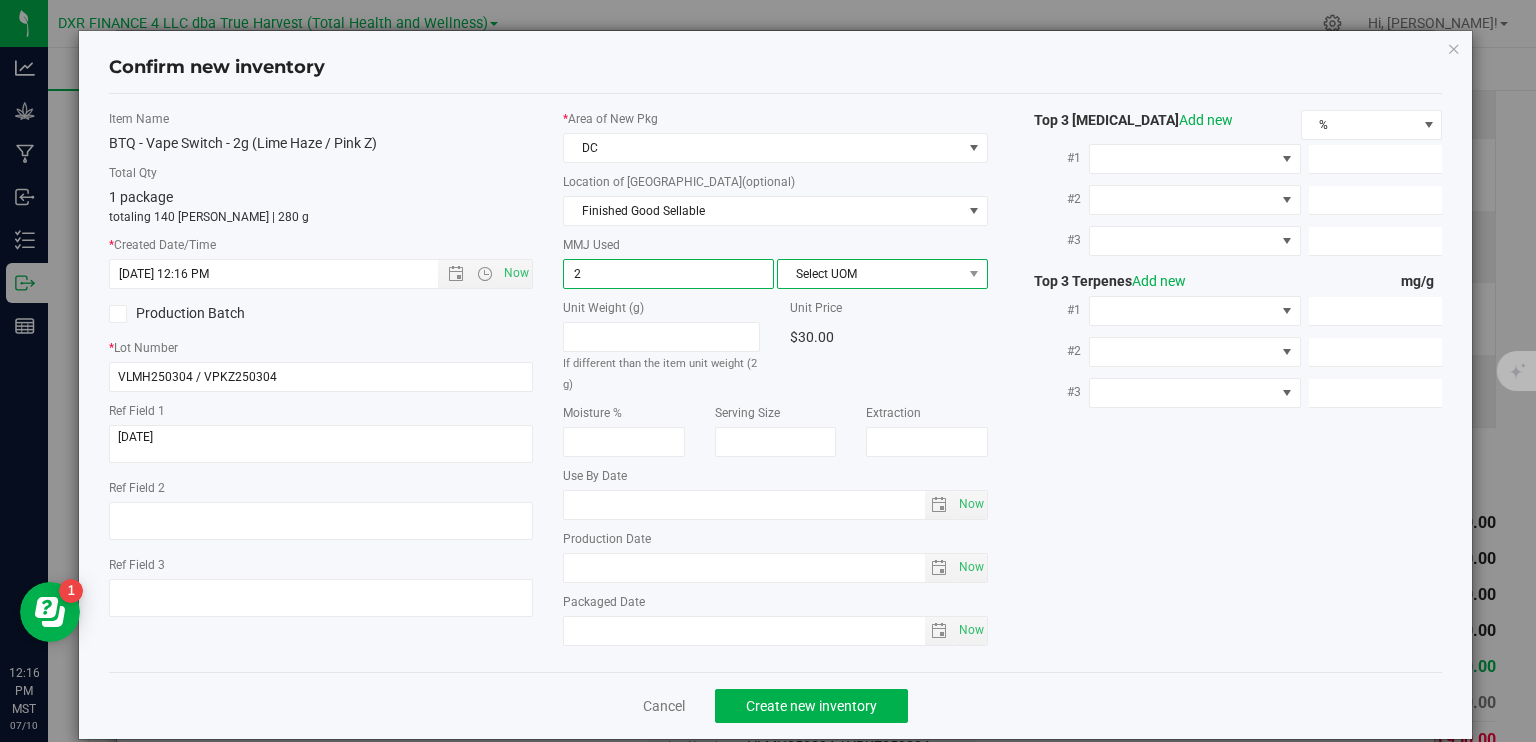 type on "2.0000" 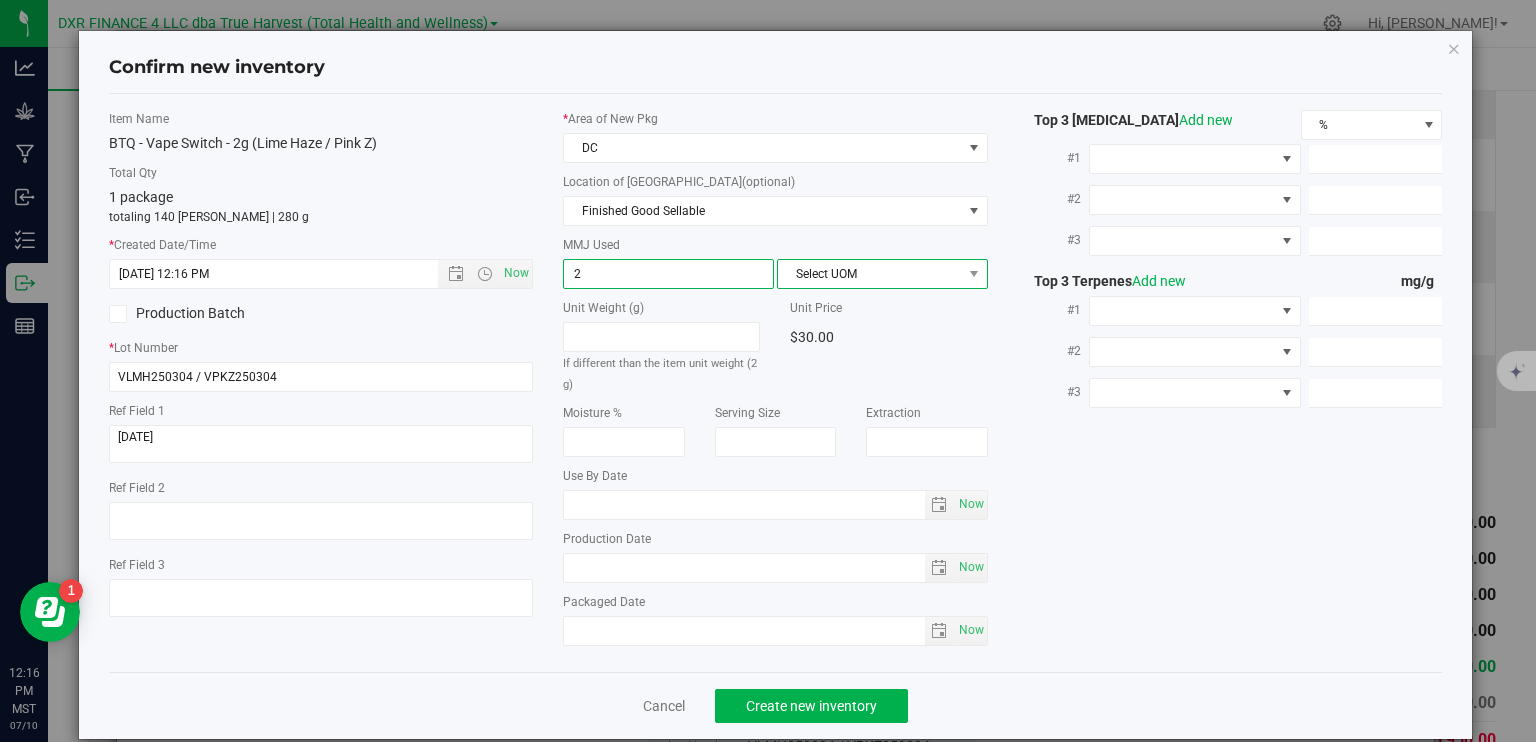 click on "Select UOM" at bounding box center [870, 274] 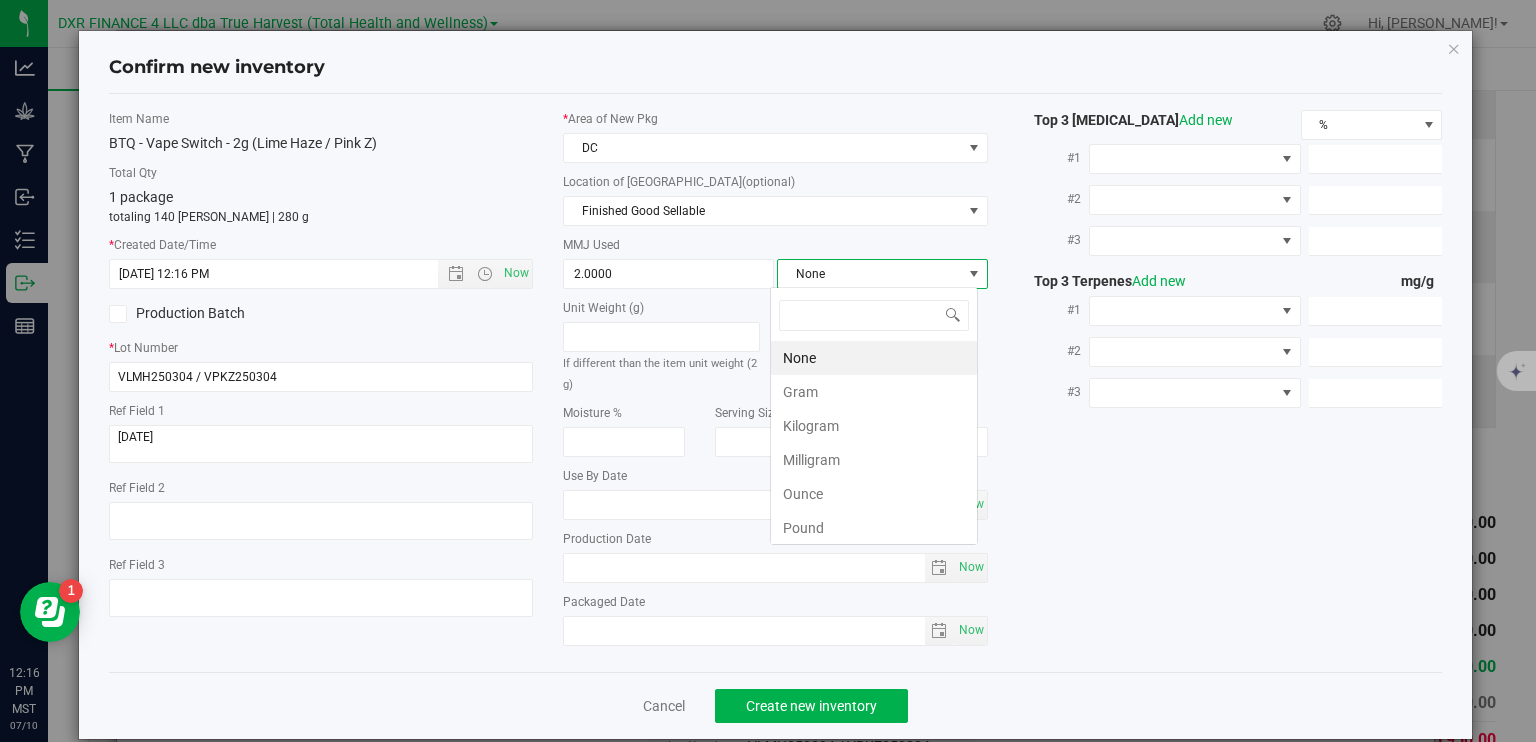 scroll, scrollTop: 99970, scrollLeft: 99792, axis: both 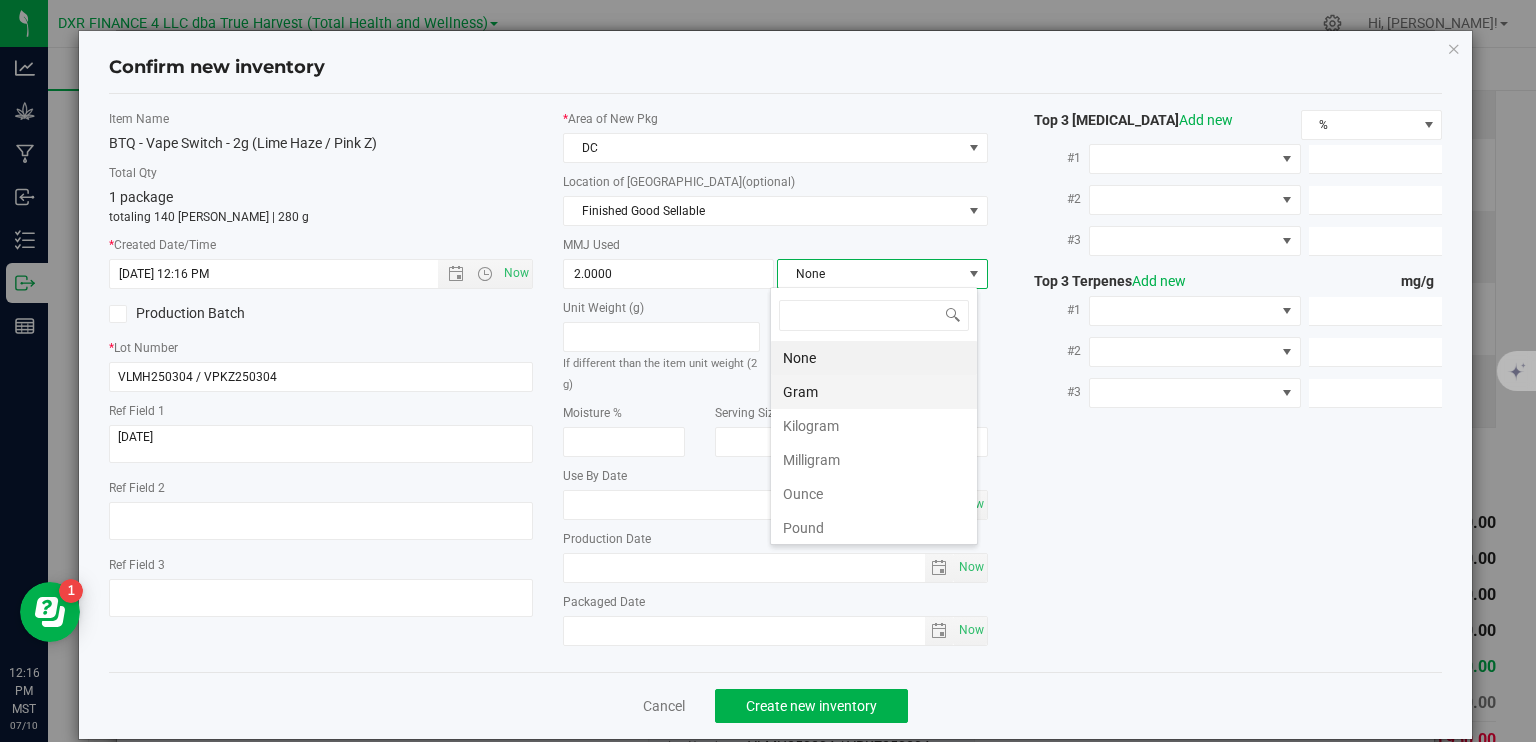 click on "Gram" at bounding box center (874, 392) 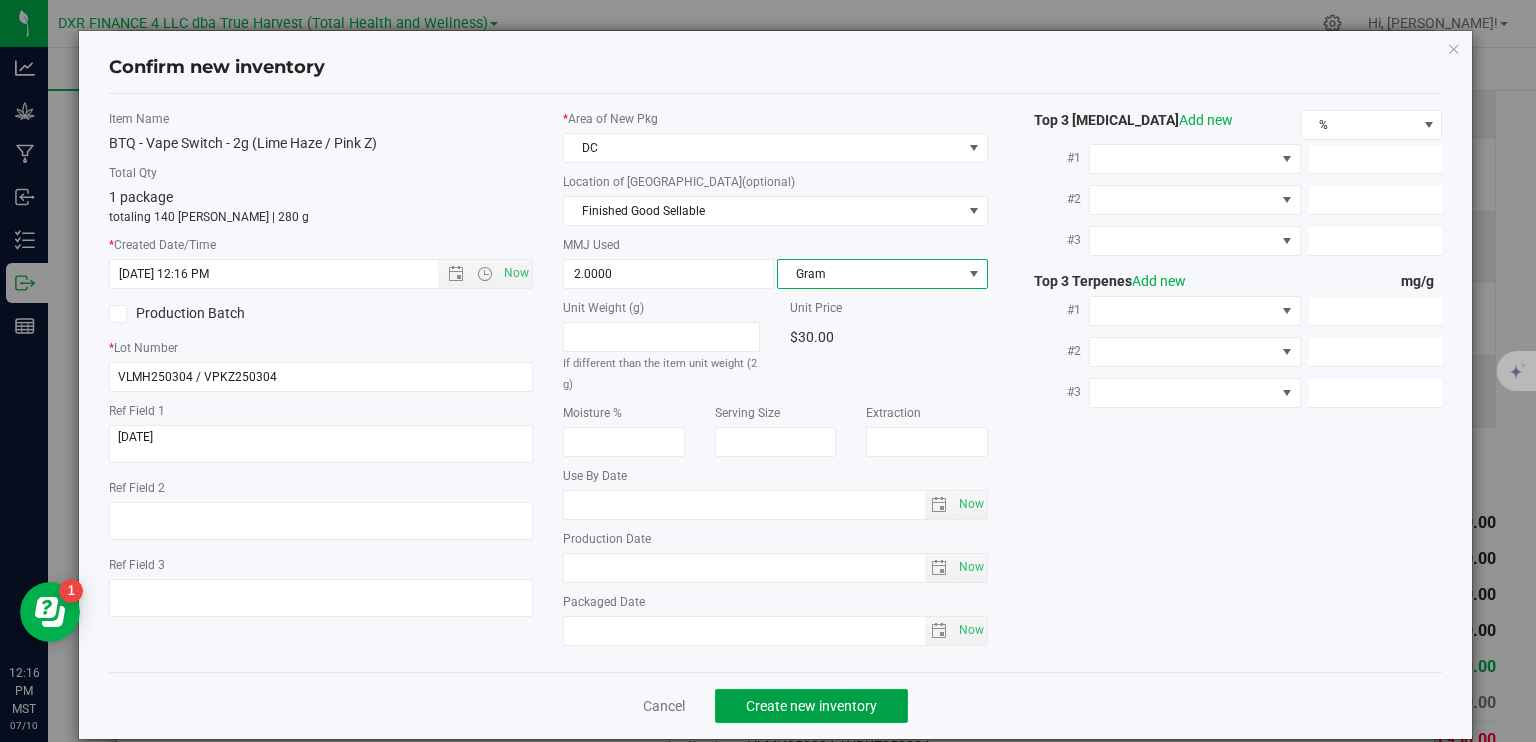 click on "Create new inventory" 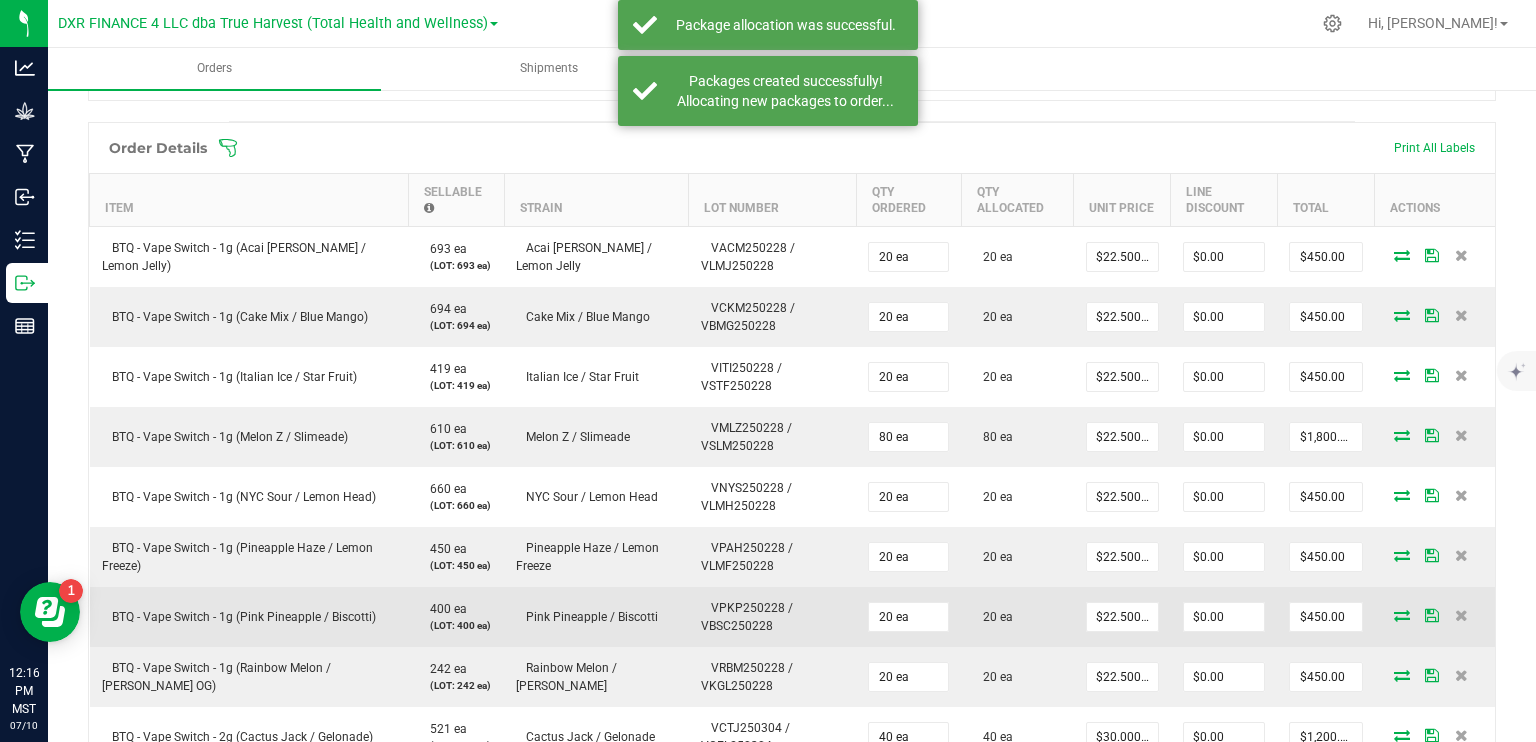 scroll, scrollTop: 0, scrollLeft: 0, axis: both 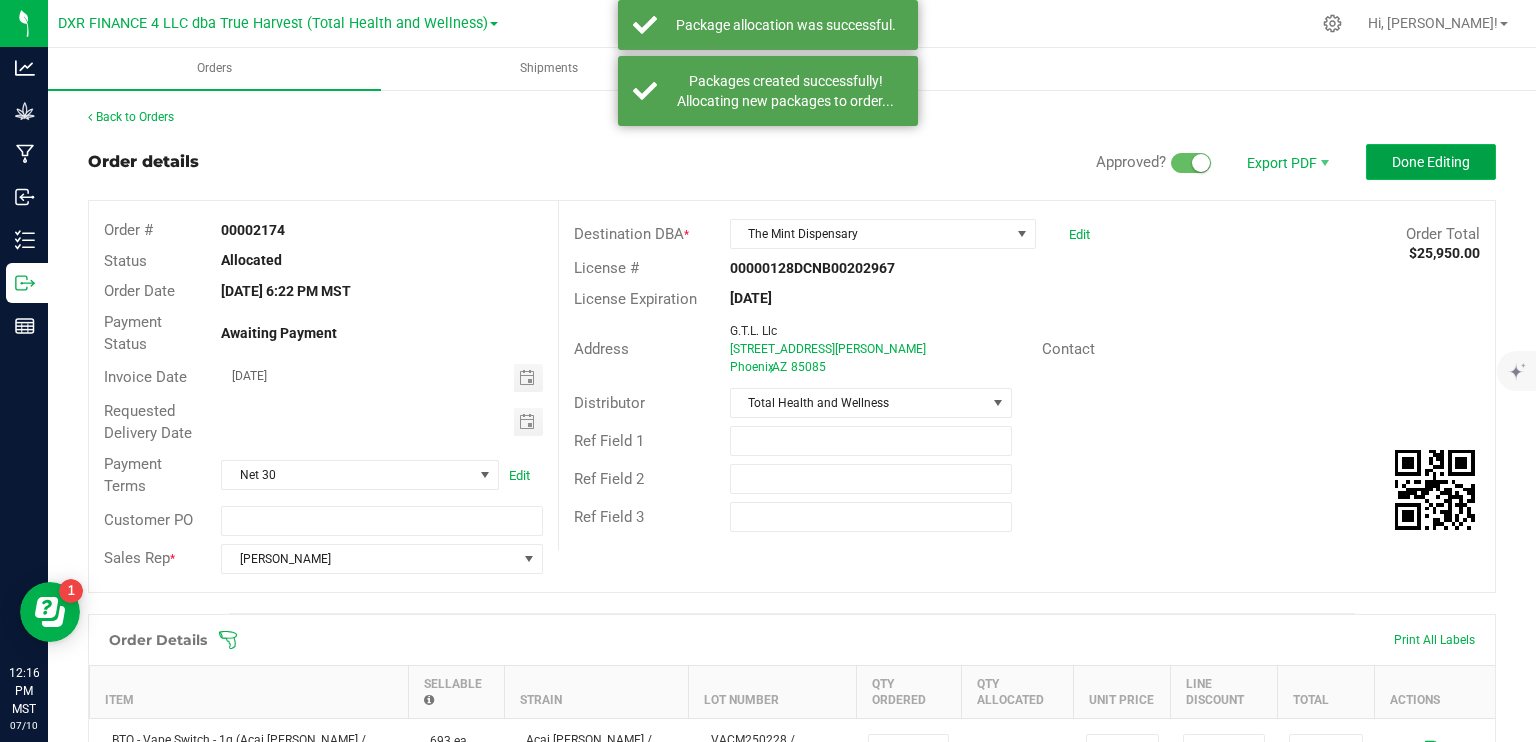 click on "Done Editing" at bounding box center (1431, 162) 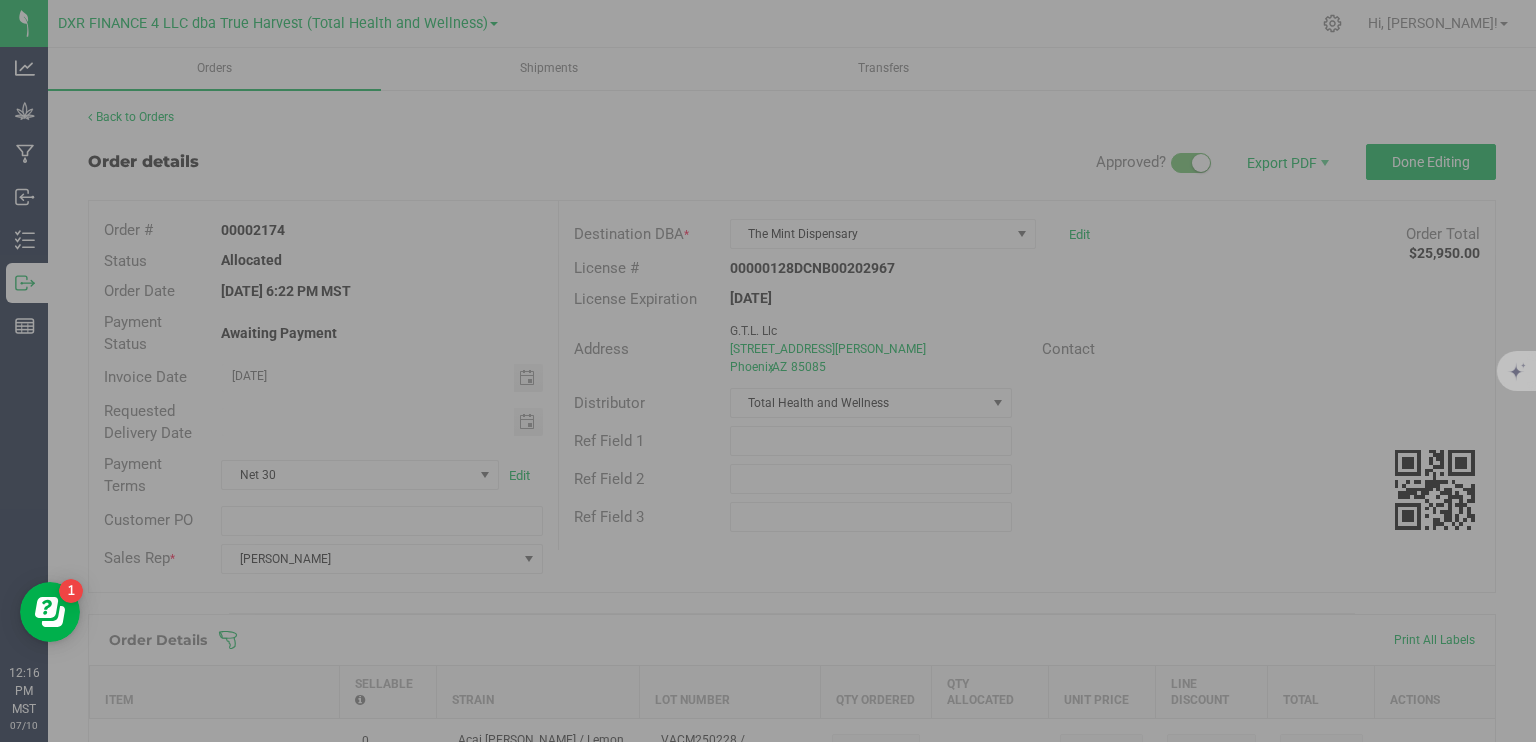 click at bounding box center (768, 371) 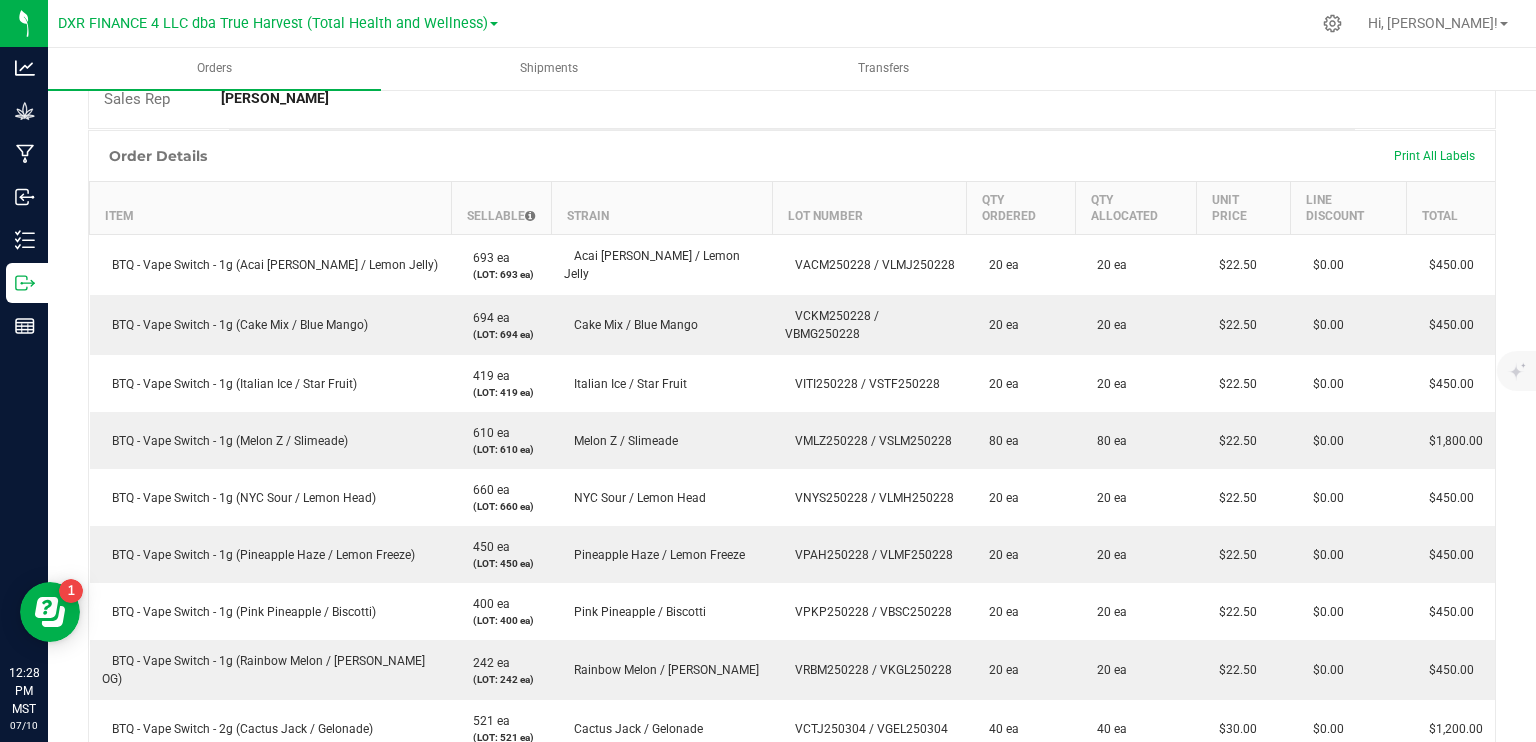 scroll, scrollTop: 300, scrollLeft: 0, axis: vertical 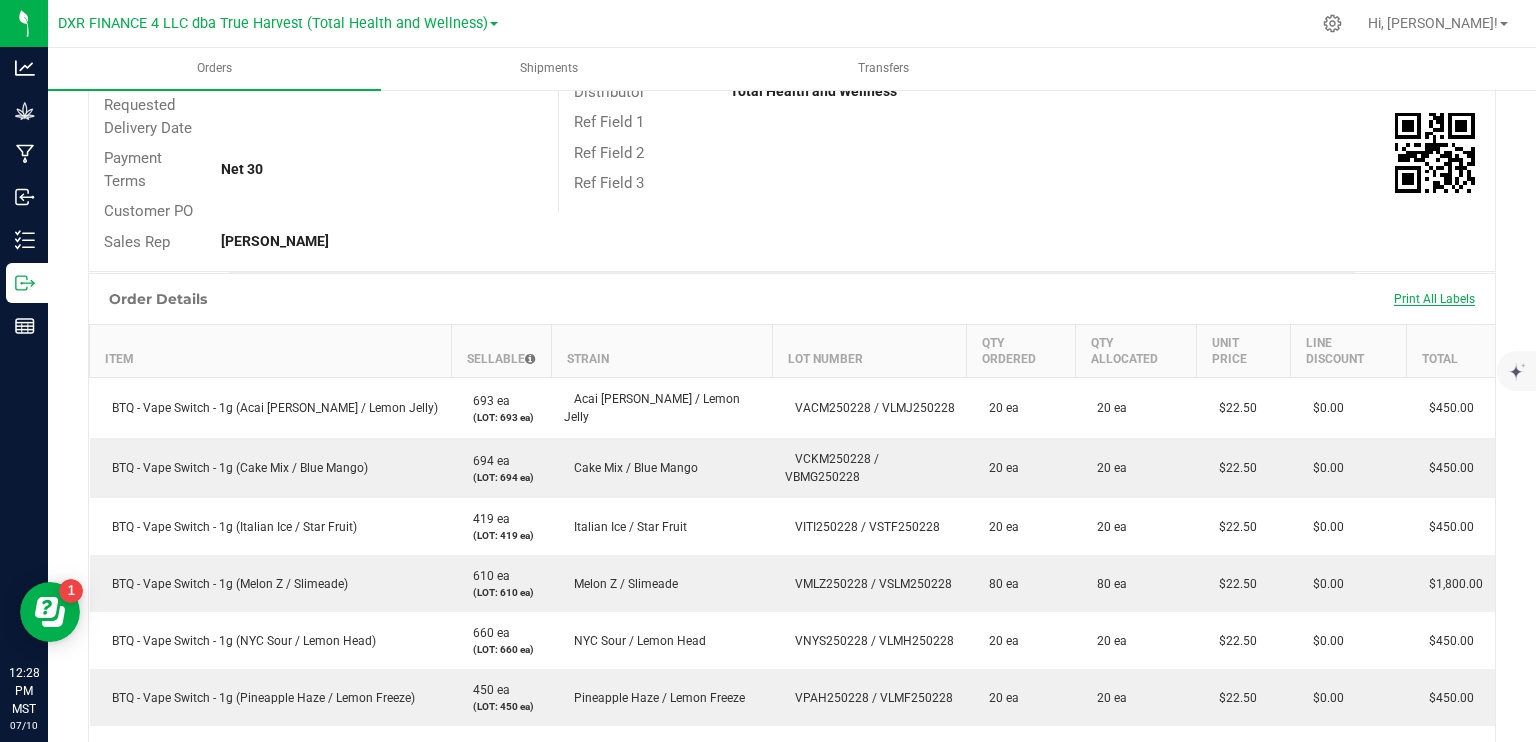 click on "Print All Labels" at bounding box center (1434, 299) 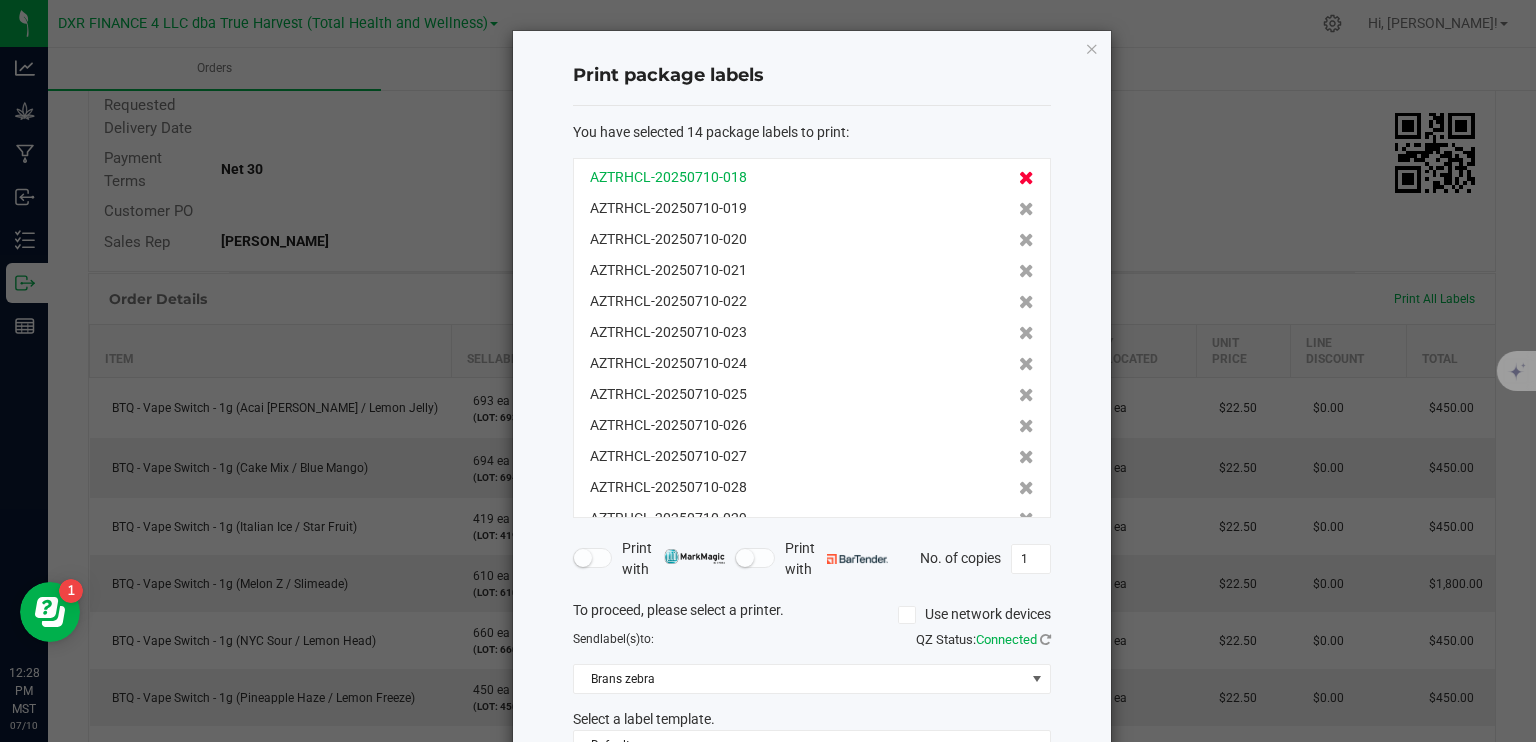 click 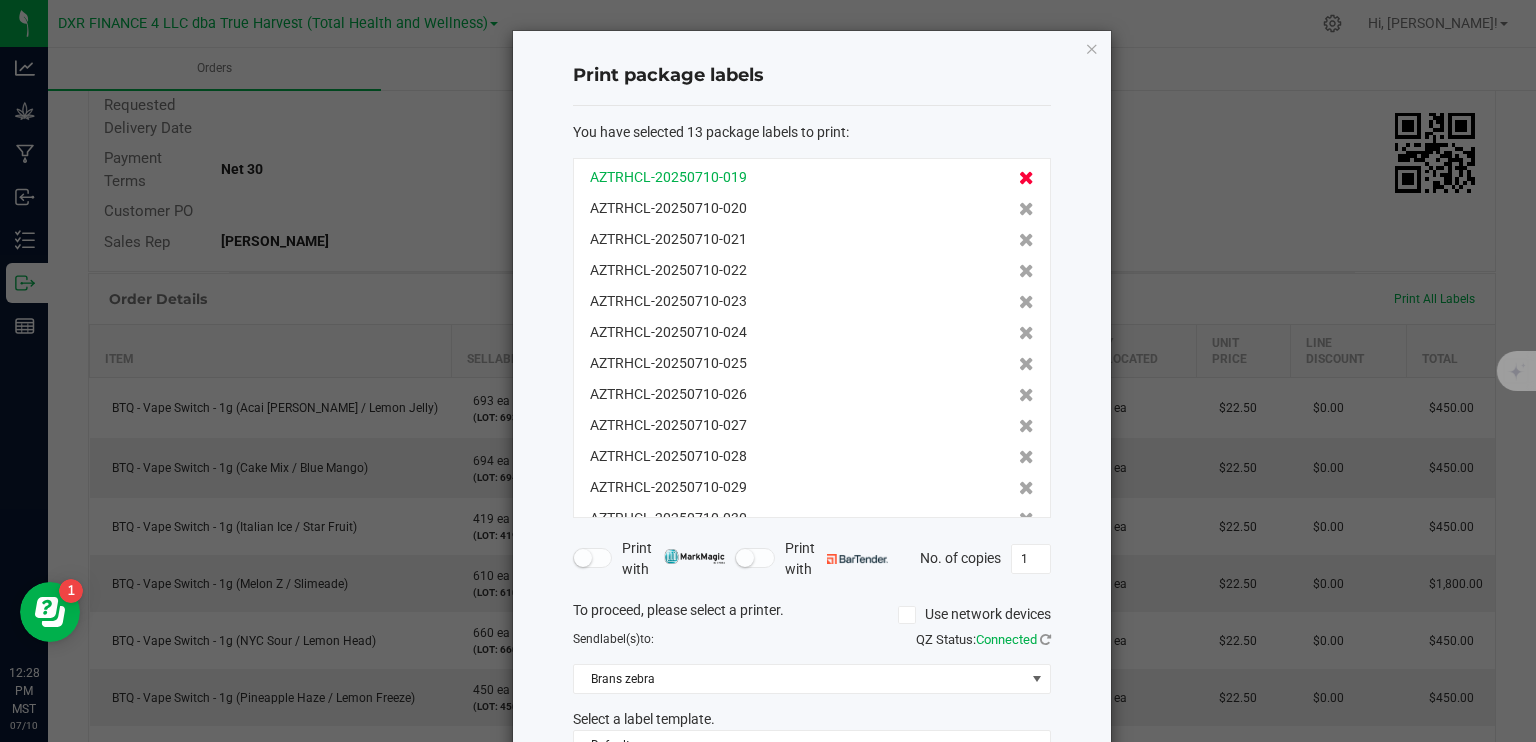 click 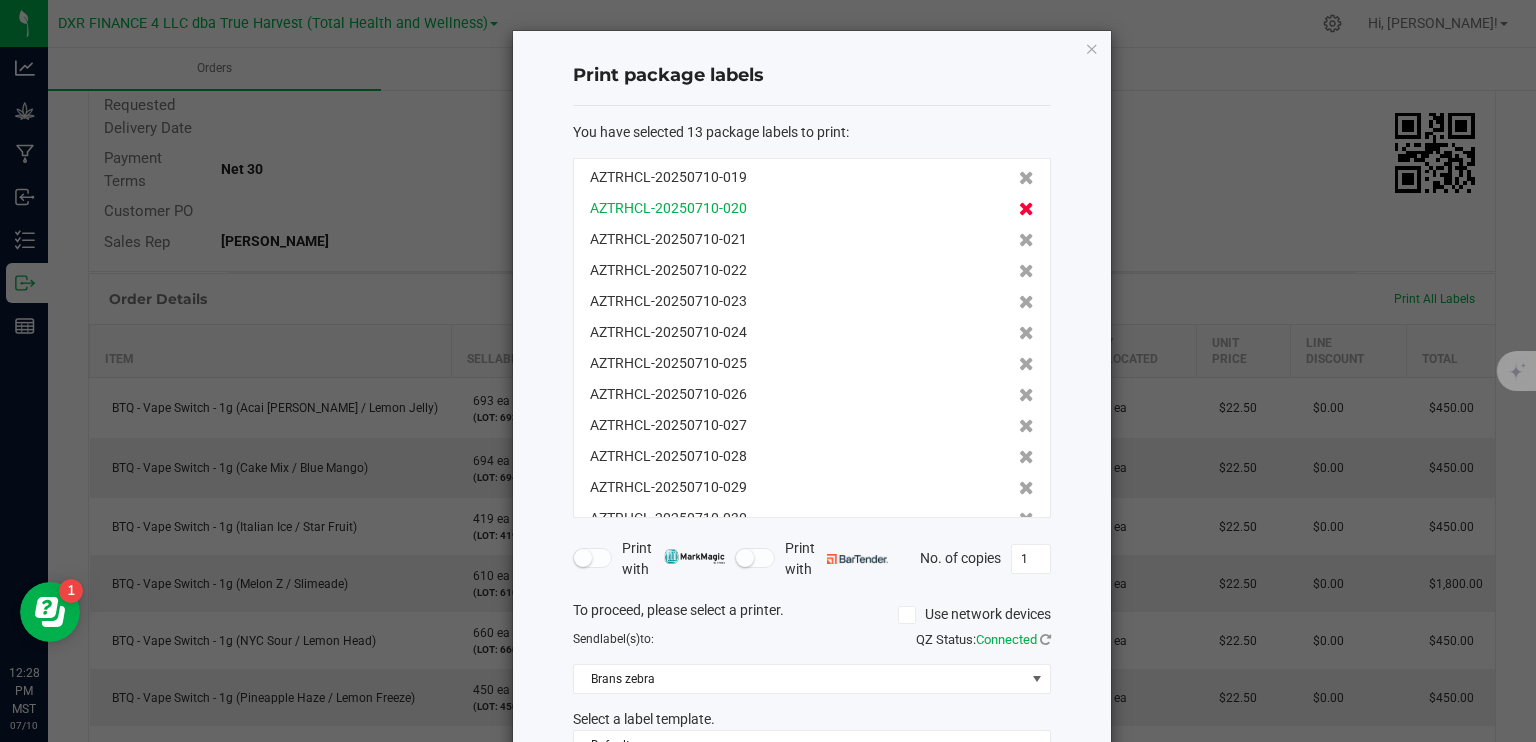 click 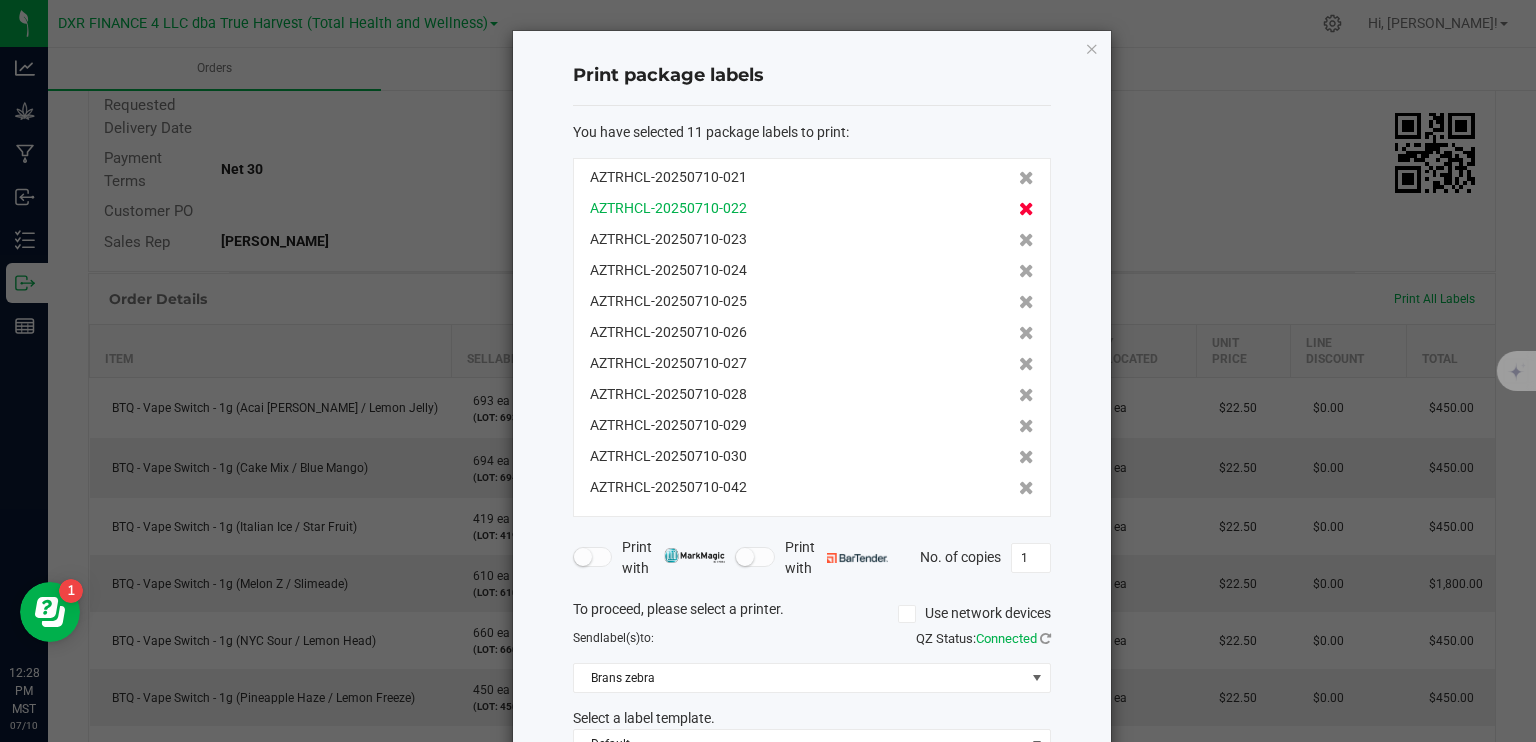 click 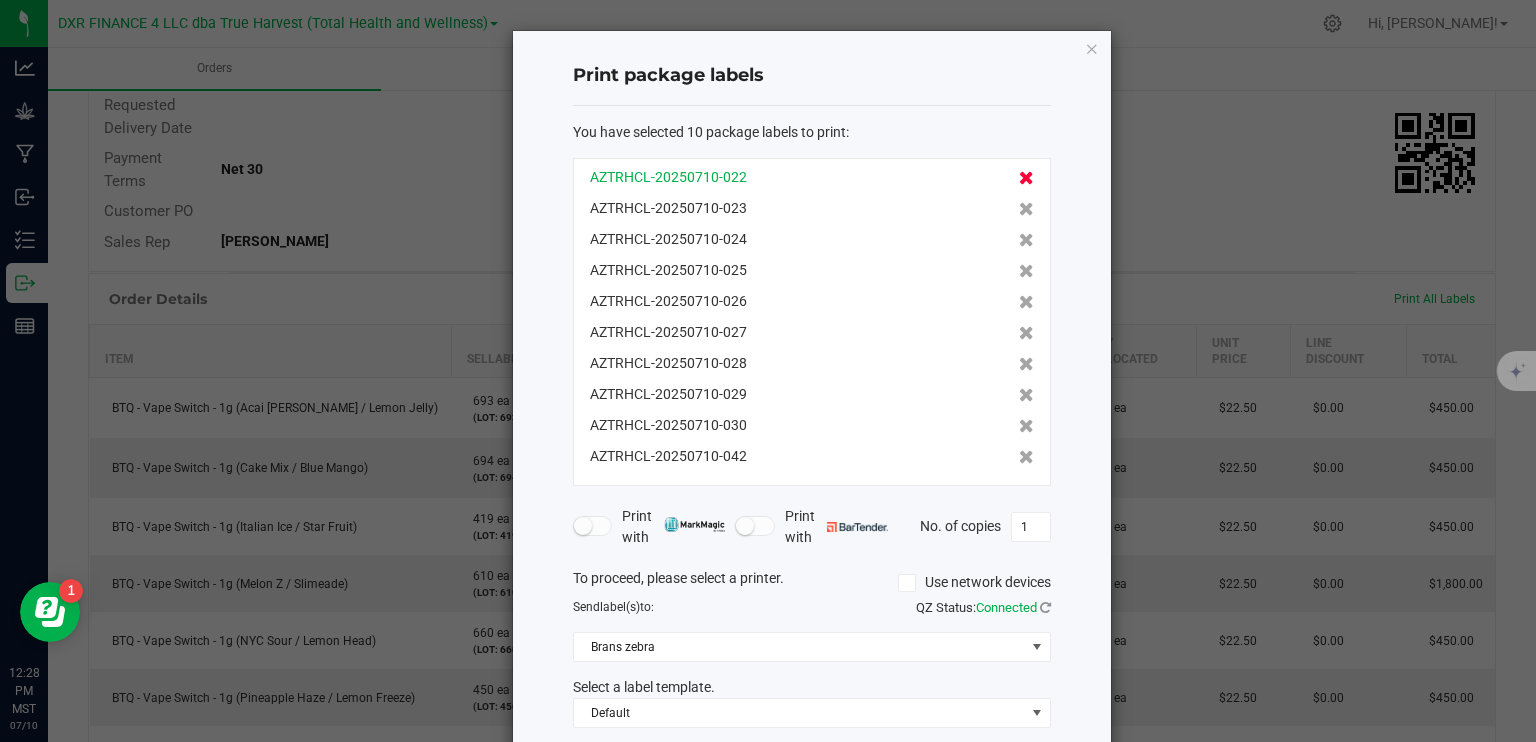 click 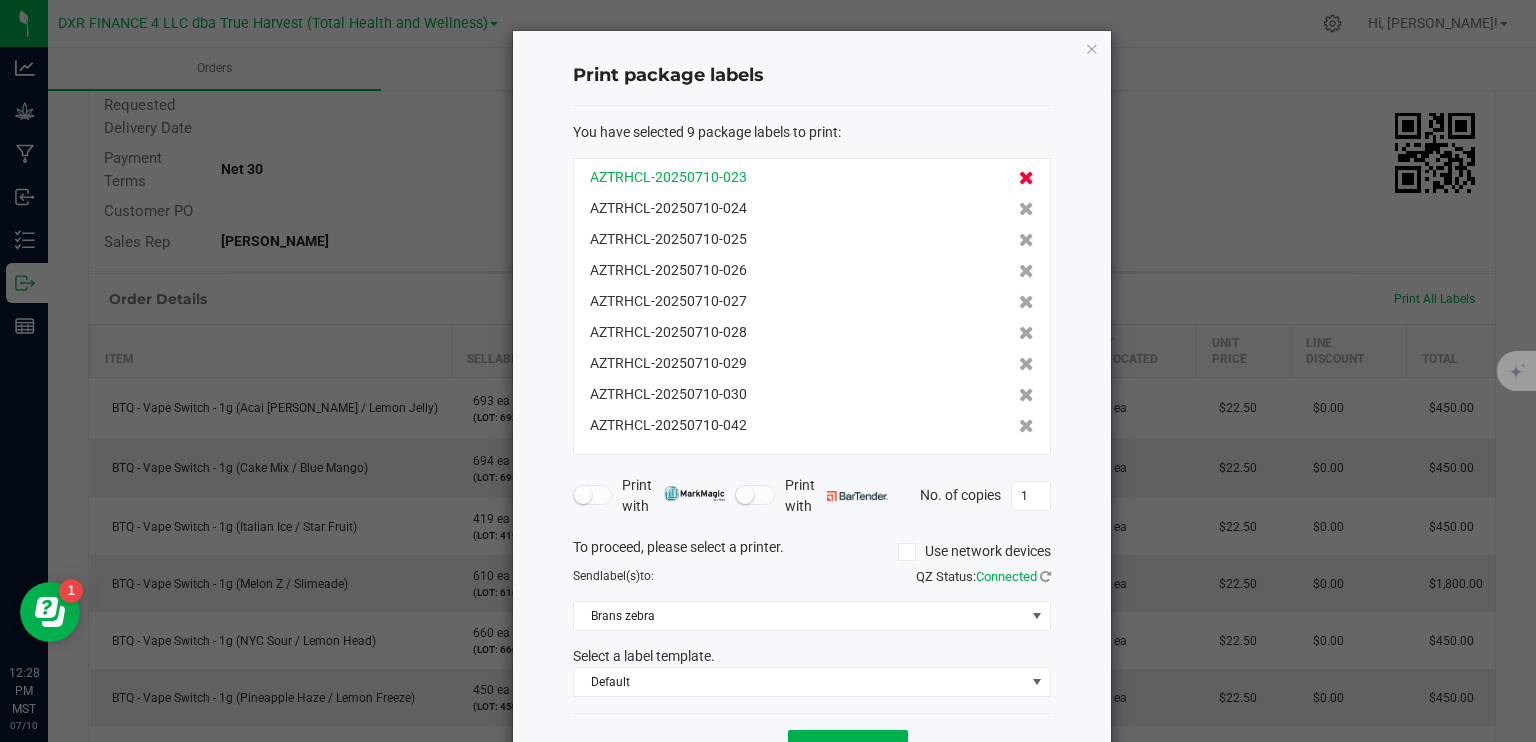 click 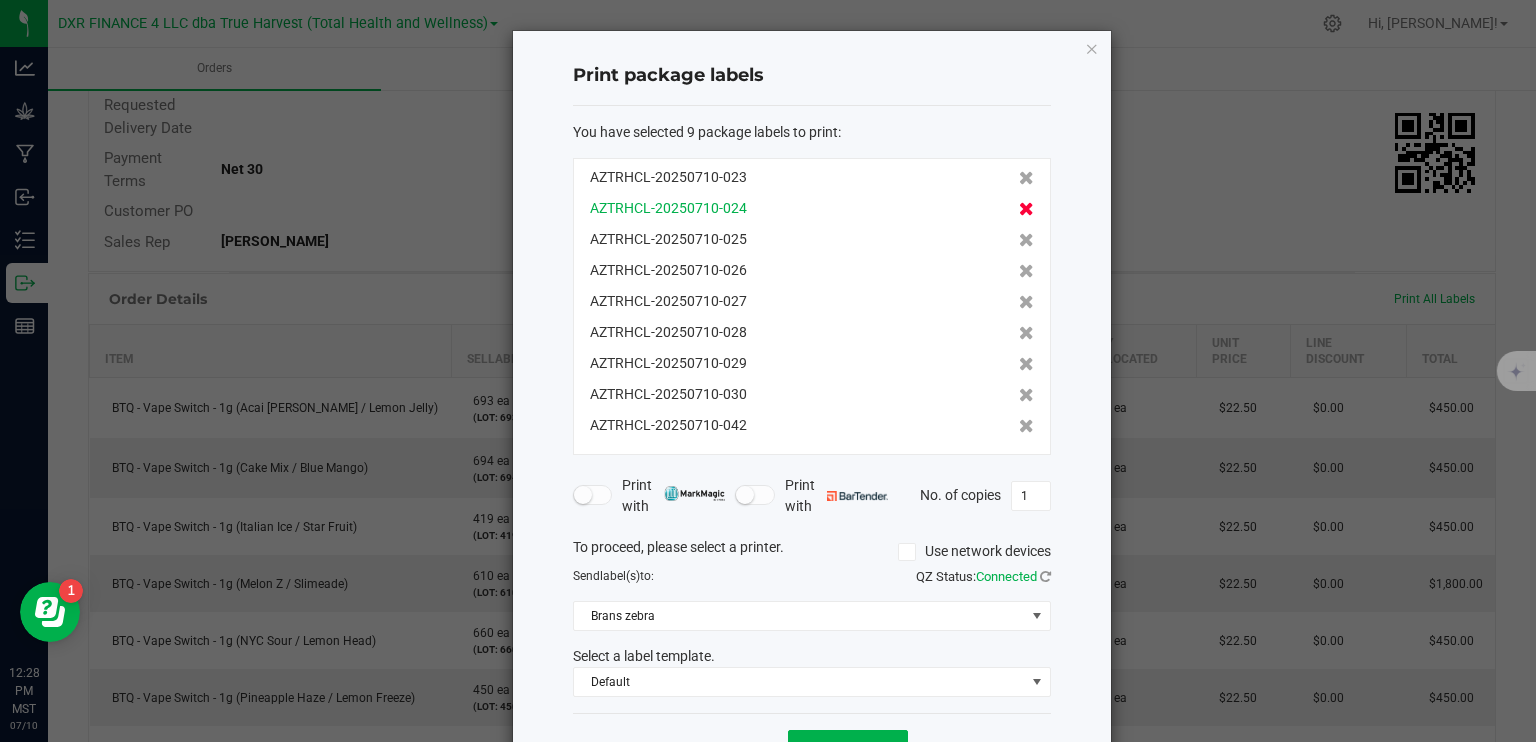 click 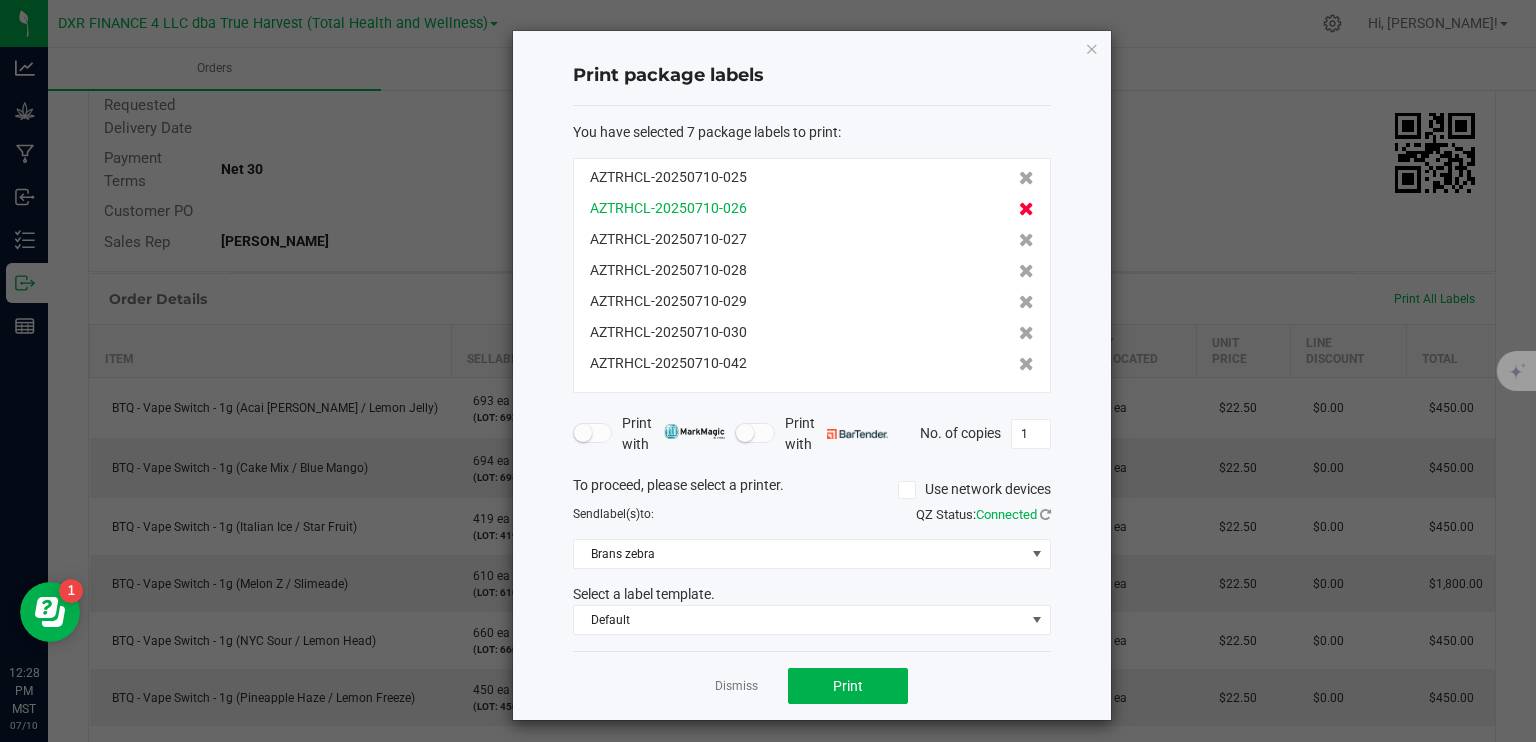 click 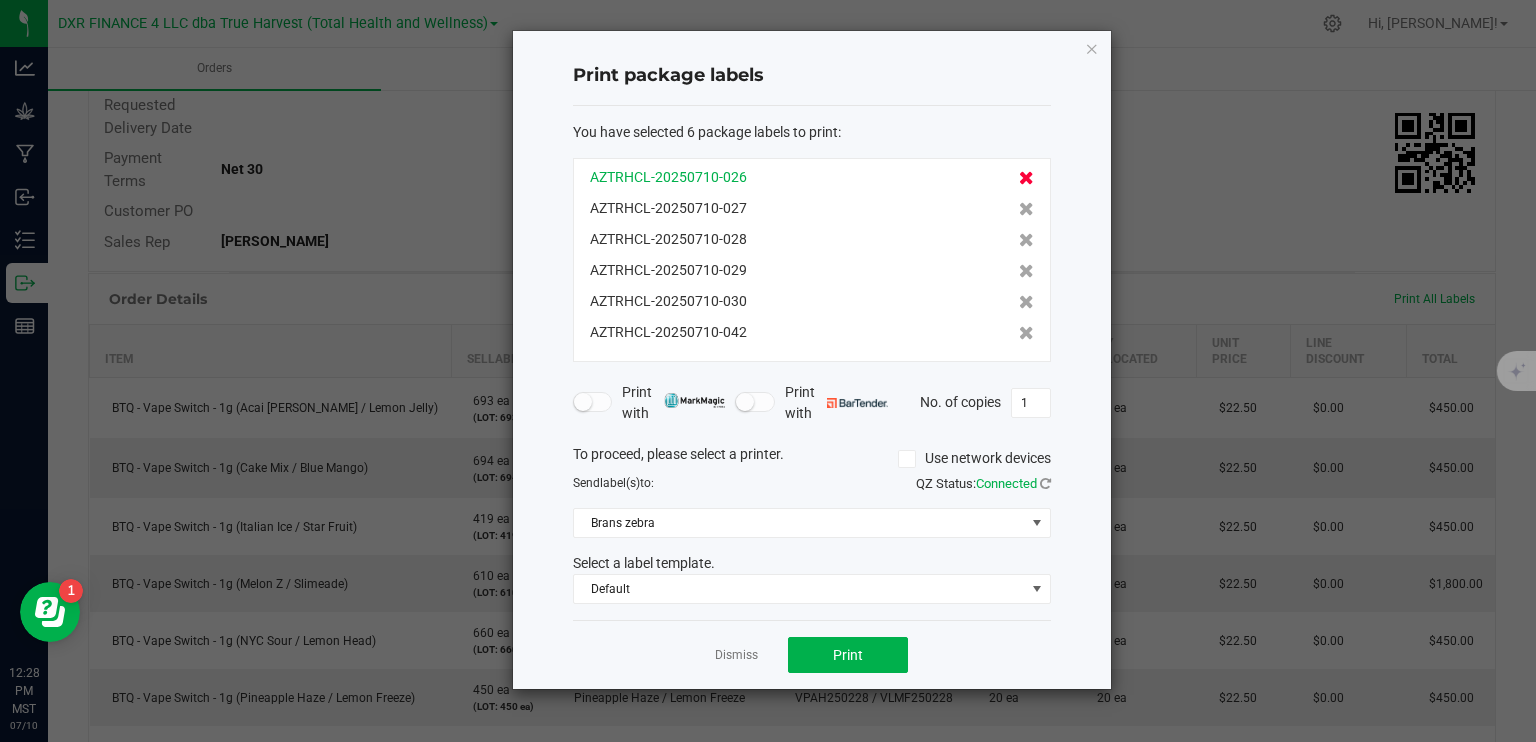 click 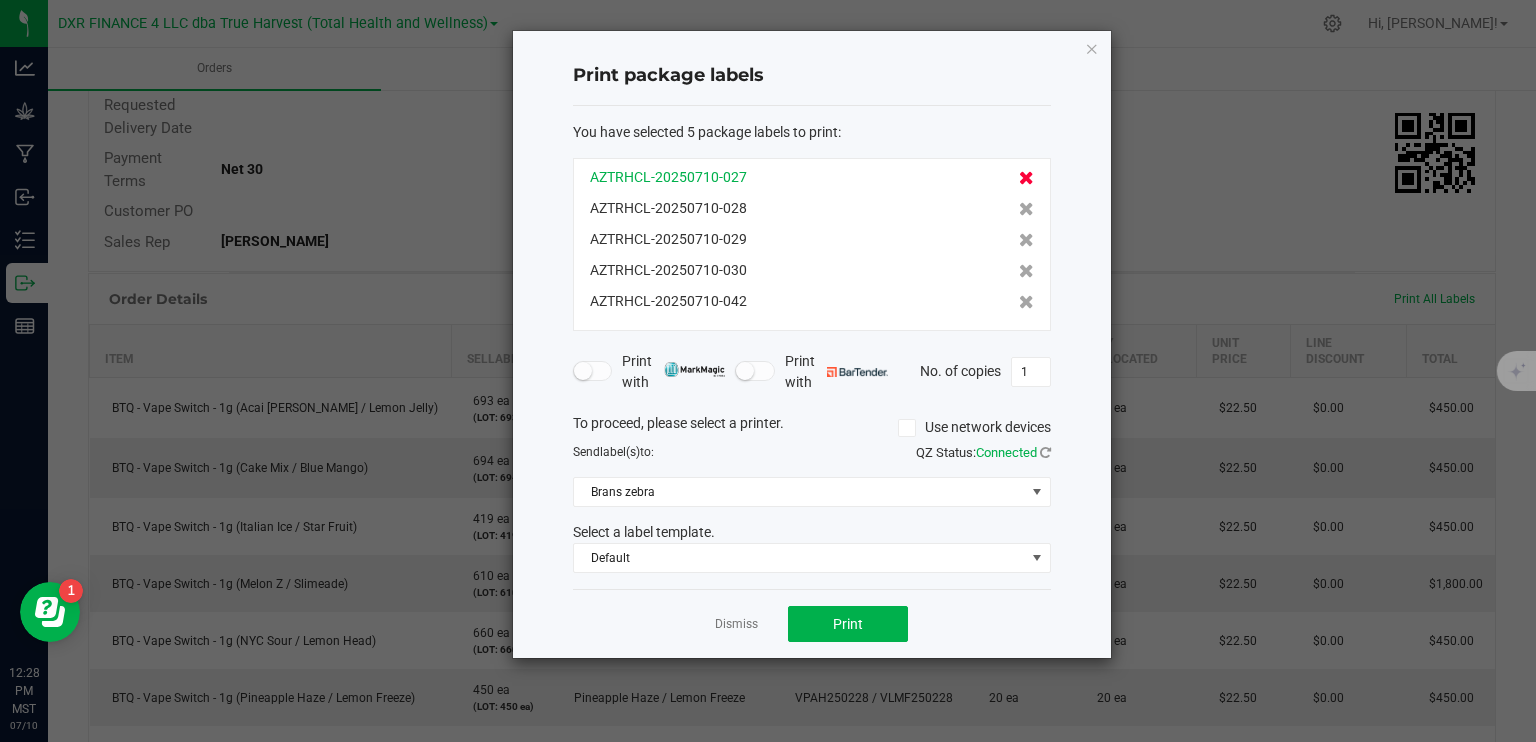 click on "AZTRHCL-20250710-027   AZTRHCL-20250710-028   AZTRHCL-20250710-029   AZTRHCL-20250710-030   AZTRHCL-20250710-042" 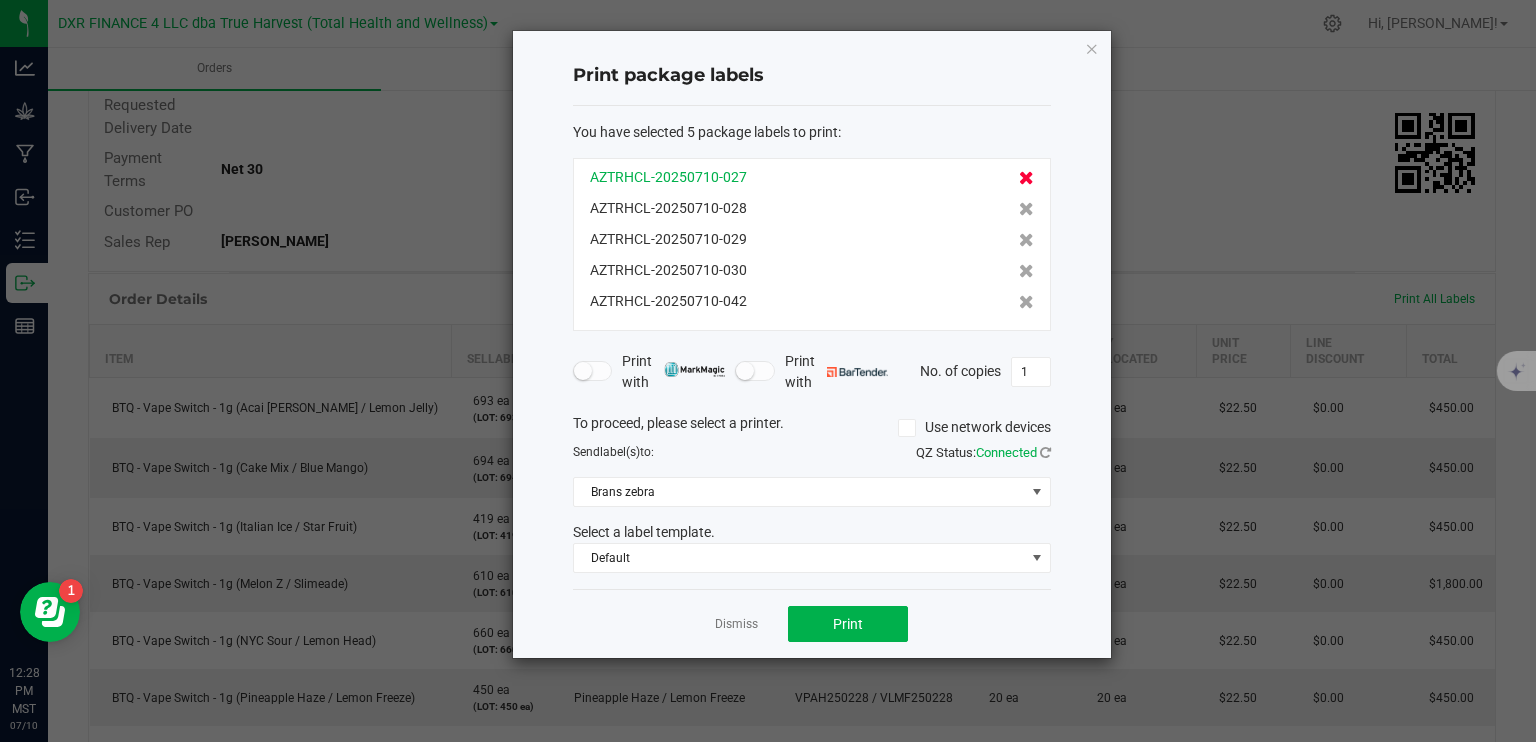 click 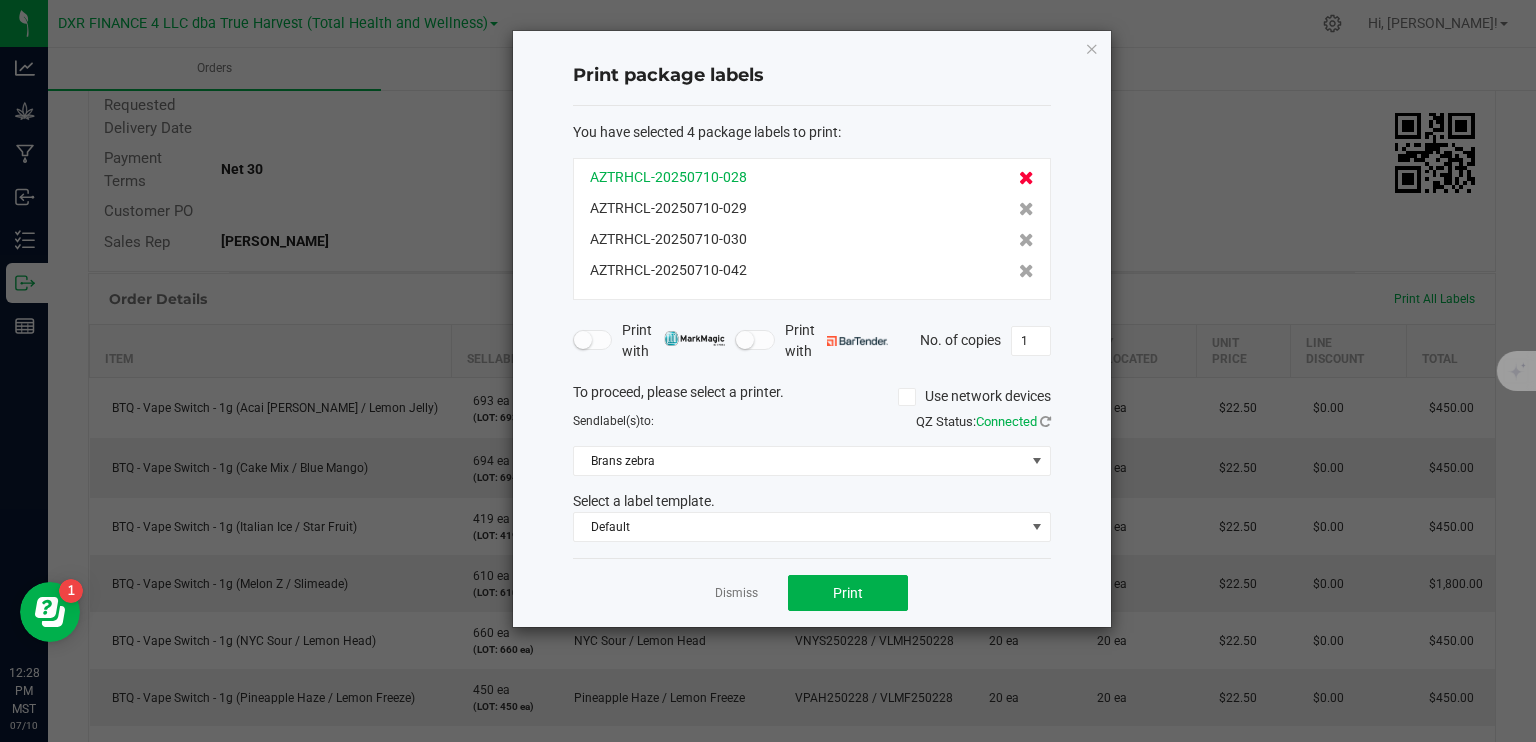click 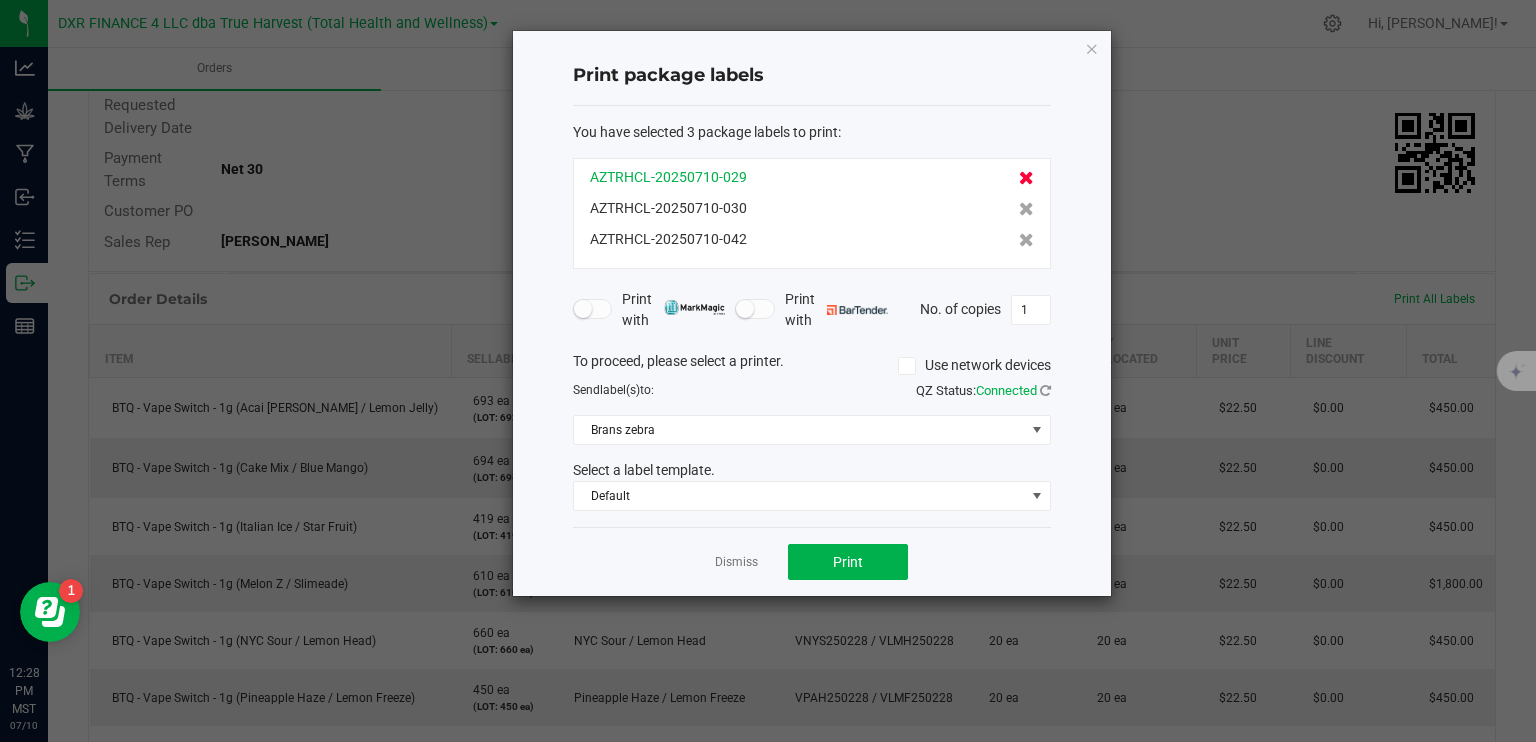 click 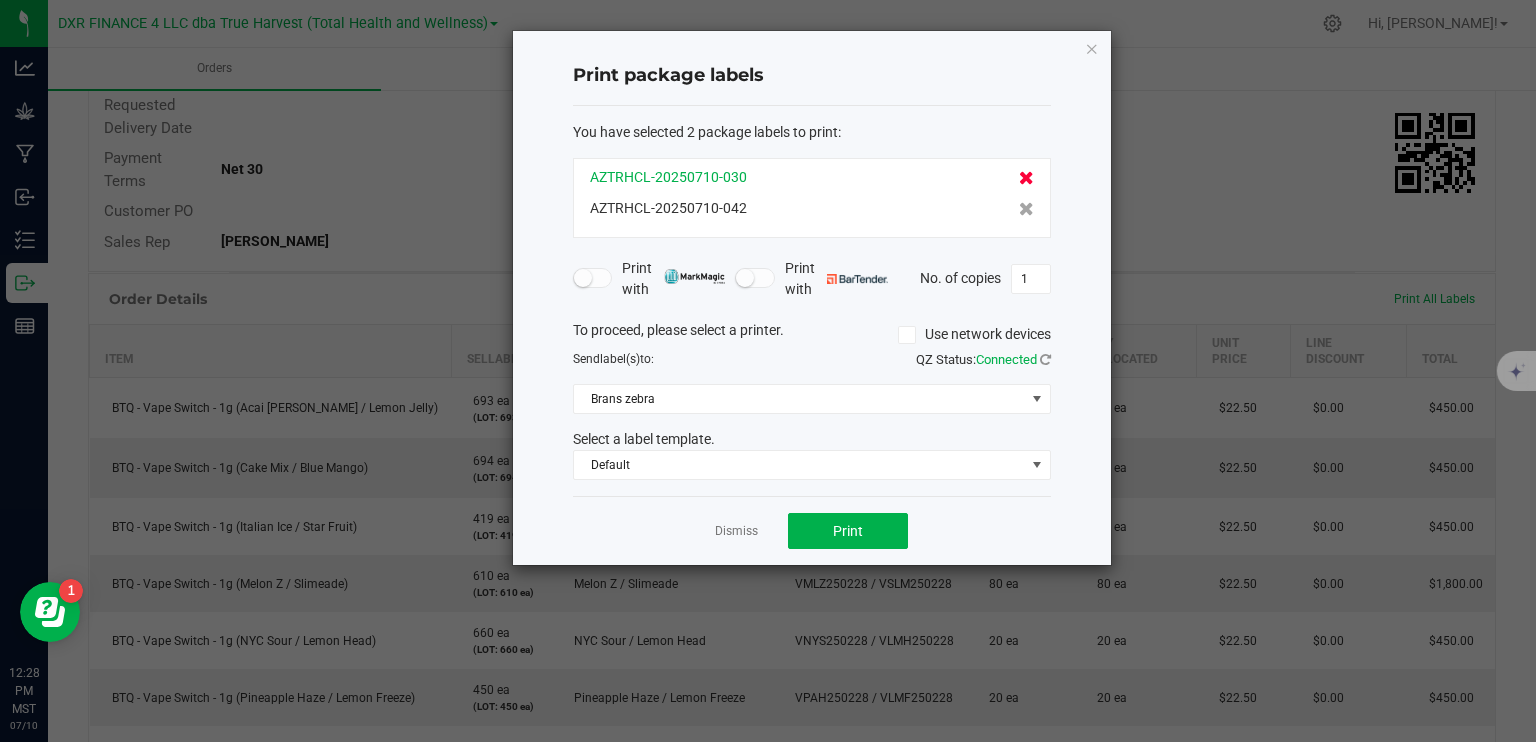 click 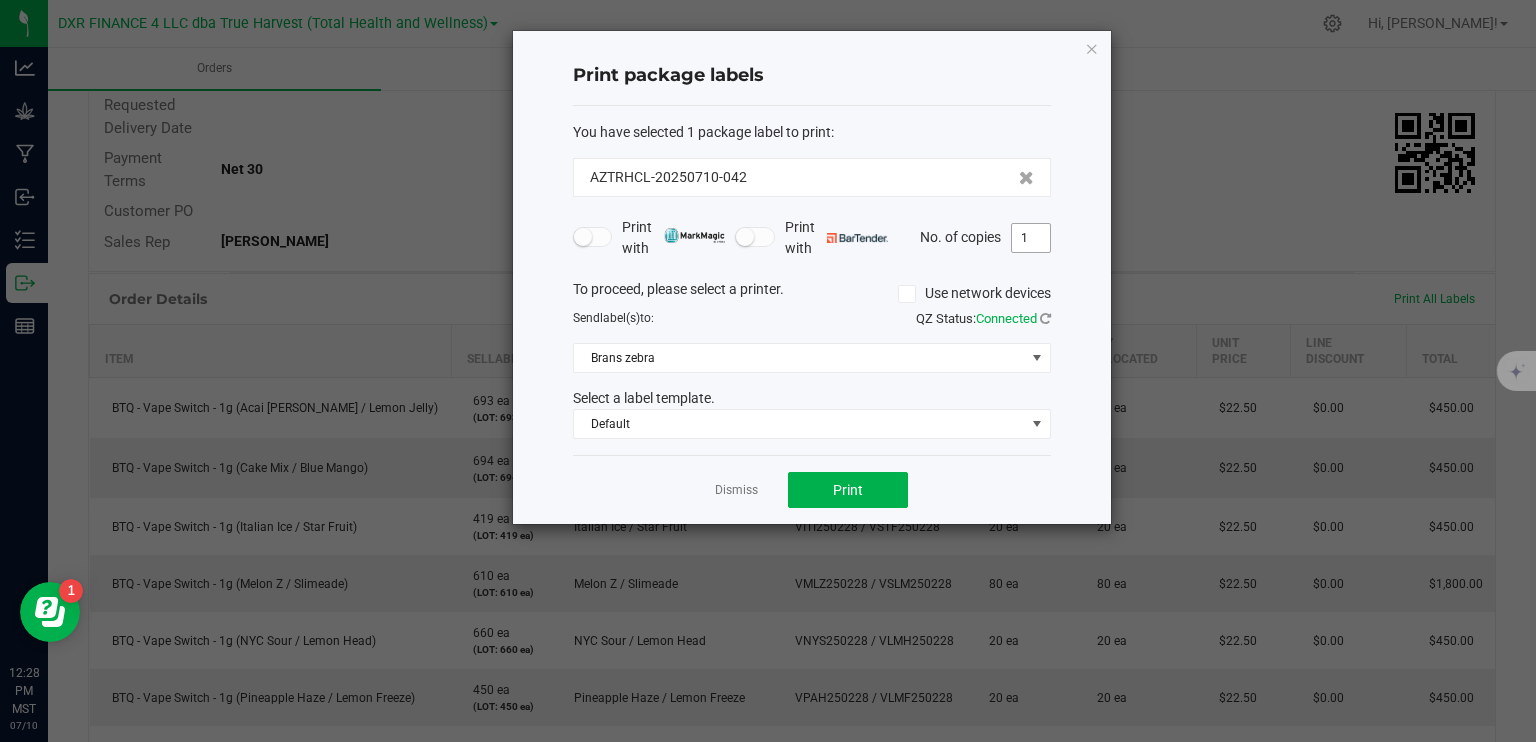 click on "1" at bounding box center [1031, 238] 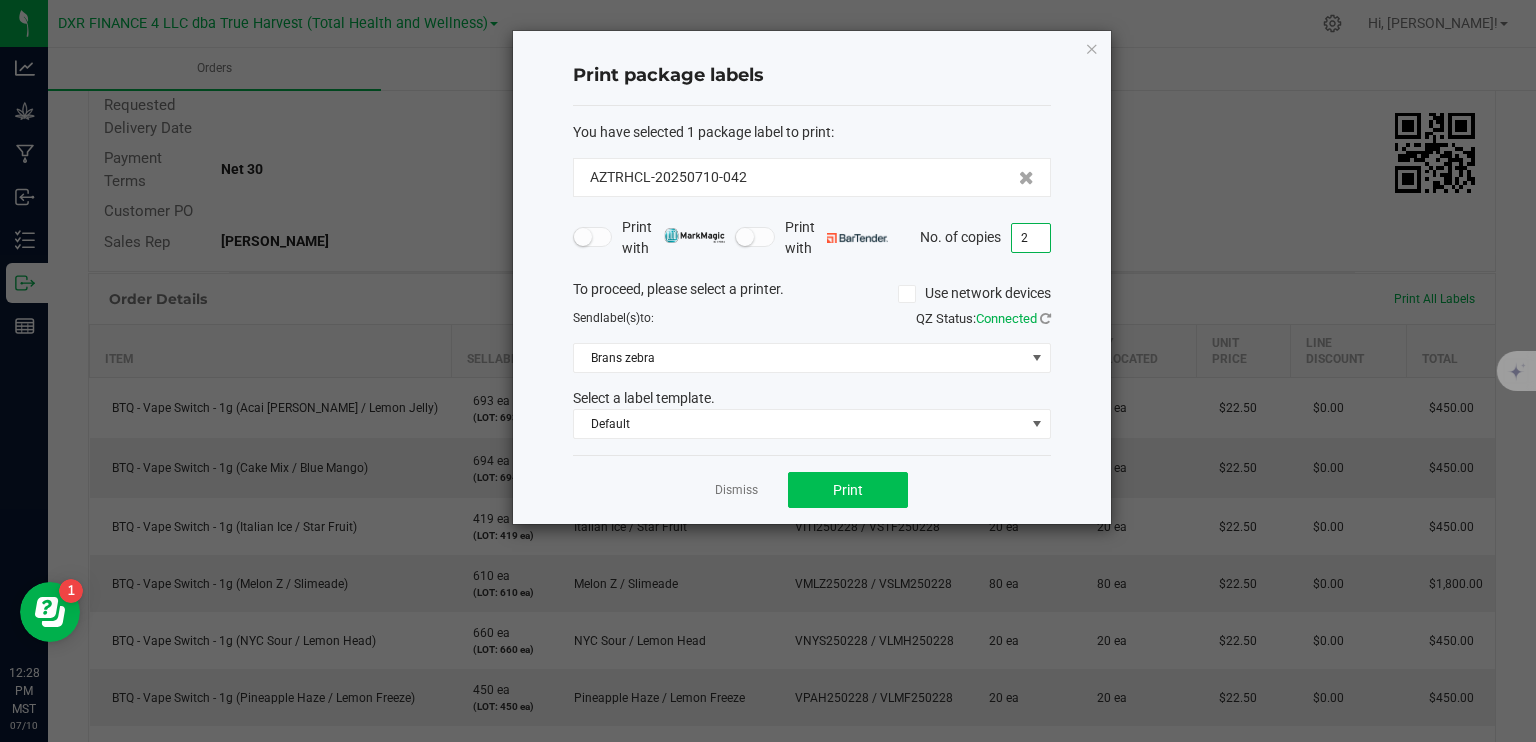 type on "2" 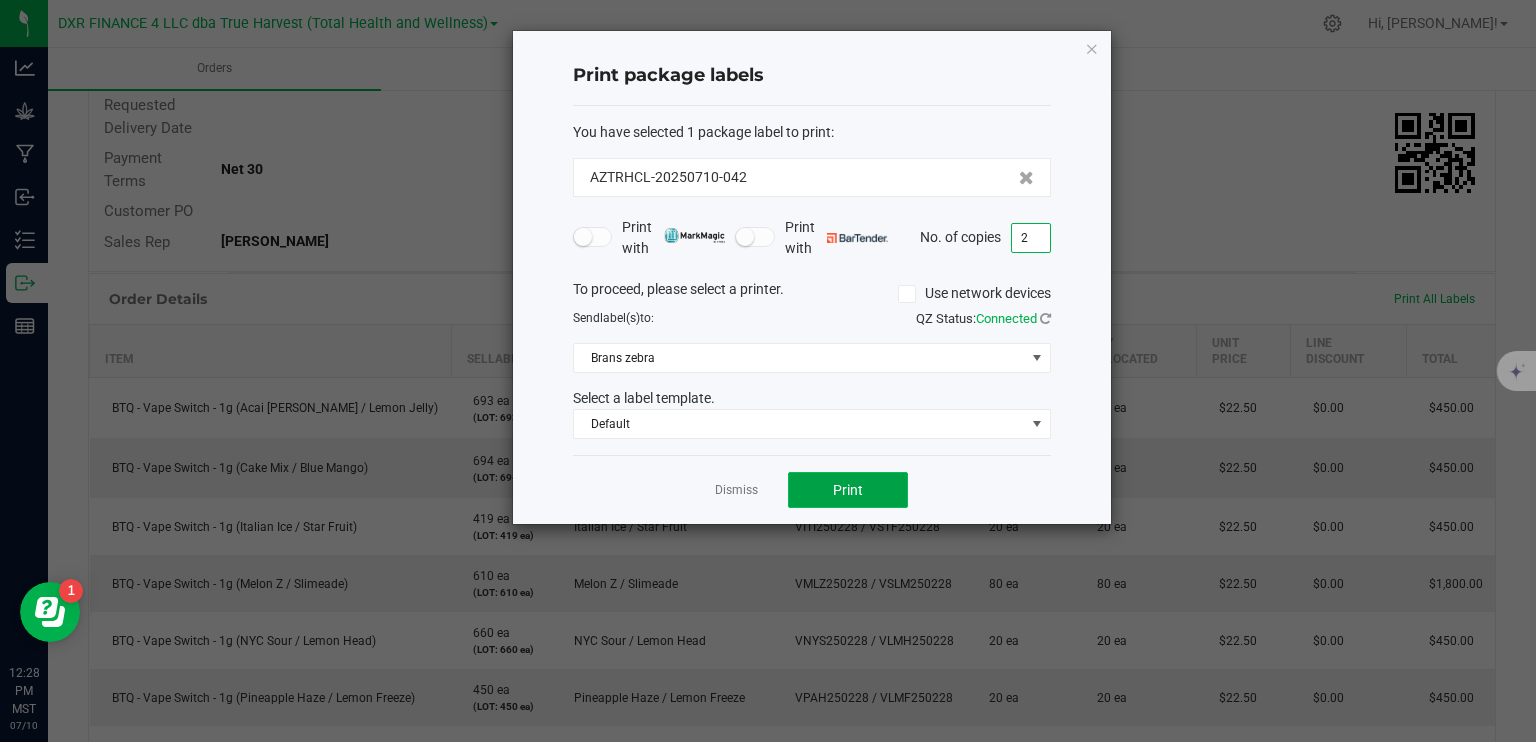 click on "Print" 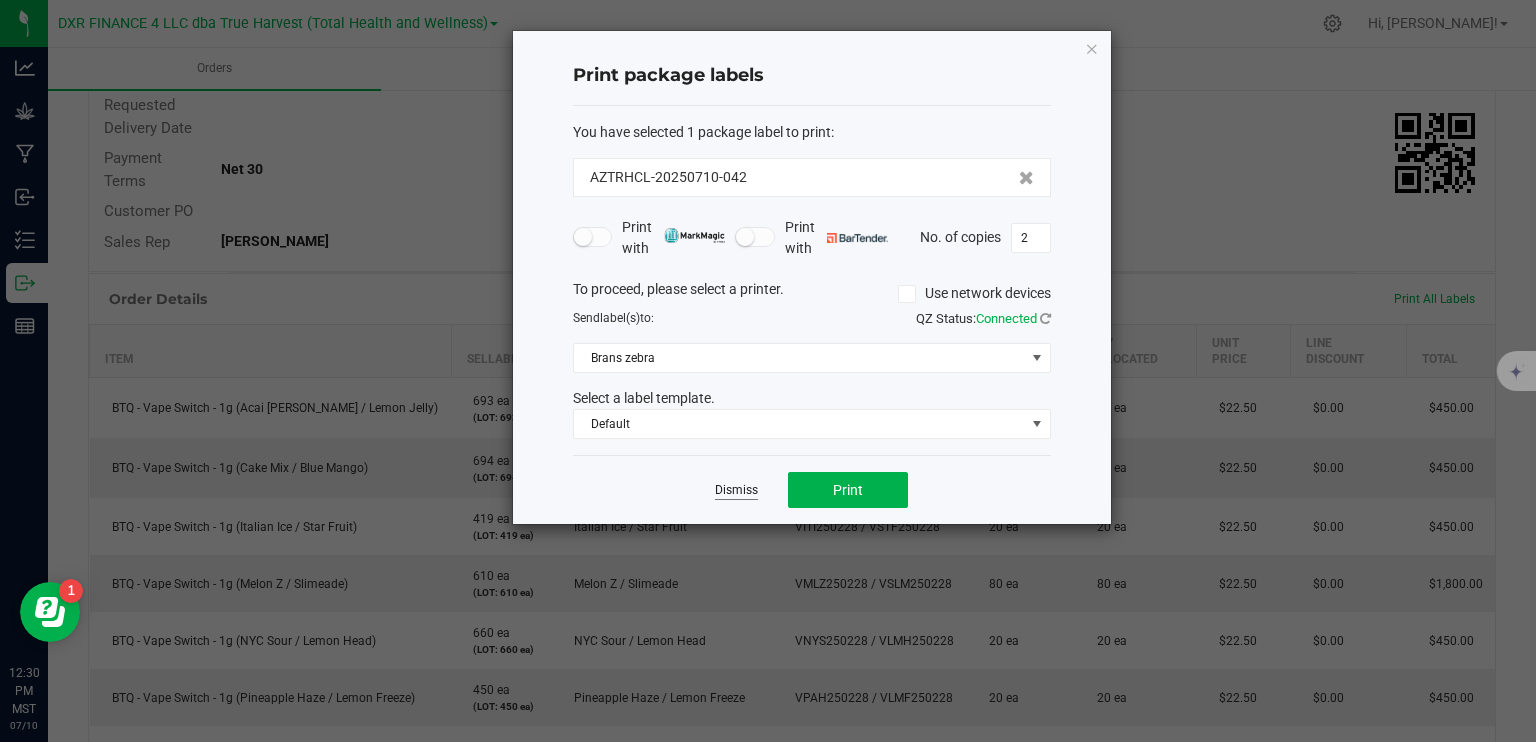 click on "Dismiss" 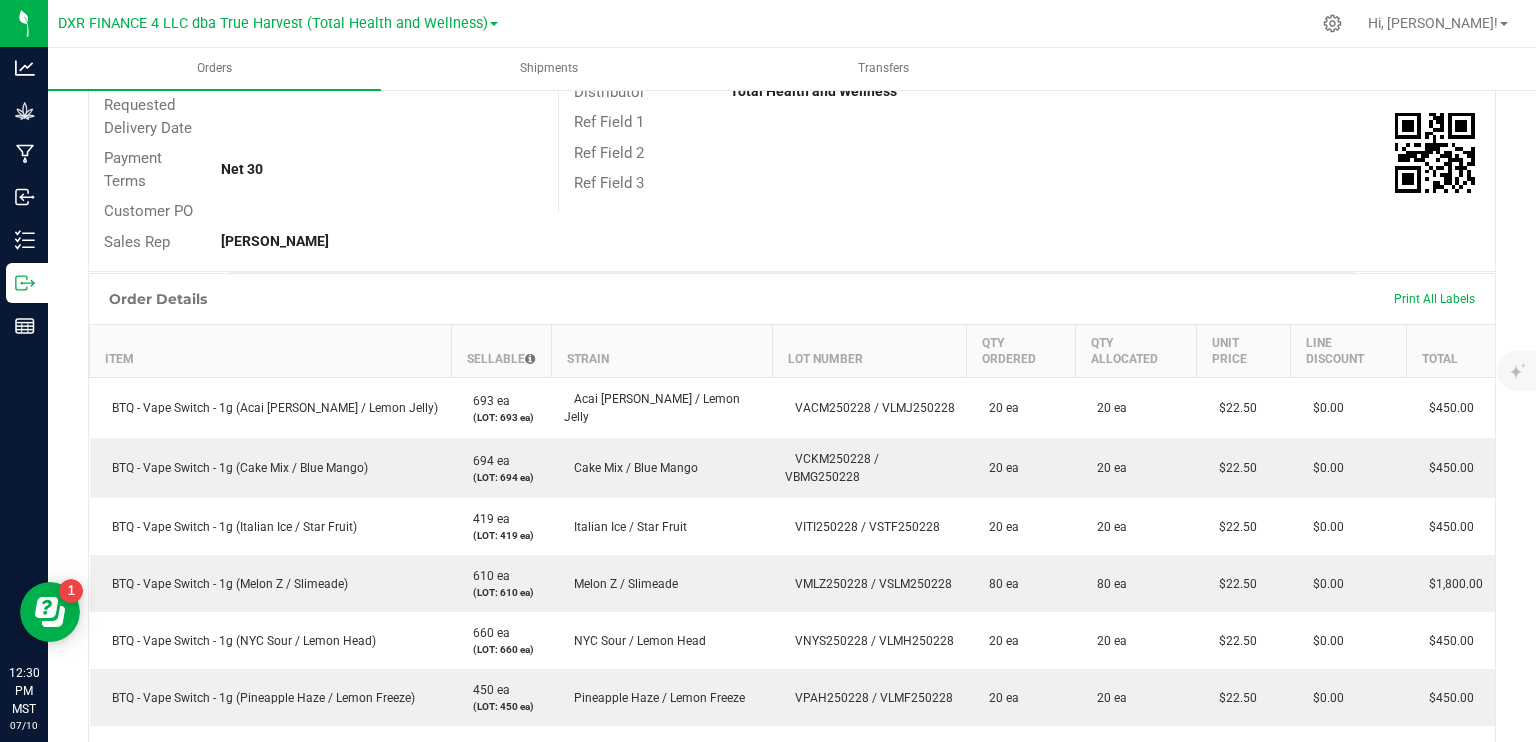 scroll, scrollTop: 0, scrollLeft: 0, axis: both 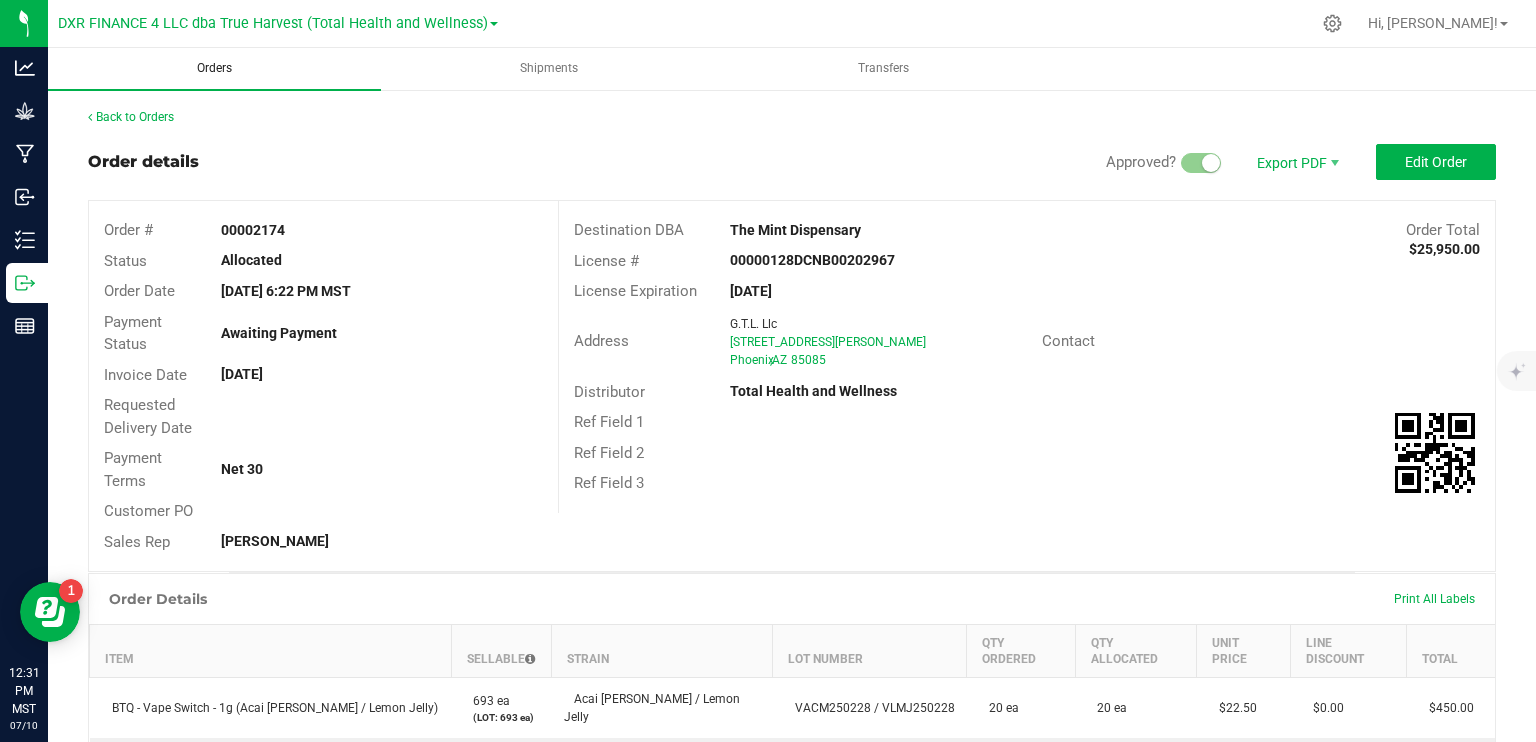 click on "Orders" at bounding box center [214, 68] 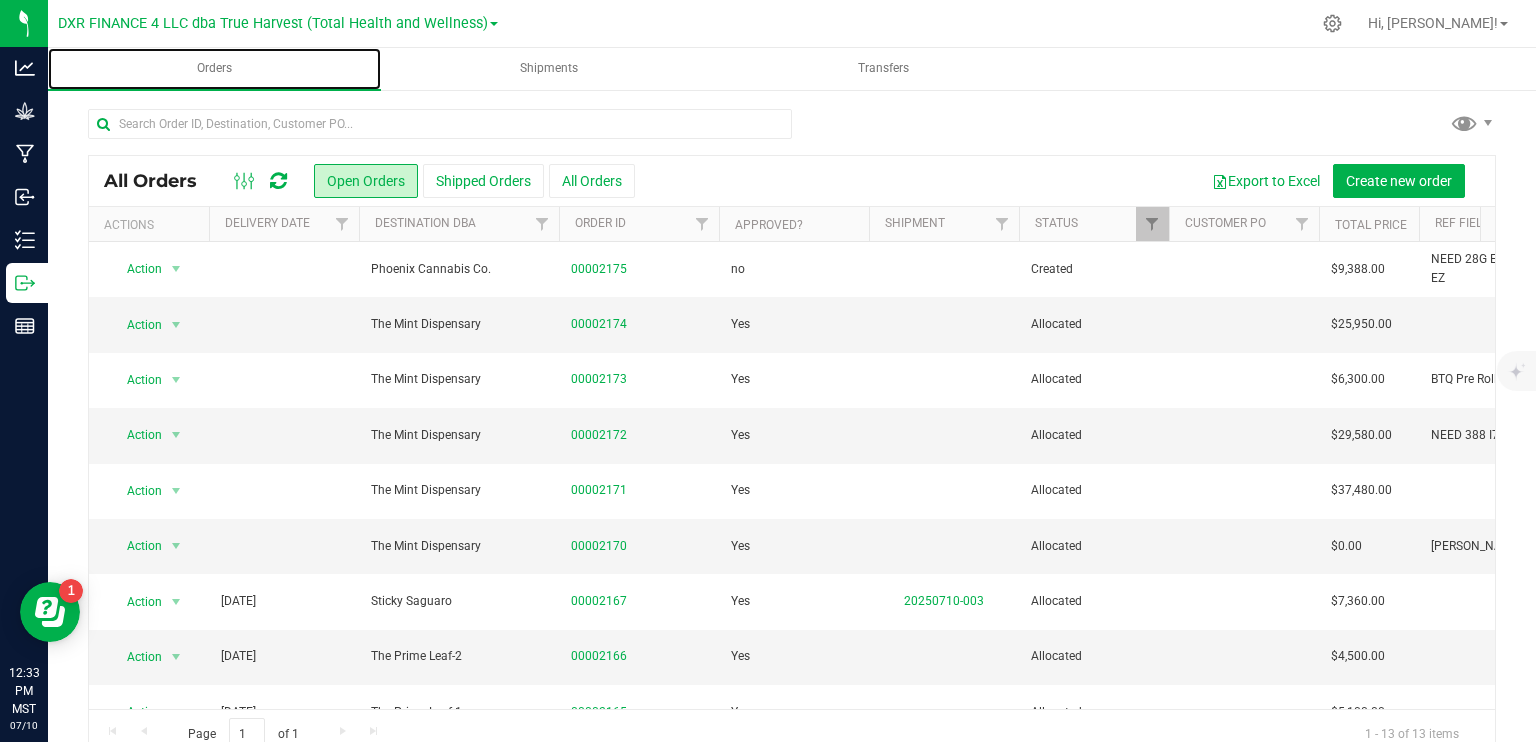 scroll, scrollTop: 0, scrollLeft: 60, axis: horizontal 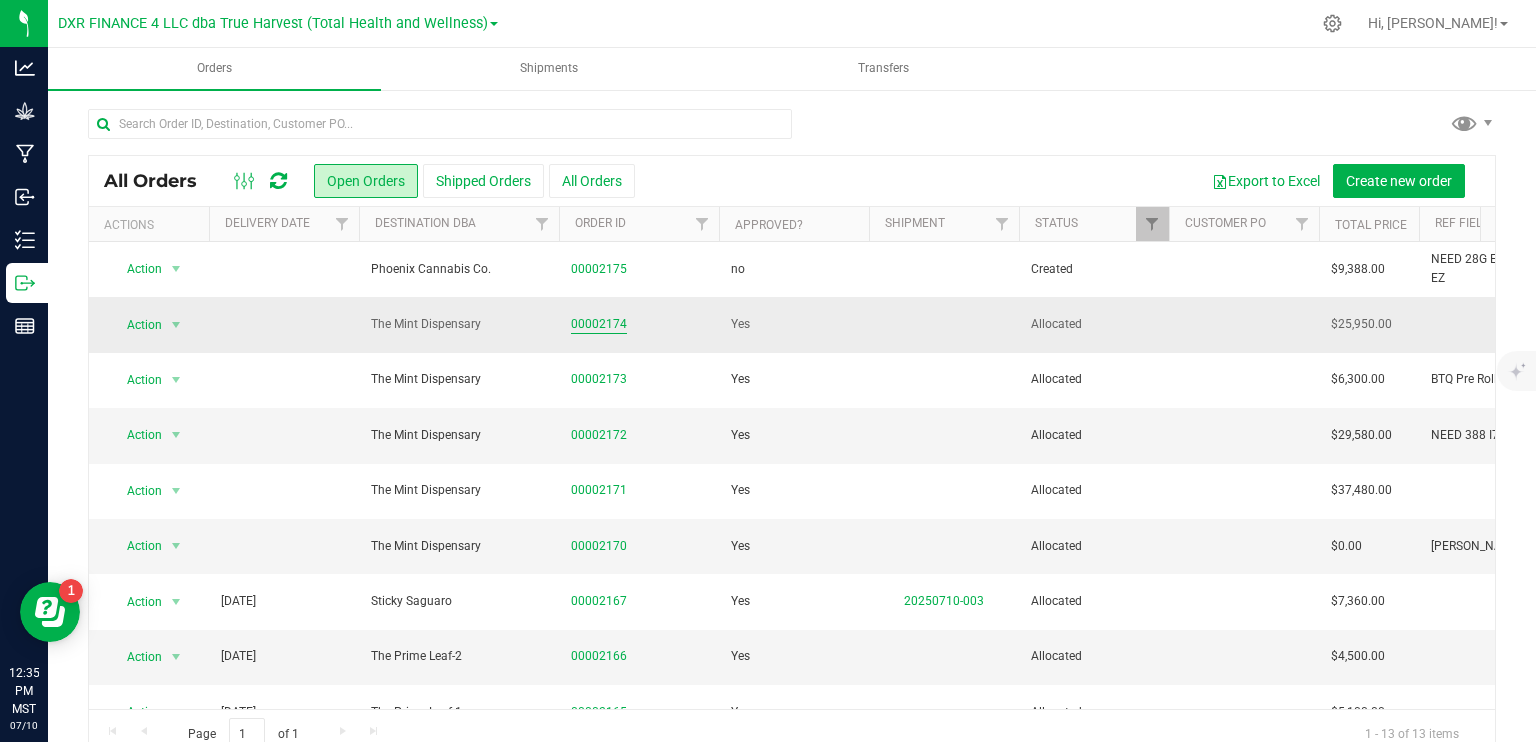 click on "00002174" at bounding box center [599, 324] 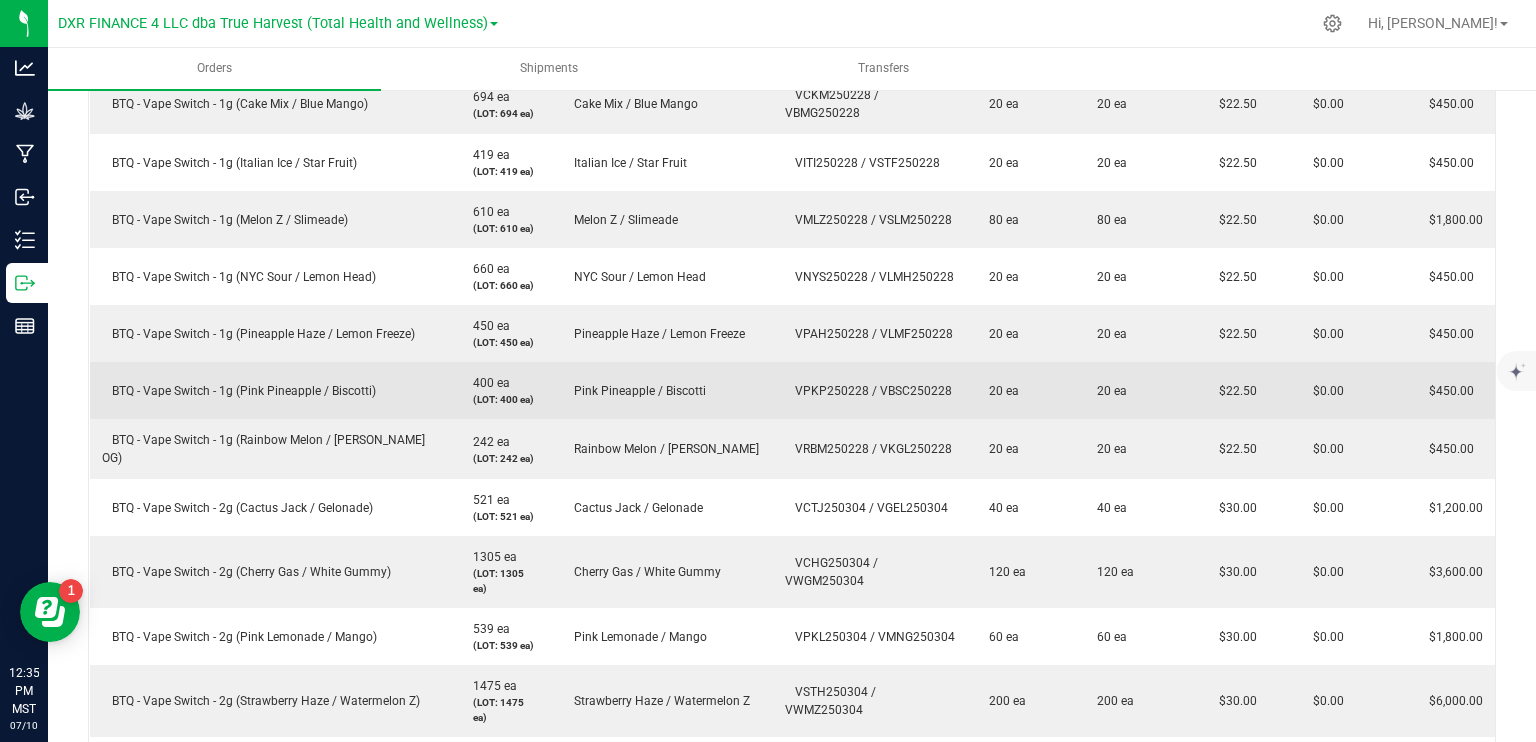 scroll, scrollTop: 0, scrollLeft: 0, axis: both 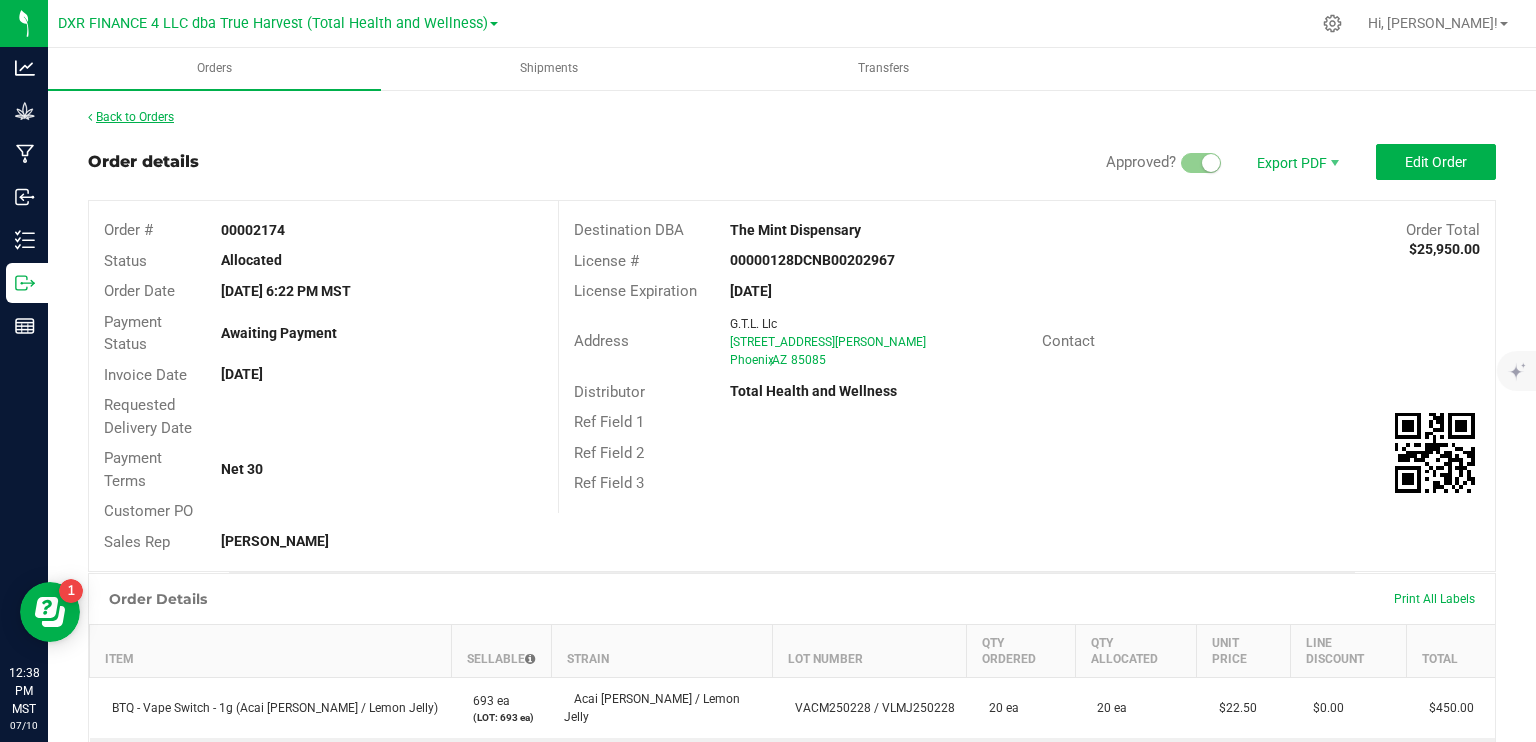 click on "Back to Orders" at bounding box center [131, 117] 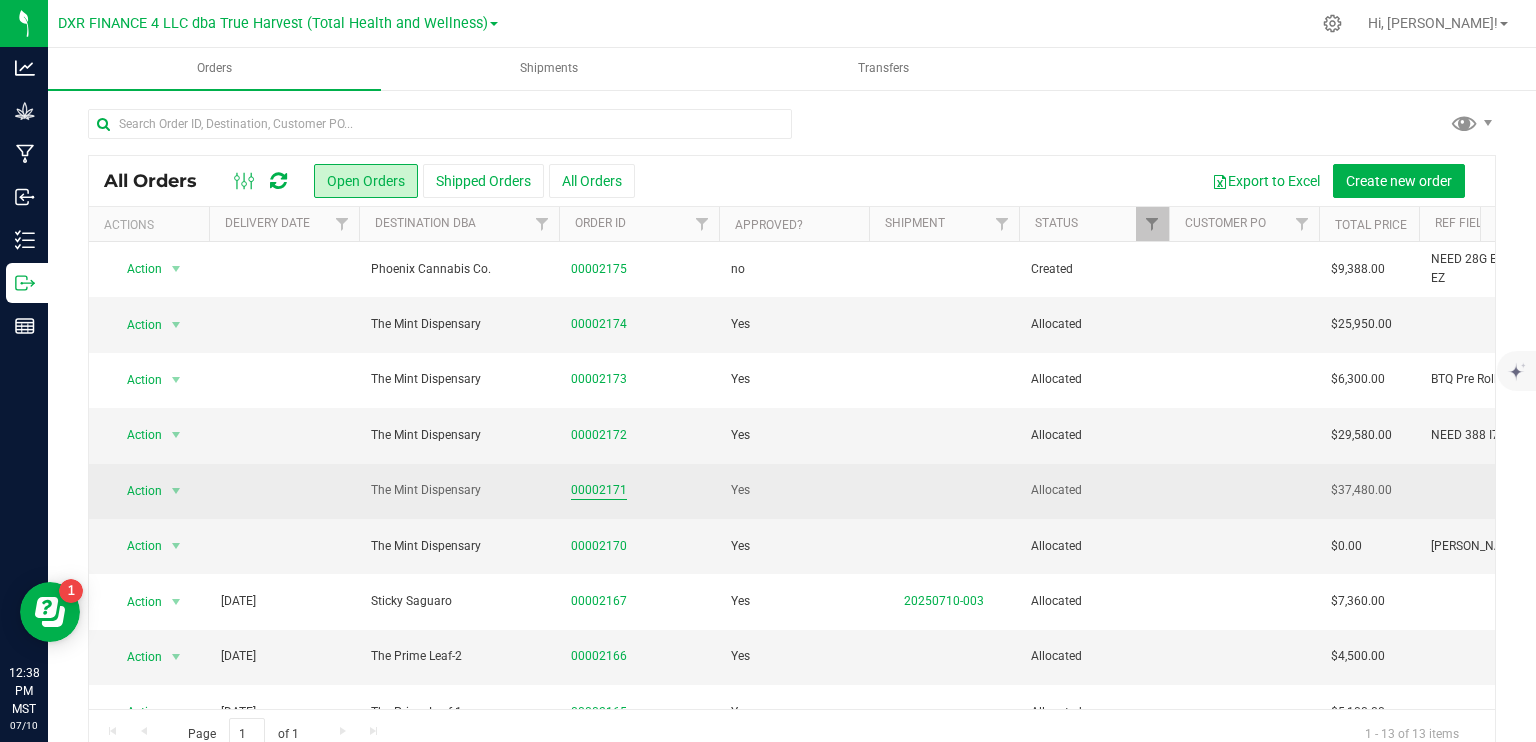 click on "00002171" at bounding box center [599, 490] 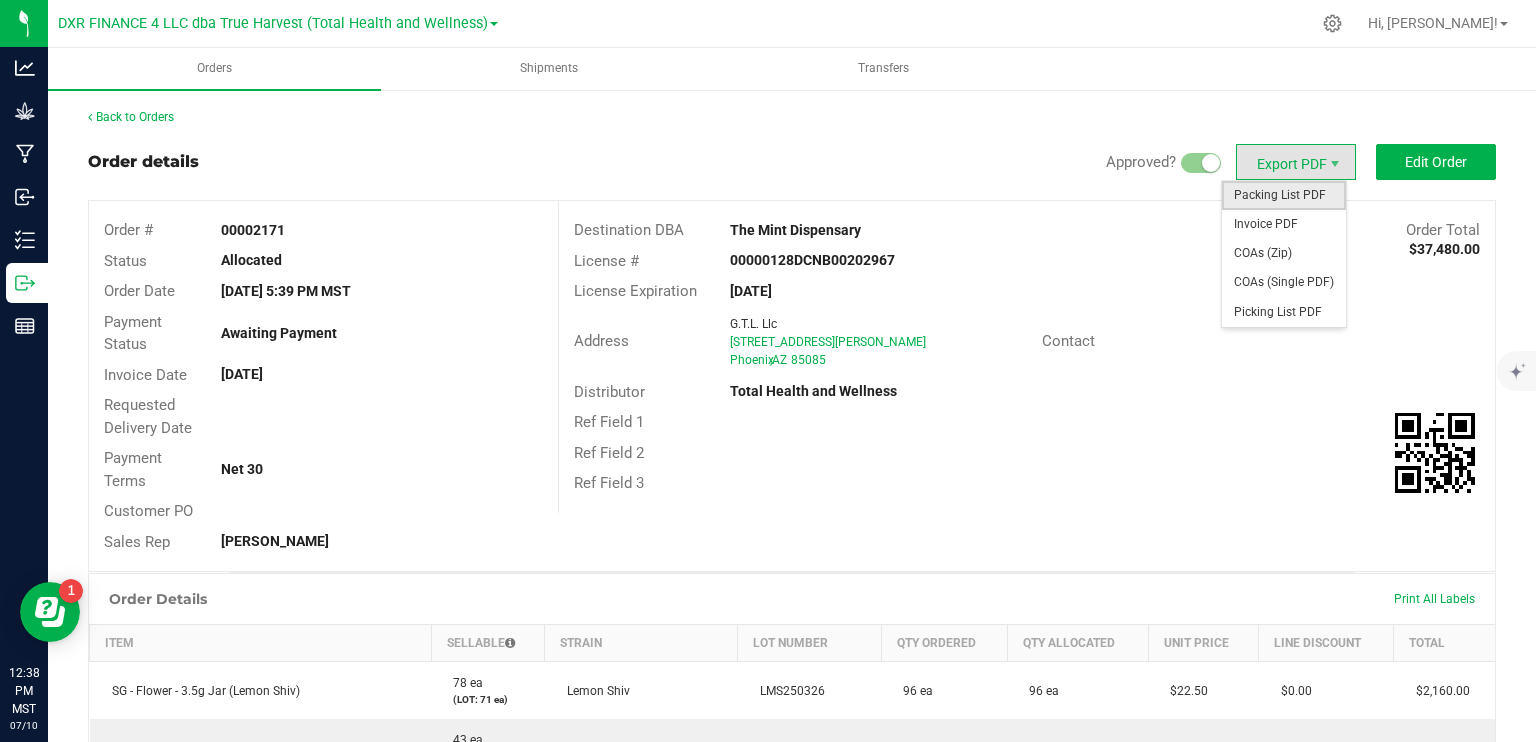 click on "Packing List PDF" at bounding box center (1284, 195) 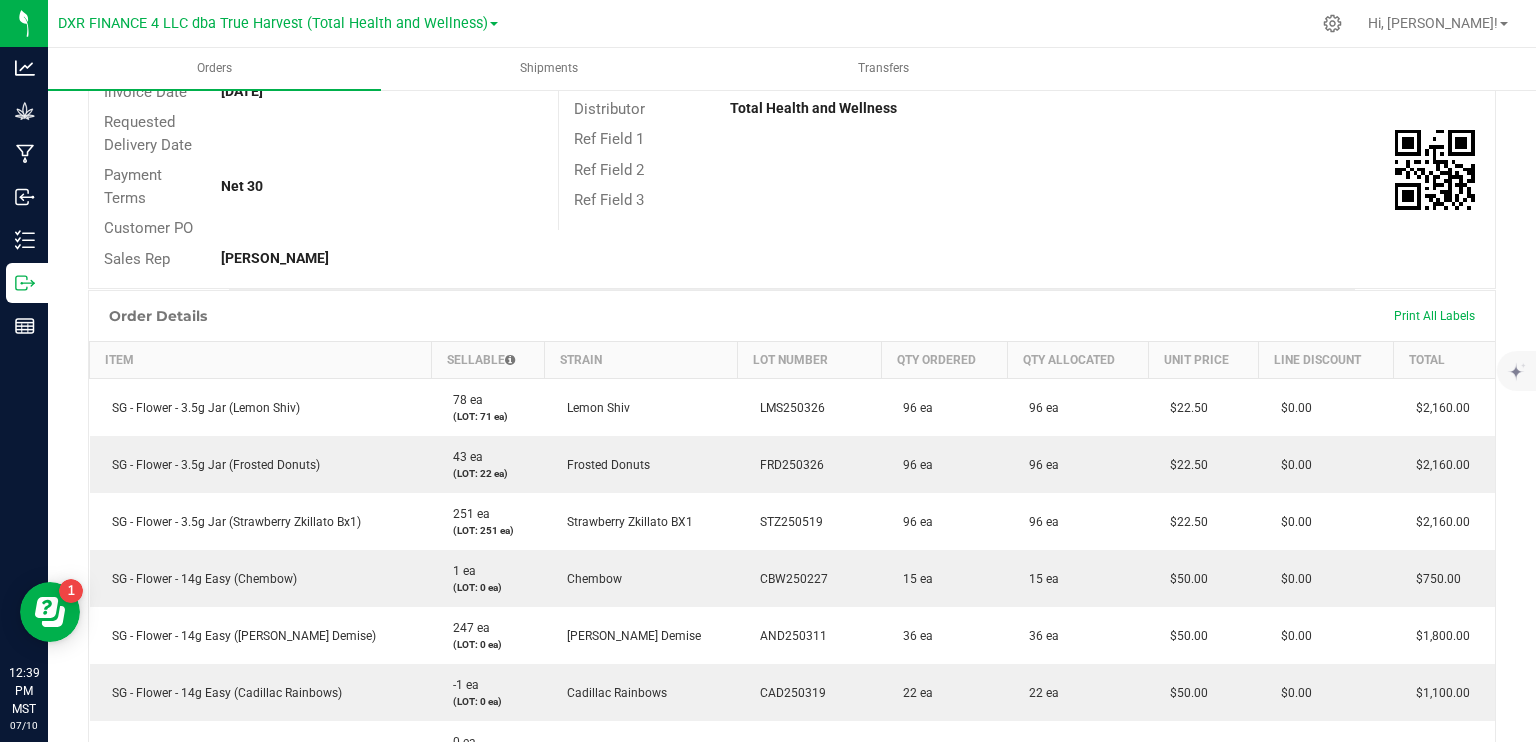 scroll, scrollTop: 200, scrollLeft: 0, axis: vertical 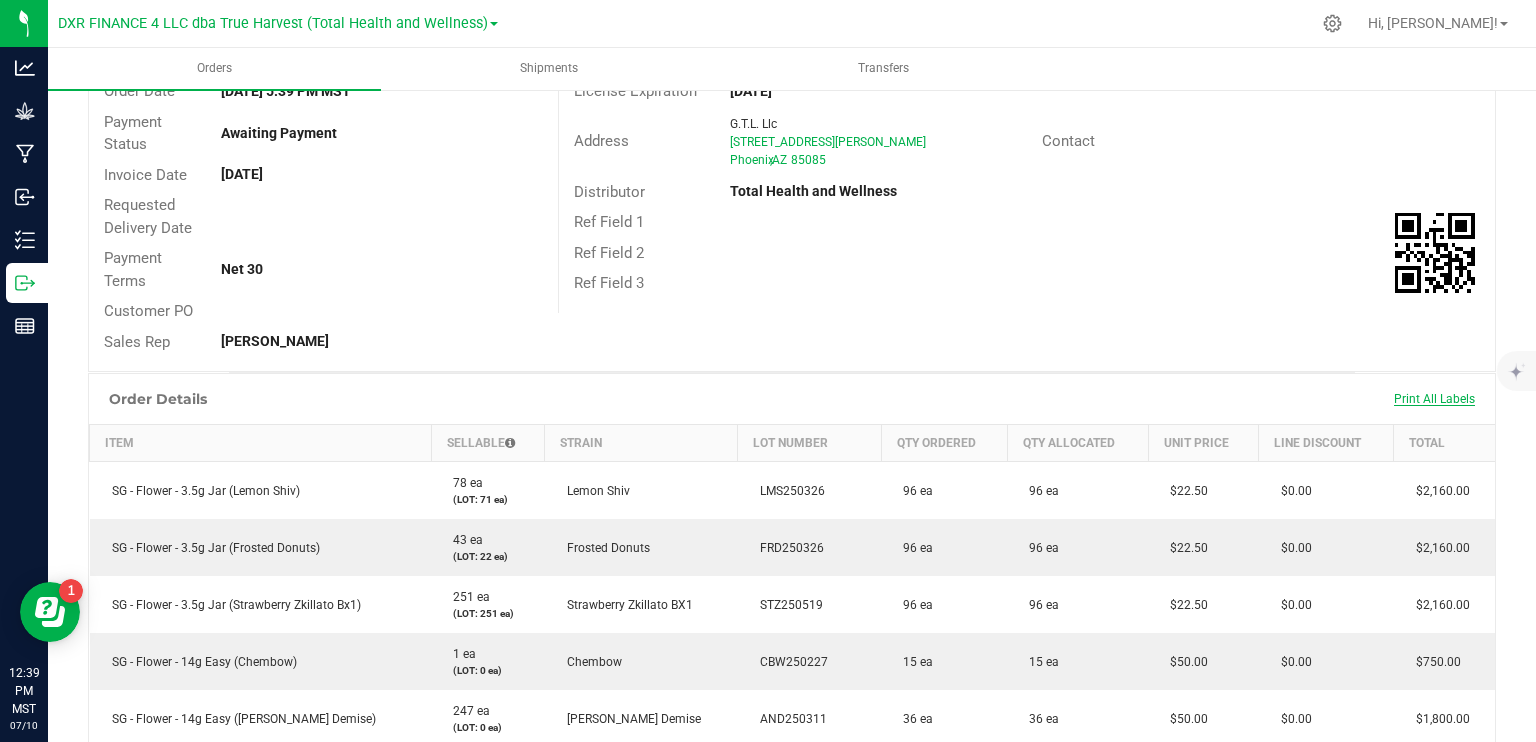 click on "Print All Labels" at bounding box center [1434, 399] 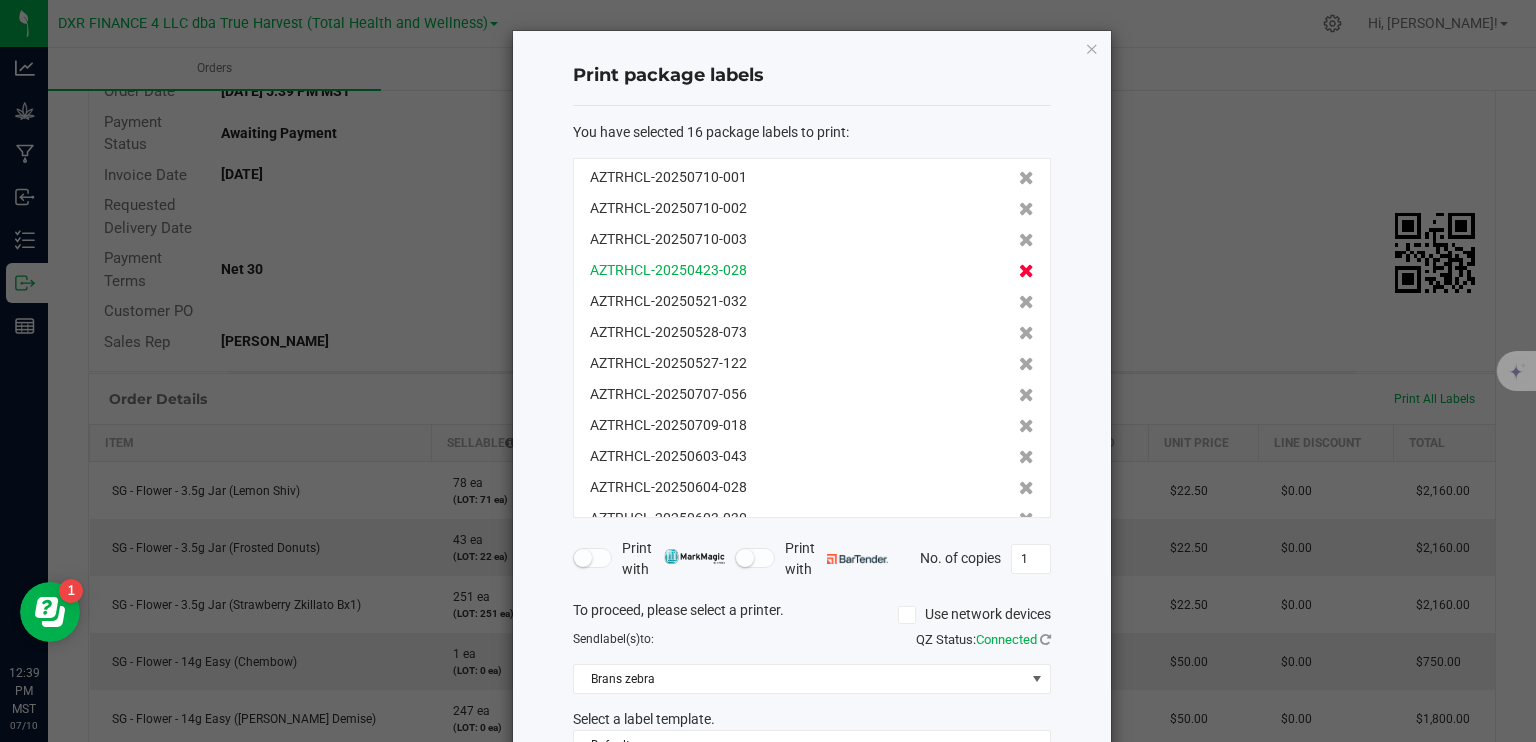 click 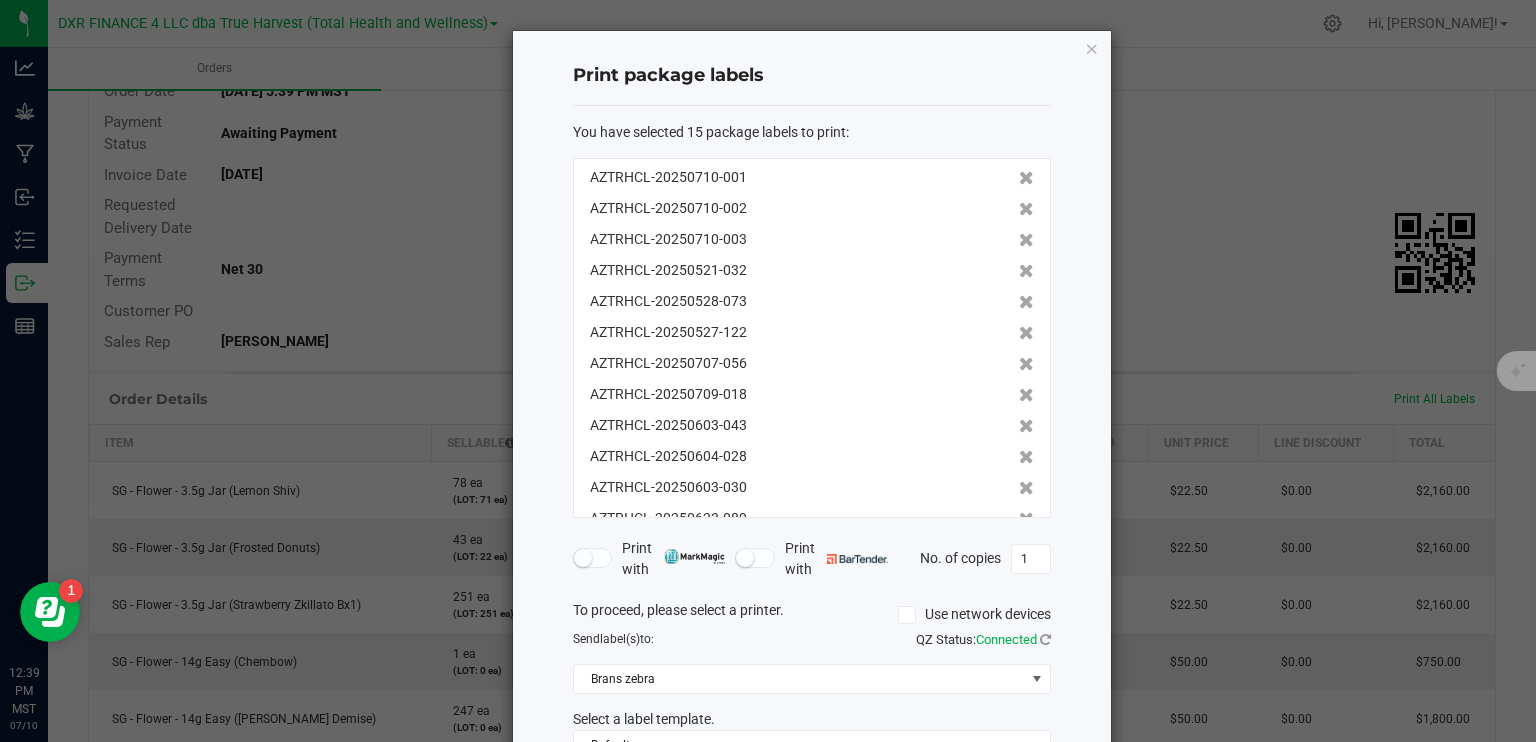 click 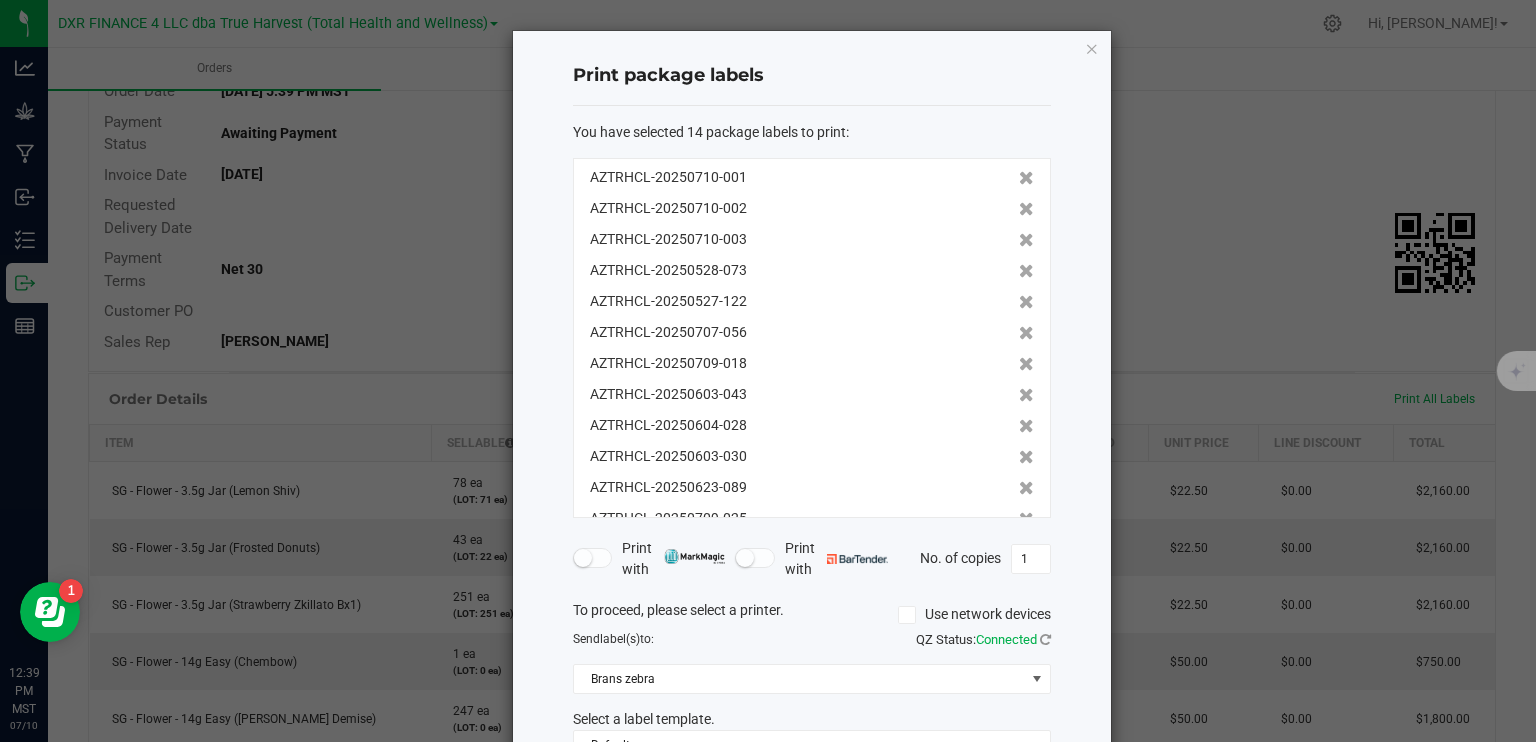 click 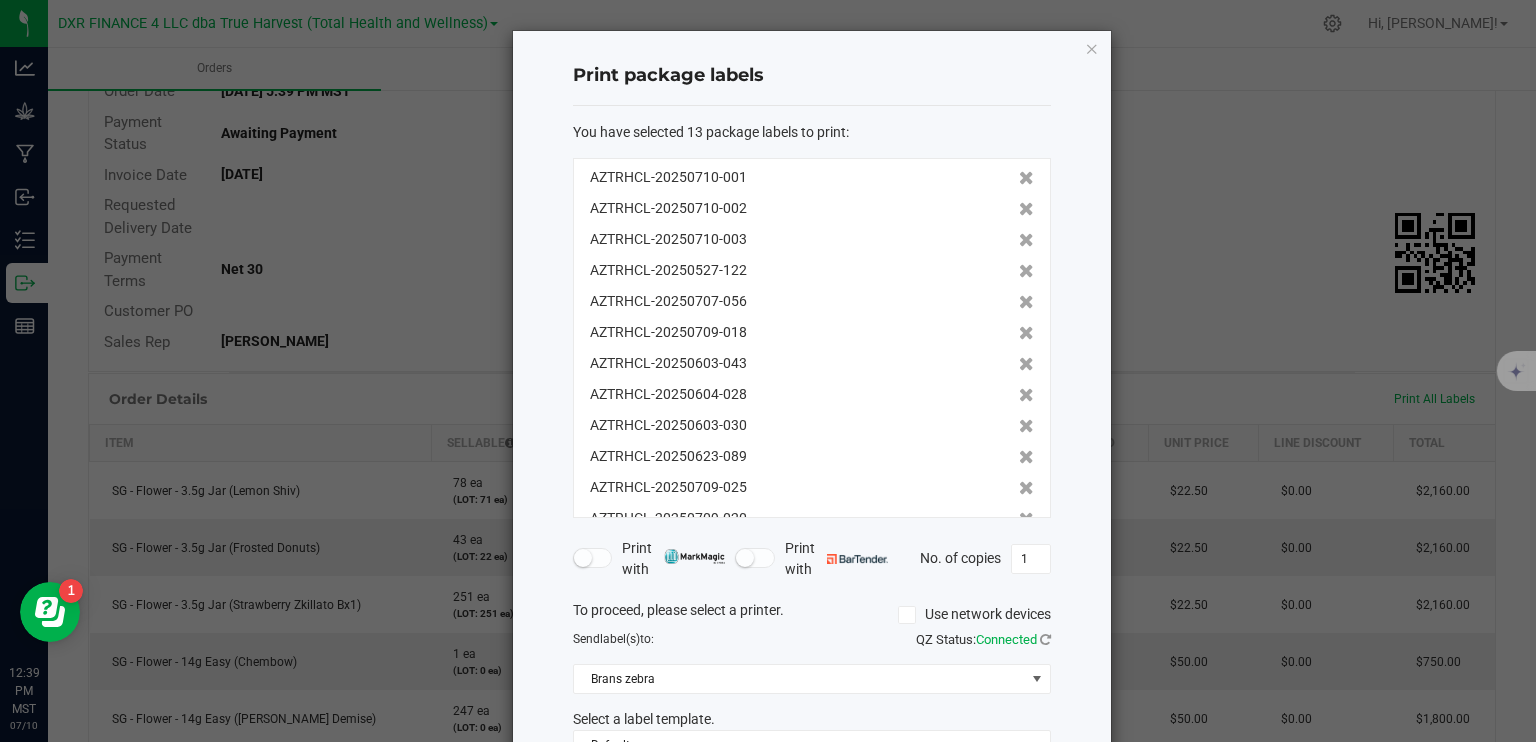 click 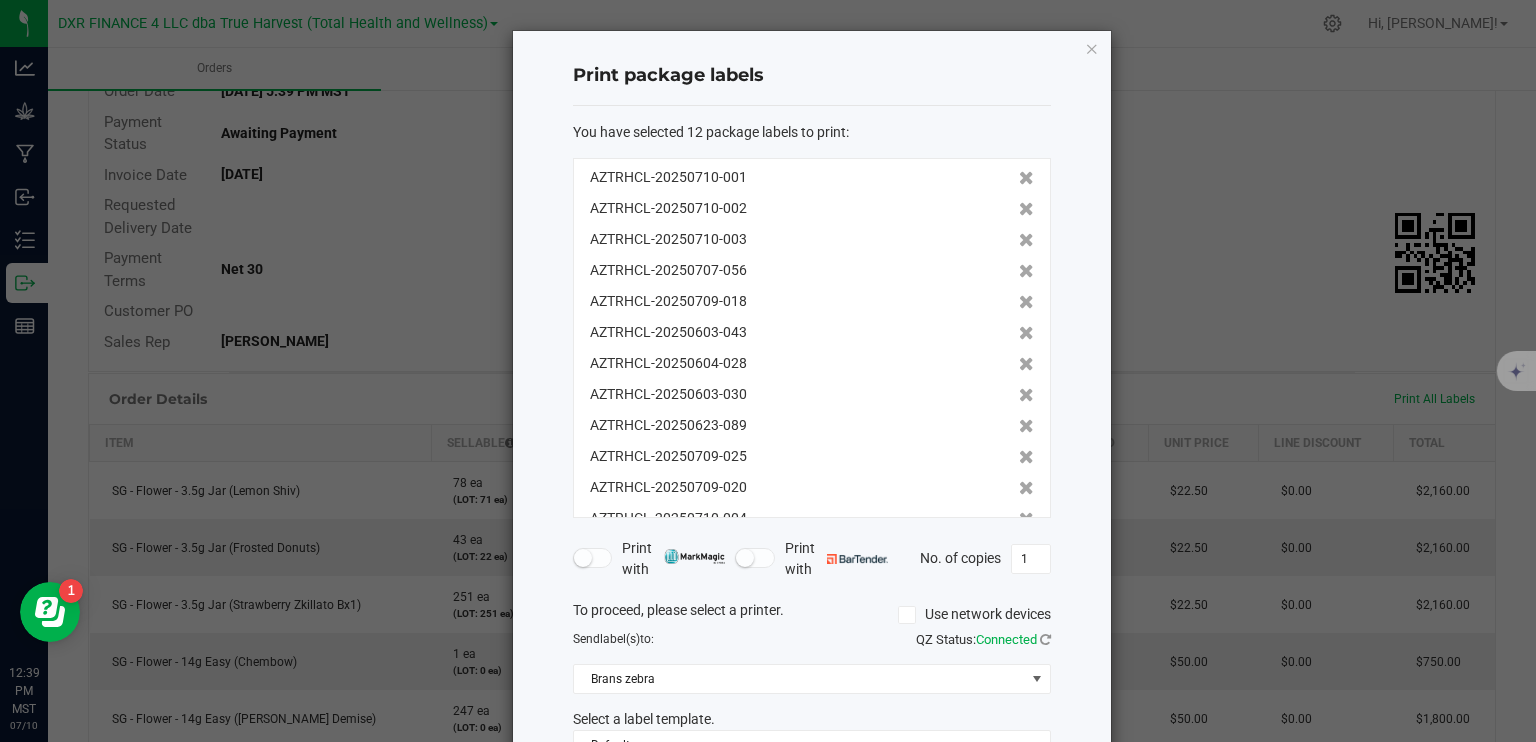 click 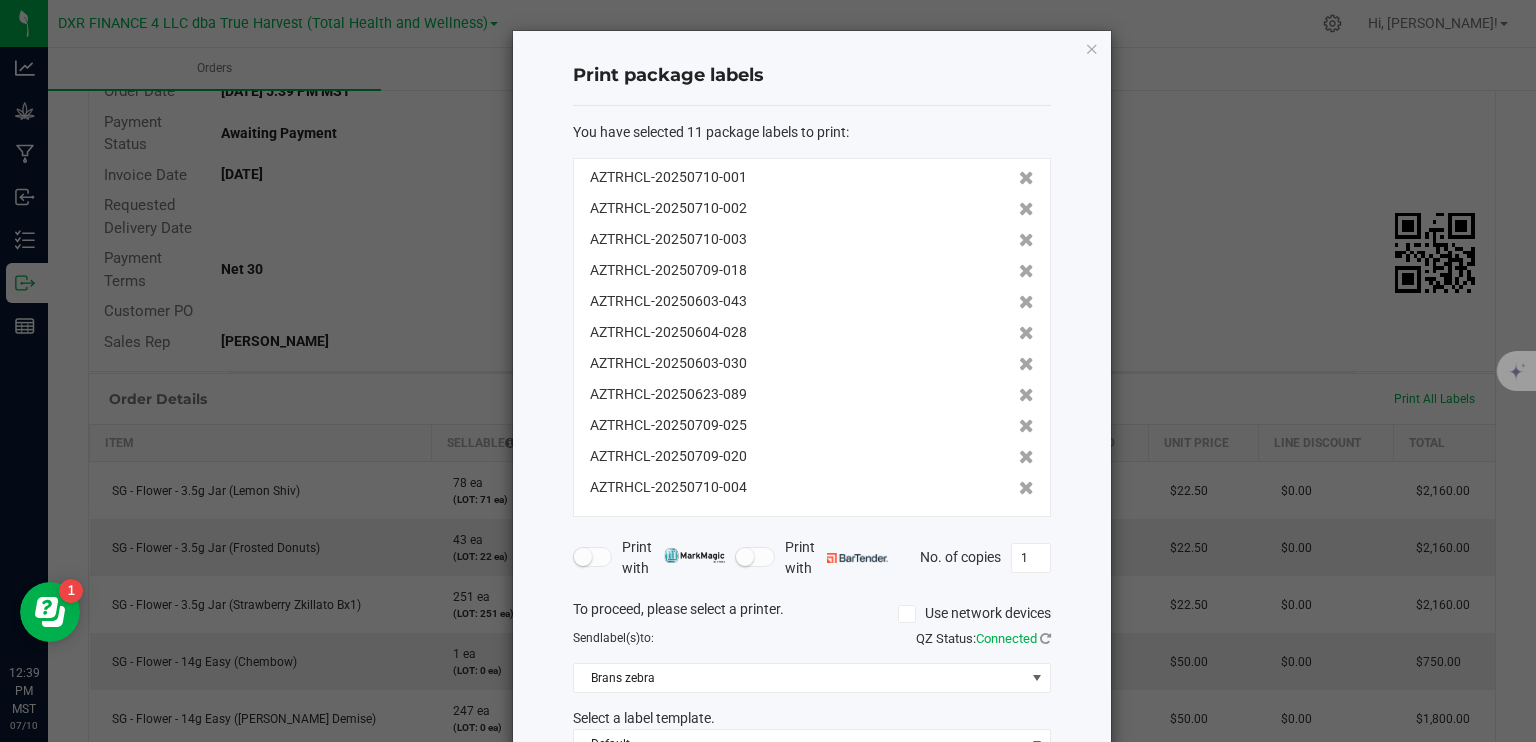 click 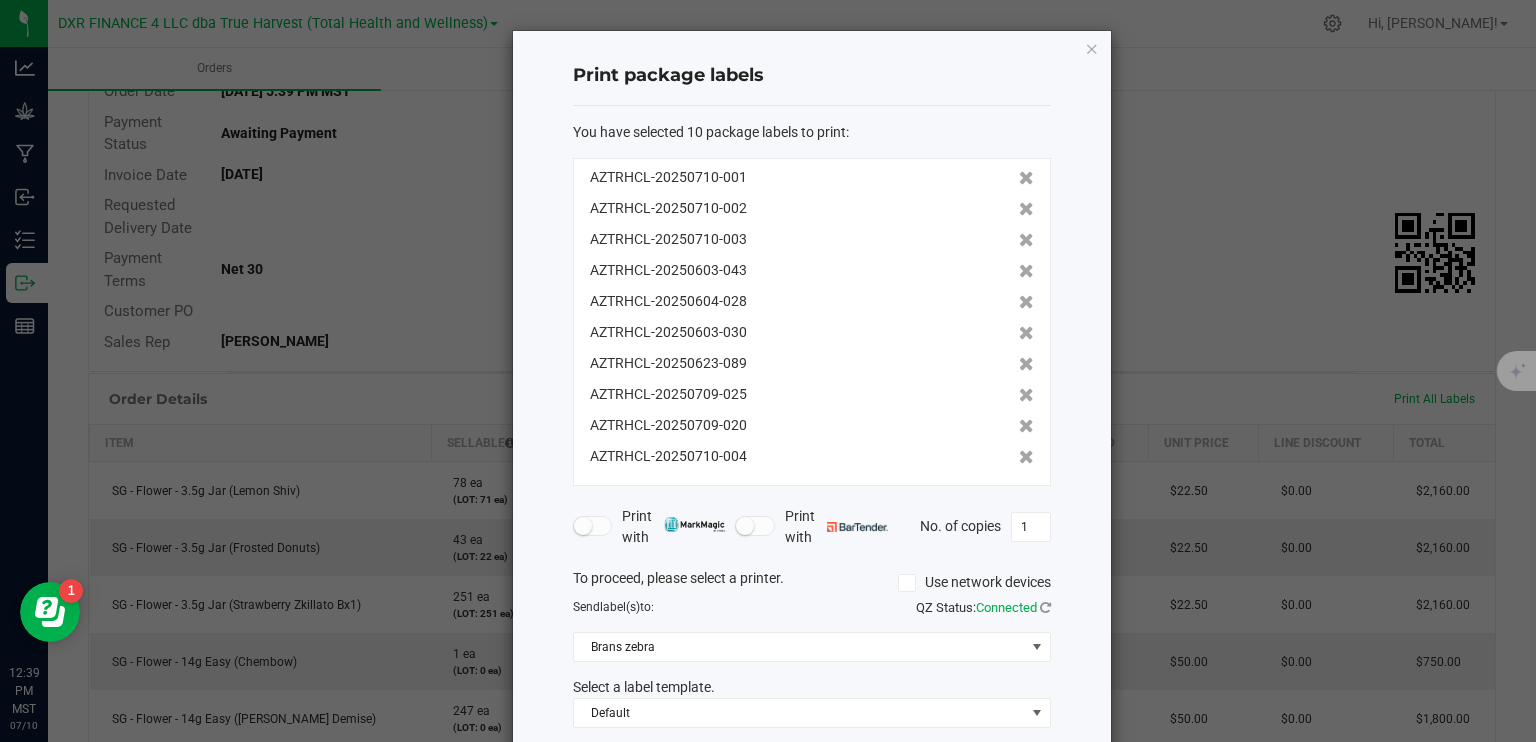 click 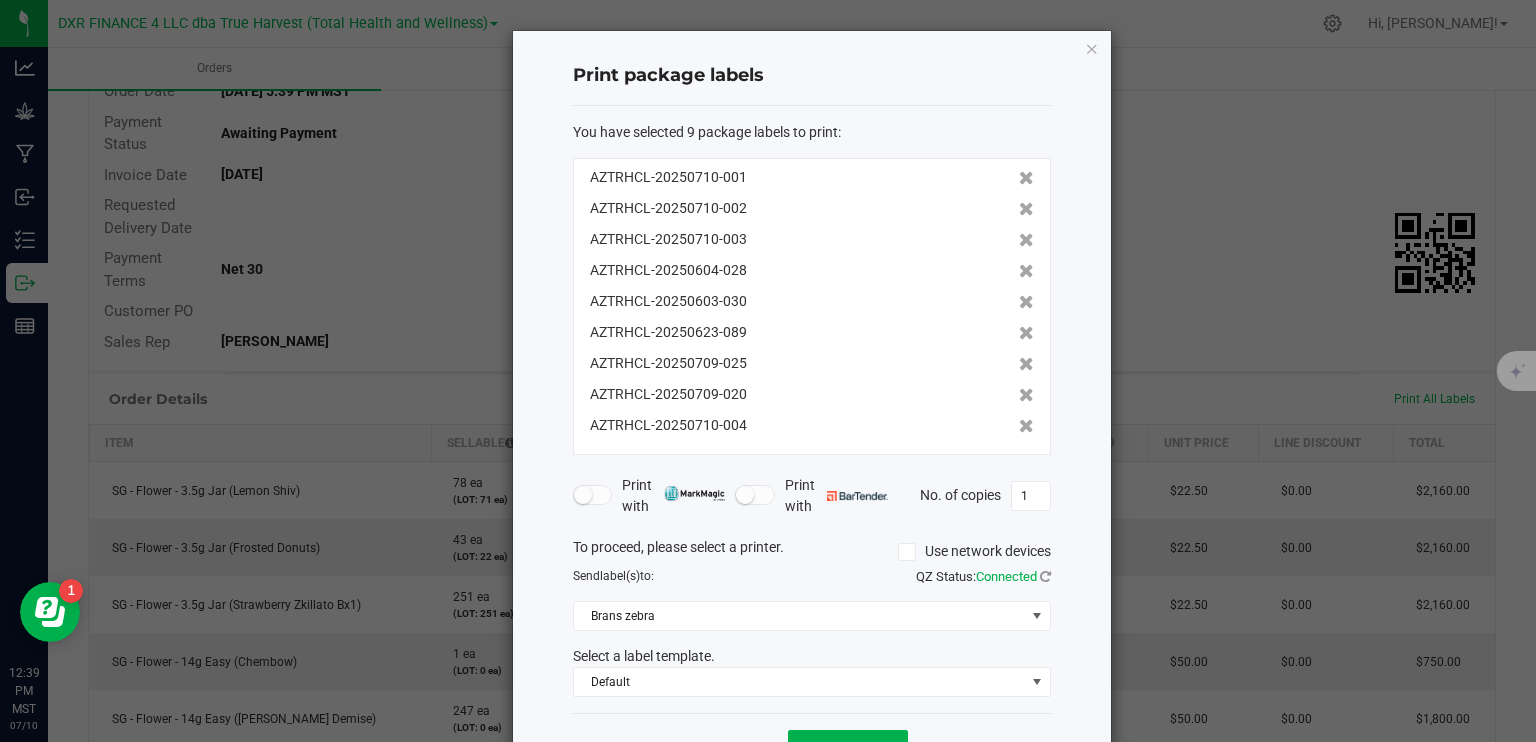 click 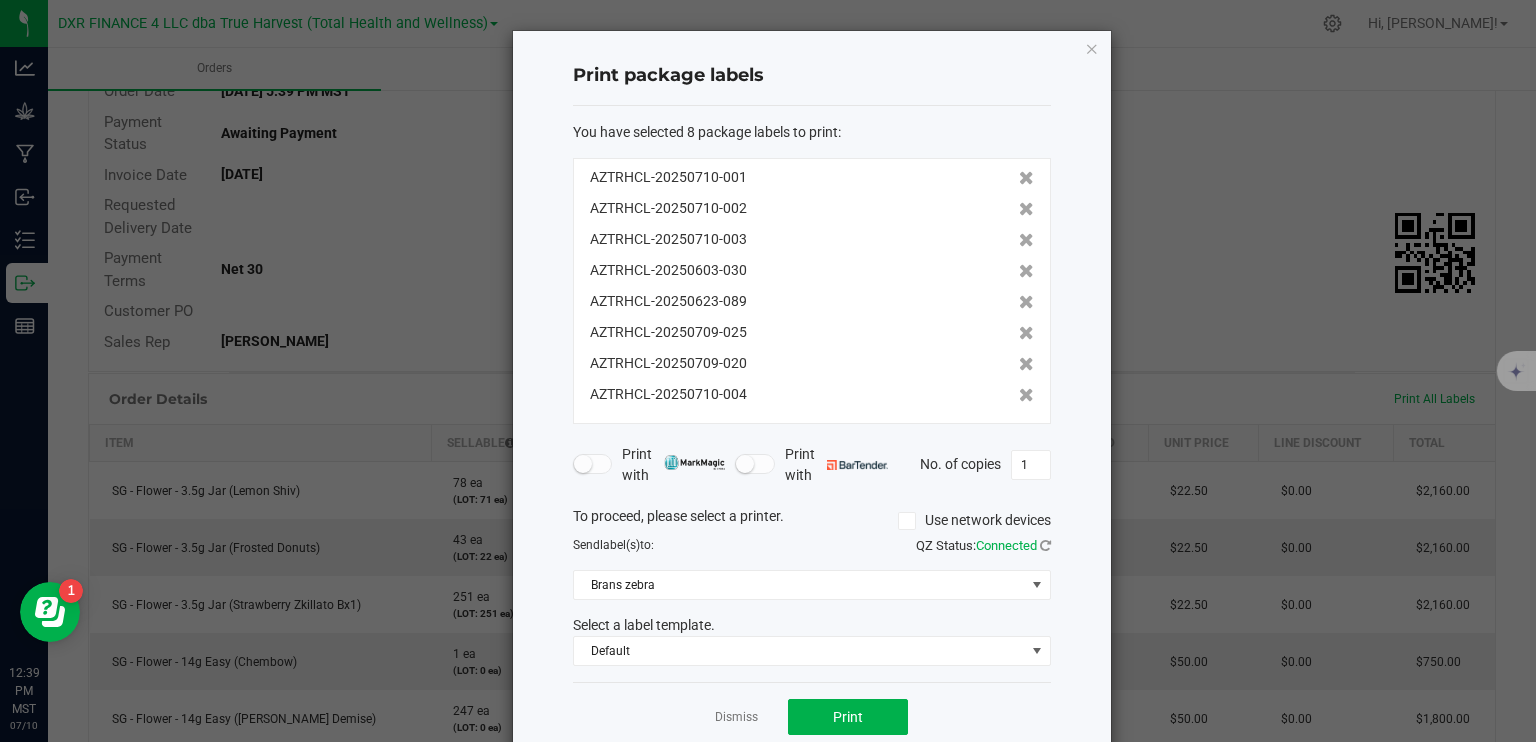 click 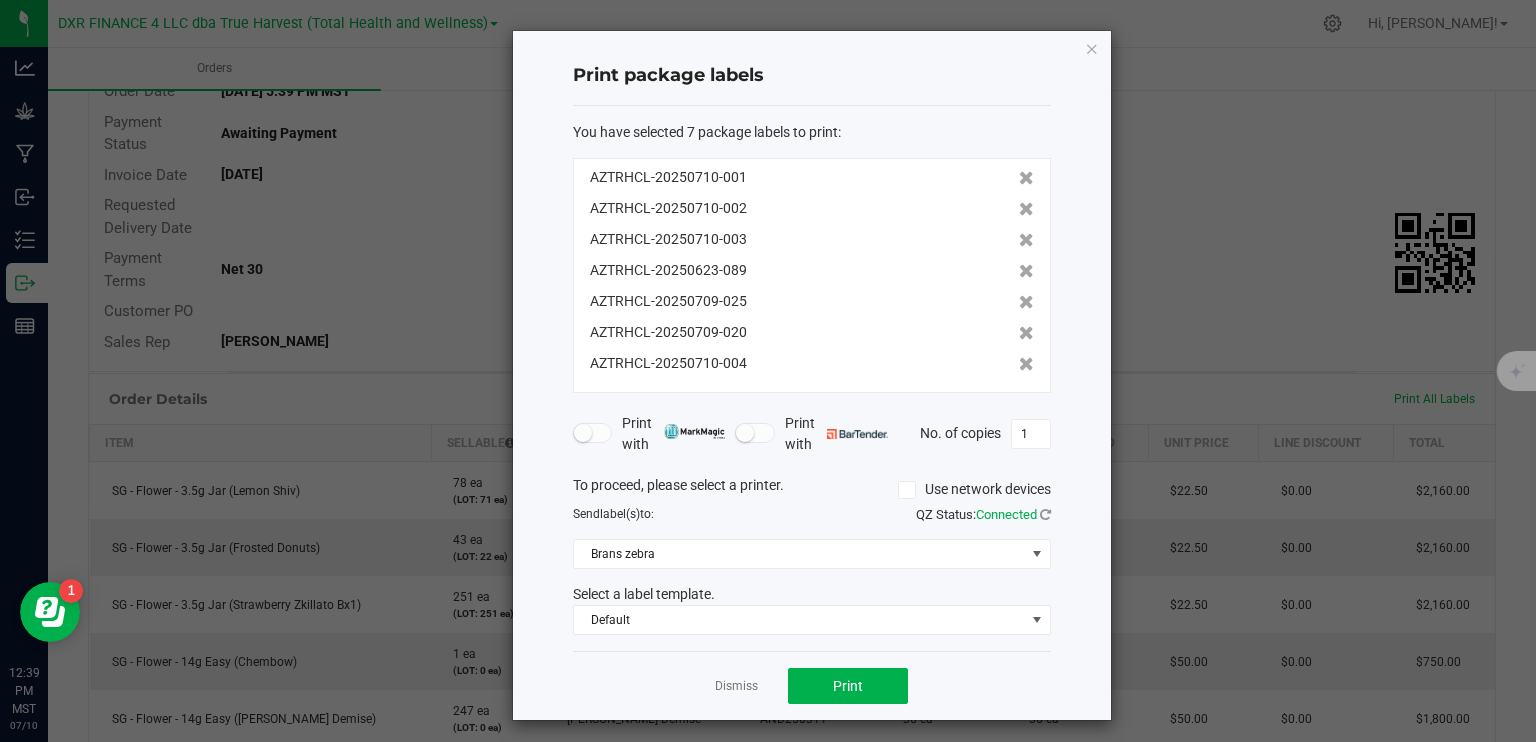 click 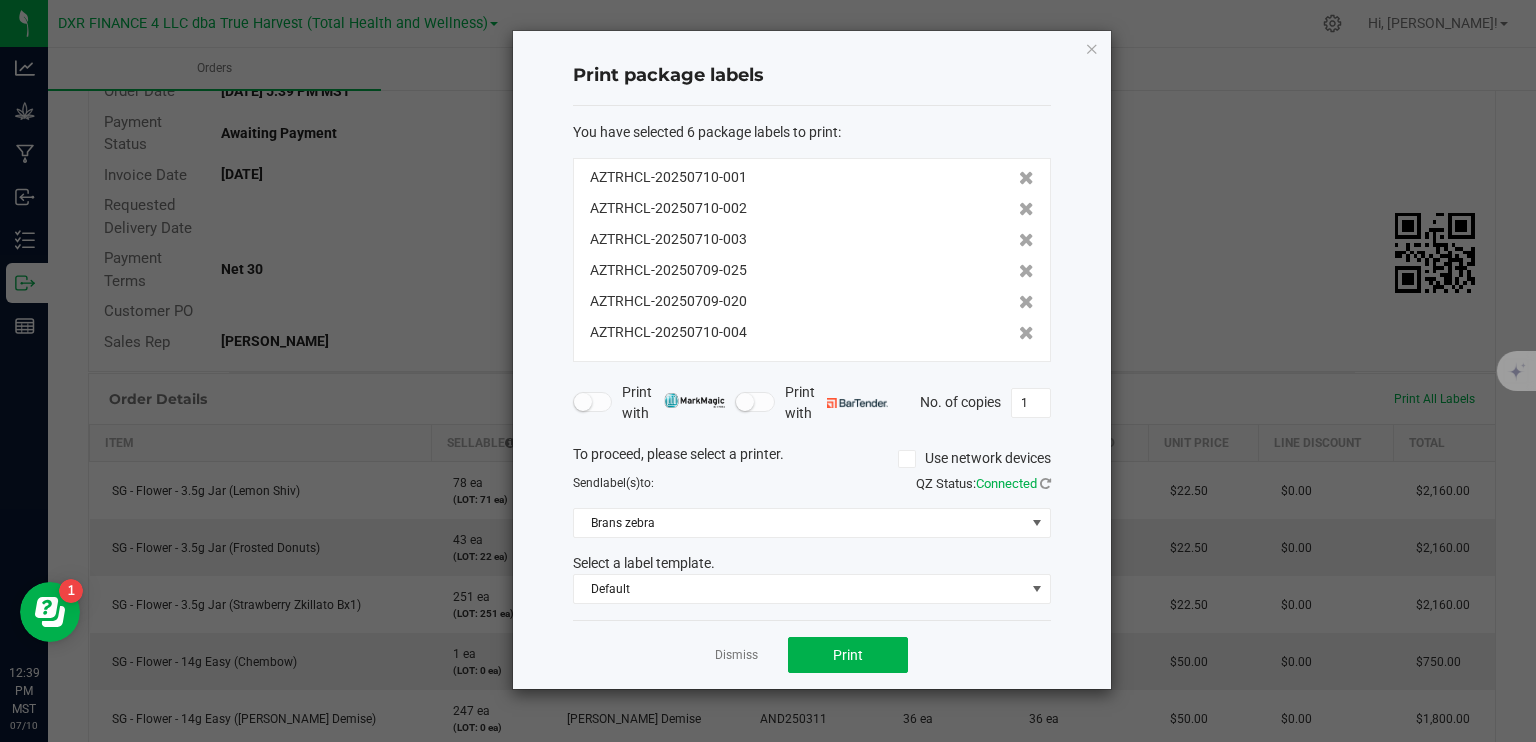 click 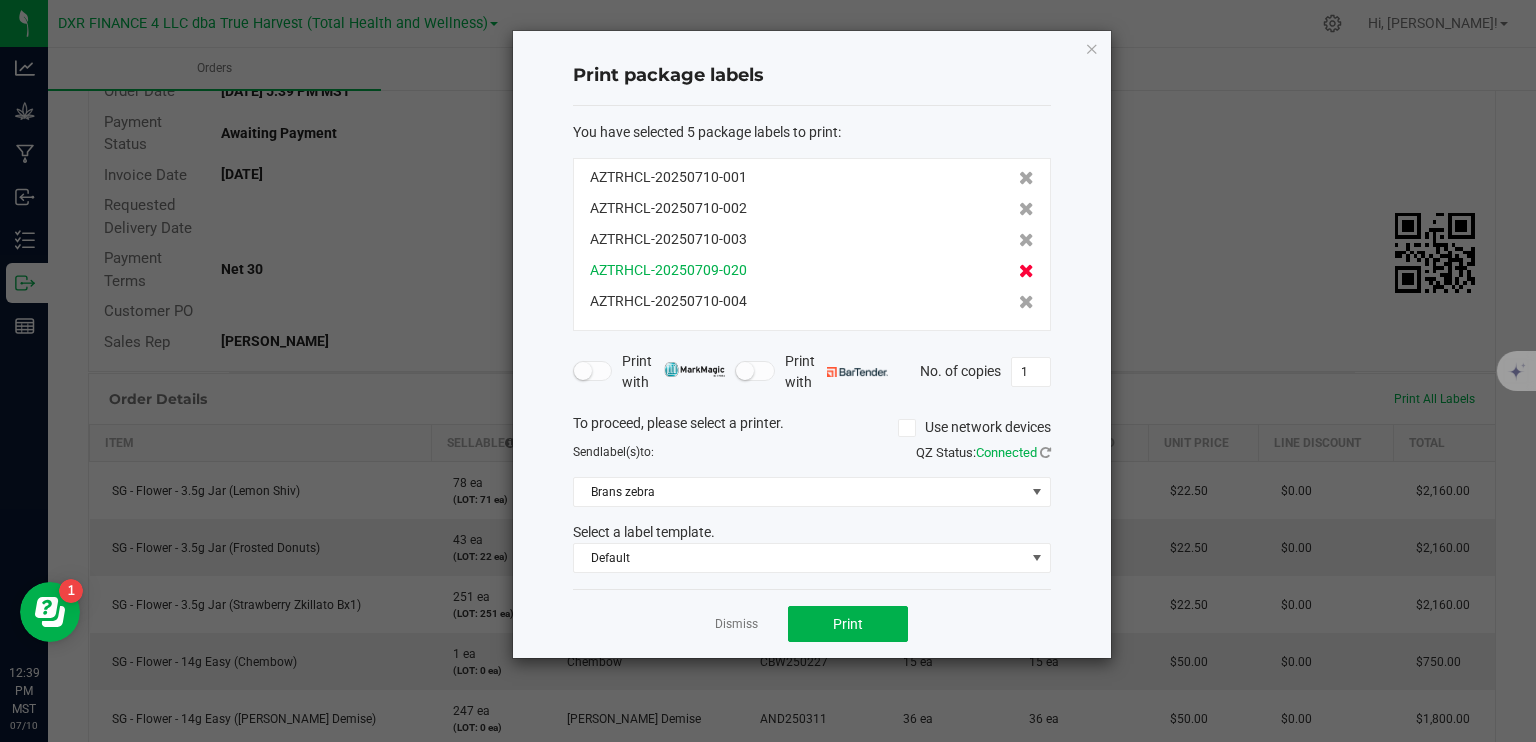 click 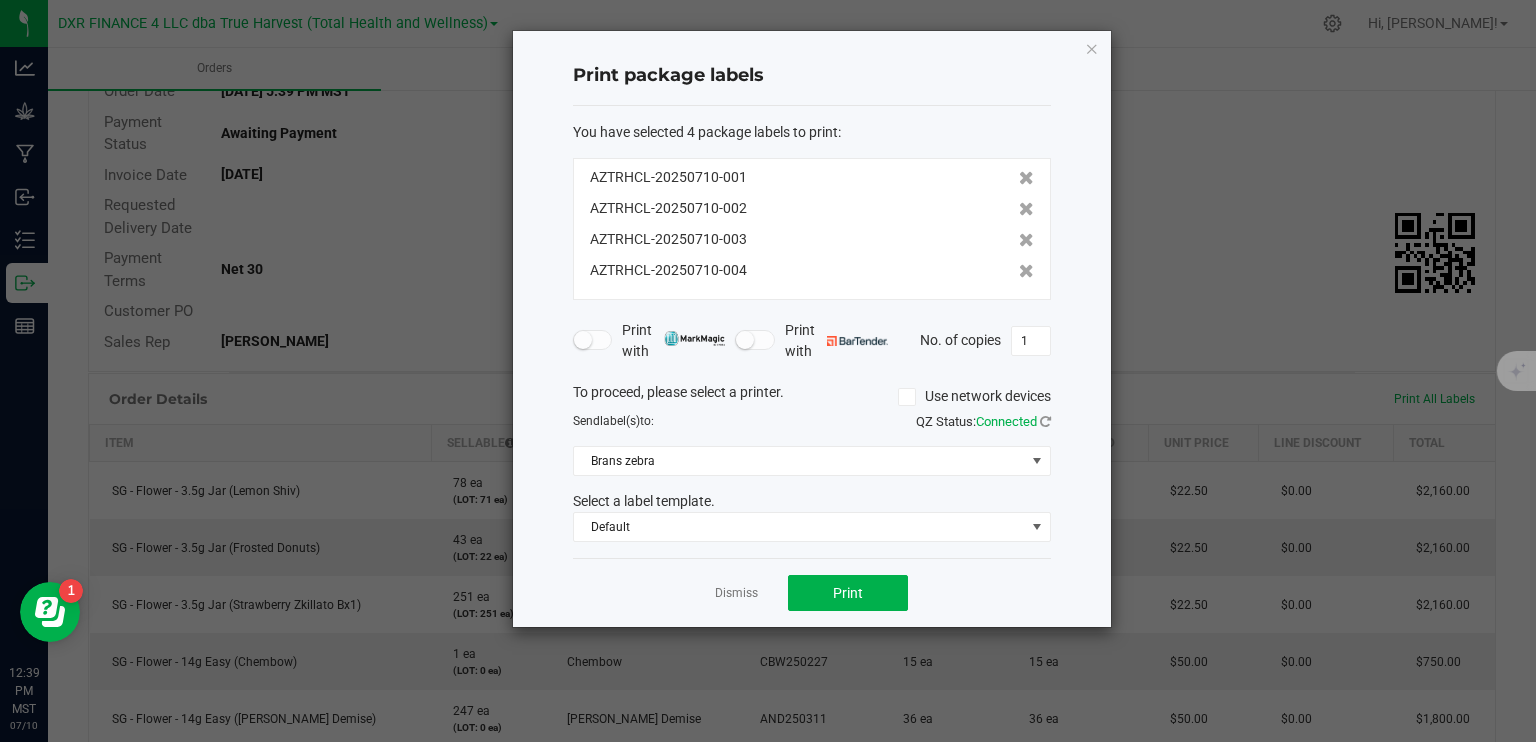 click 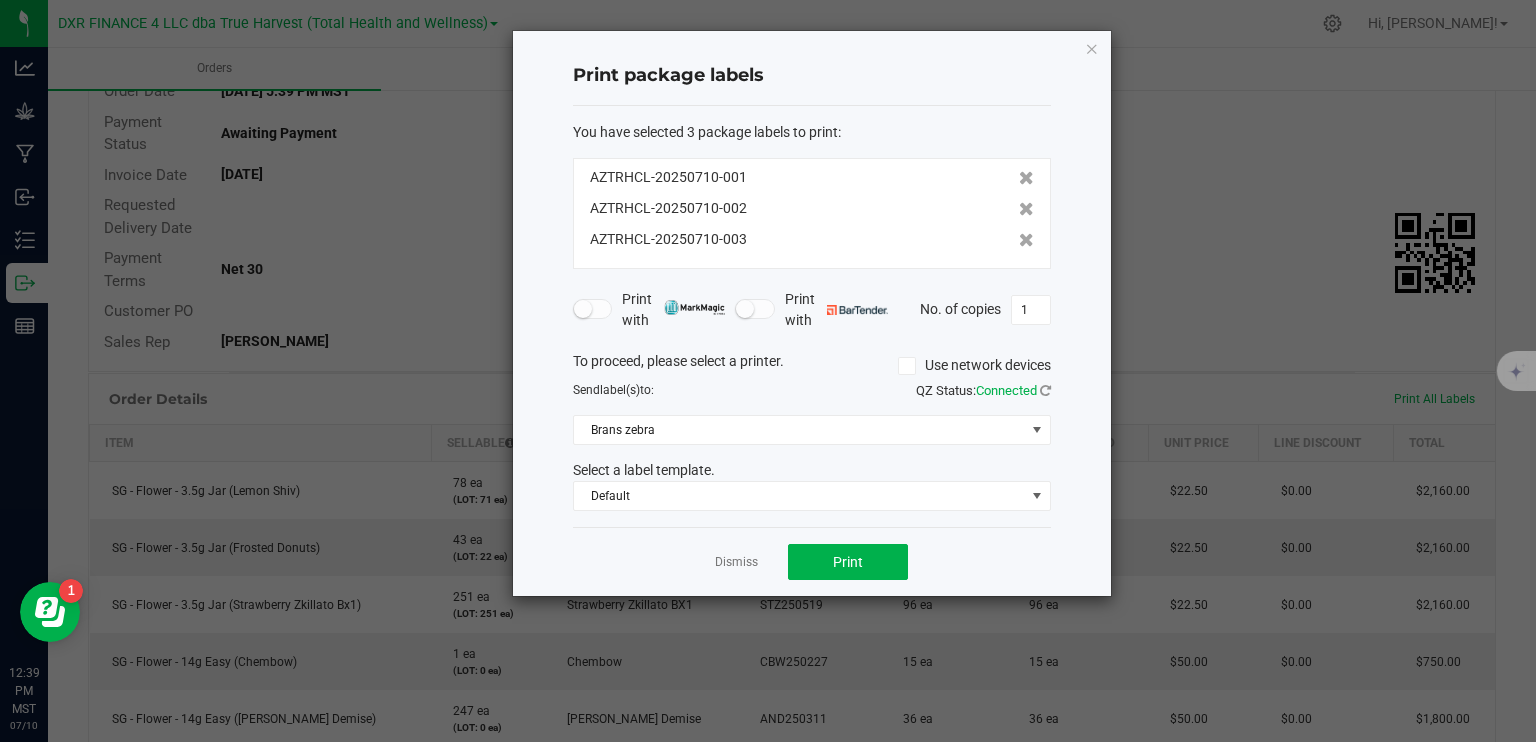 drag, startPoint x: 1028, startPoint y: 302, endPoint x: 972, endPoint y: 279, distance: 60.53924 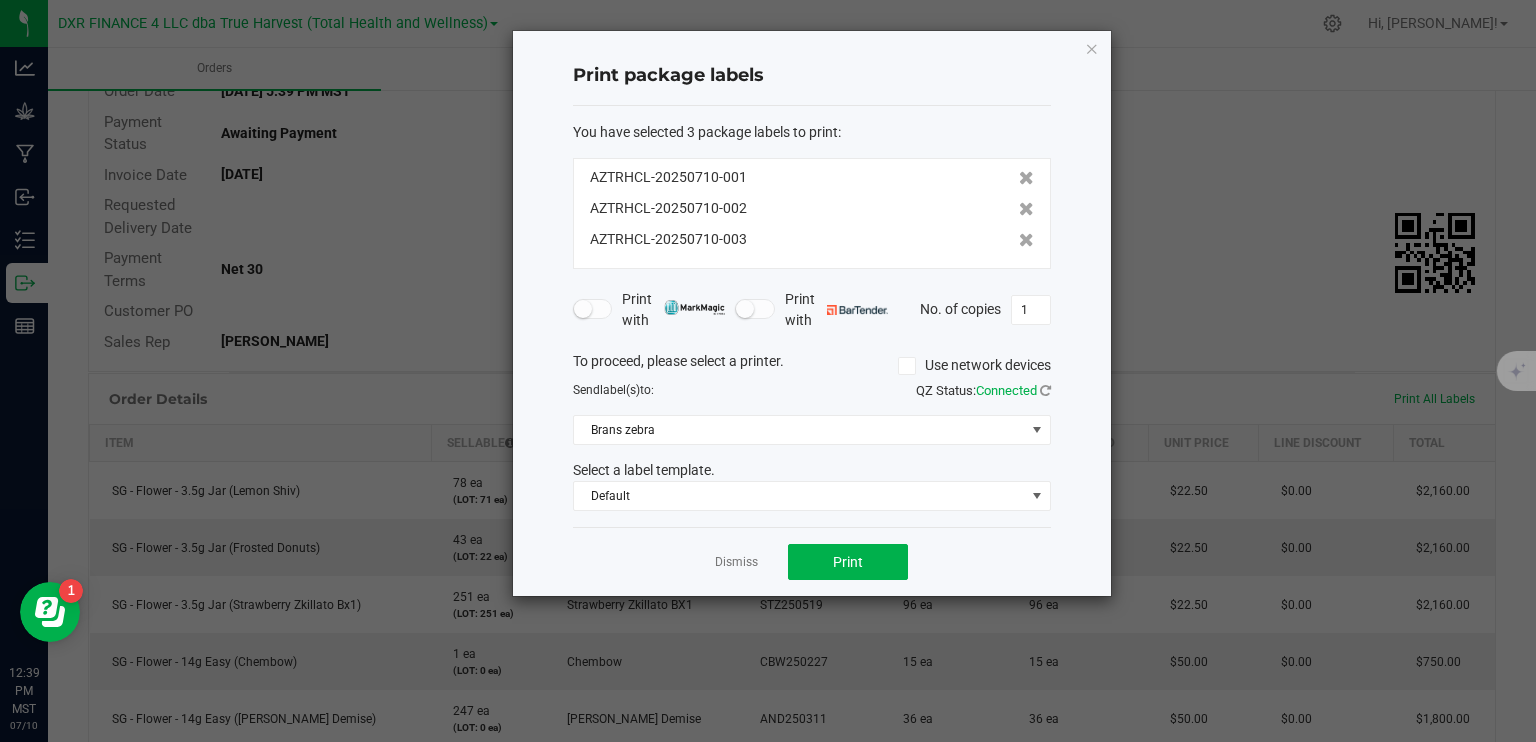 click on "1" at bounding box center (1031, 310) 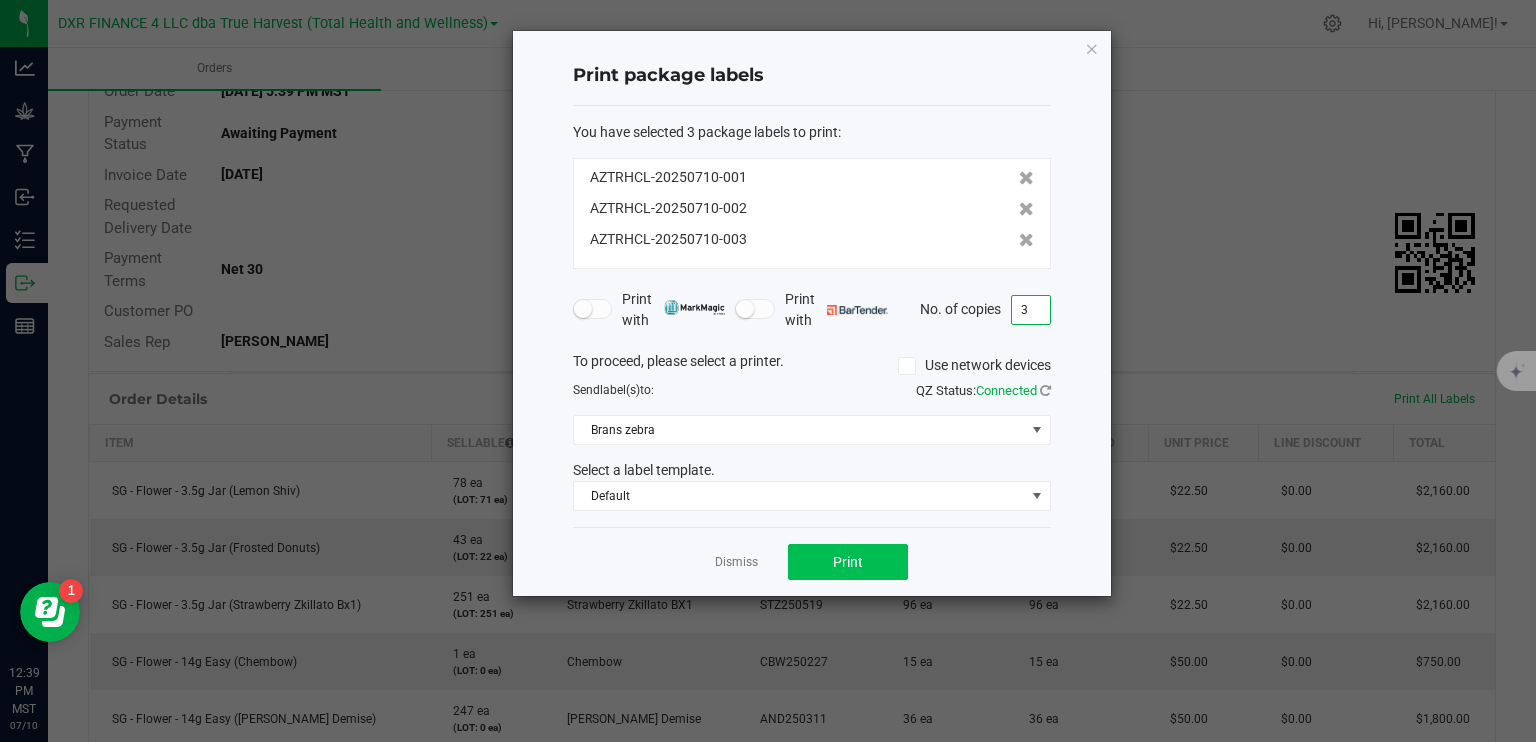 type on "3" 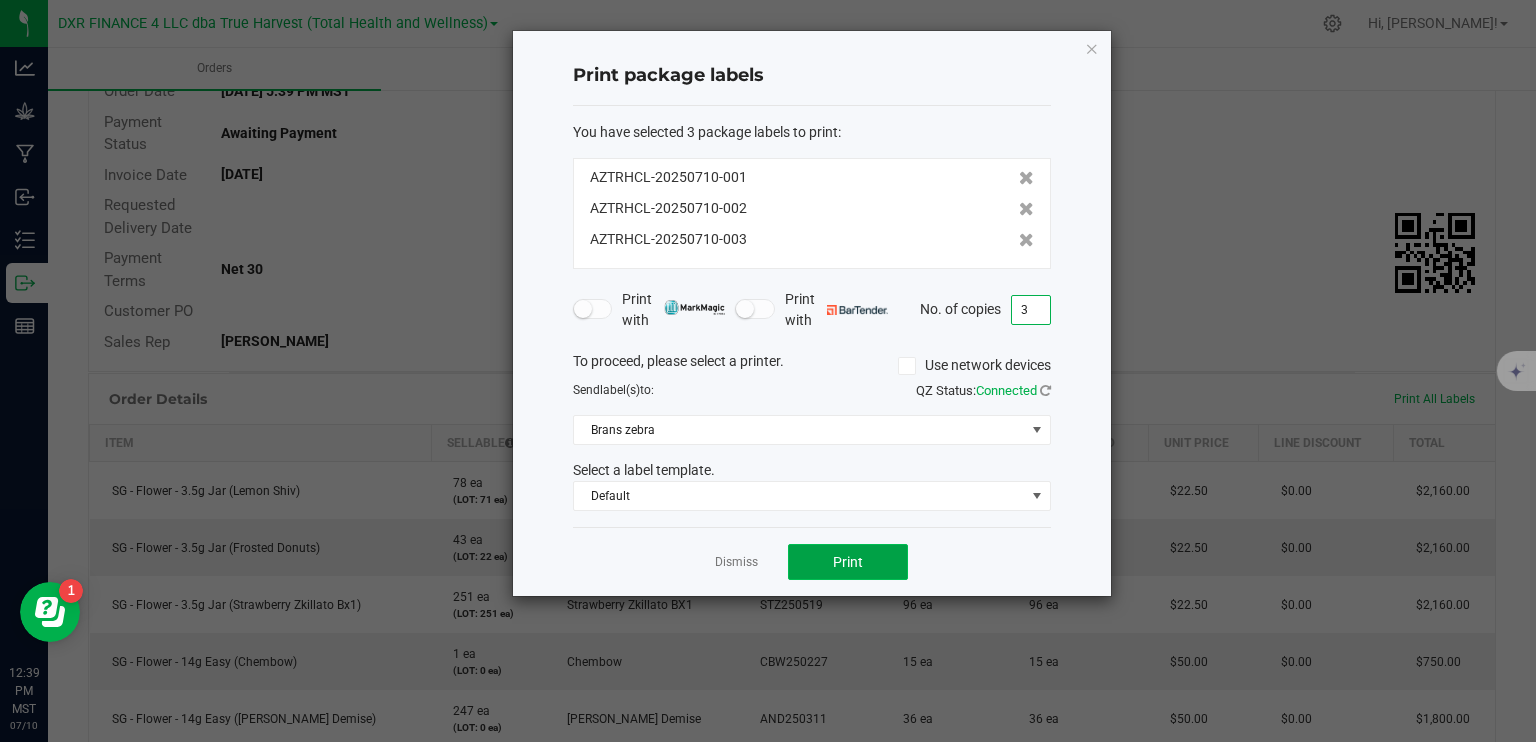 click on "Print" 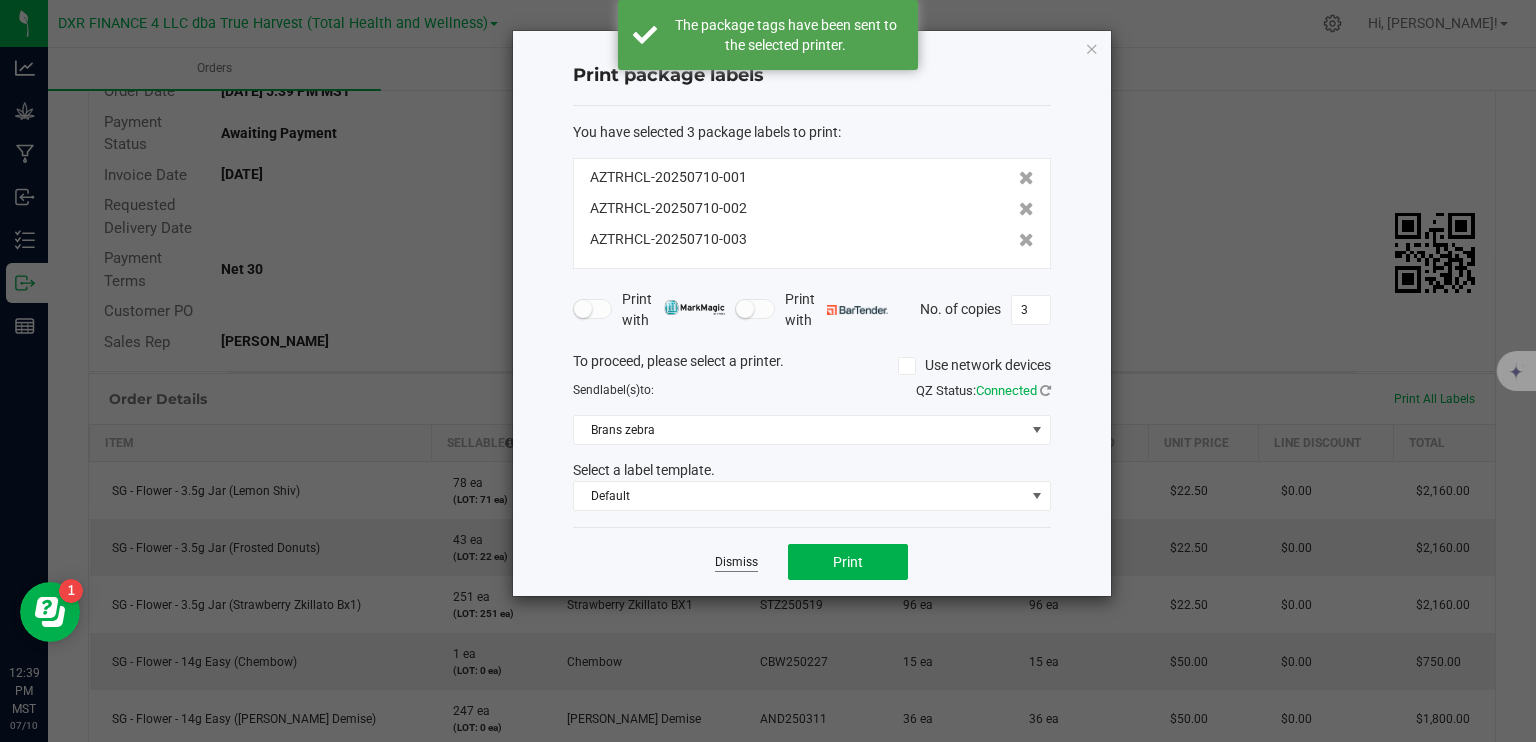 click on "Dismiss" 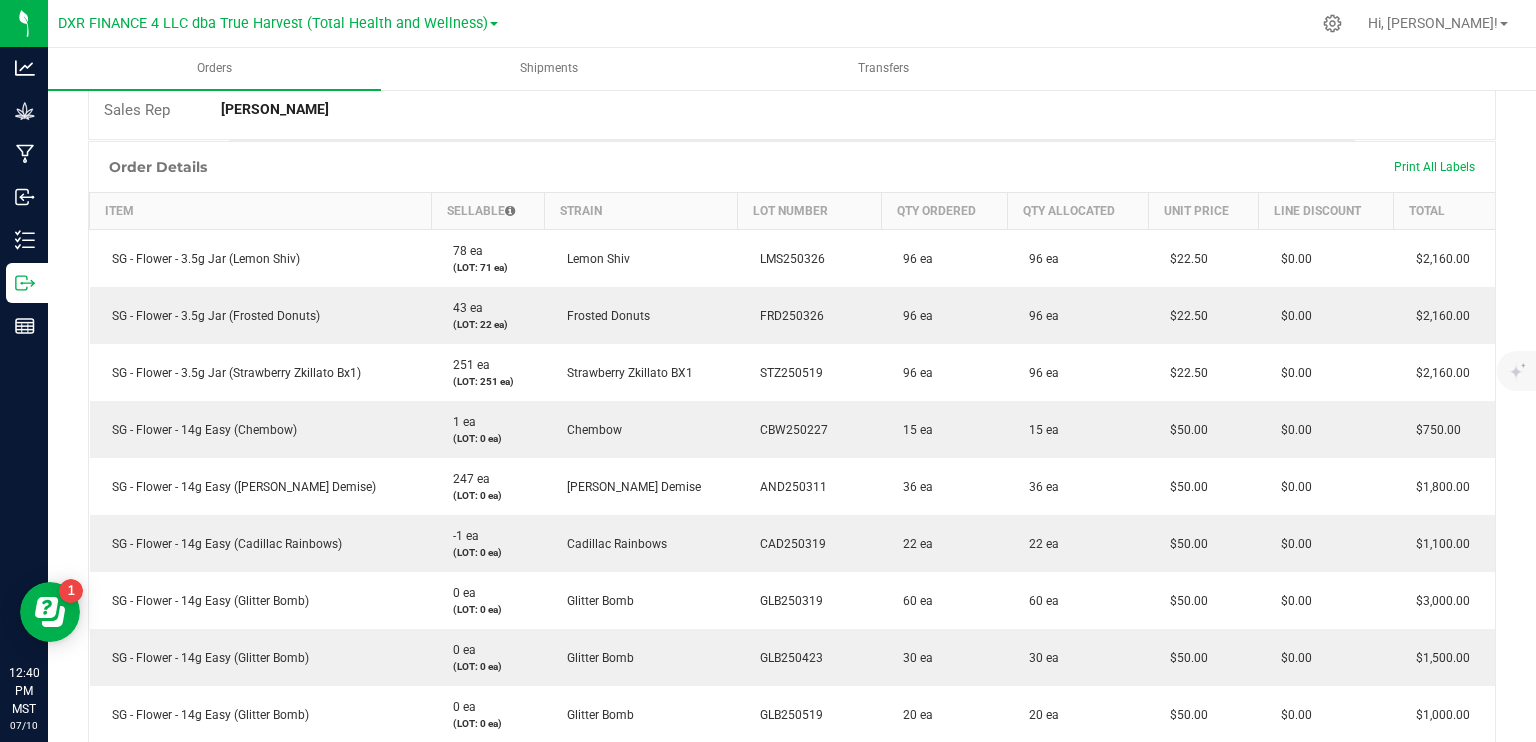 scroll, scrollTop: 400, scrollLeft: 0, axis: vertical 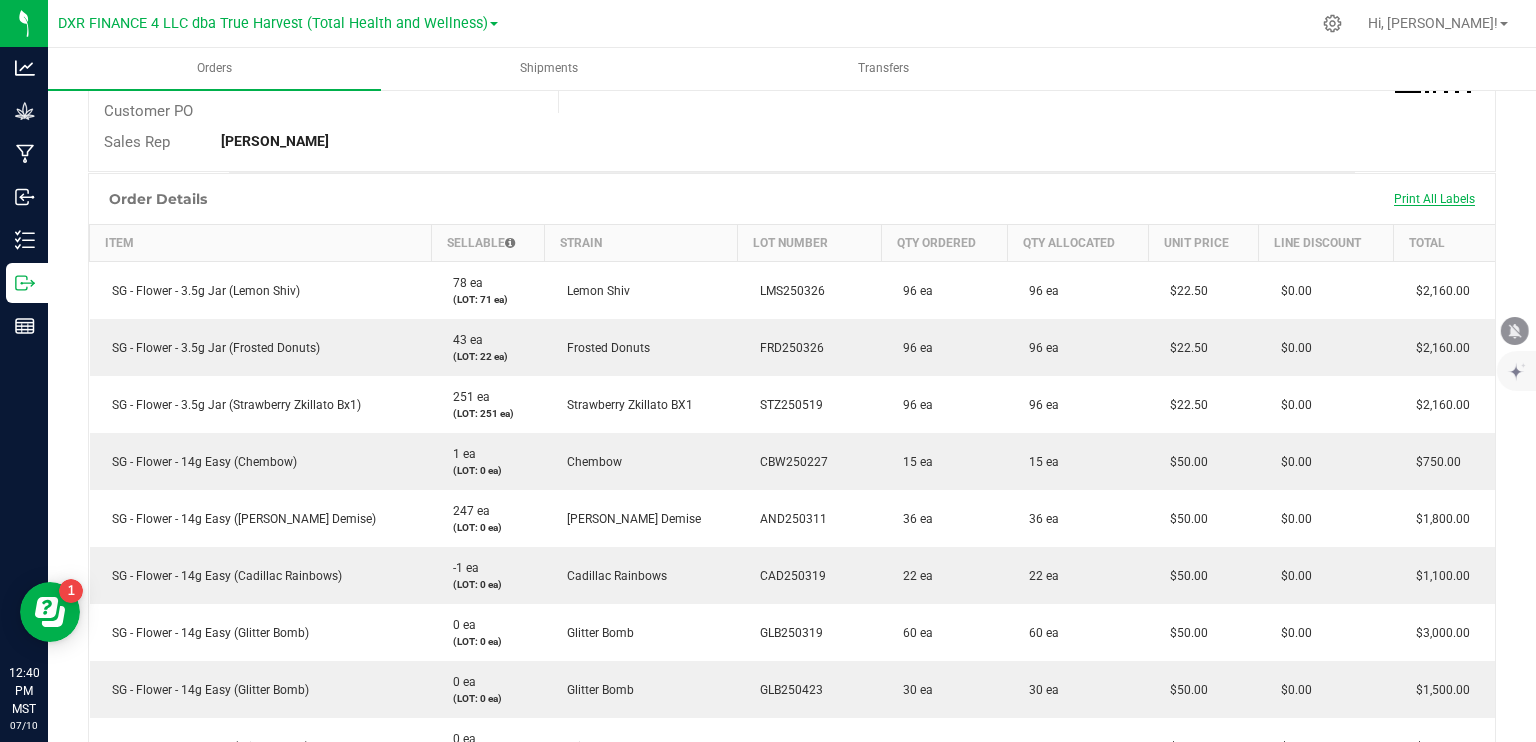 click on "Print All Labels" at bounding box center [1434, 199] 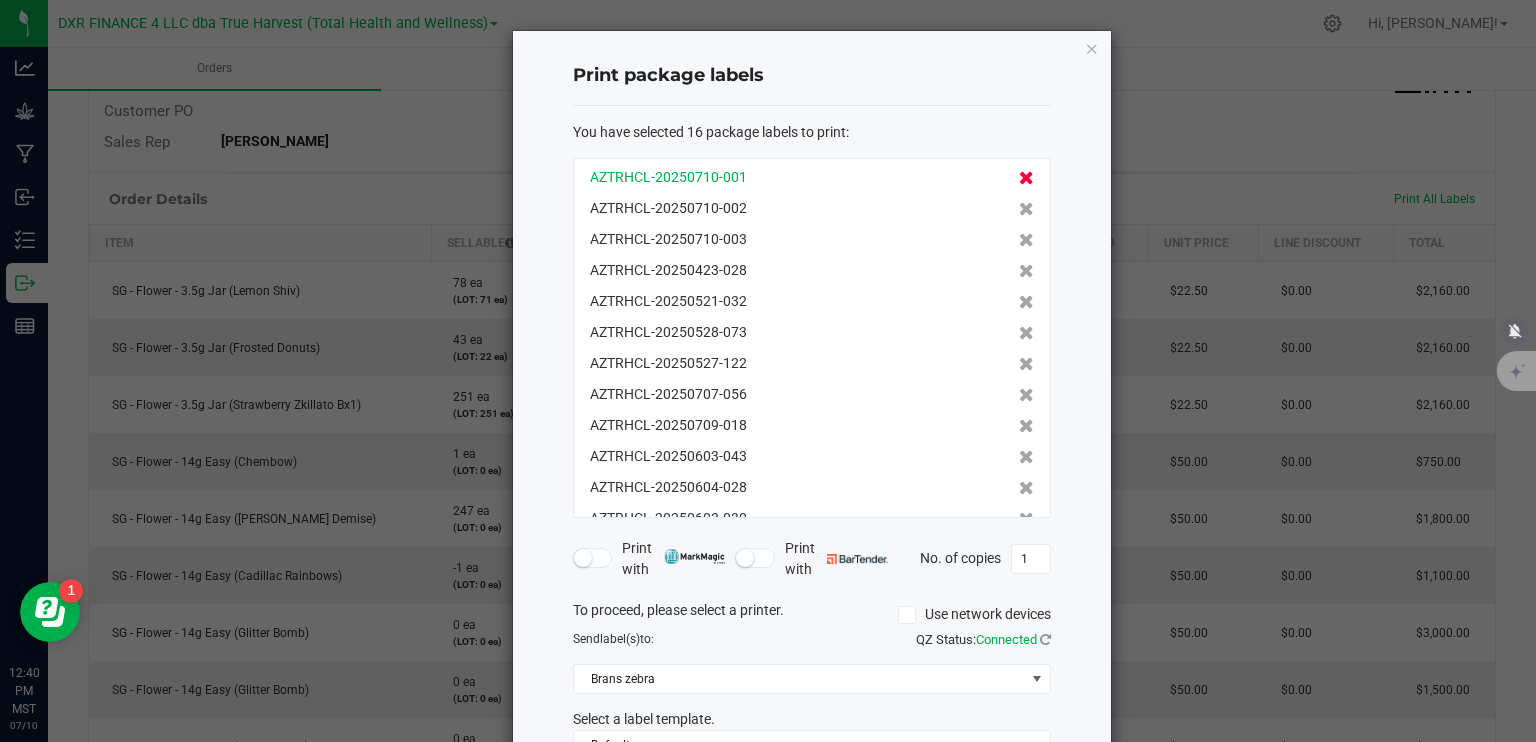 click 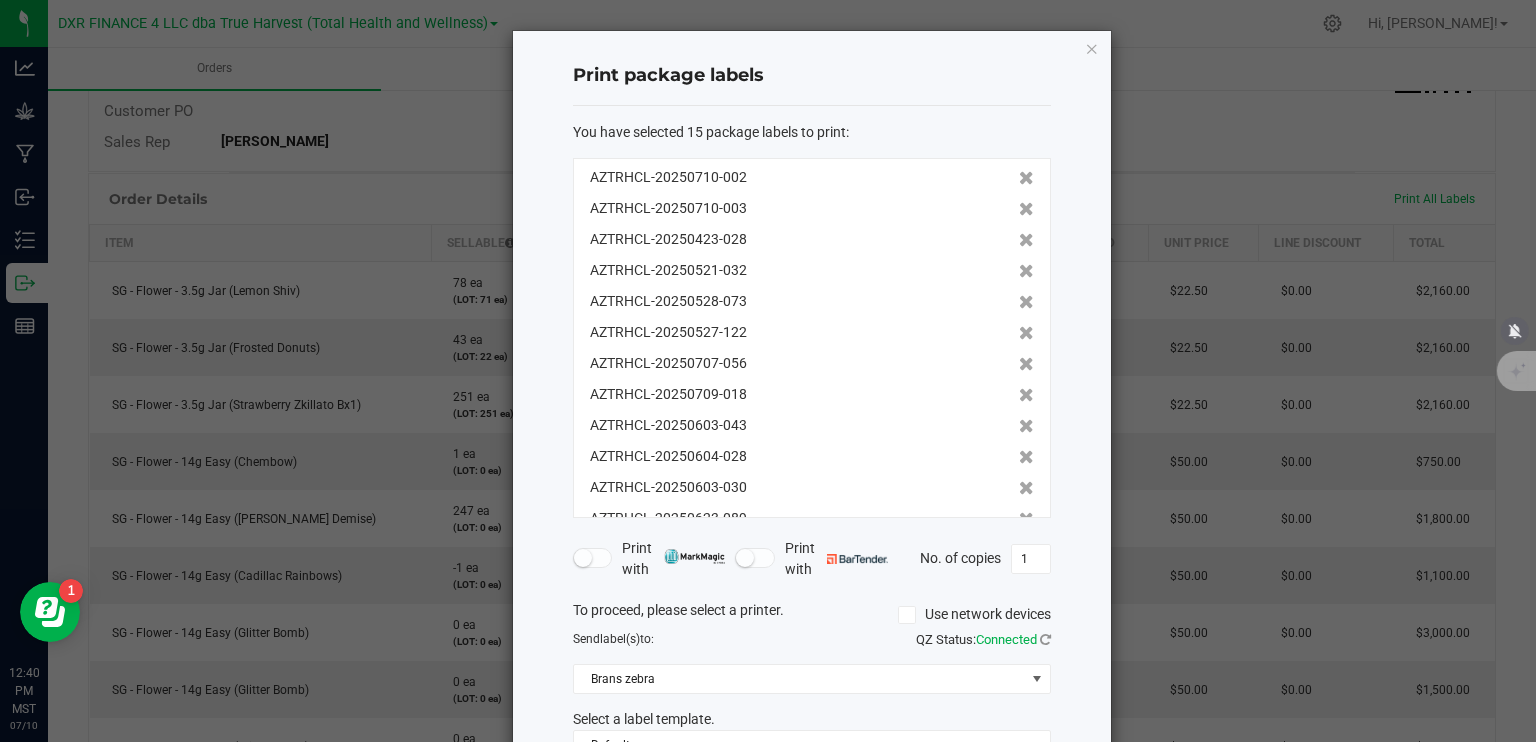 click 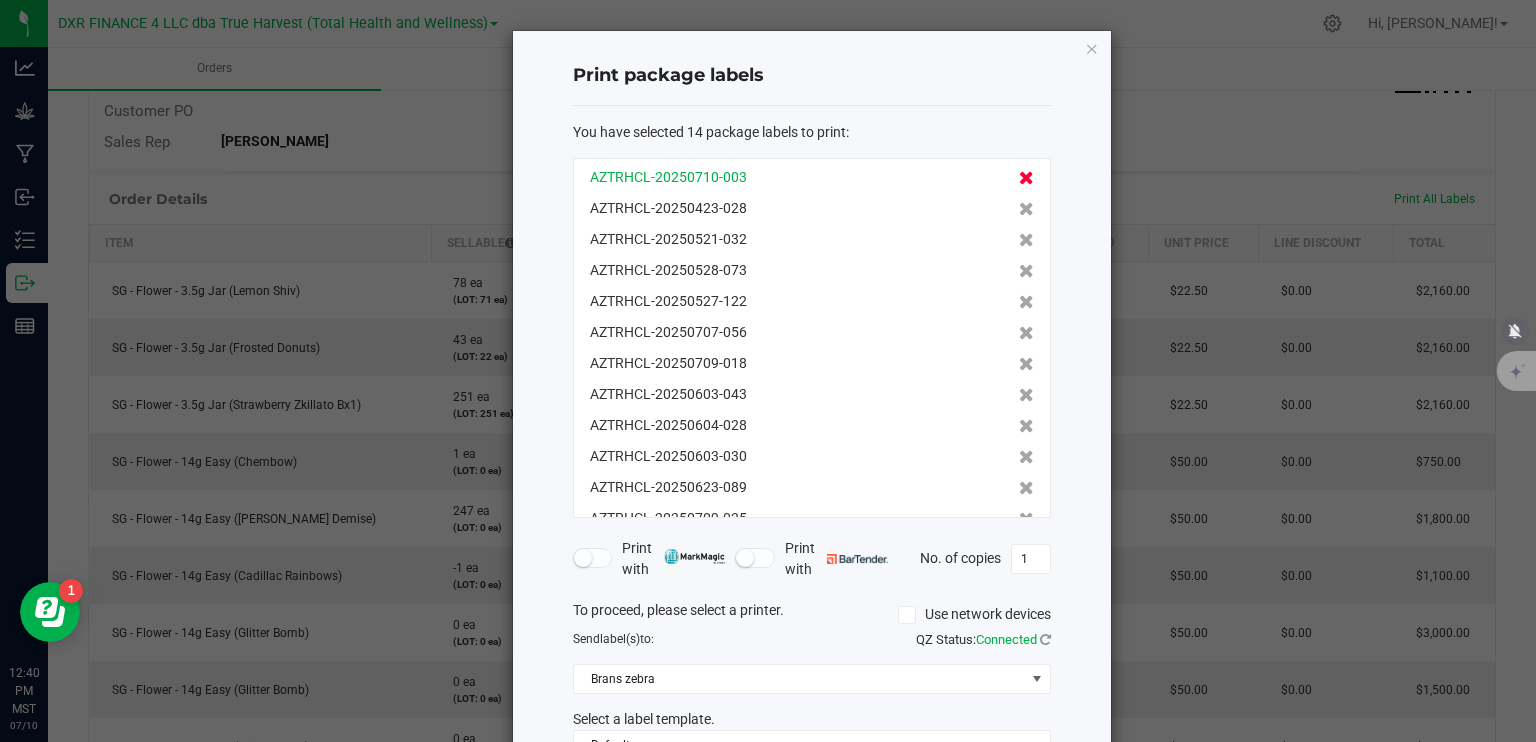 click 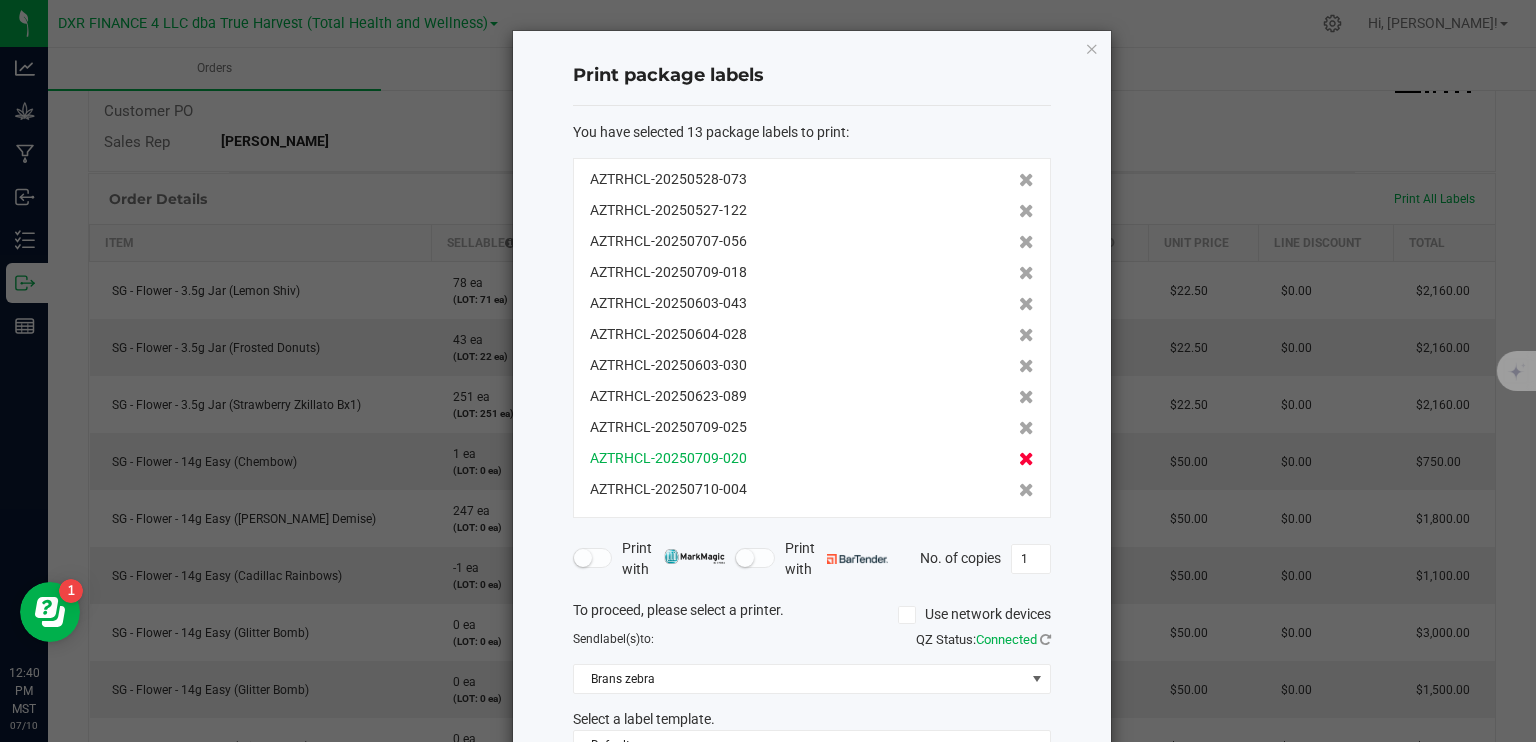 click 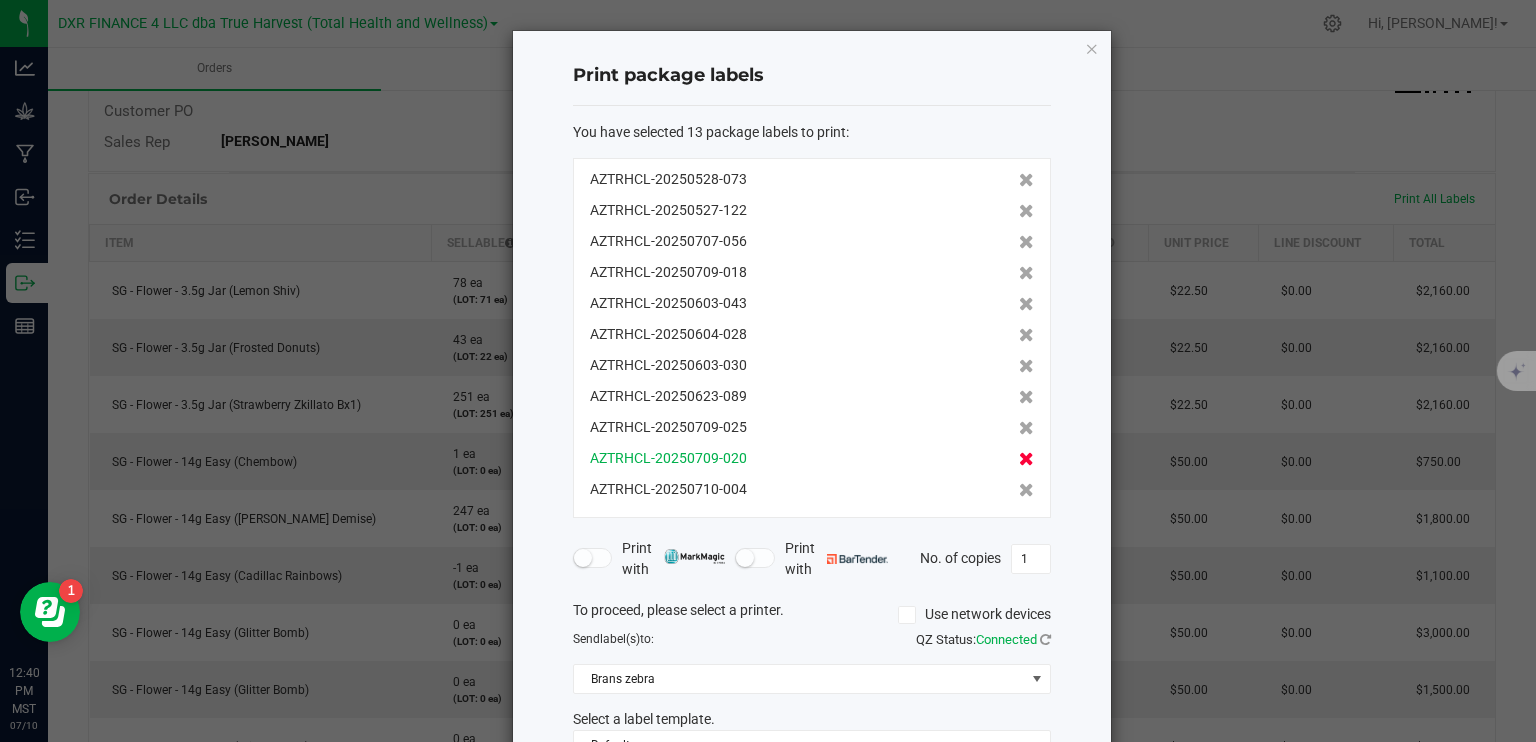 scroll, scrollTop: 29, scrollLeft: 0, axis: vertical 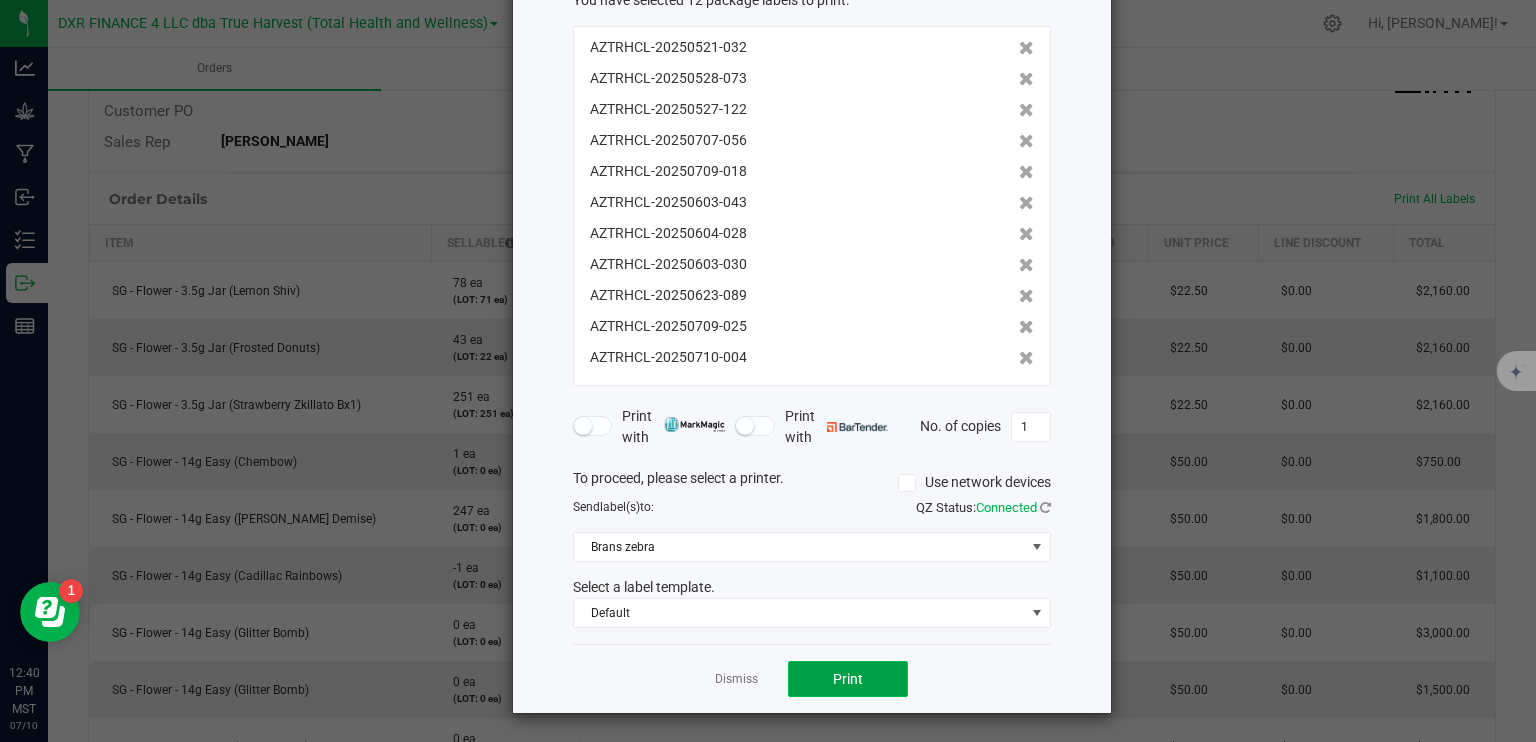 click on "Print" 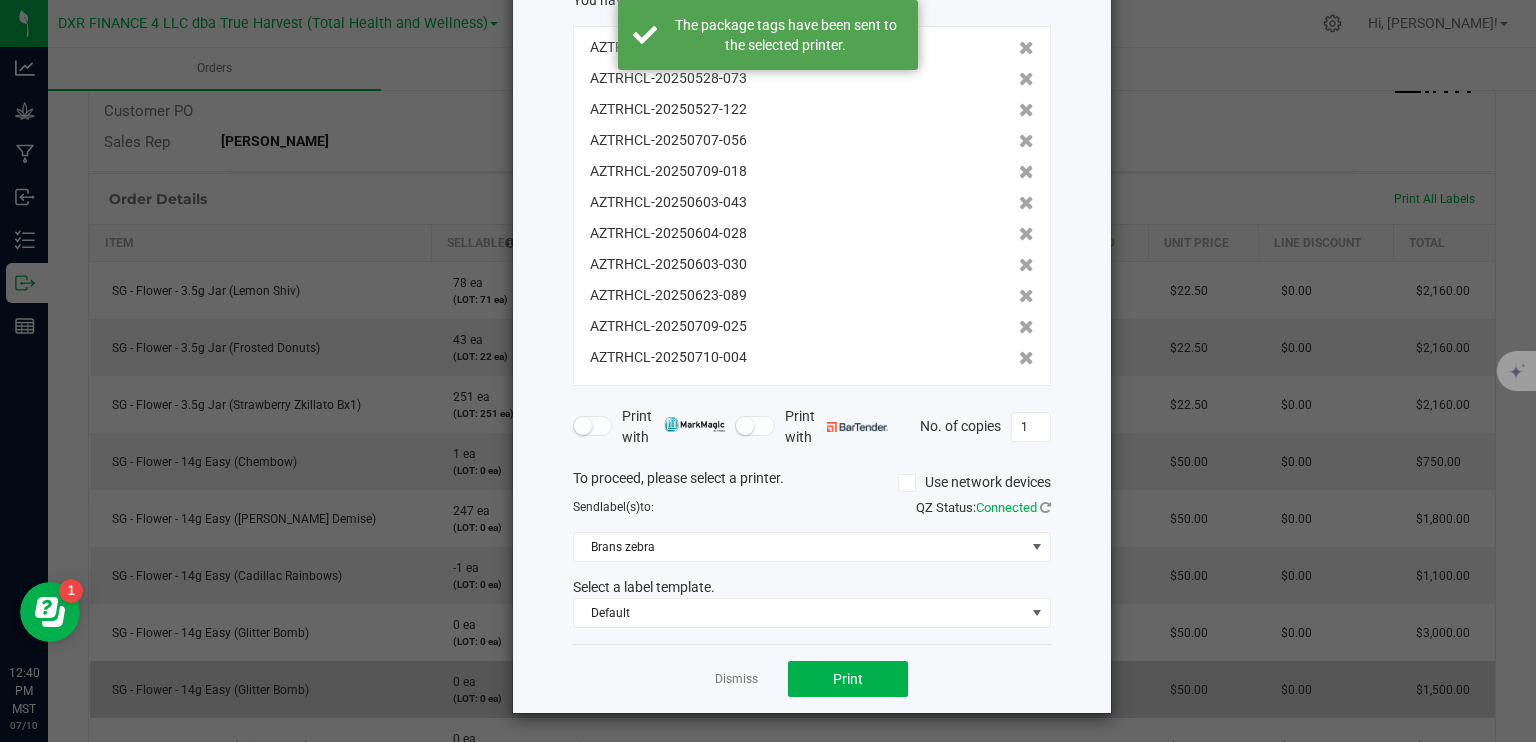 click on "Dismiss" 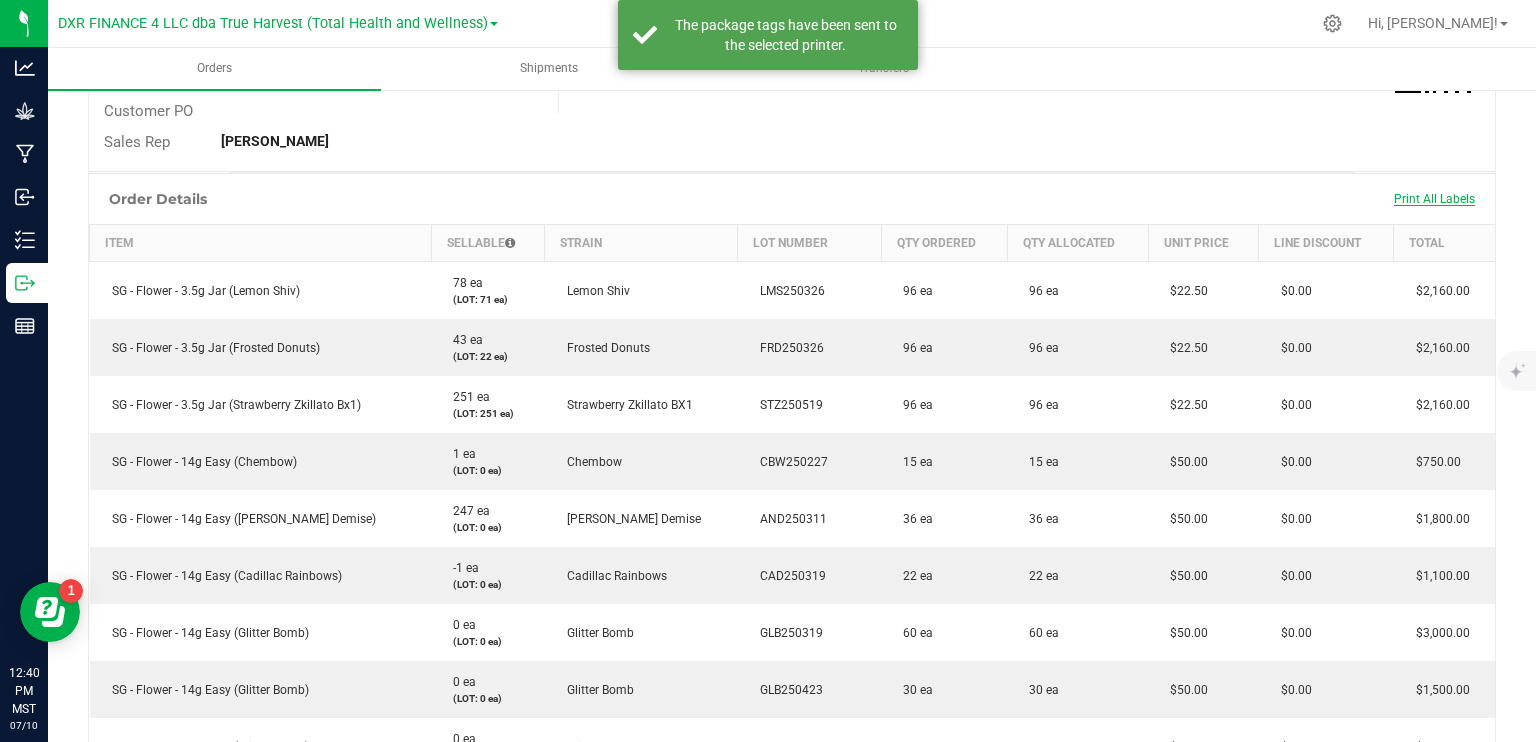click on "Print All Labels" at bounding box center [1434, 199] 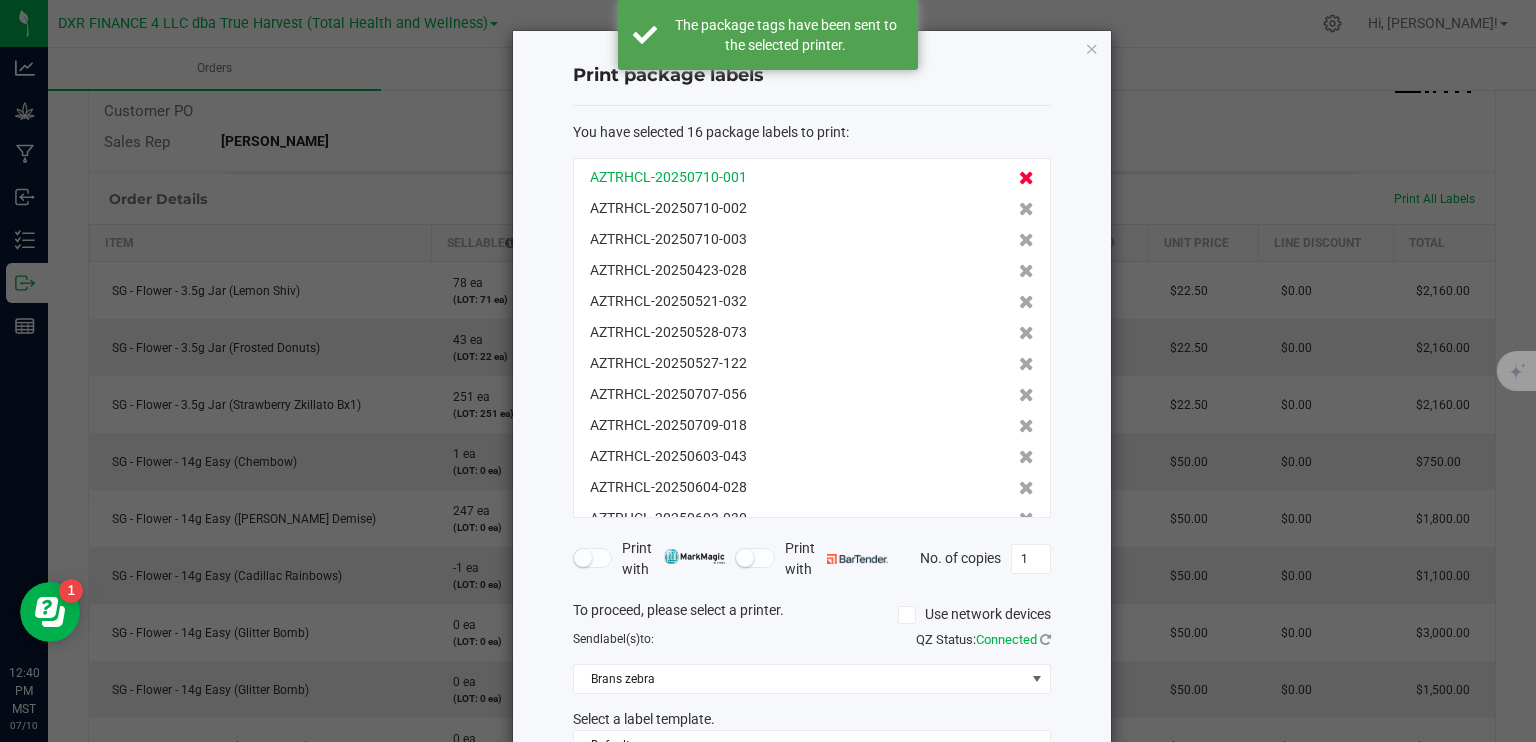 click 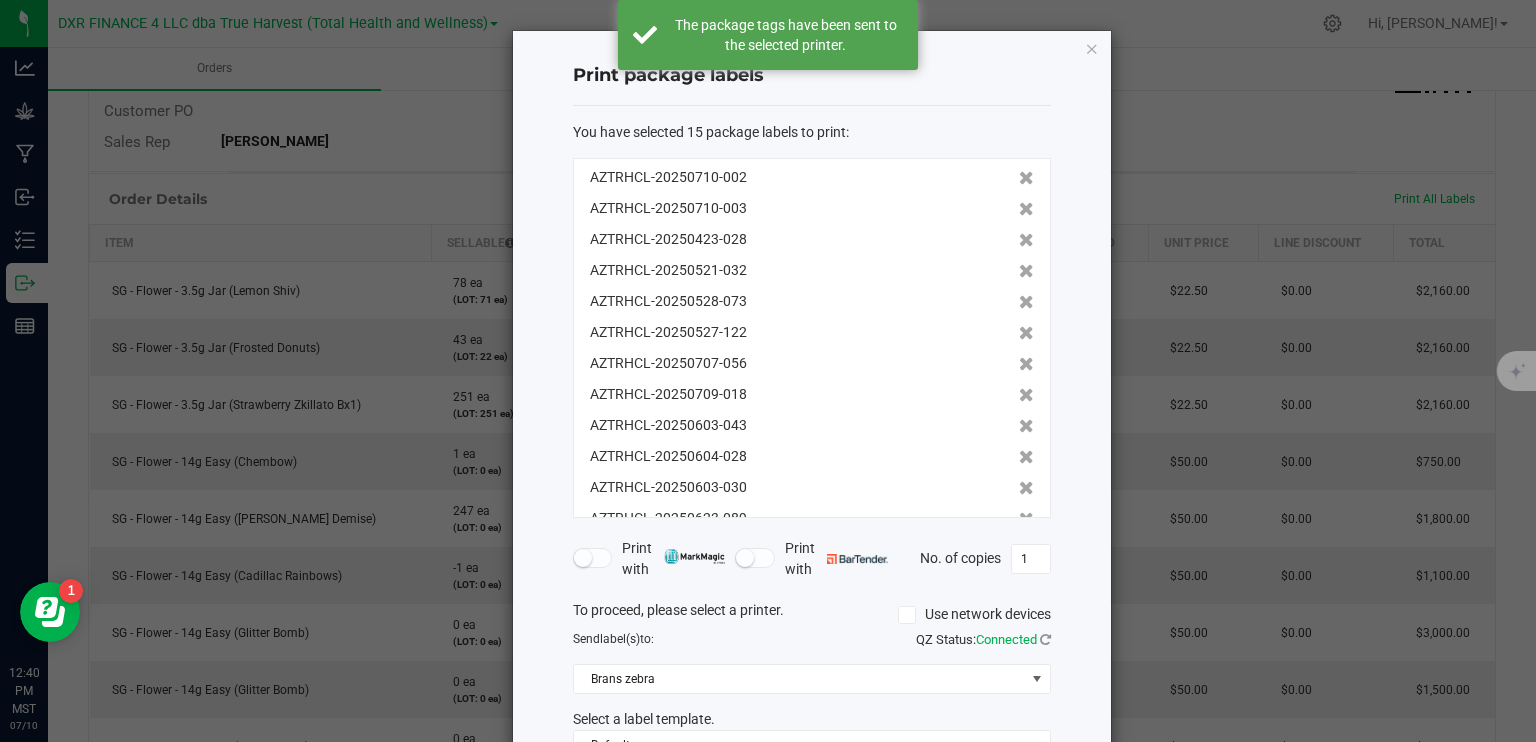 click 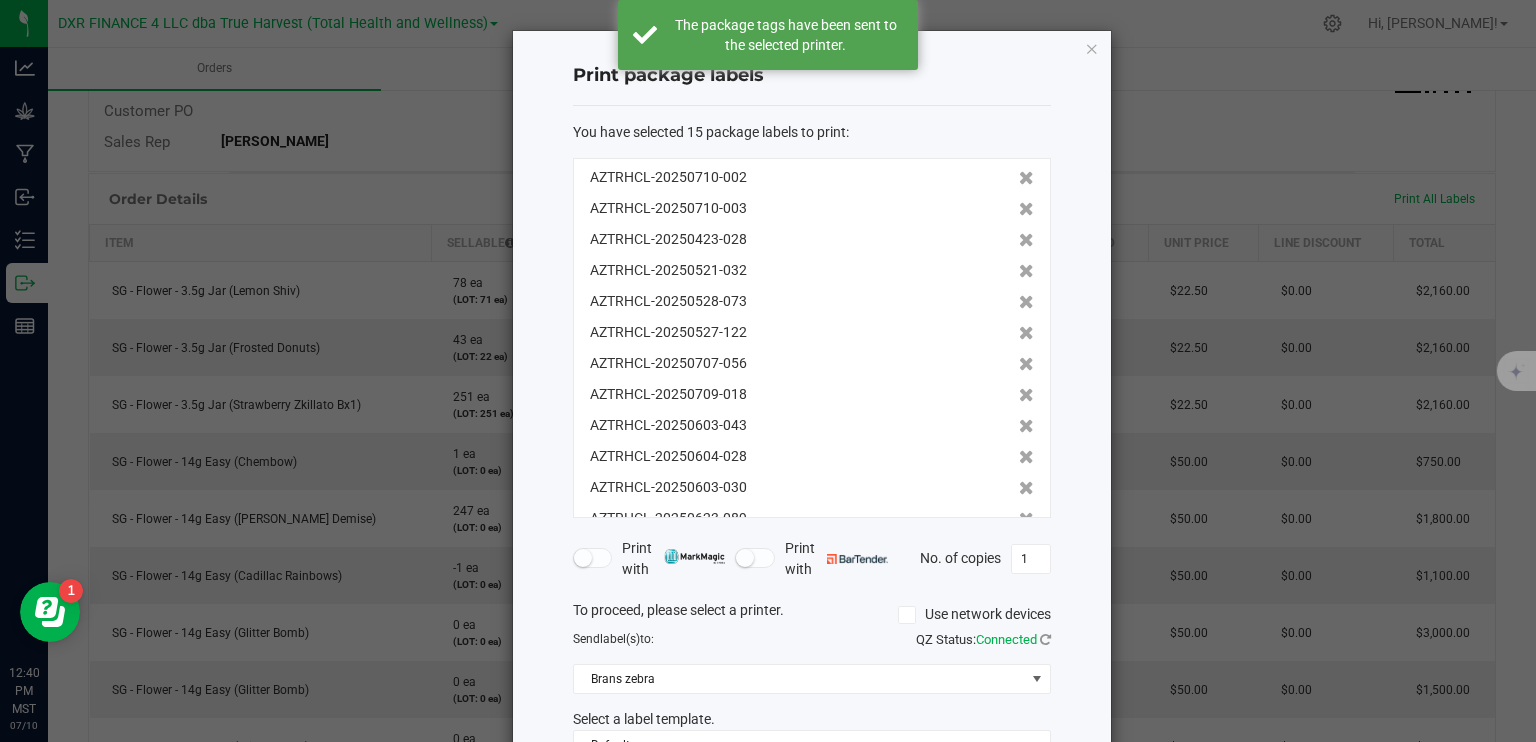 click 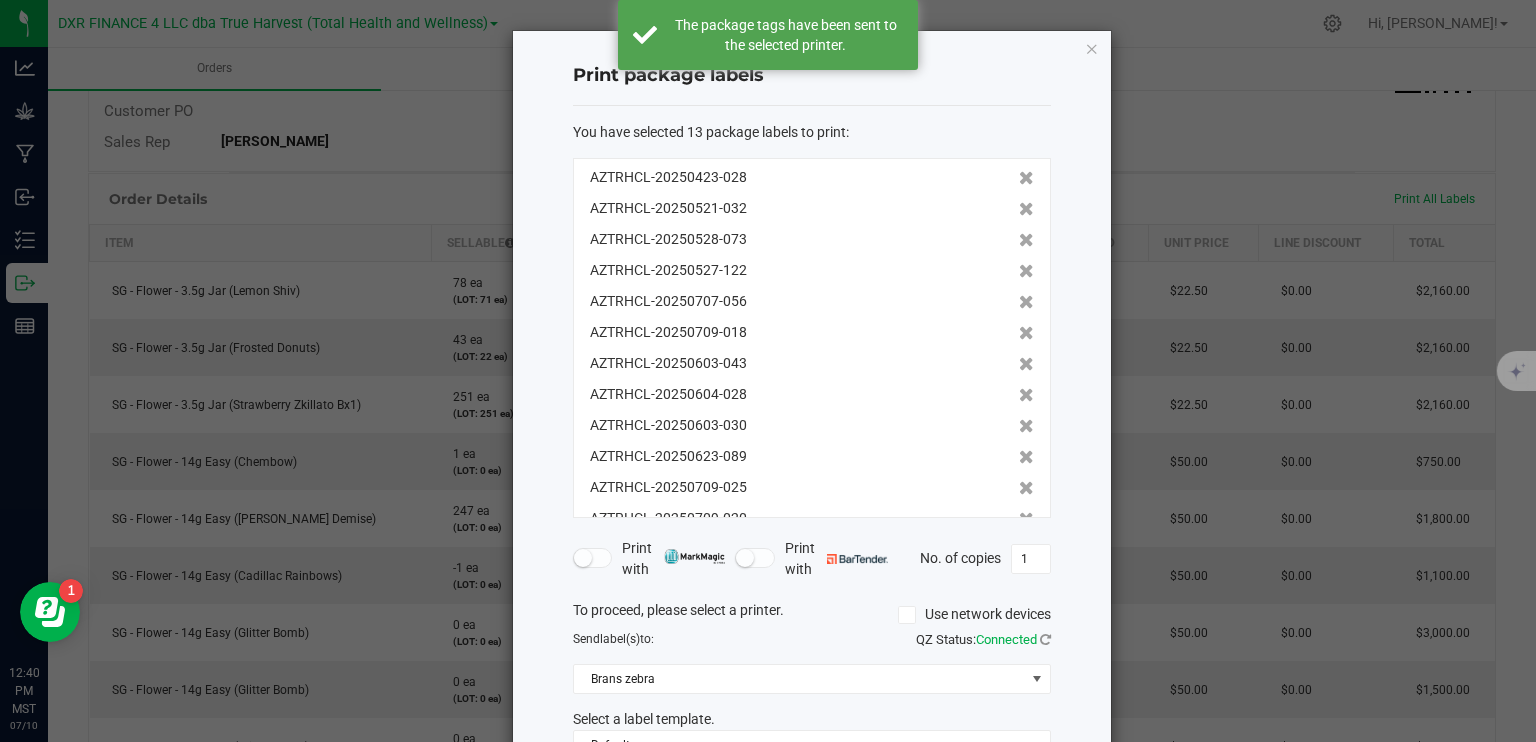 click 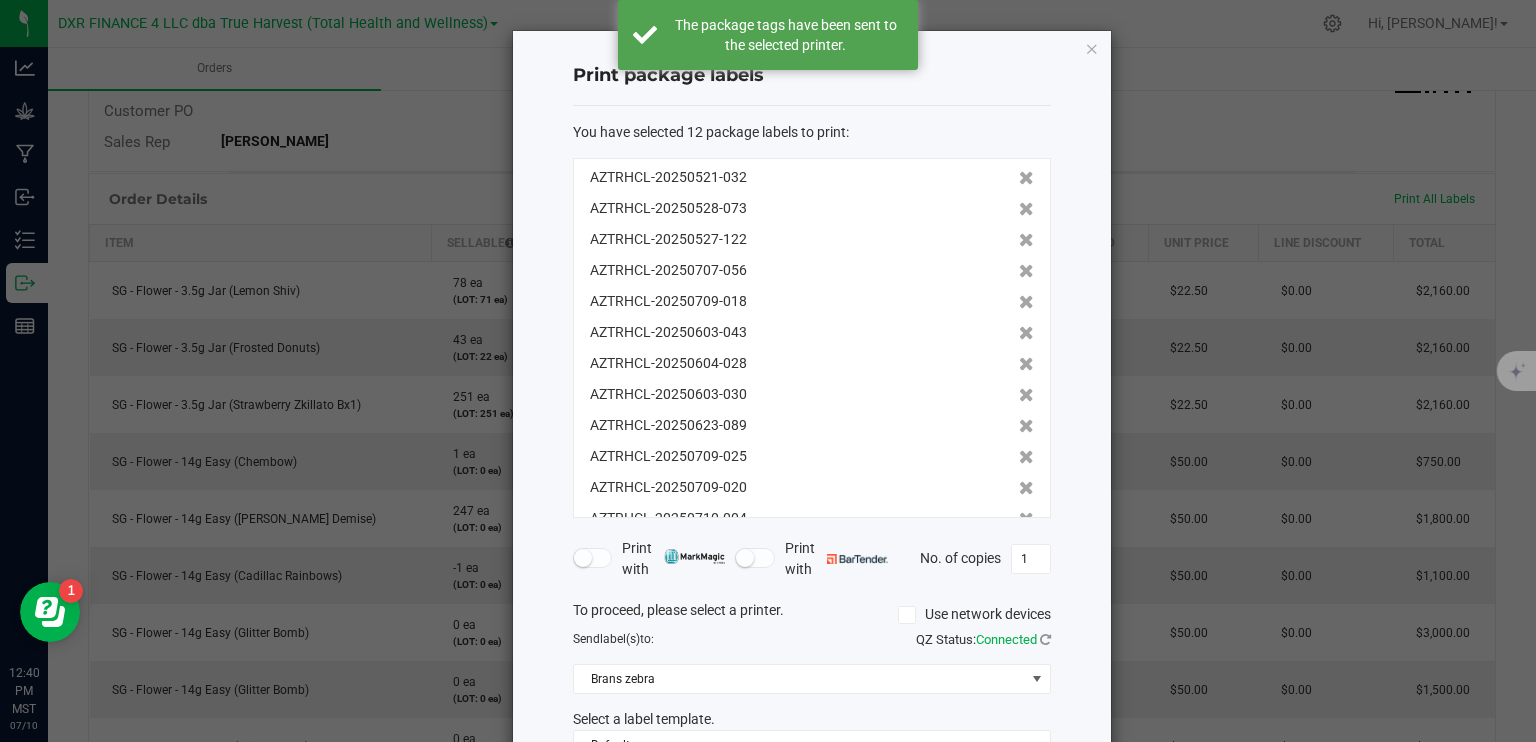 click 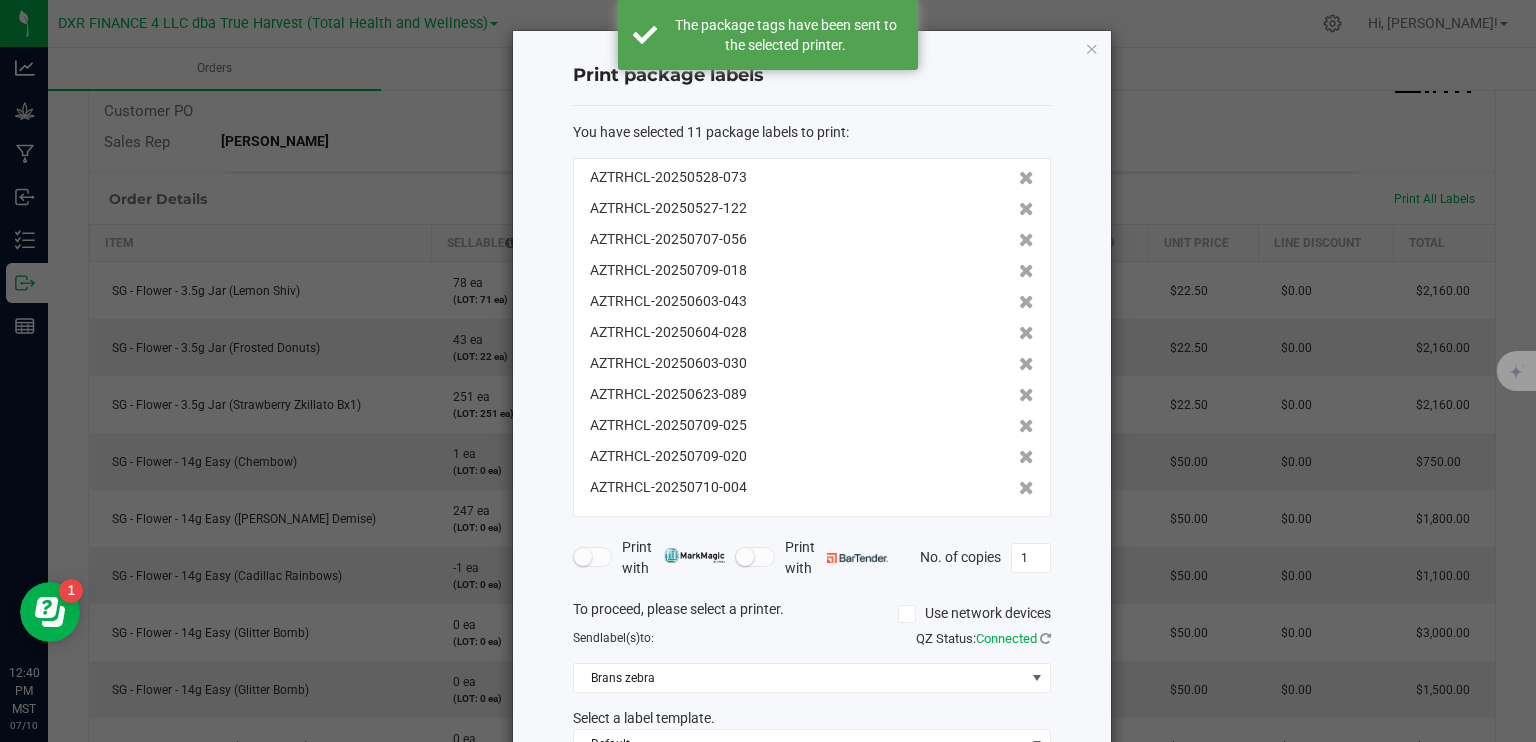click 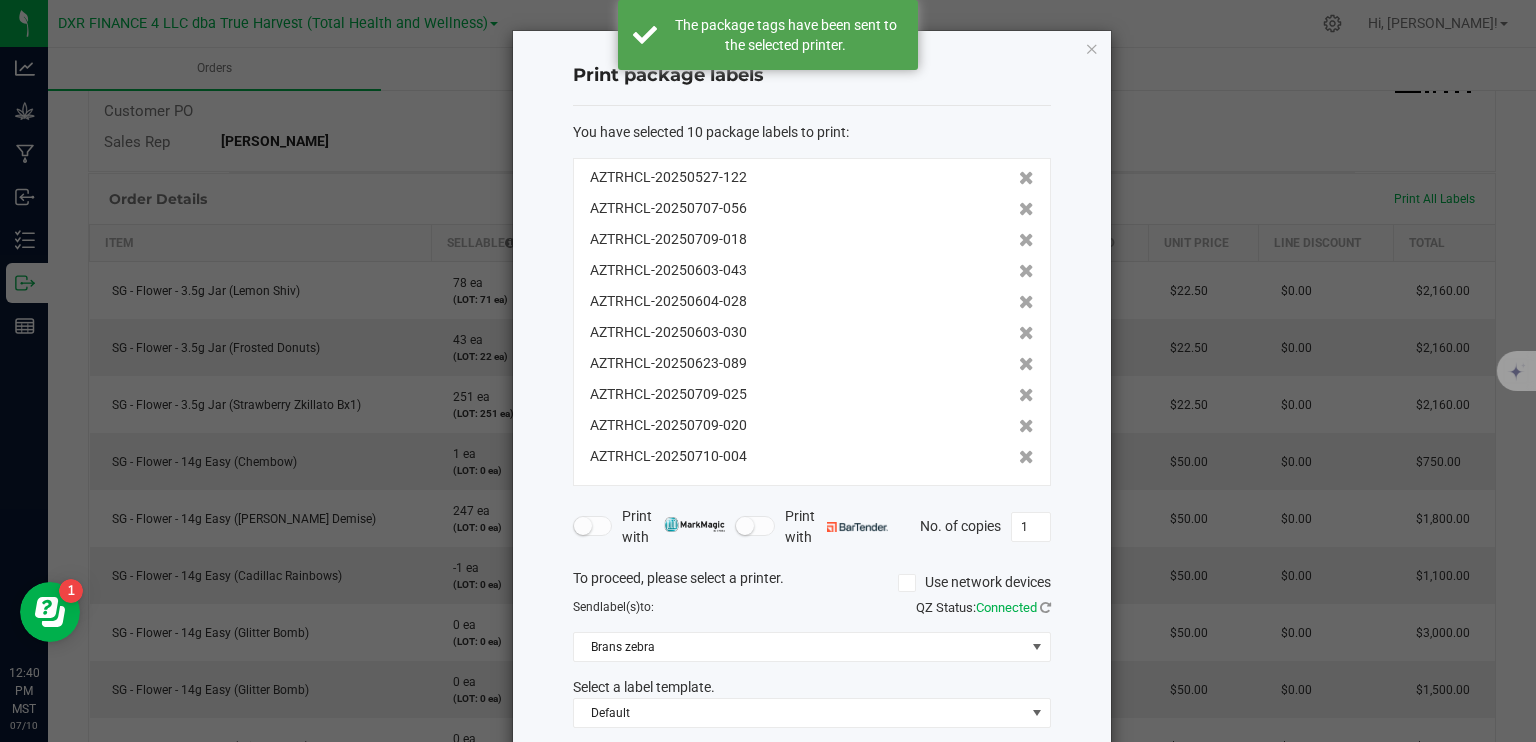 click 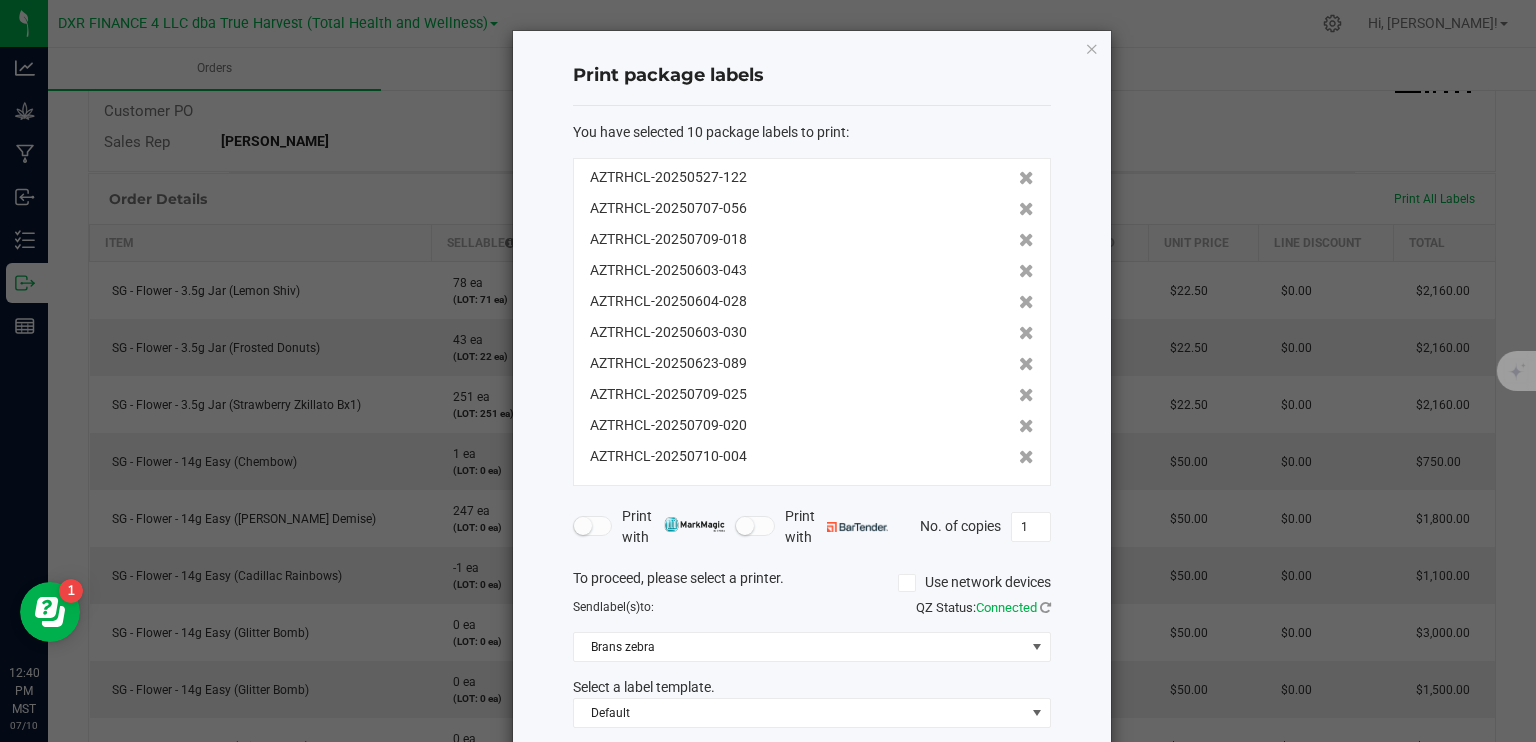 click 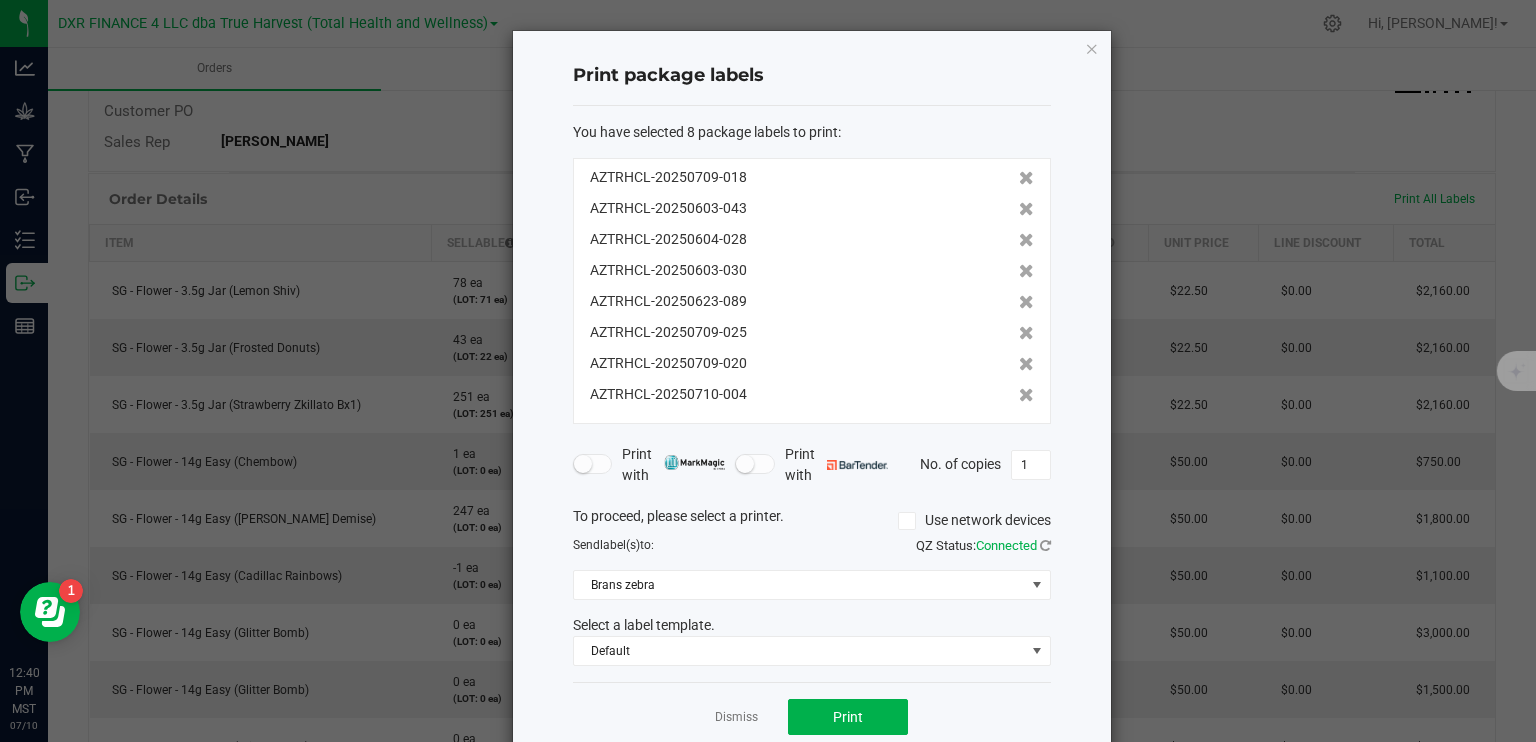 click 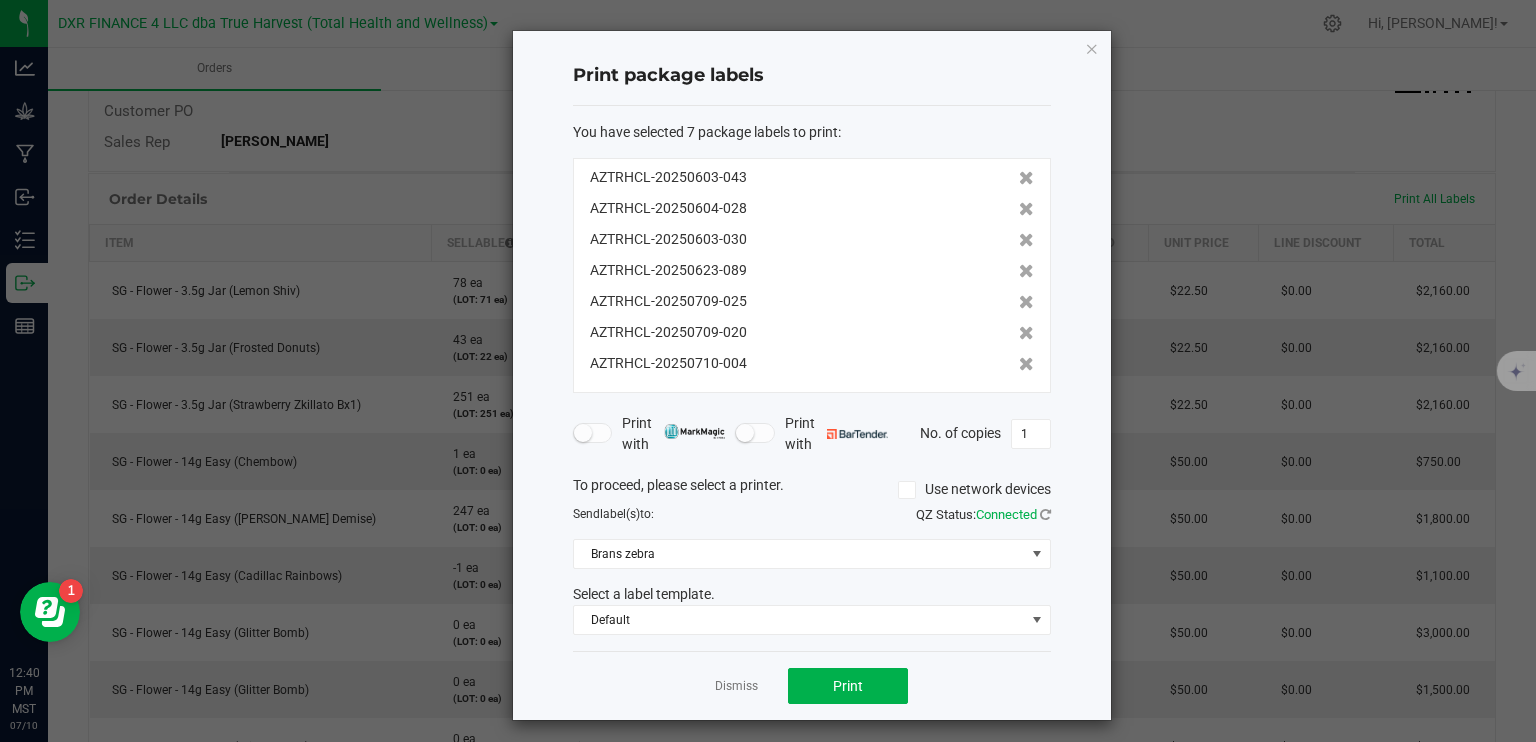 click 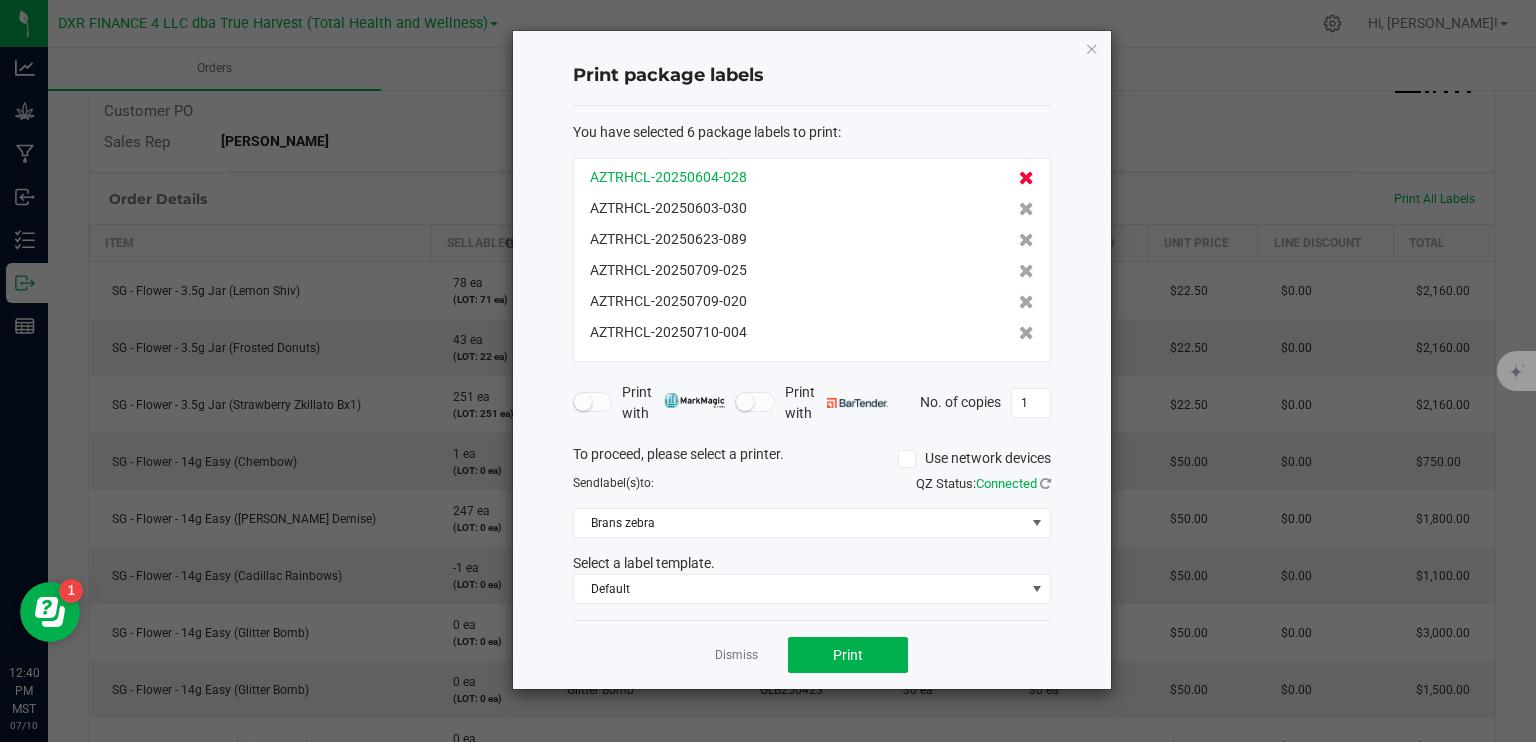 click 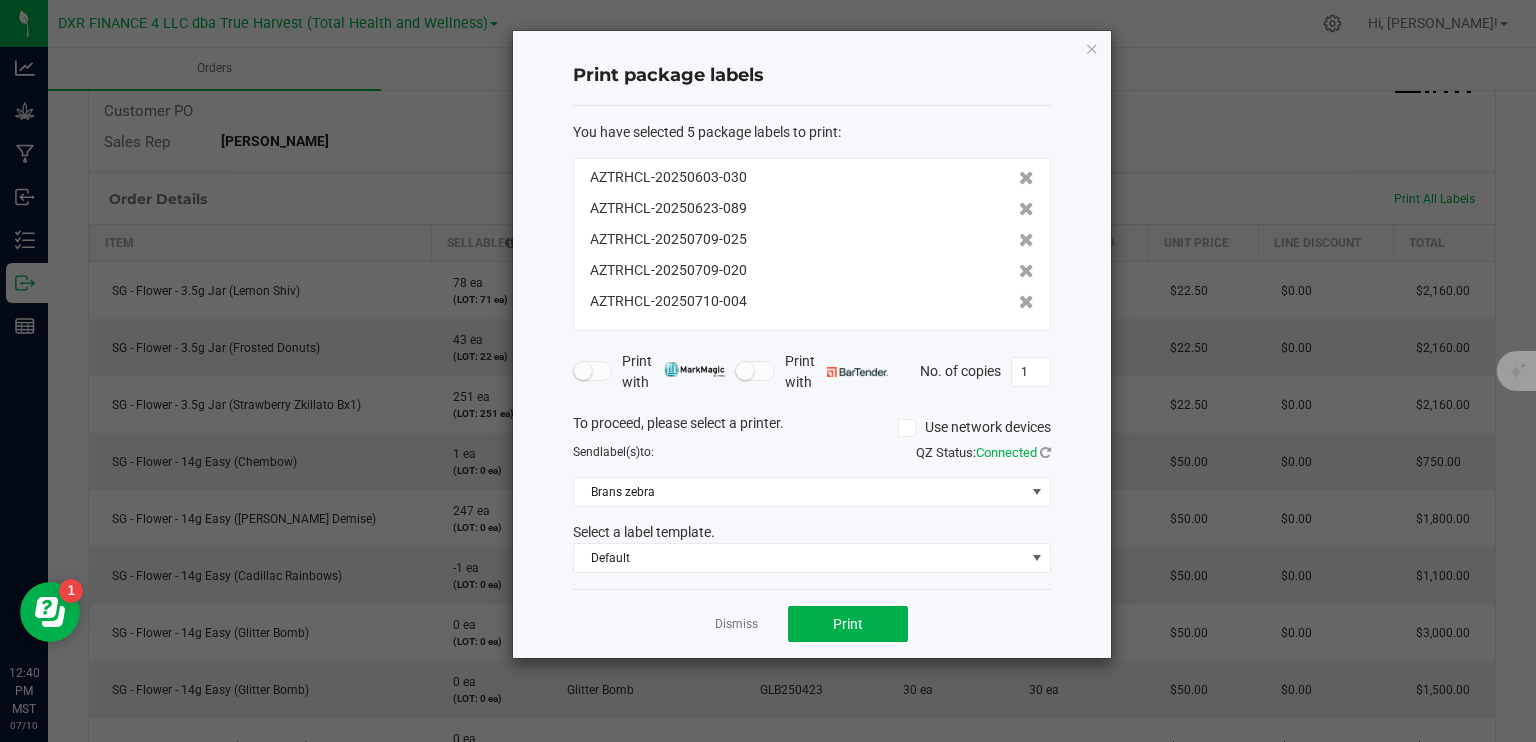 click on "AZTRHCL-20250603-030   AZTRHCL-20250623-089   AZTRHCL-20250709-025   AZTRHCL-20250709-020   AZTRHCL-20250710-004" 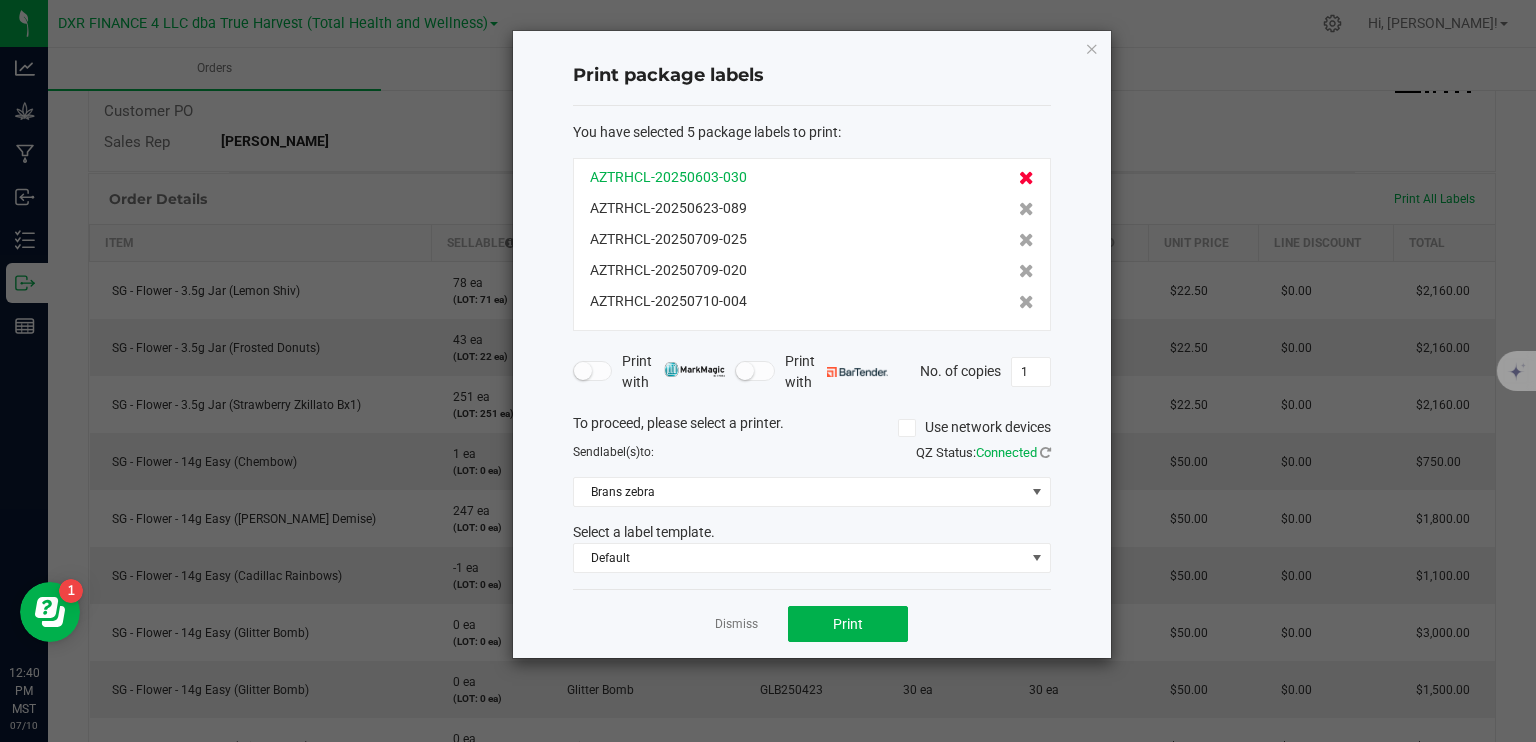 click 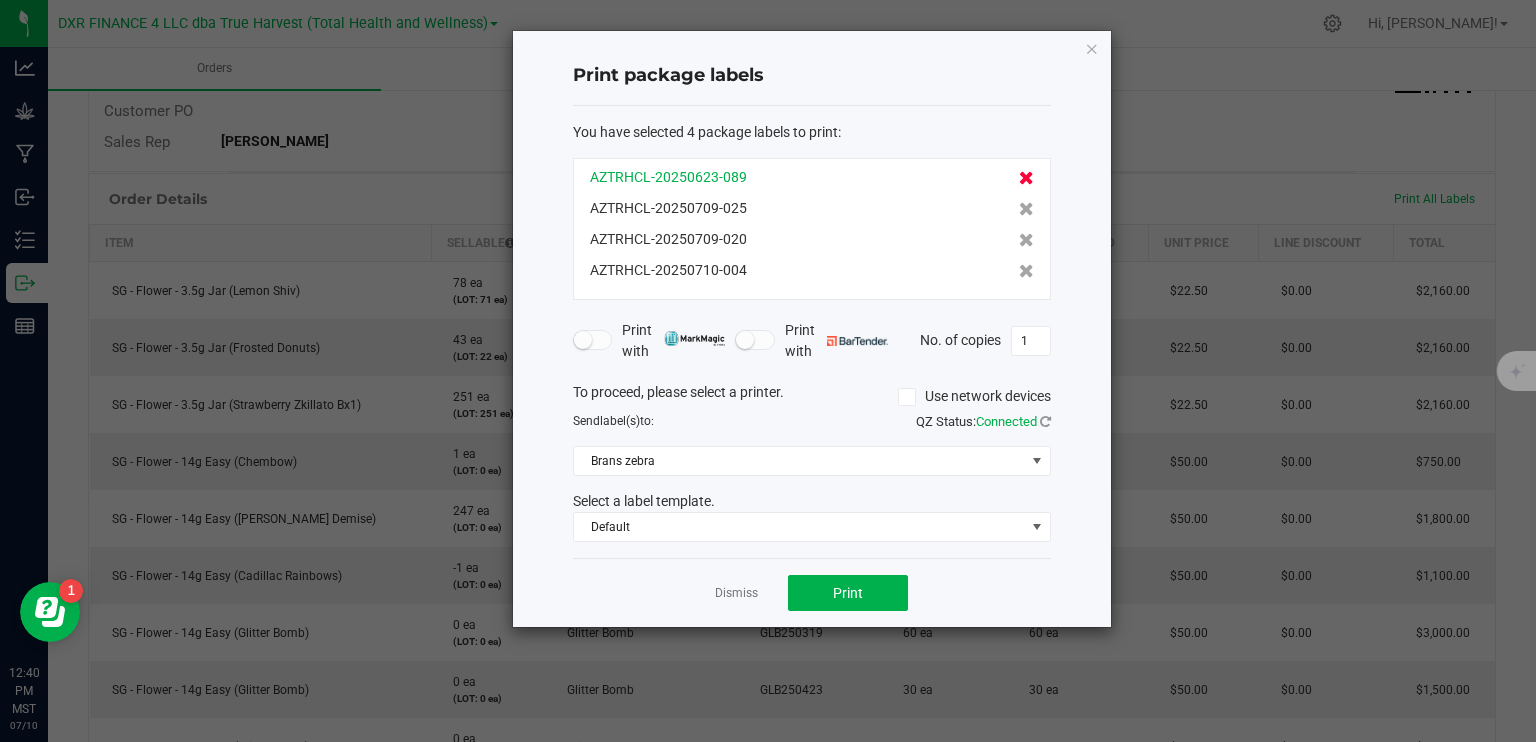 click 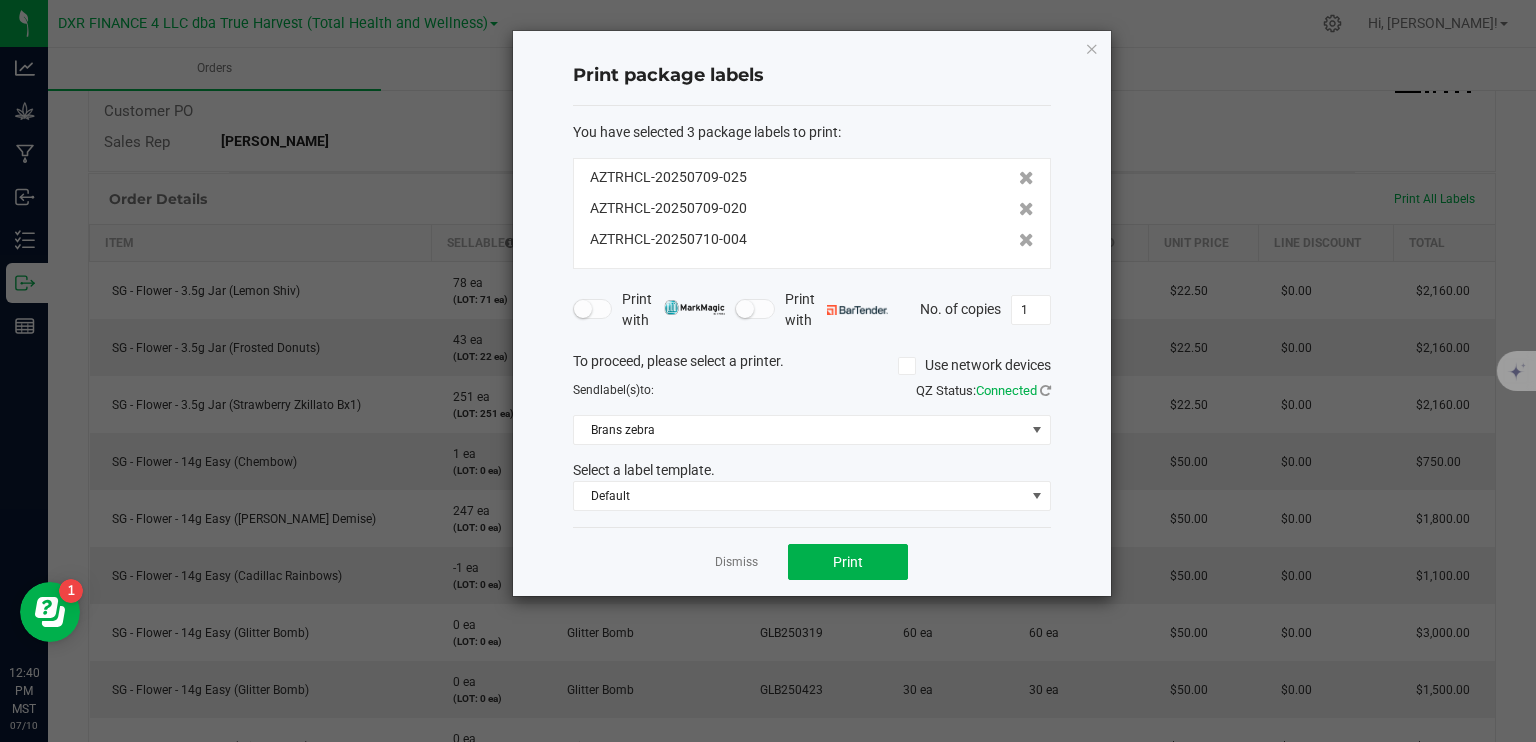 click 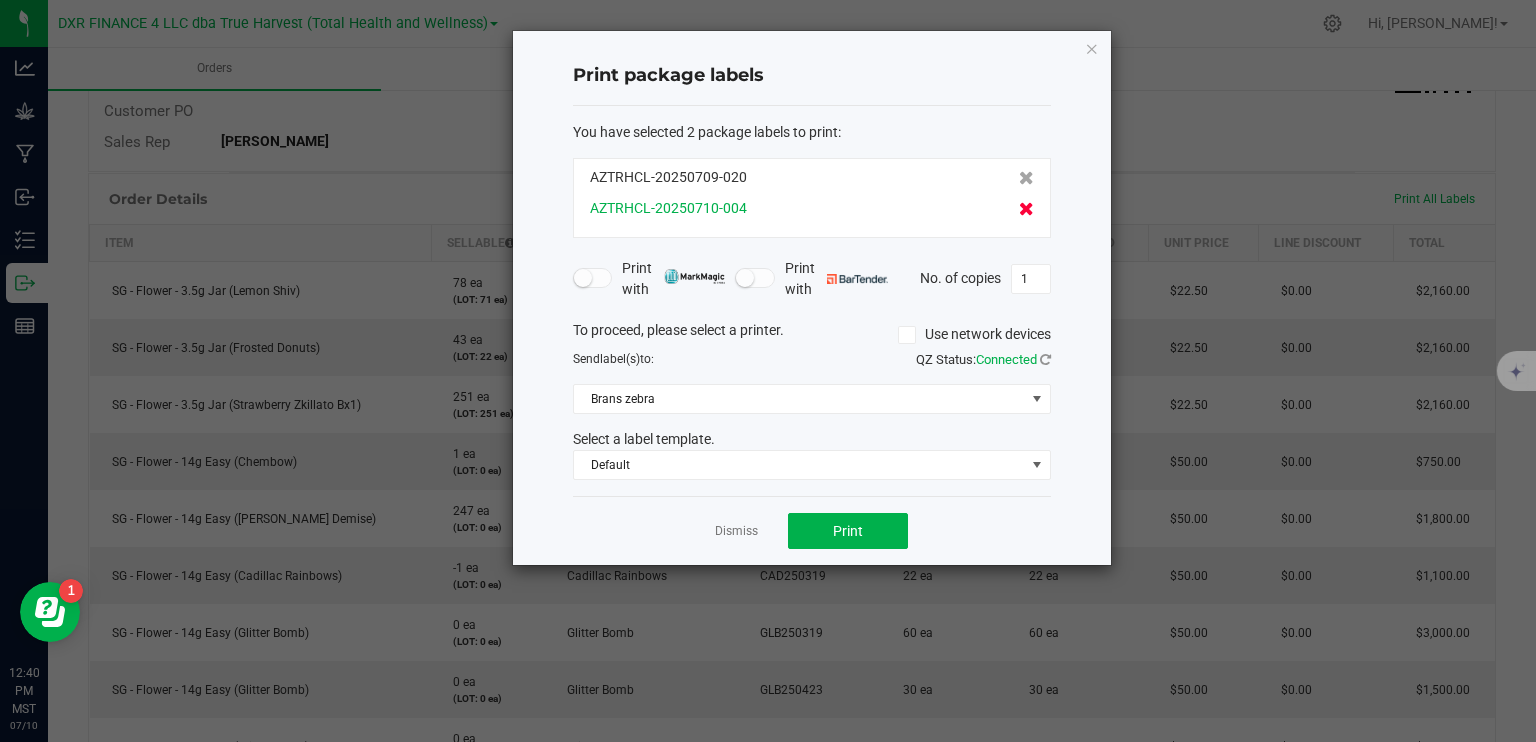 click 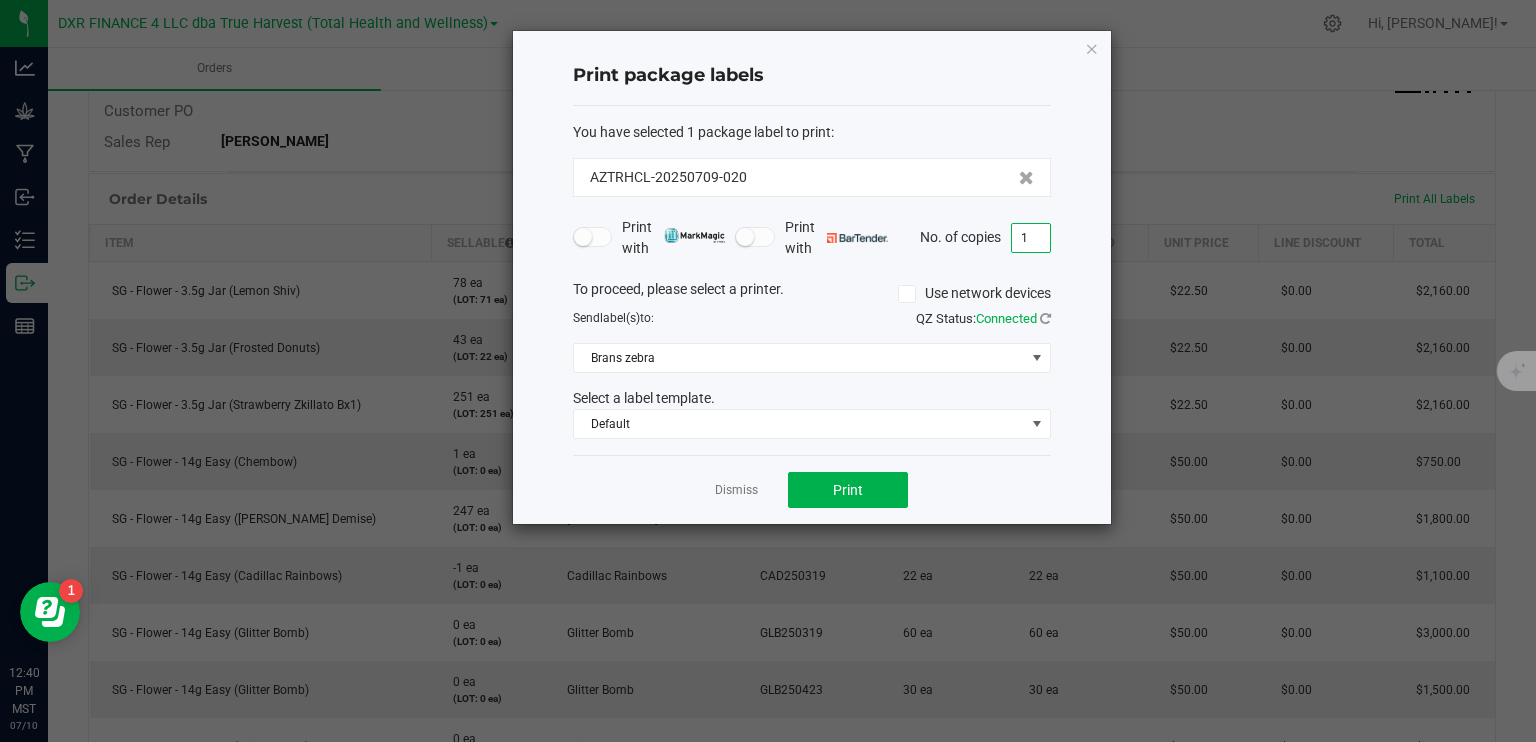 click on "1" at bounding box center [1031, 238] 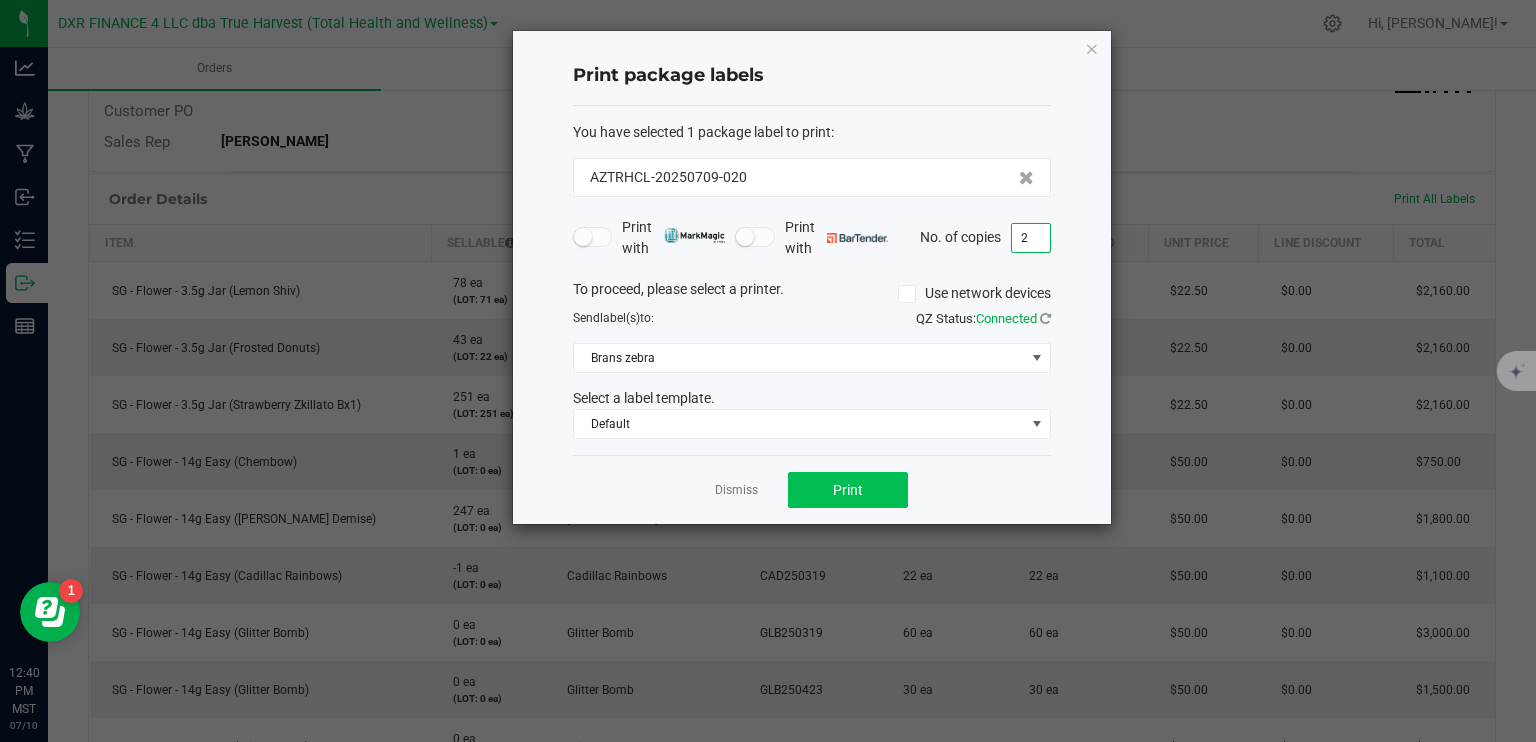 type on "2" 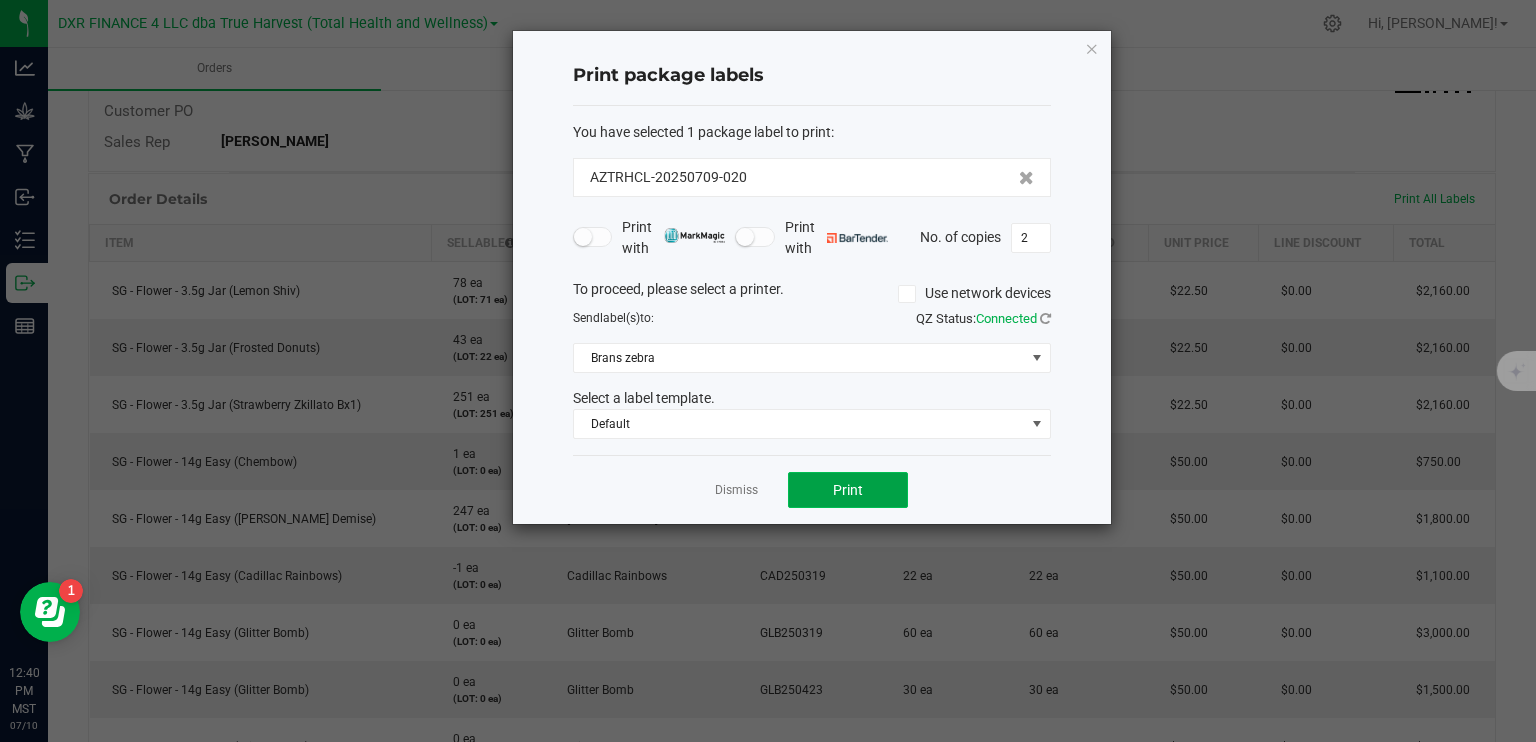 click on "Print" 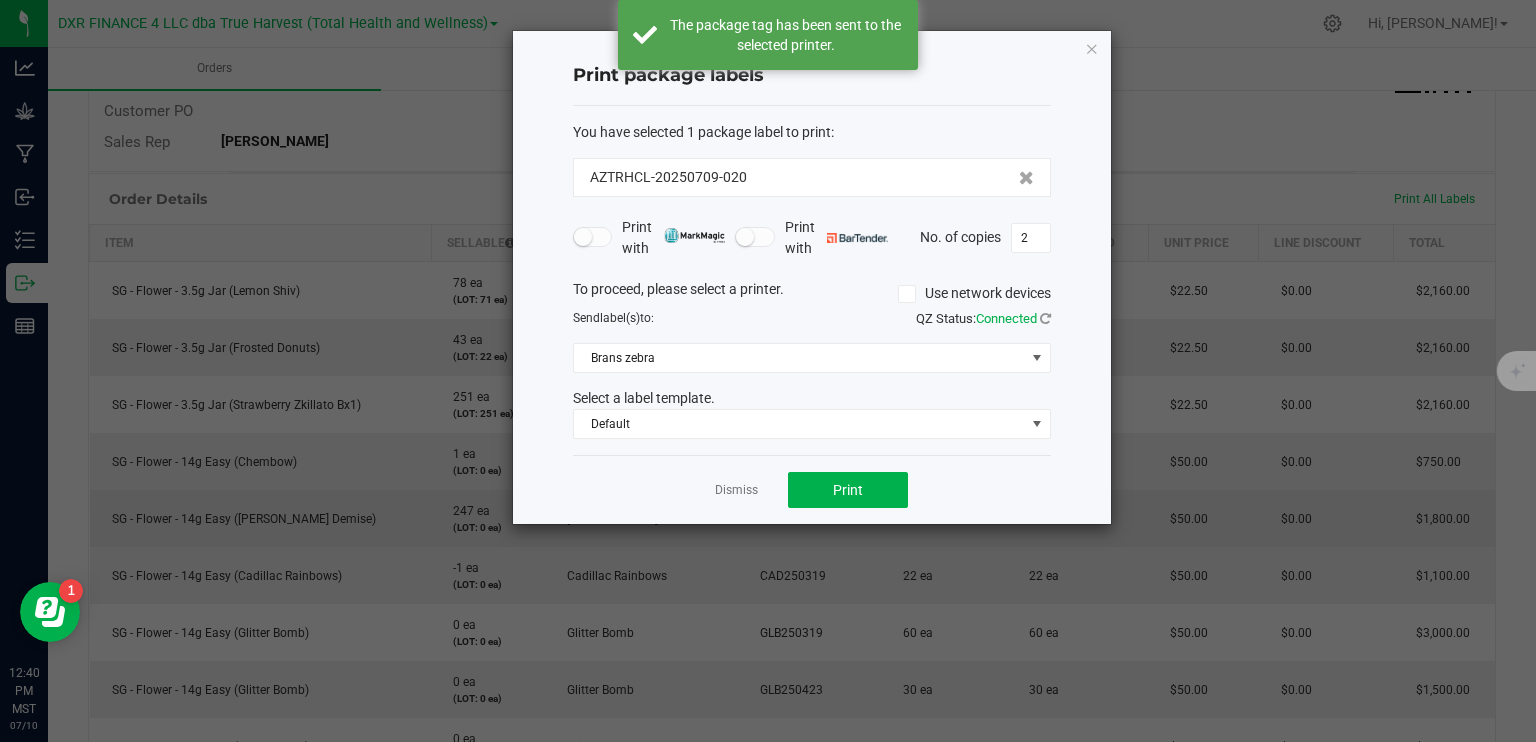 click on "Dismiss" 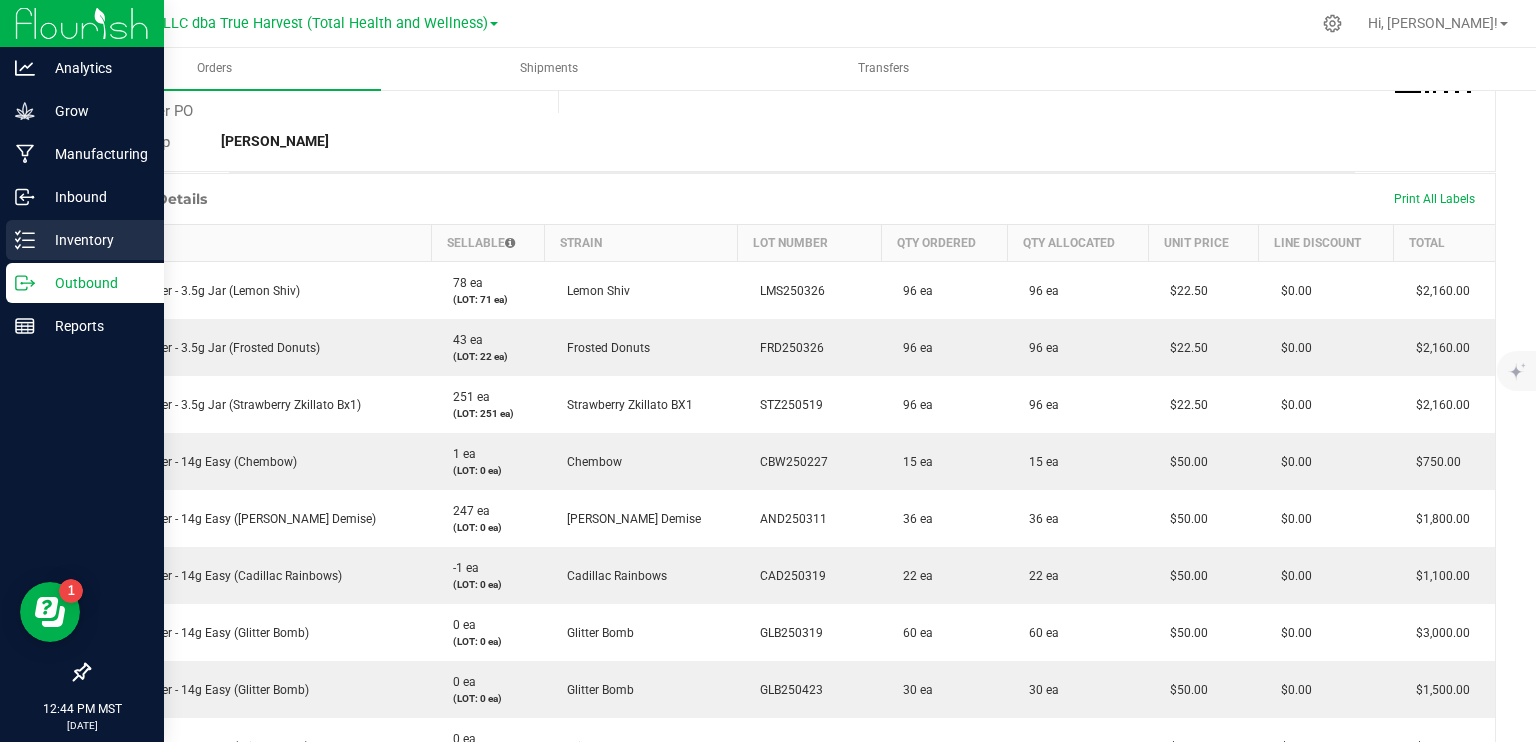 click on "Inventory" at bounding box center [85, 240] 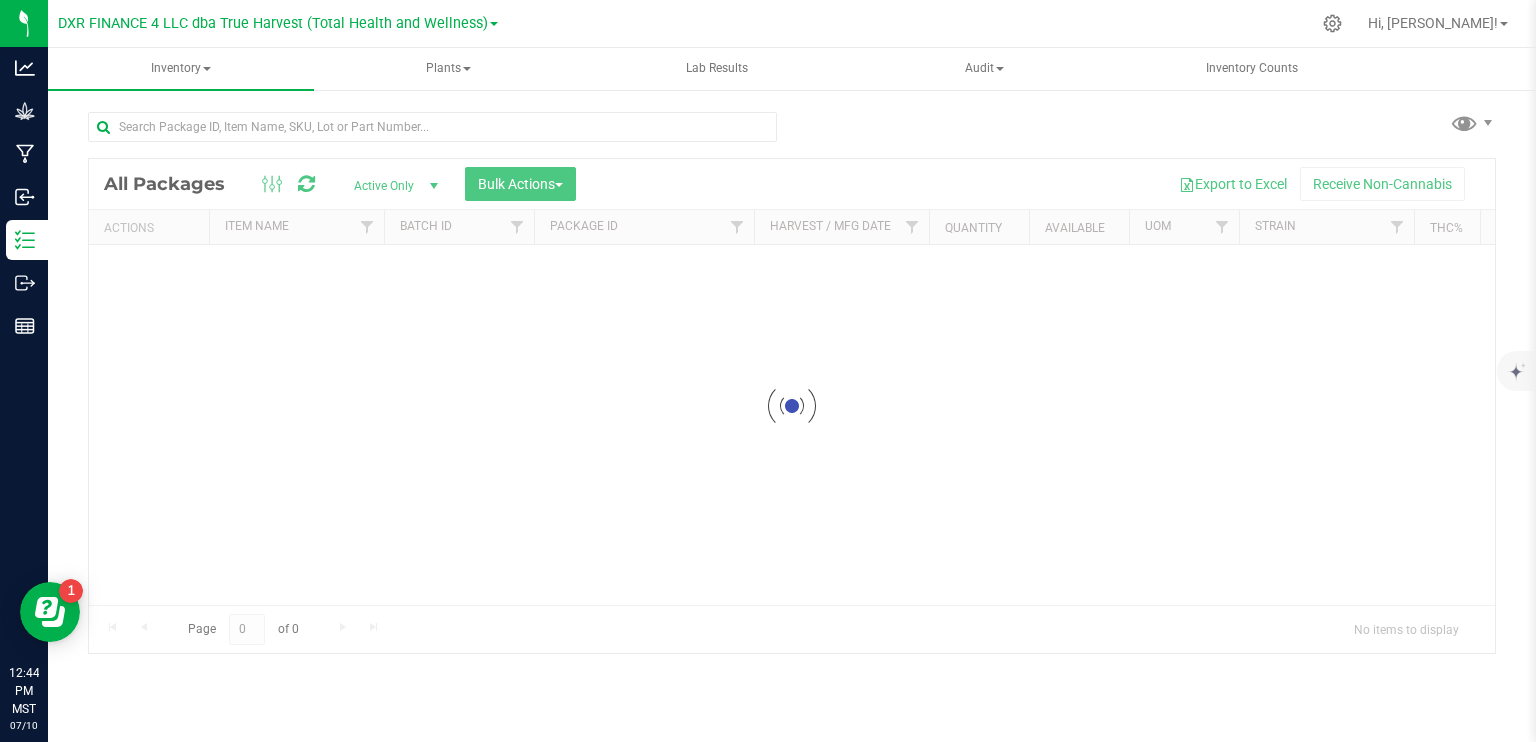scroll, scrollTop: 0, scrollLeft: 0, axis: both 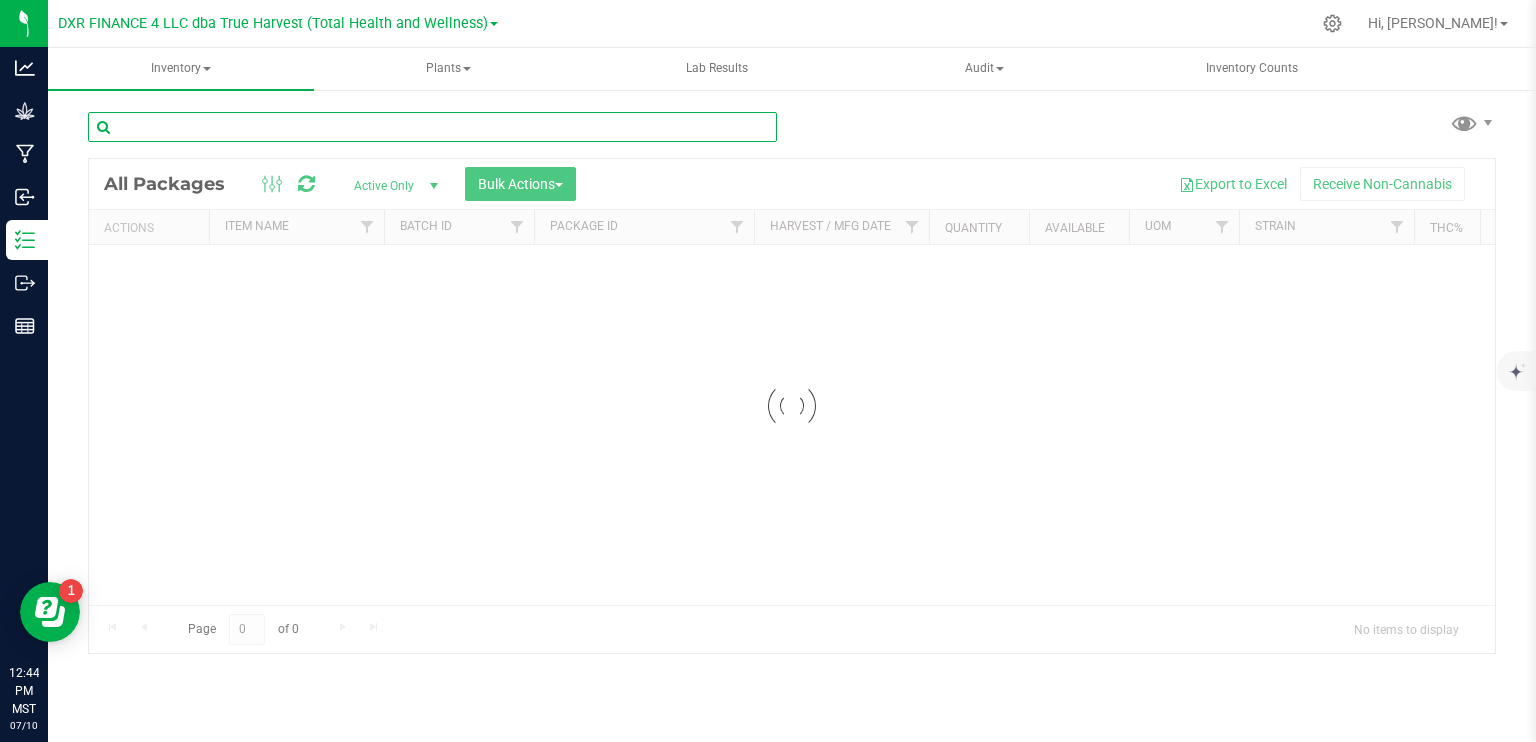click at bounding box center (432, 127) 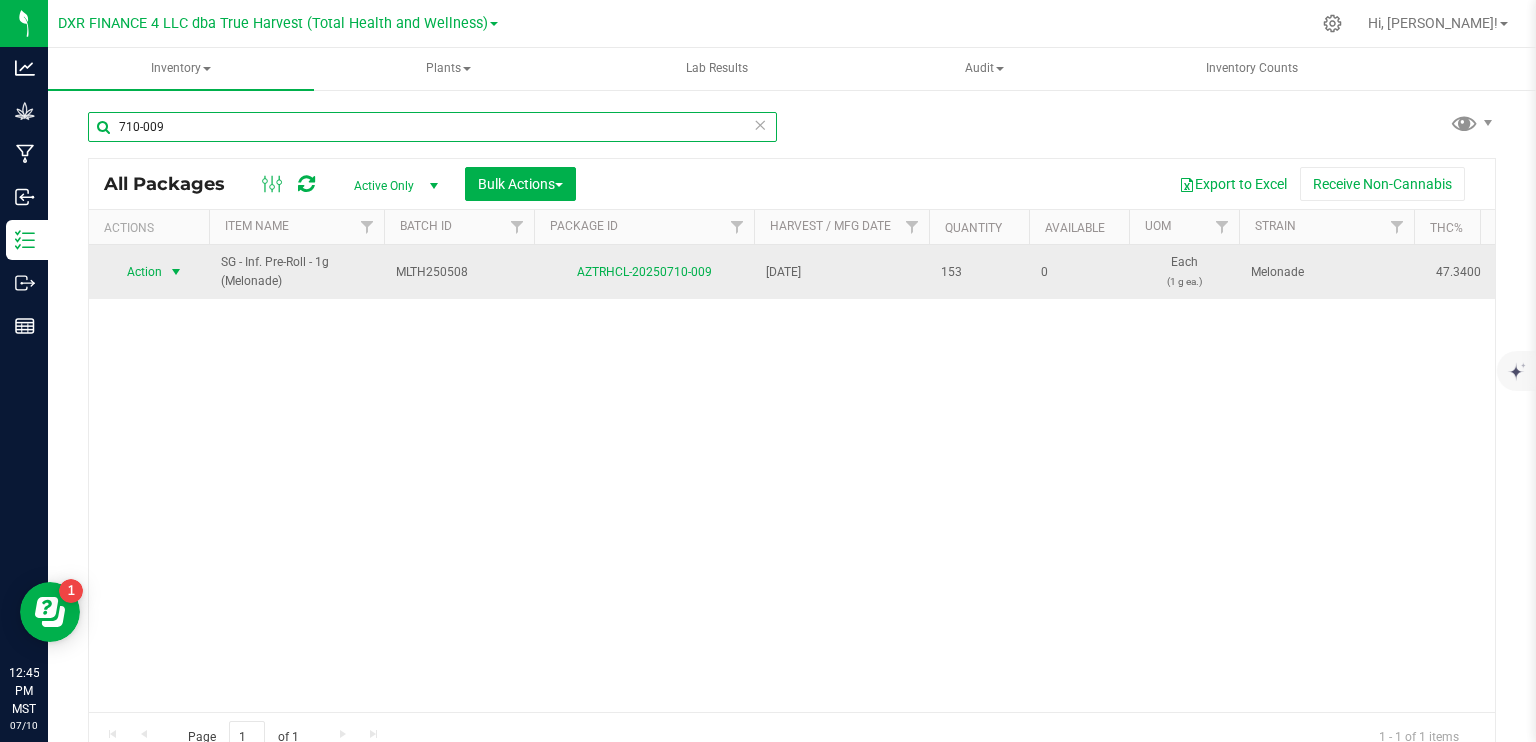 type on "710-009" 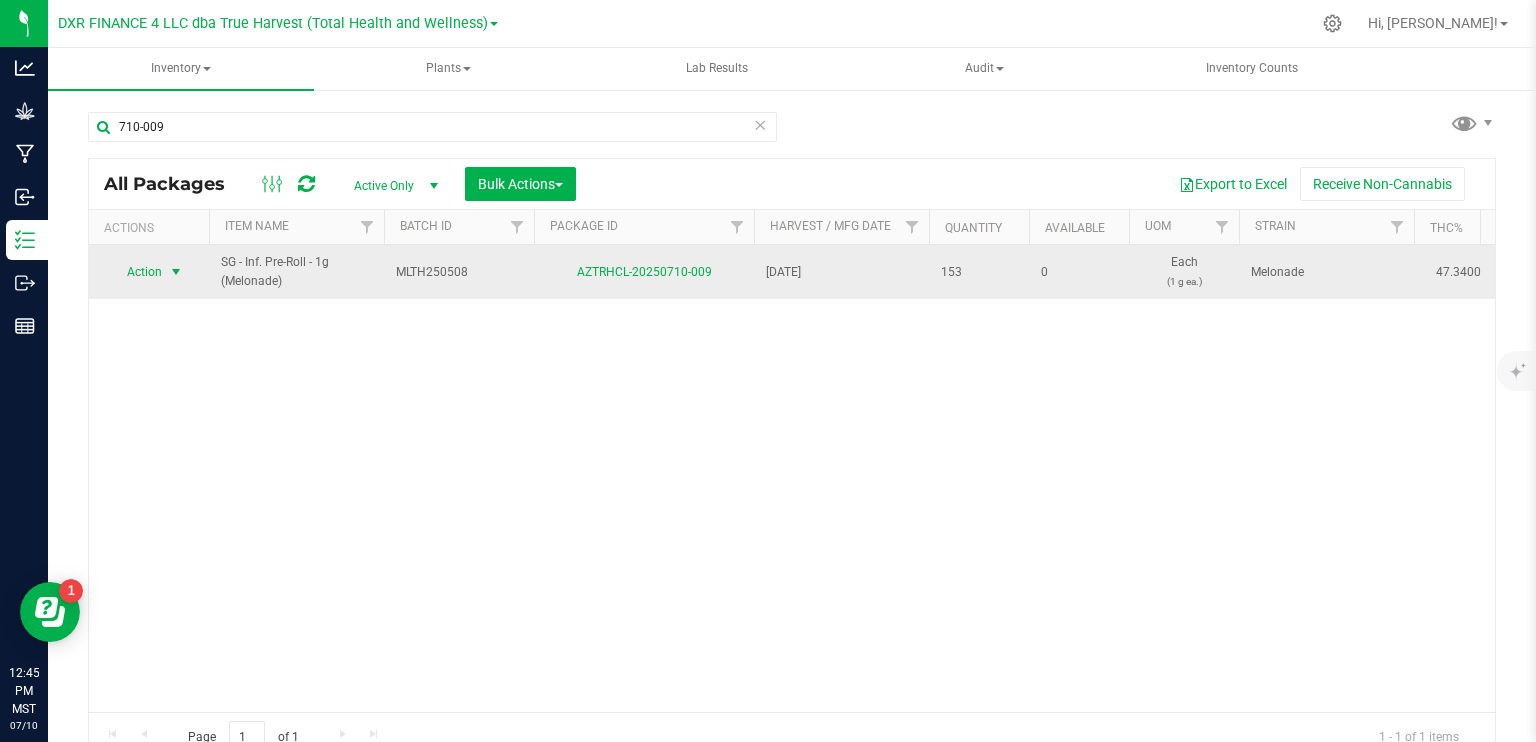 click at bounding box center [176, 272] 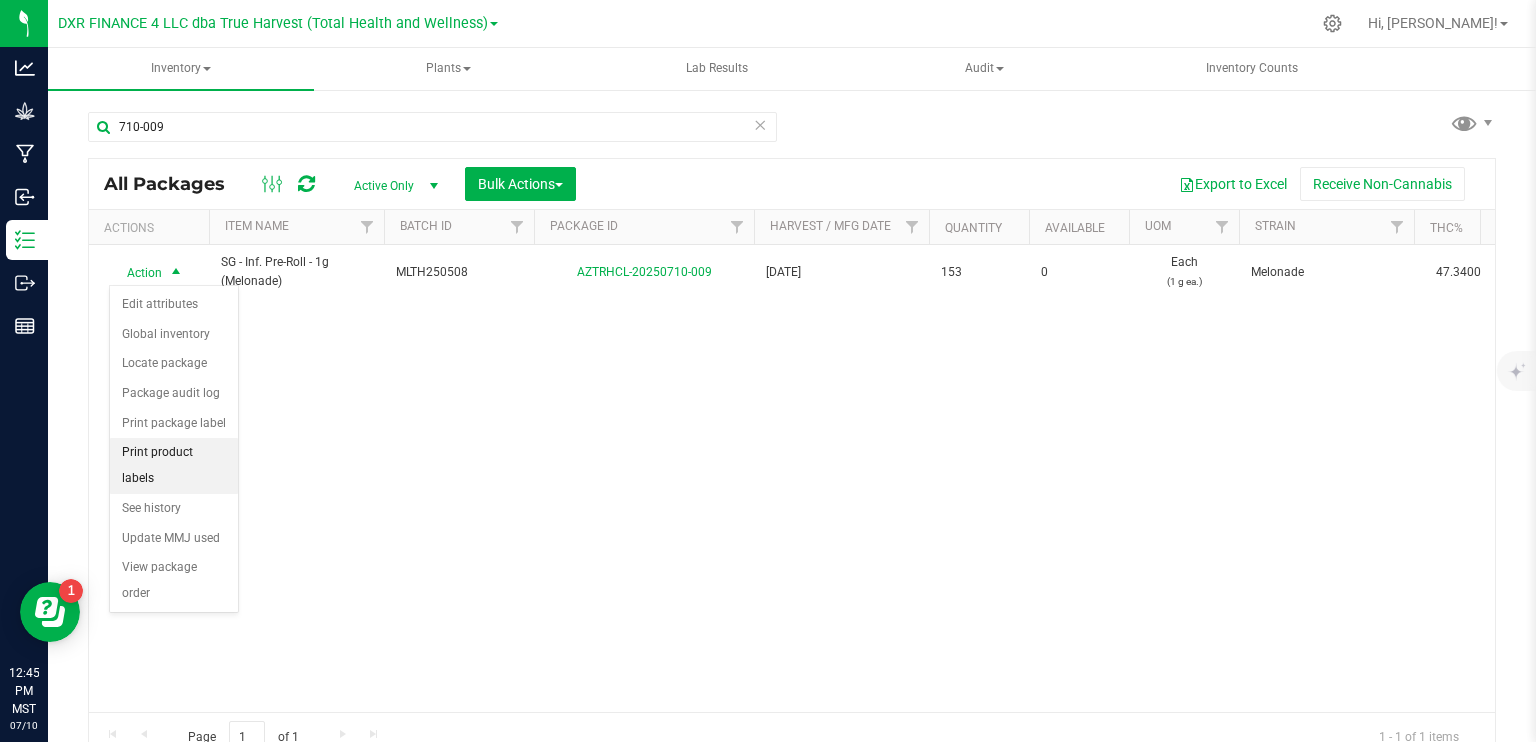 click on "Print product labels" at bounding box center [174, 465] 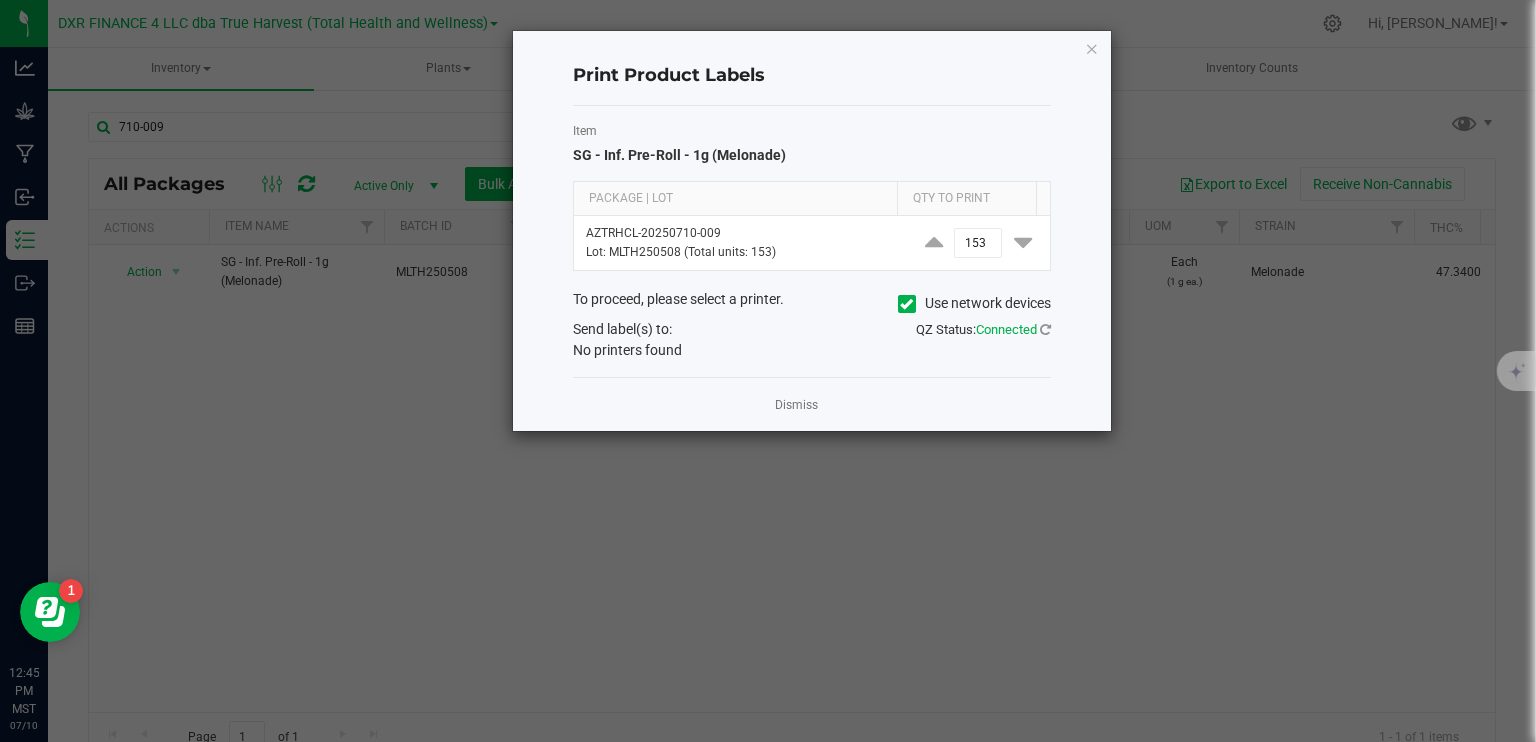 drag, startPoint x: 788, startPoint y: 406, endPoint x: 757, endPoint y: 404, distance: 31.06445 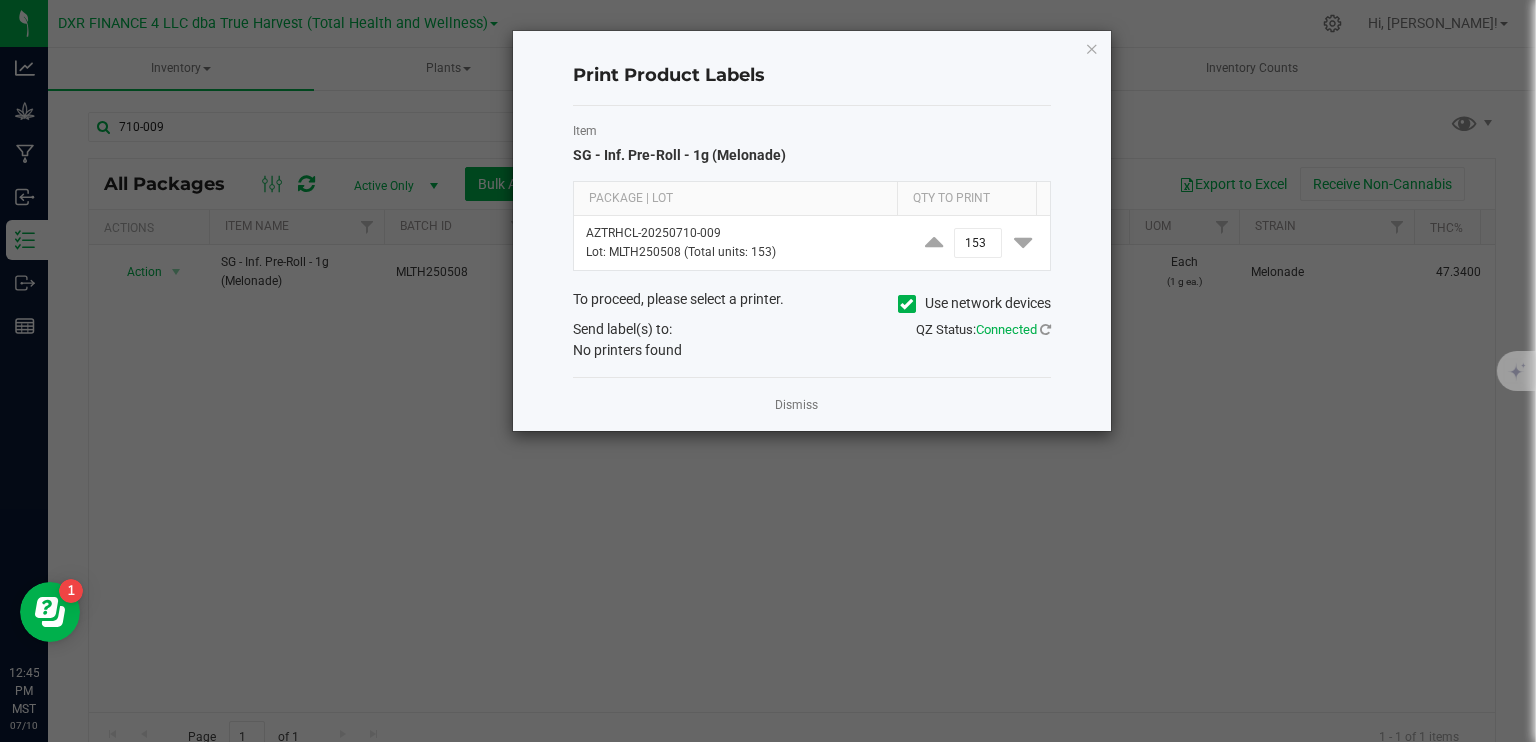 click on "Dismiss" 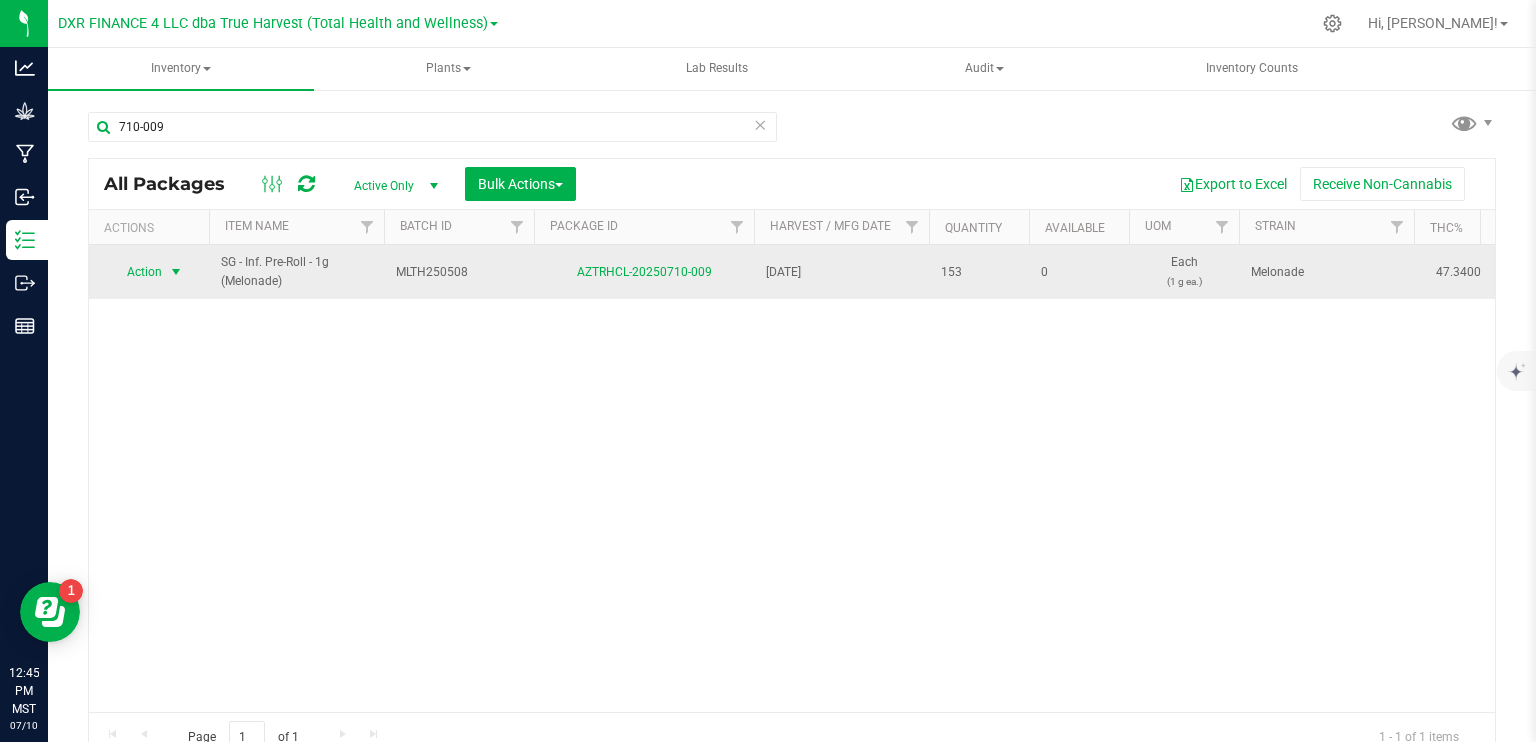 click at bounding box center (176, 272) 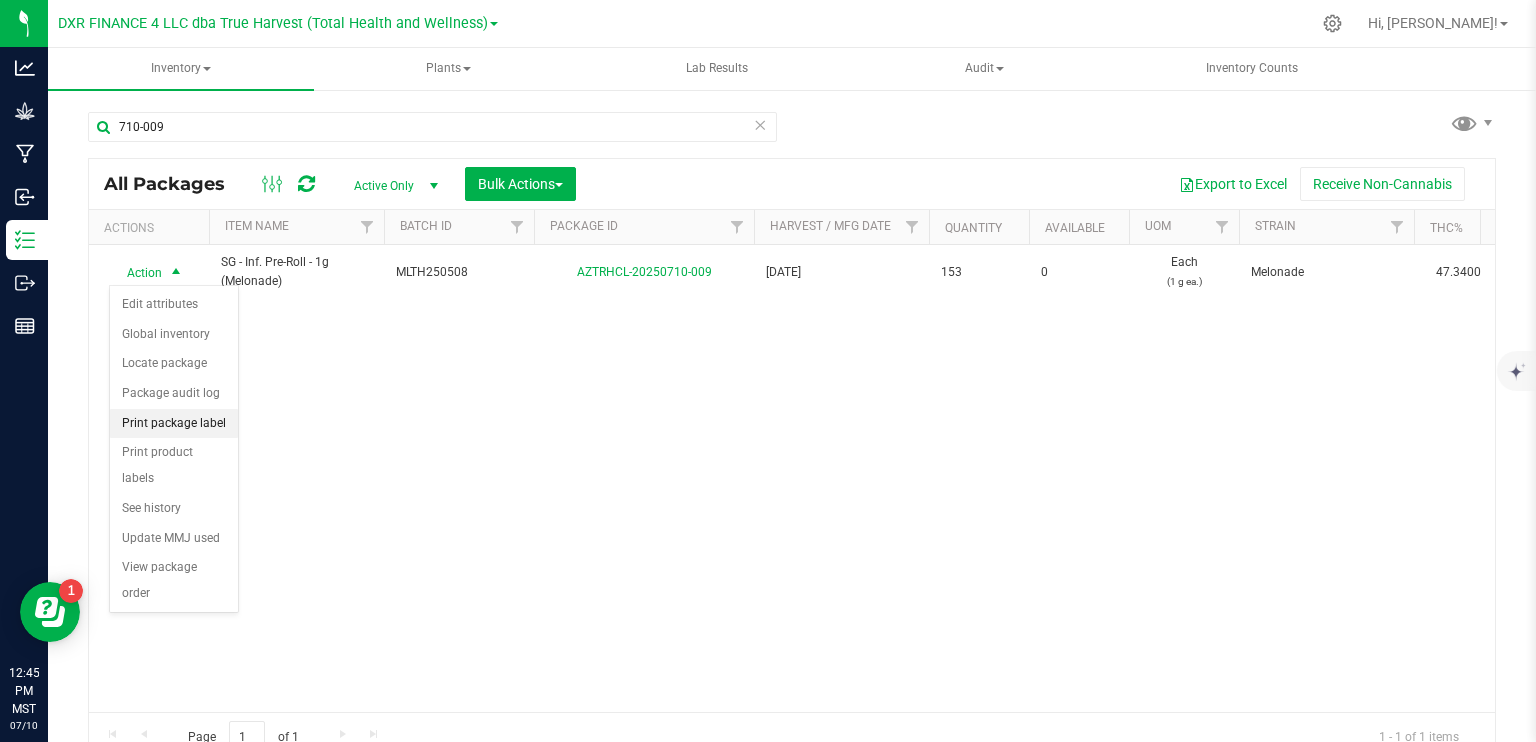 click on "Print package label" at bounding box center [174, 424] 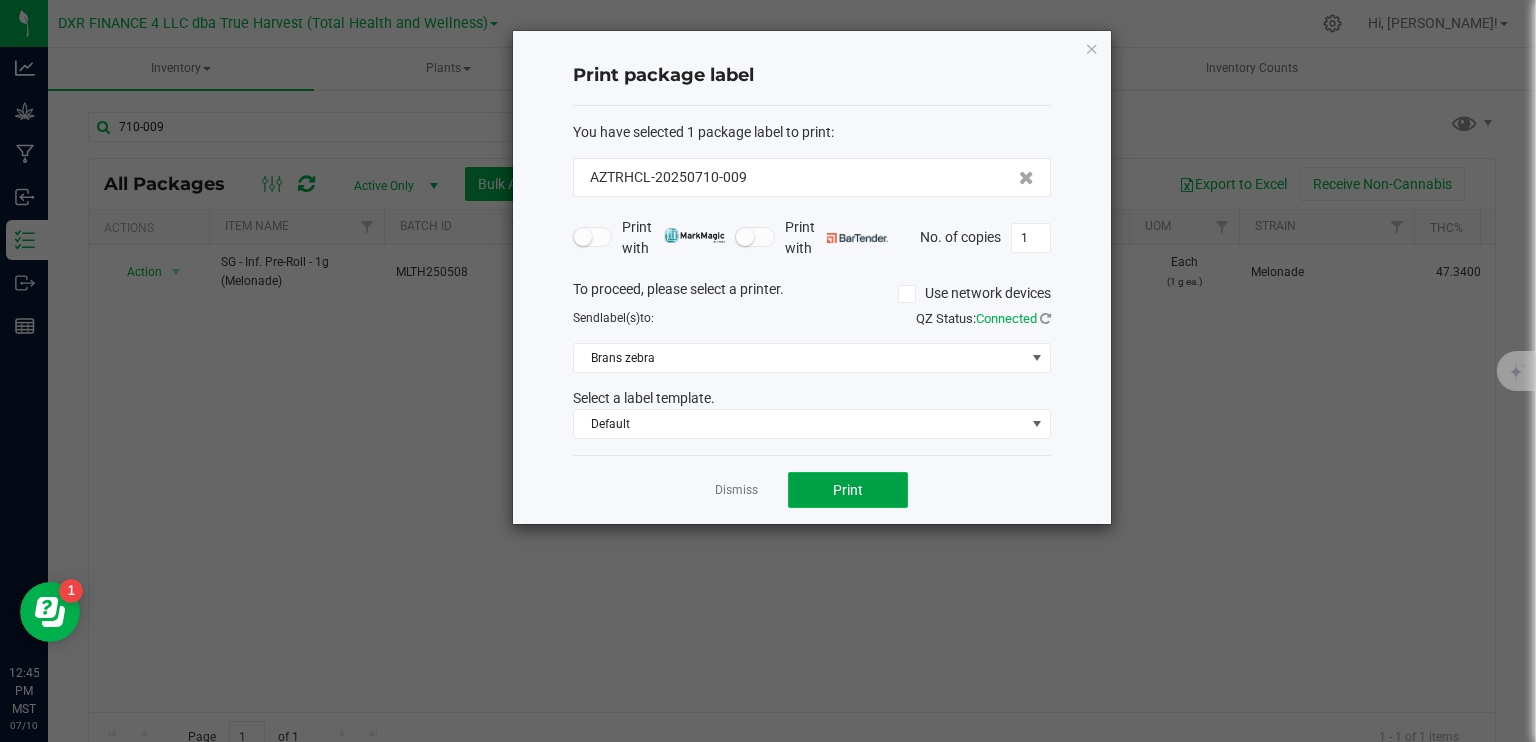click on "Print" 